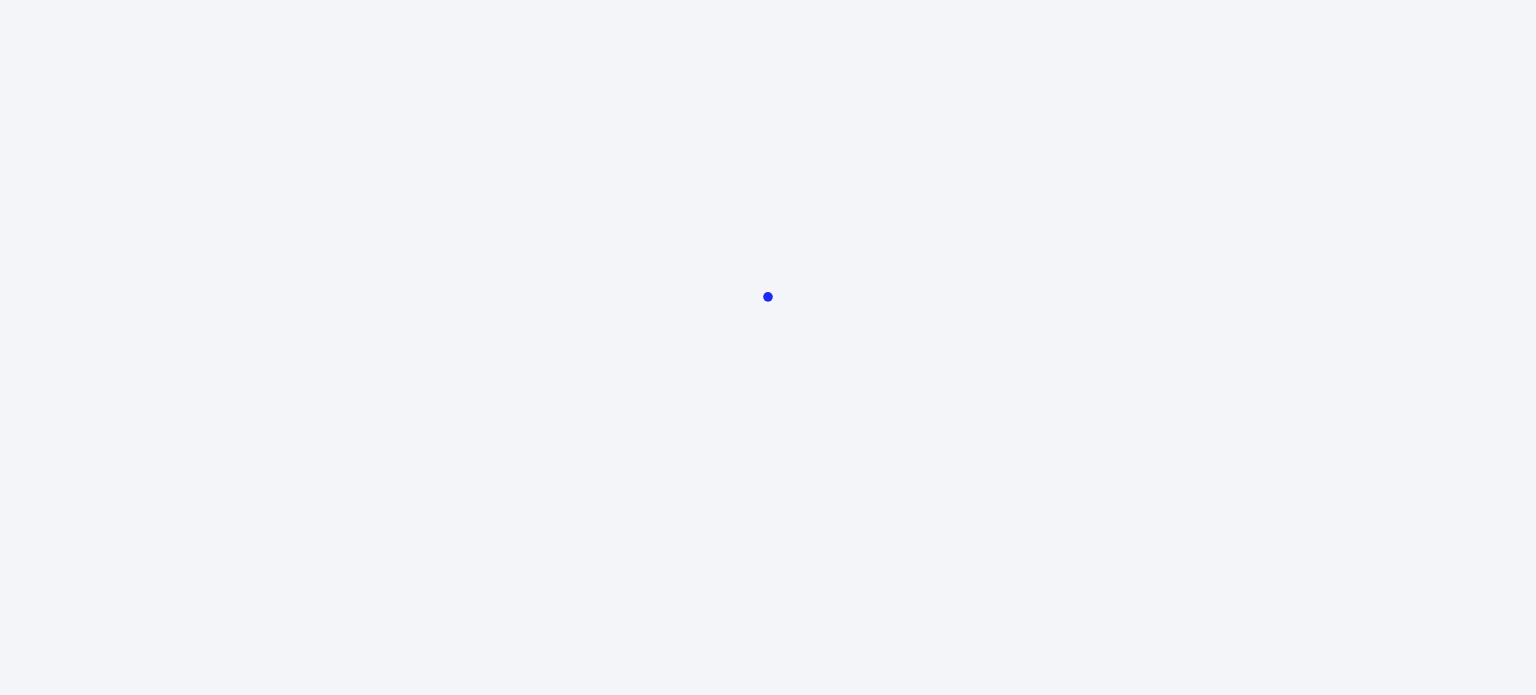 scroll, scrollTop: 0, scrollLeft: 0, axis: both 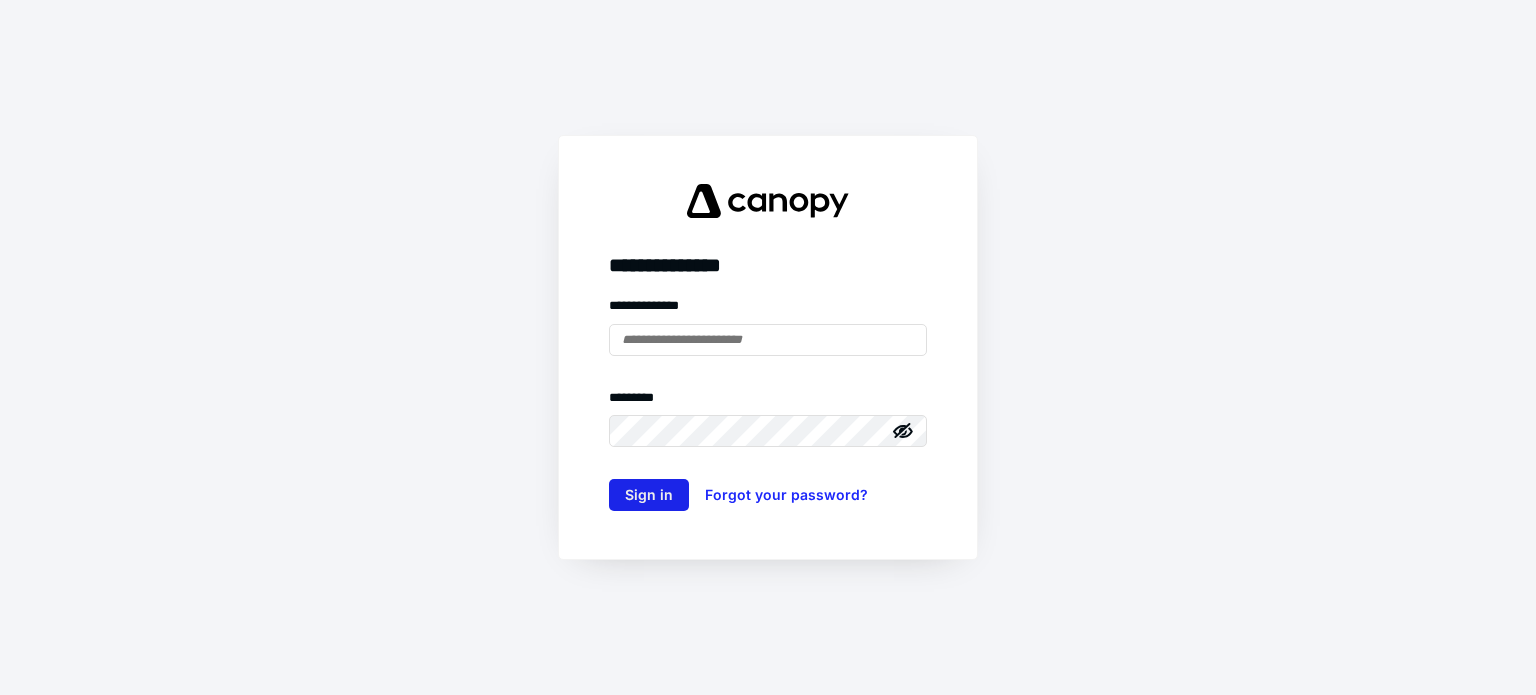 type on "**********" 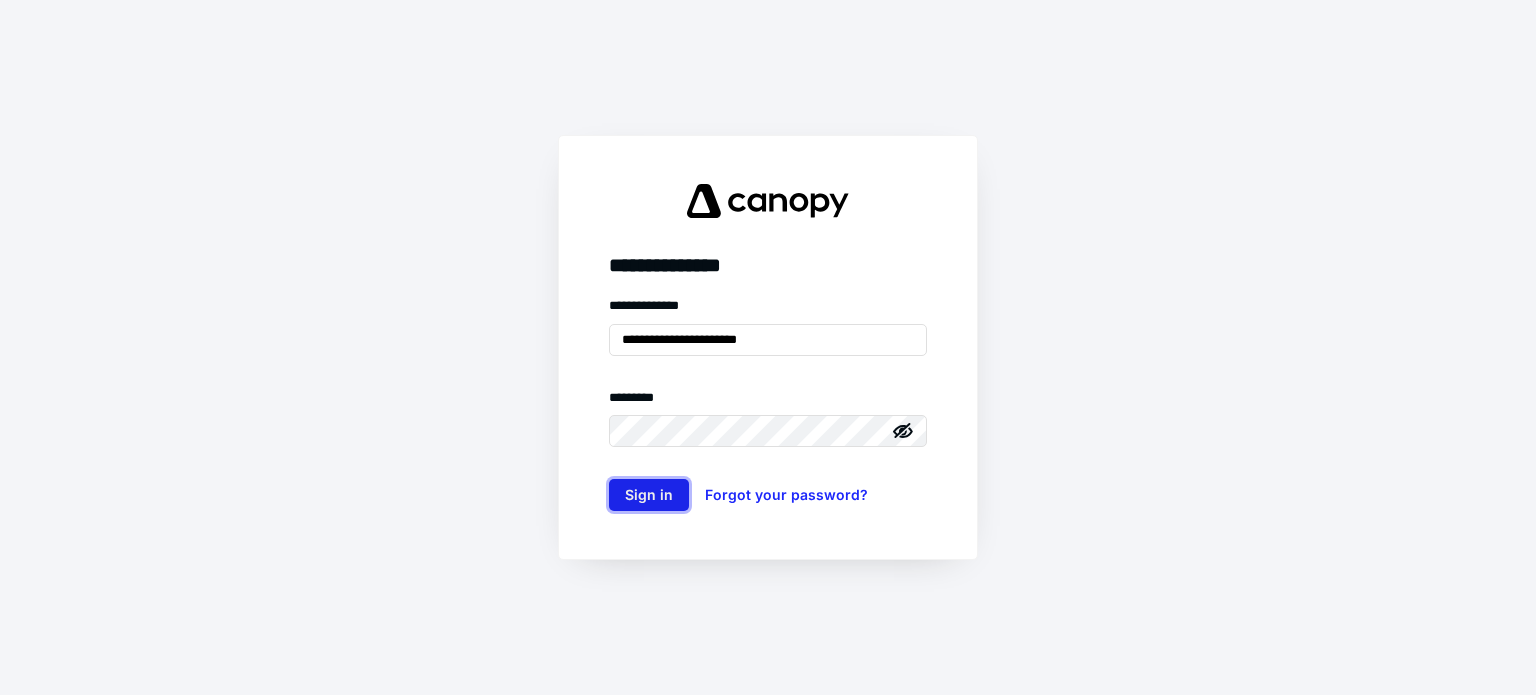 click on "Sign in" at bounding box center (649, 495) 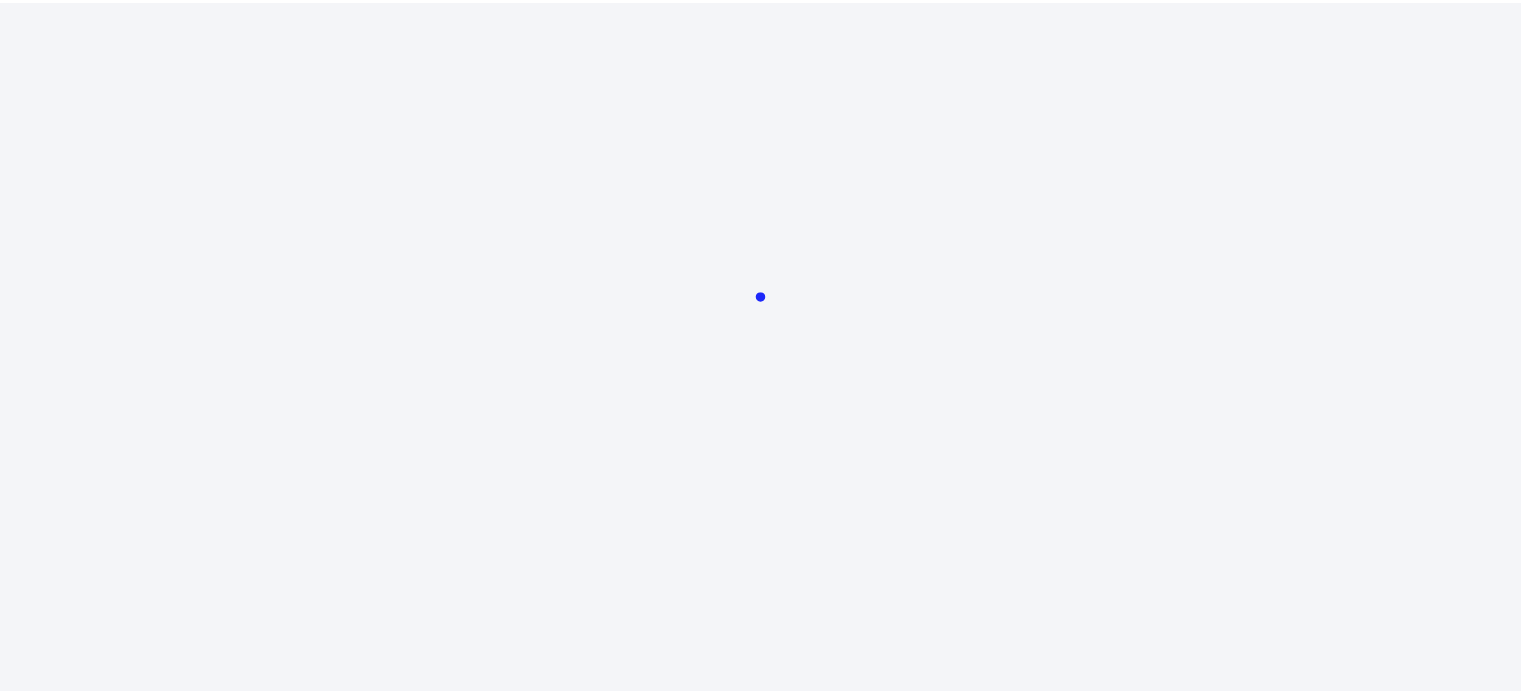 scroll, scrollTop: 0, scrollLeft: 0, axis: both 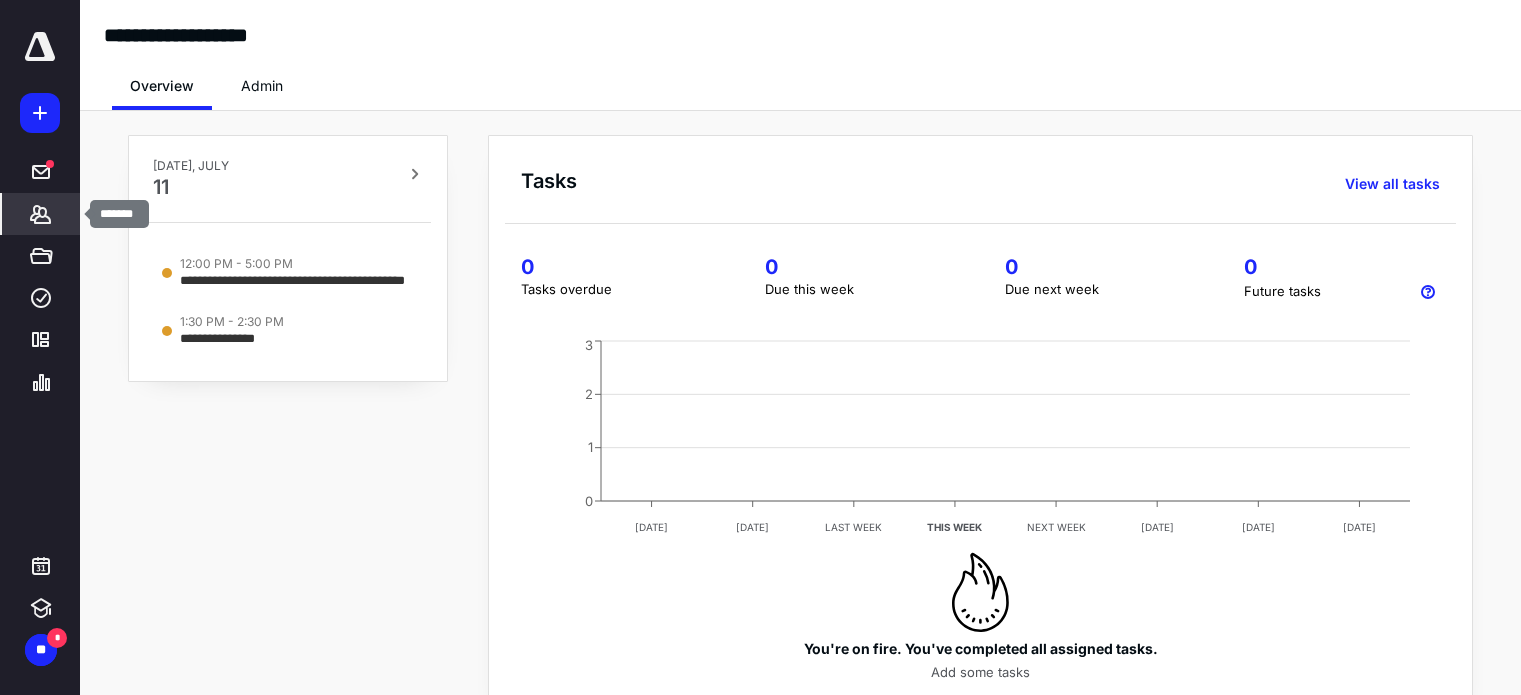 click 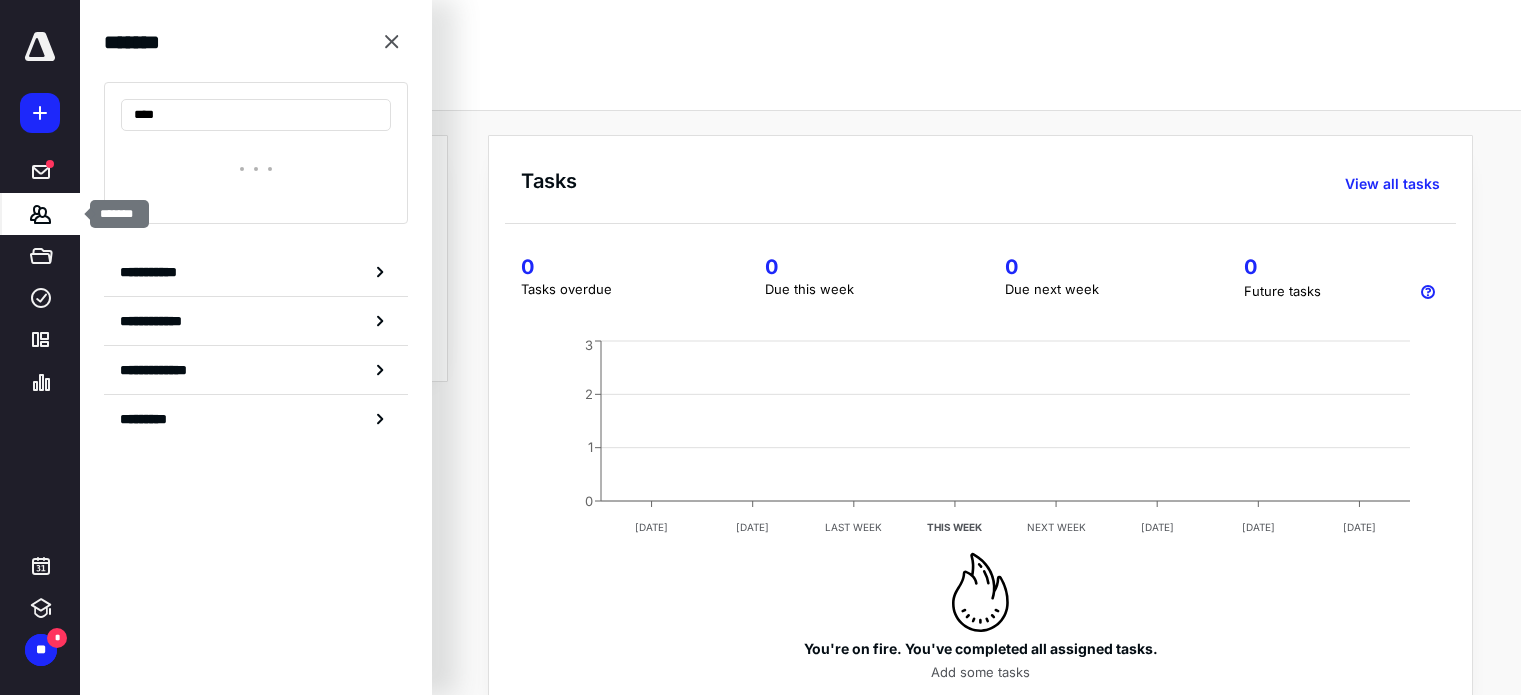 type on "****" 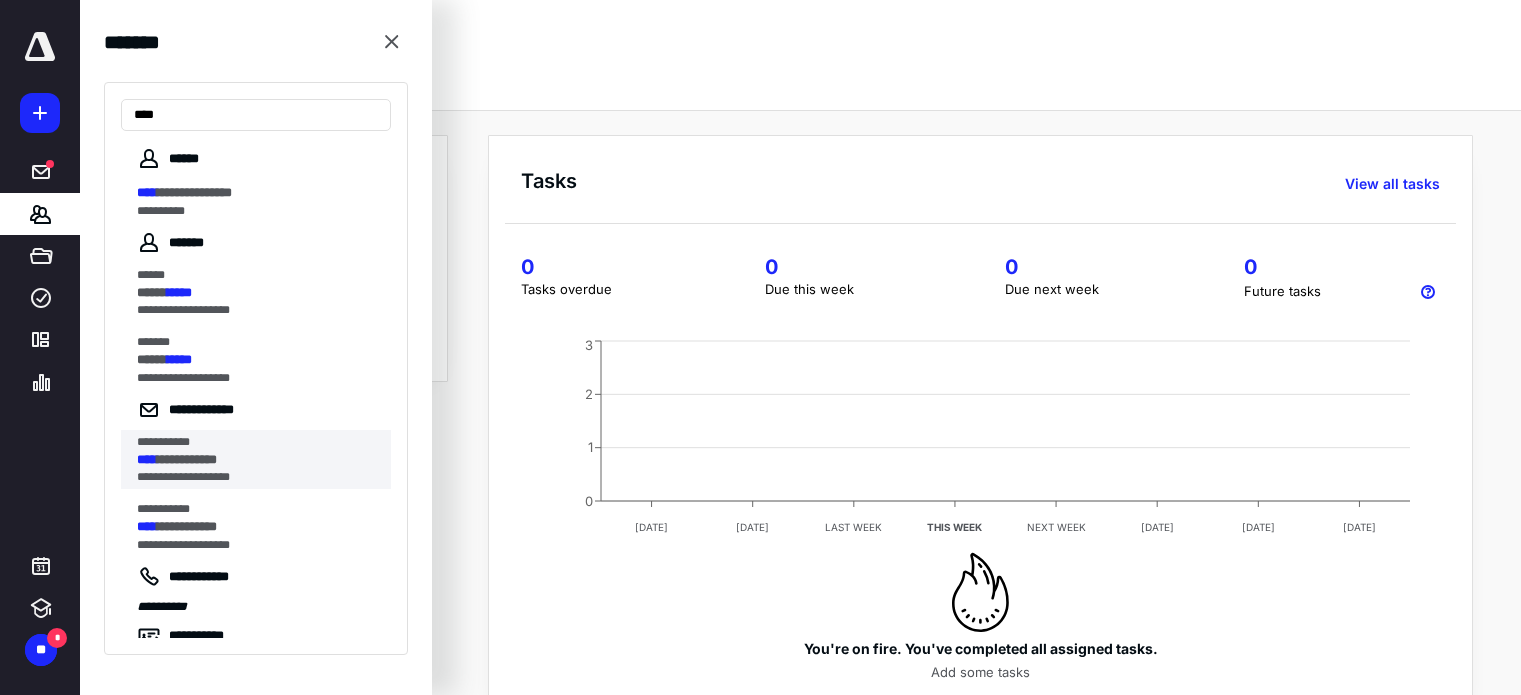 scroll, scrollTop: 70, scrollLeft: 0, axis: vertical 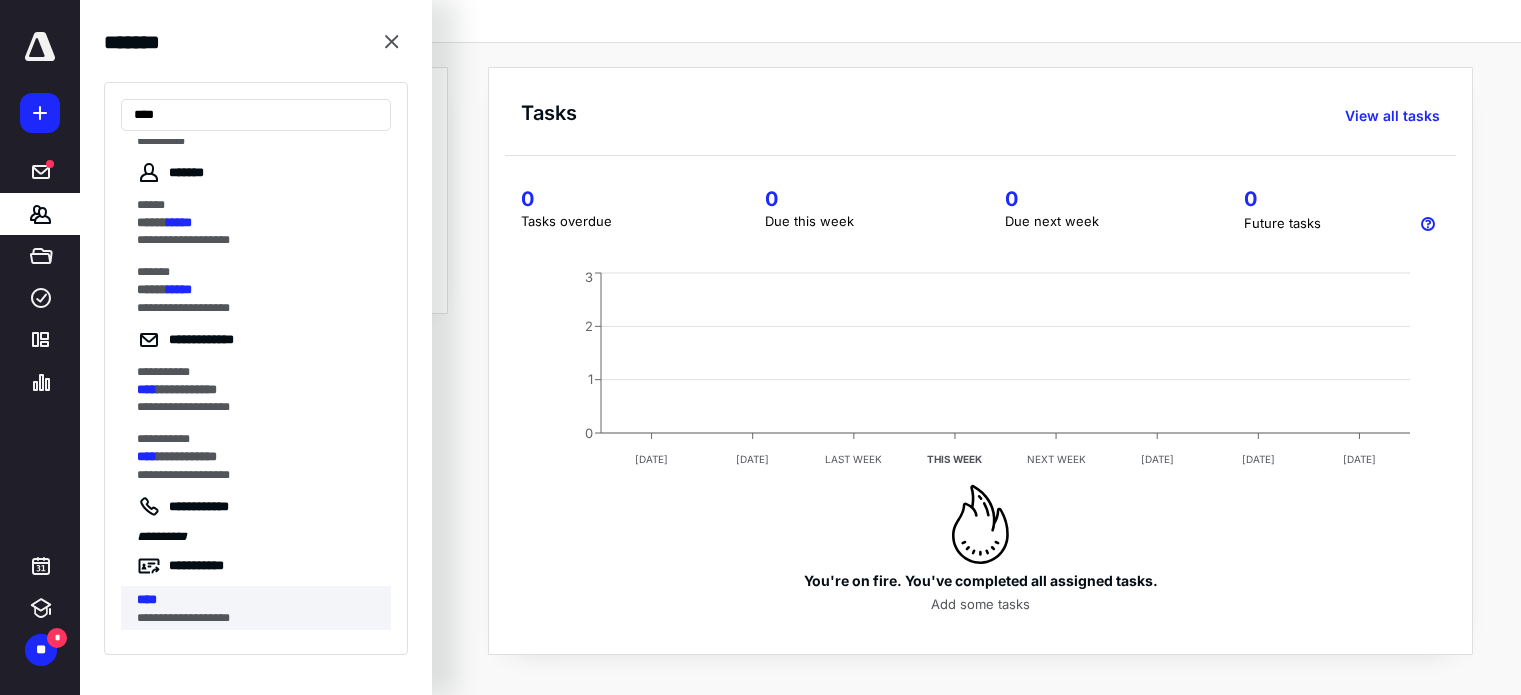 click on "**********" at bounding box center [250, 618] 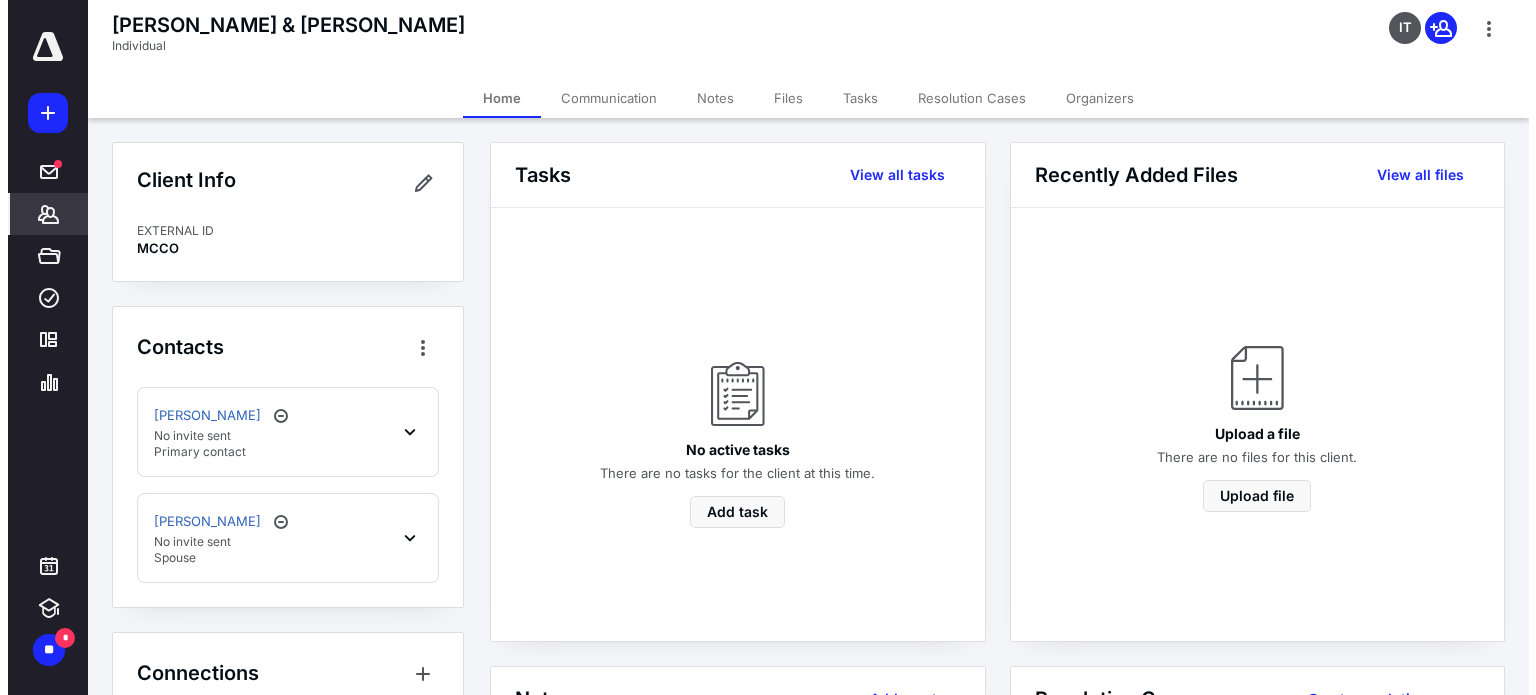 scroll, scrollTop: 300, scrollLeft: 0, axis: vertical 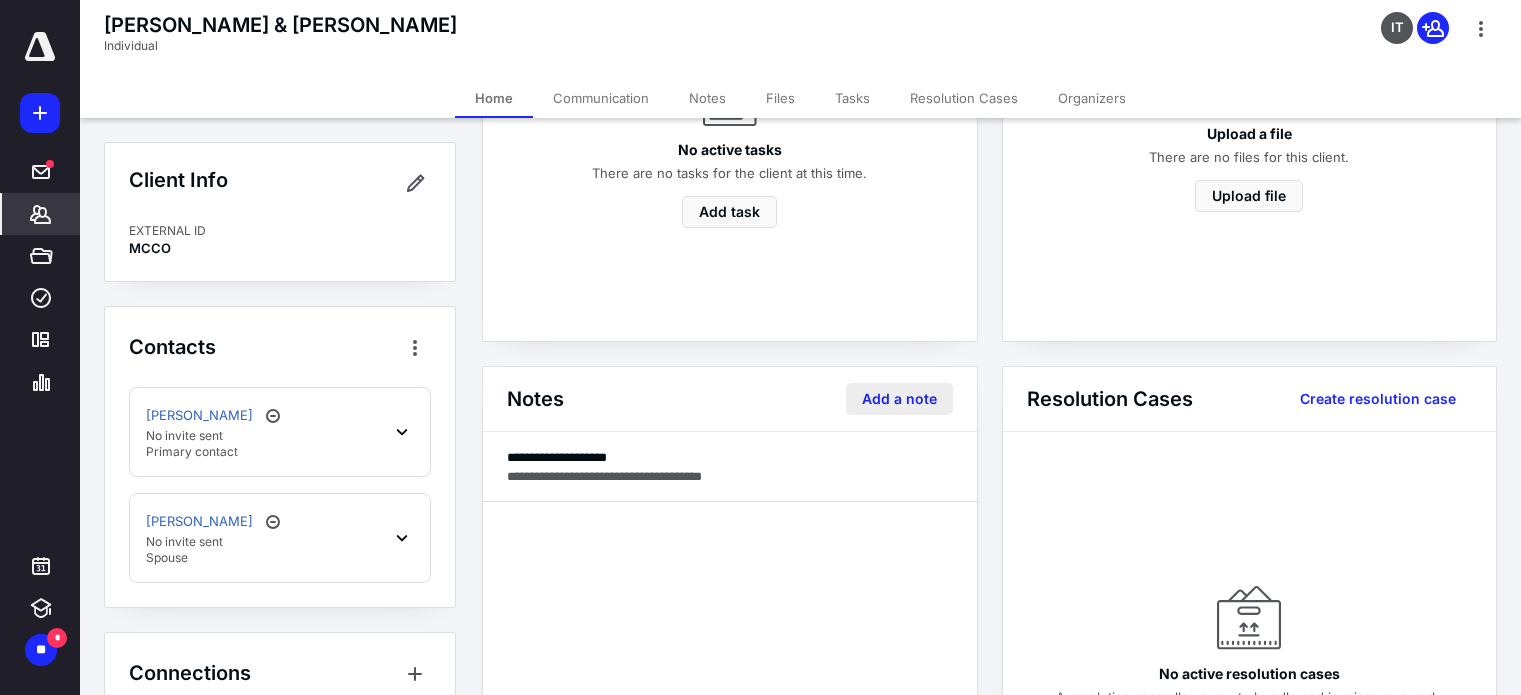 click on "Add a note" at bounding box center (899, 399) 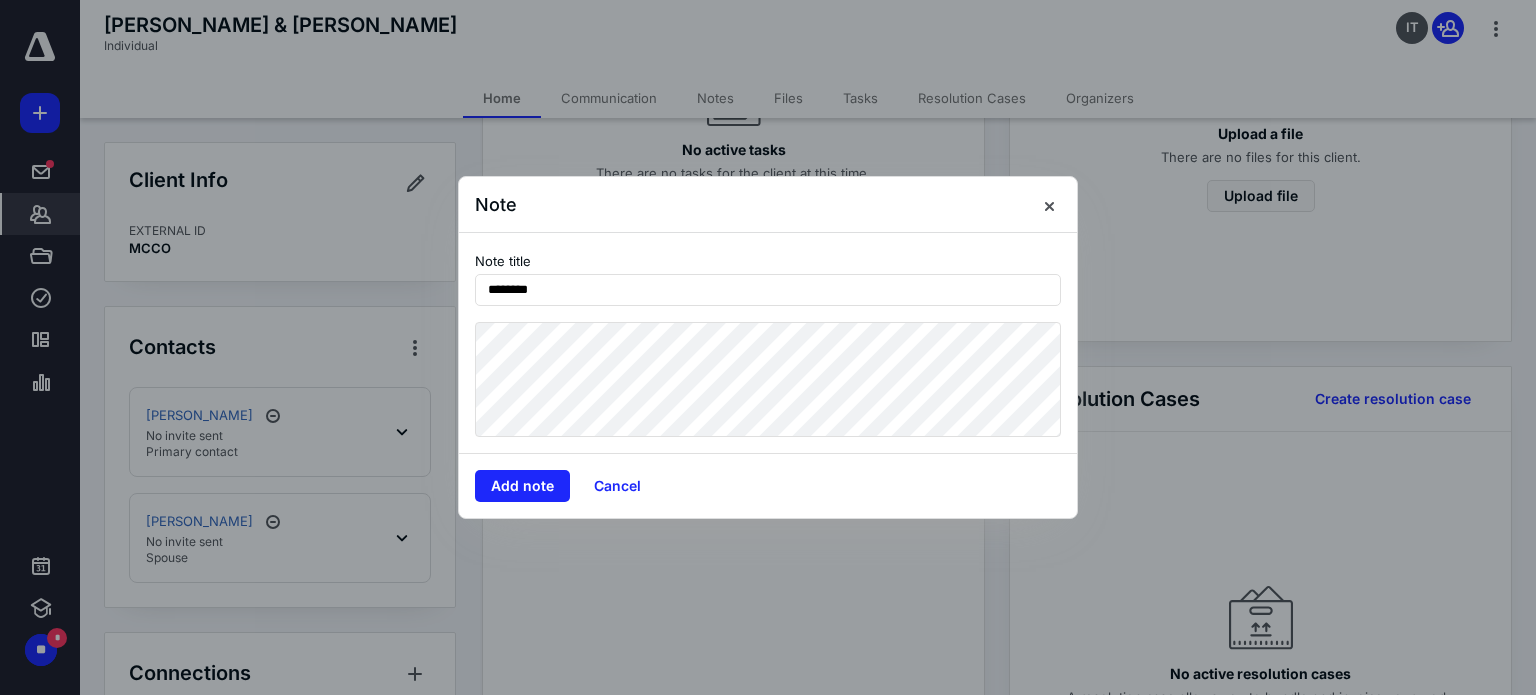 type on "********" 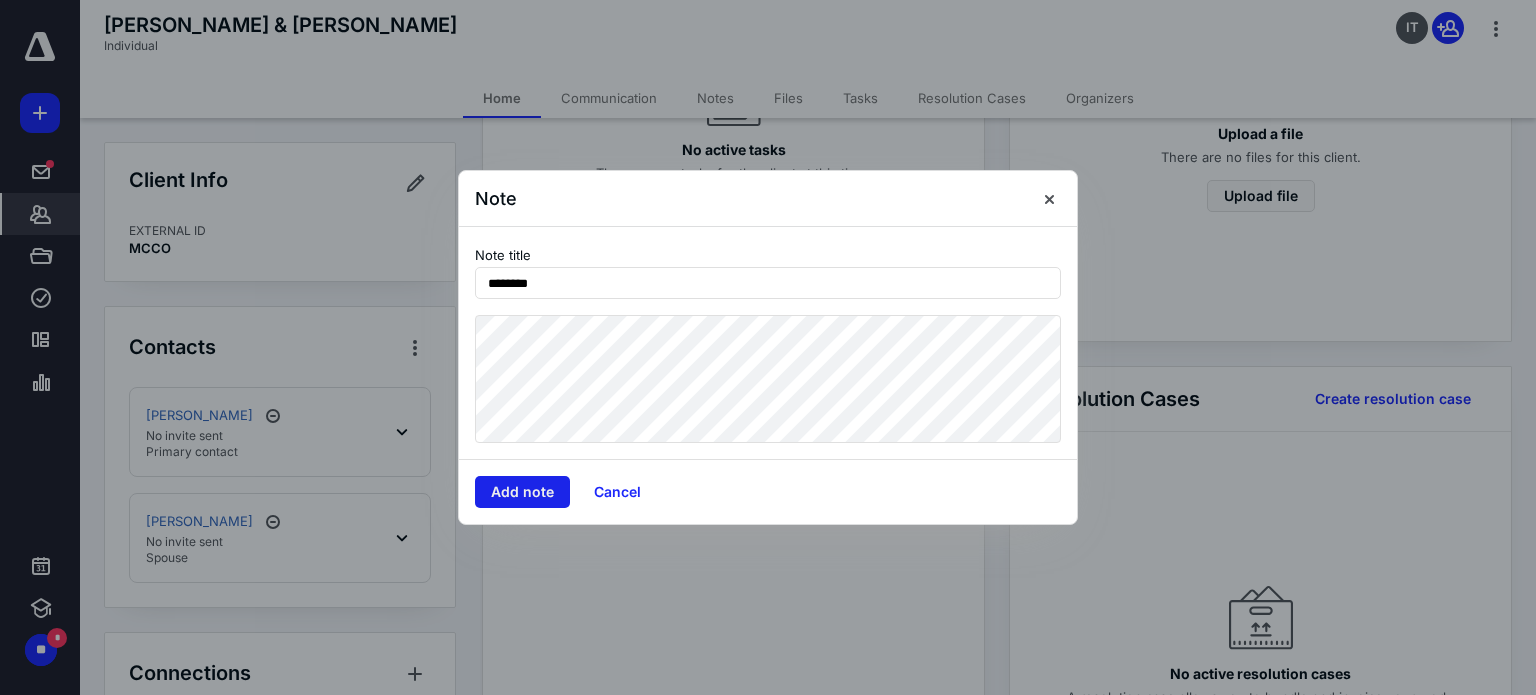 click on "Add note" at bounding box center [522, 492] 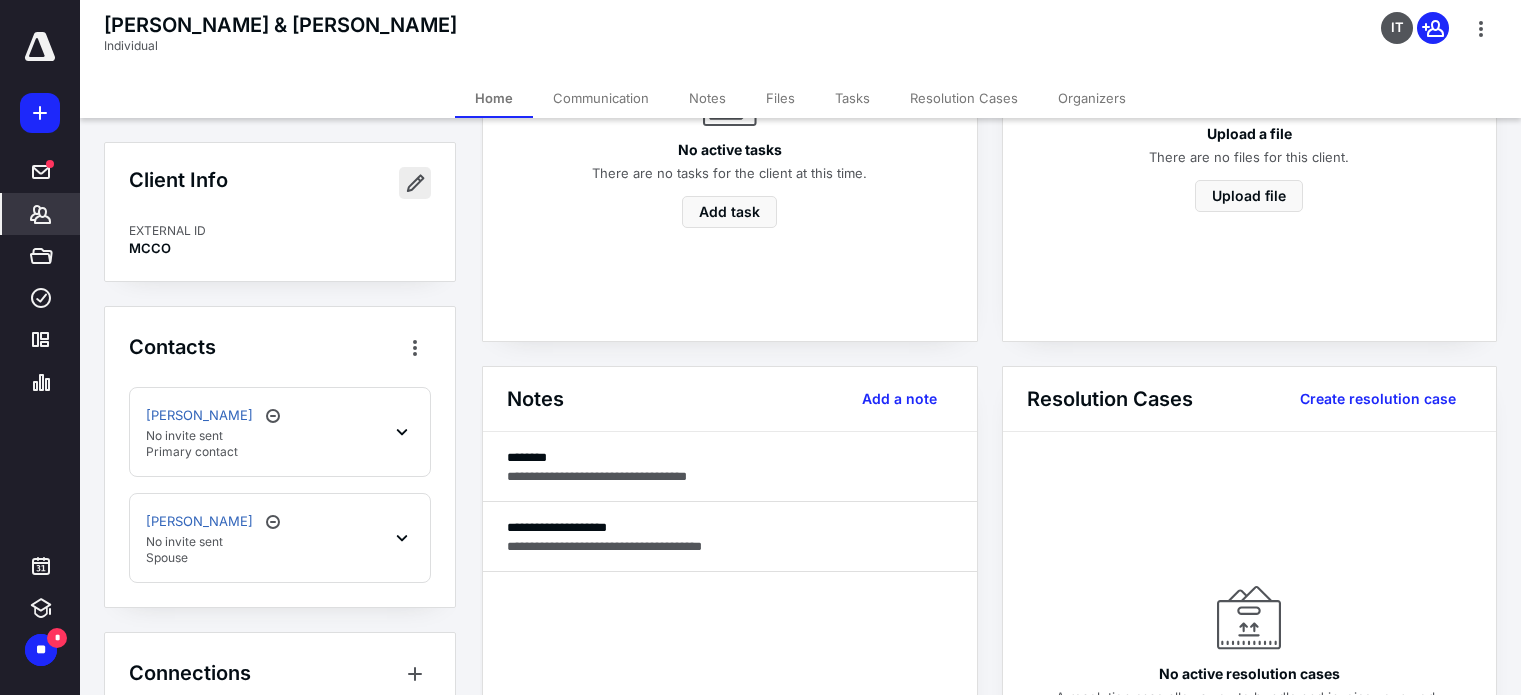 click at bounding box center (415, 183) 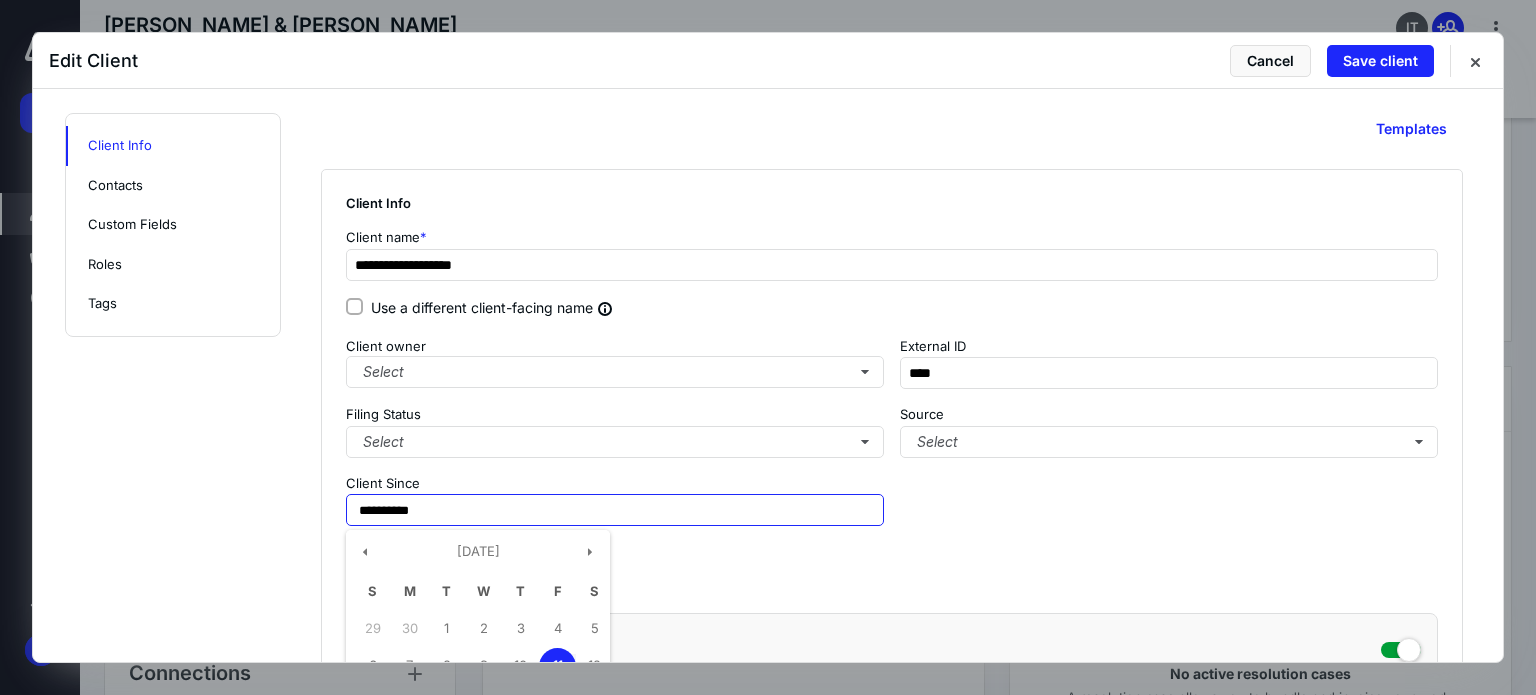 drag, startPoint x: 389, startPoint y: 517, endPoint x: 126, endPoint y: 515, distance: 263.0076 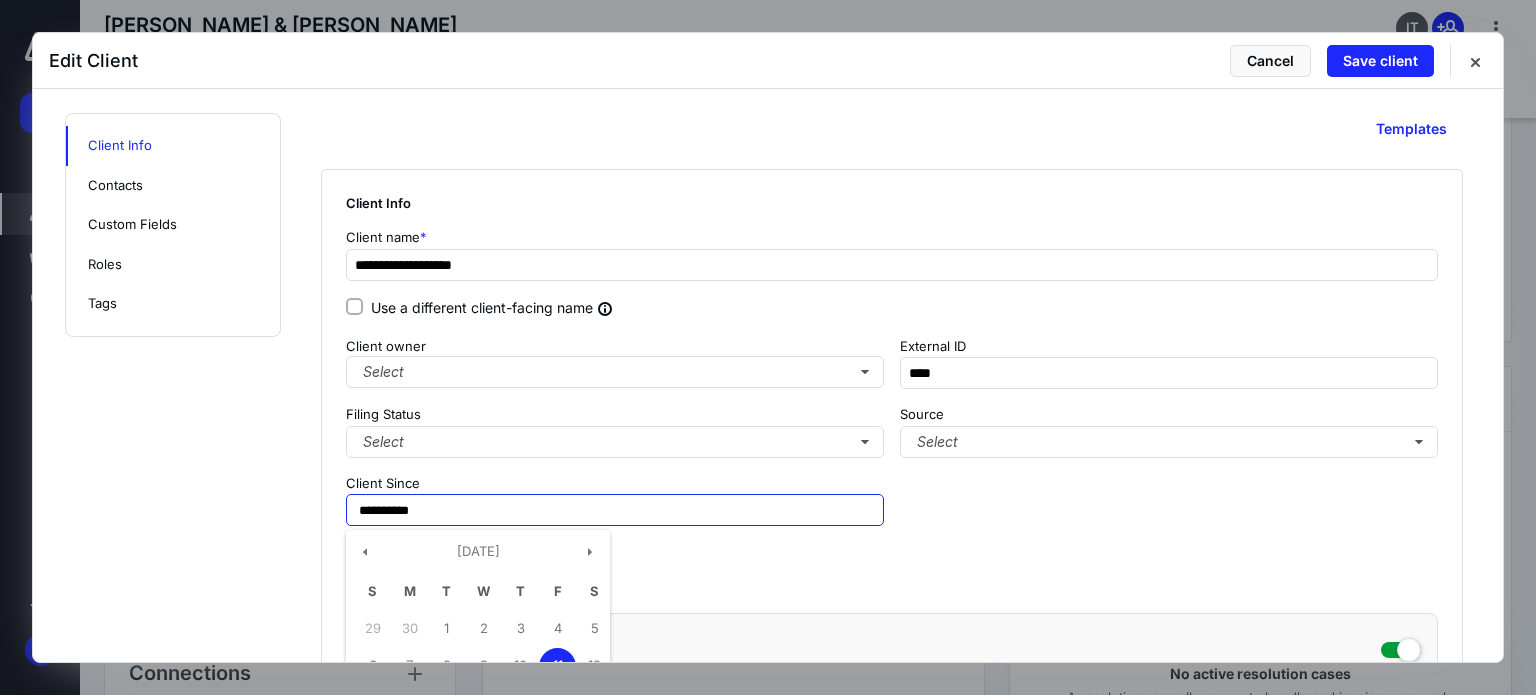 type on "**********" 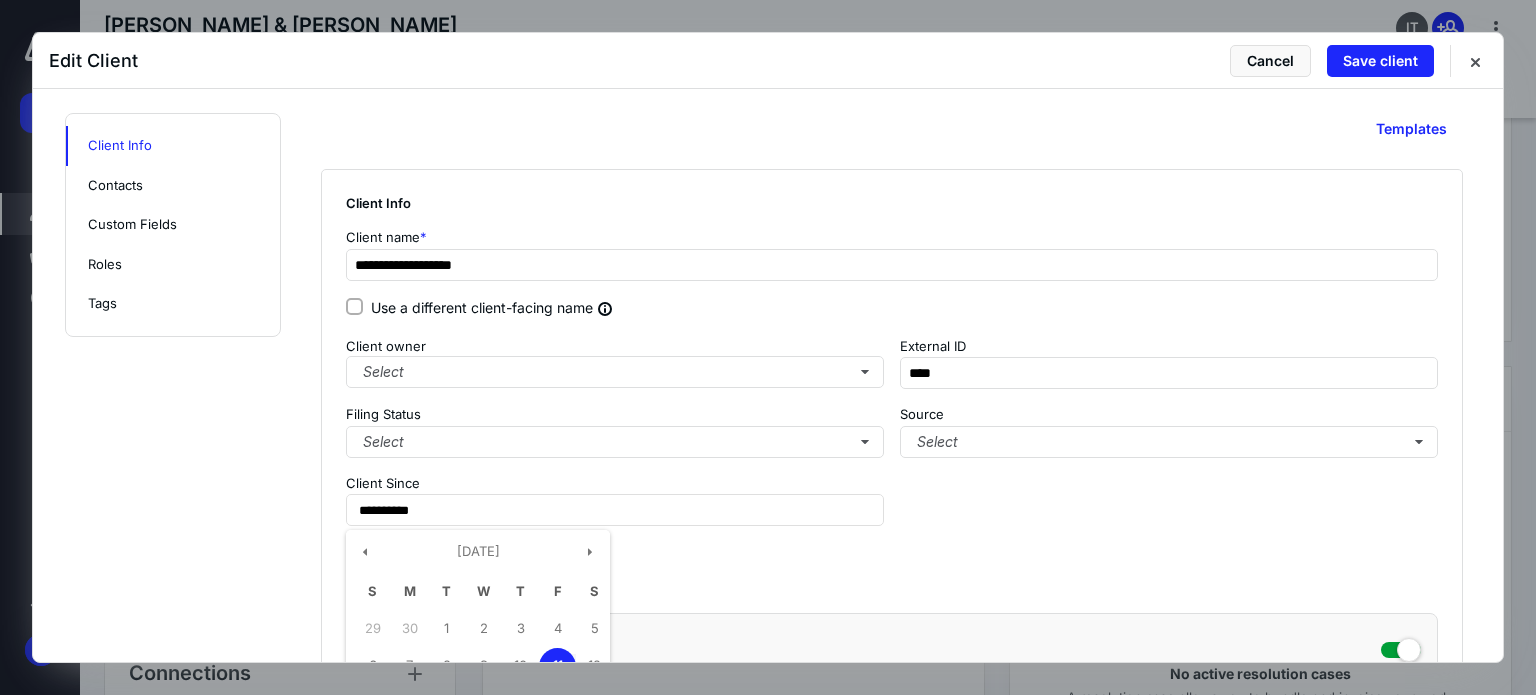 click on "**********" at bounding box center (768, 1604) 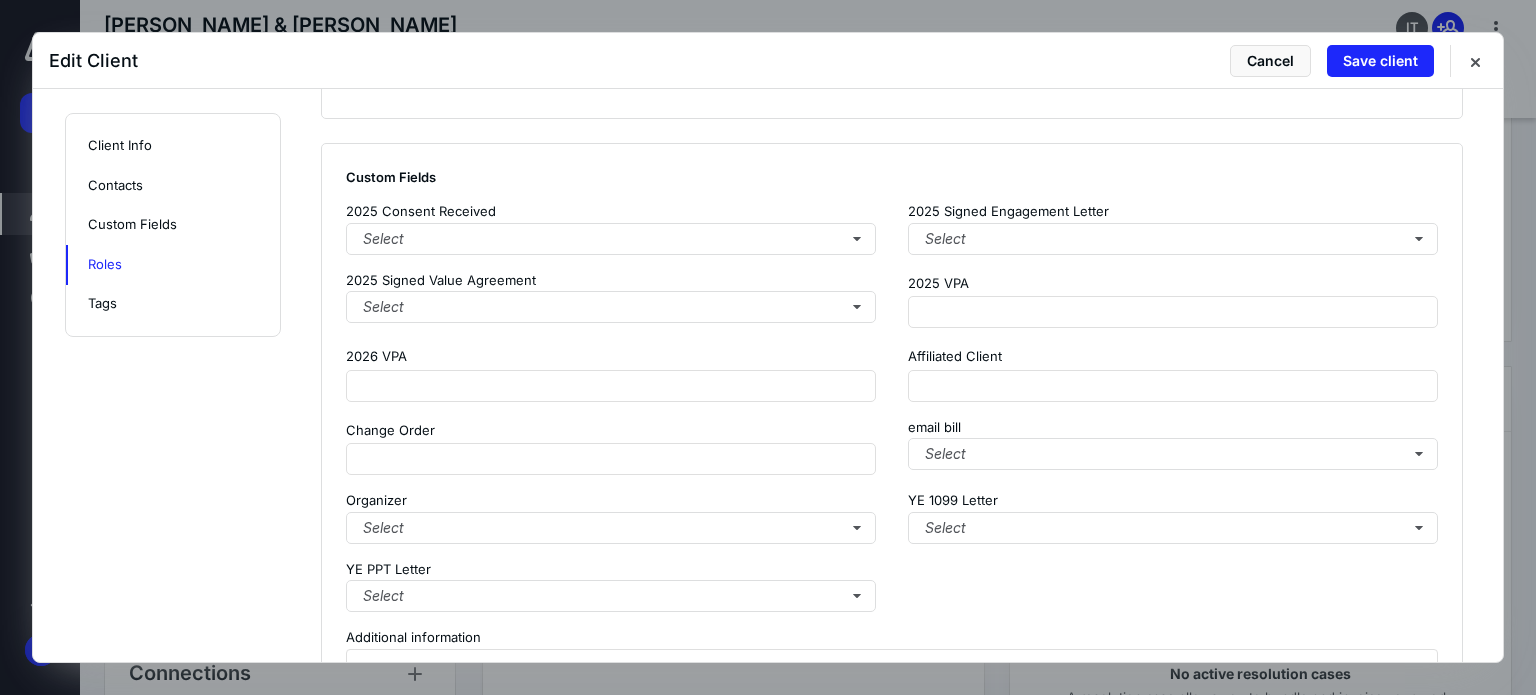scroll, scrollTop: 2458, scrollLeft: 0, axis: vertical 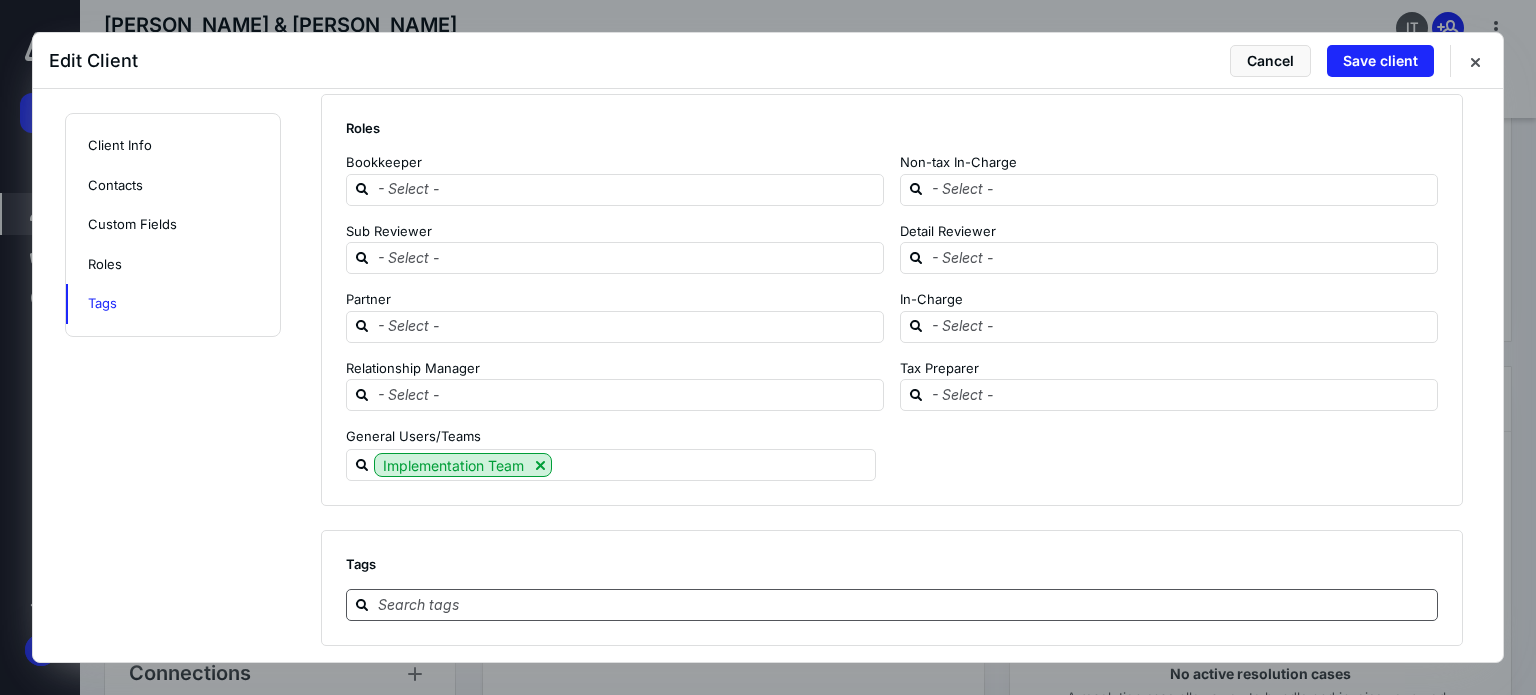 click at bounding box center (904, 604) 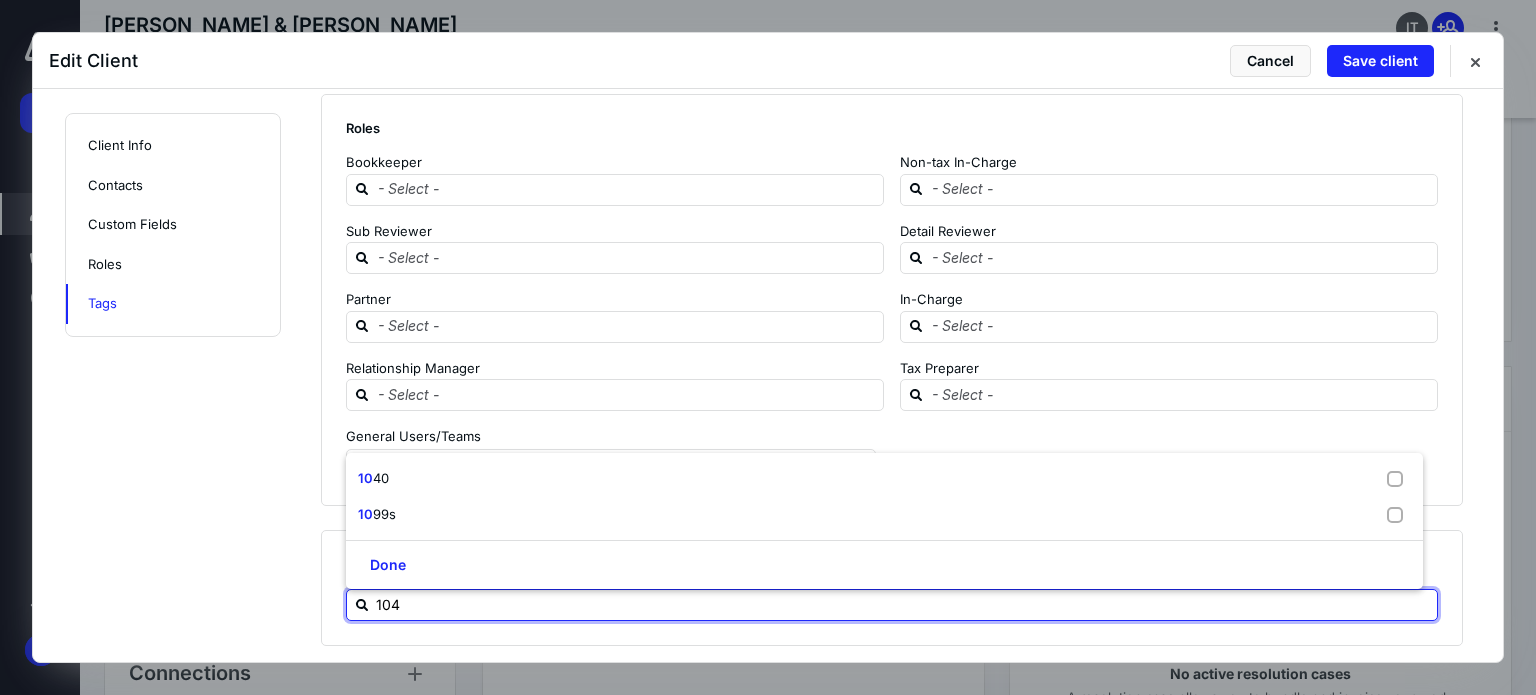 type on "1040" 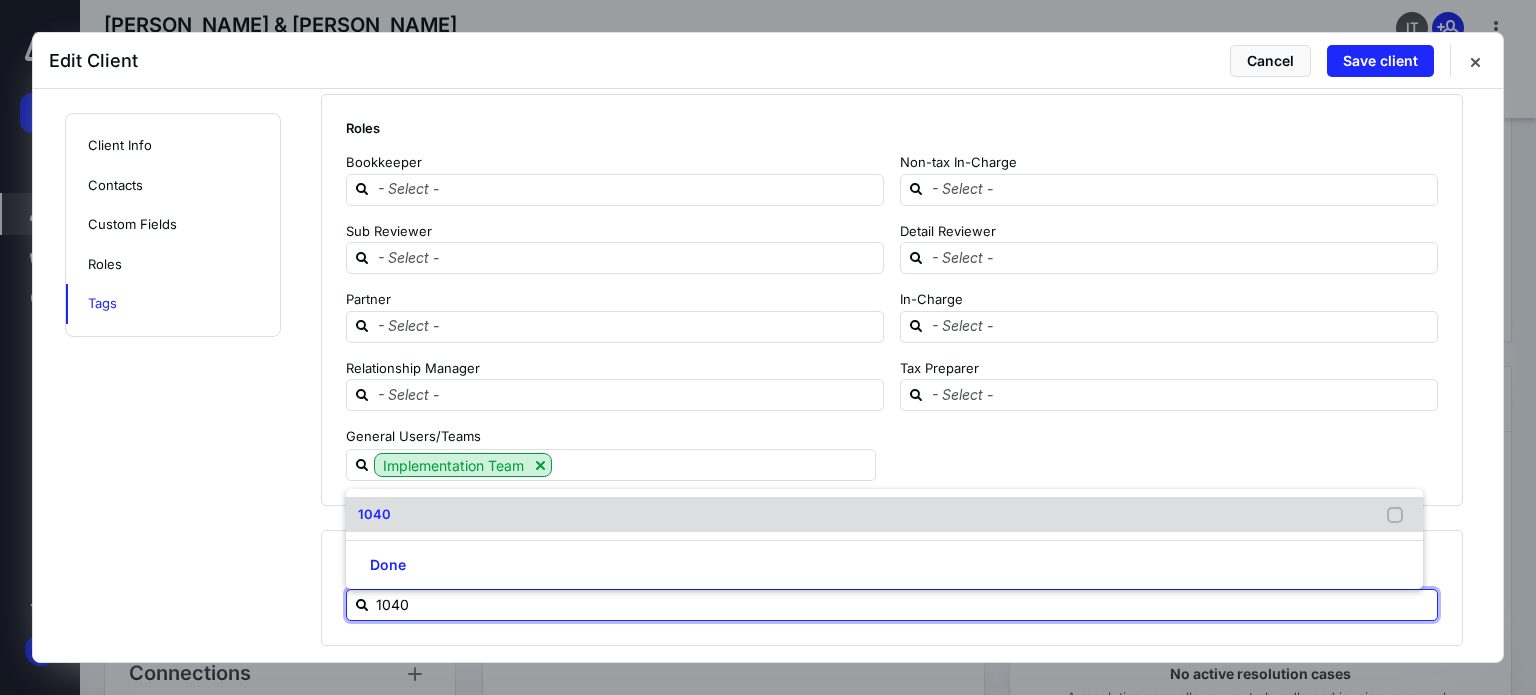 click on "1040" at bounding box center (884, 515) 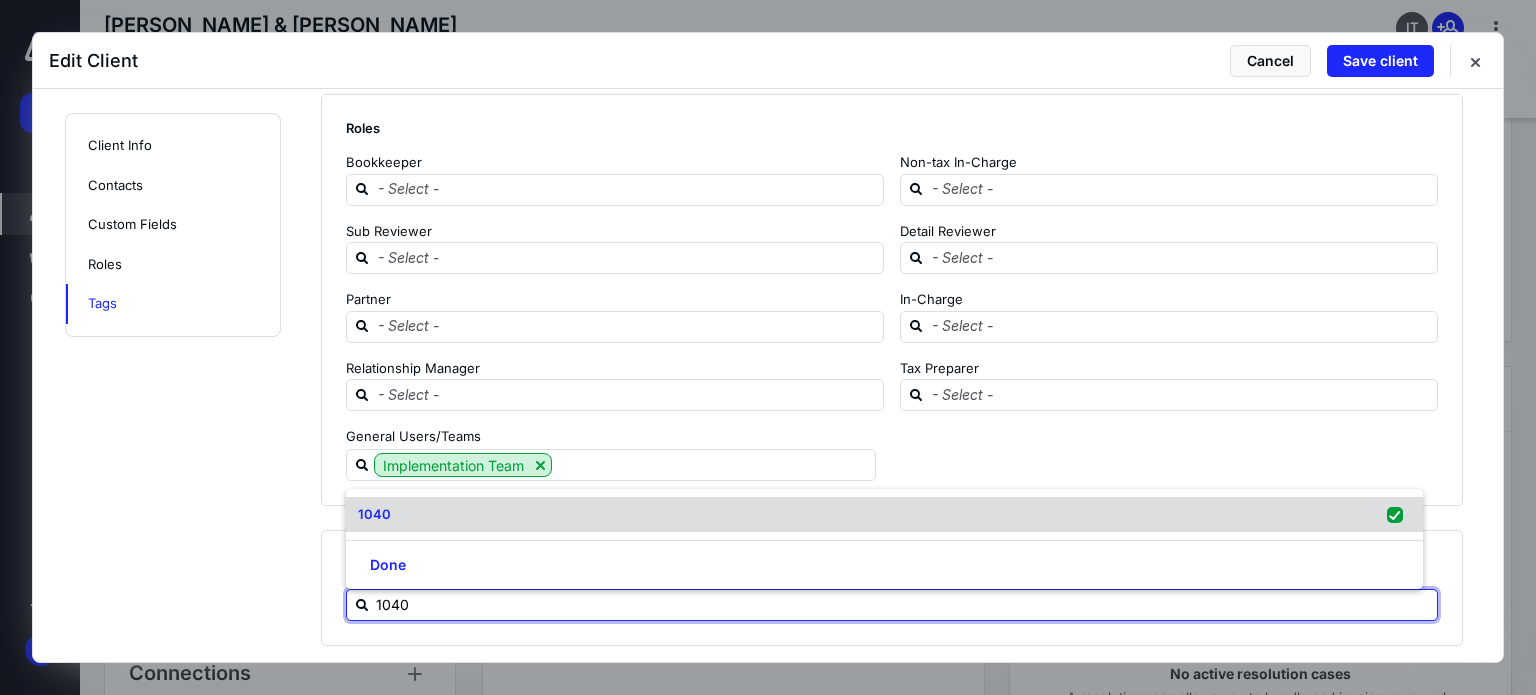 checkbox on "true" 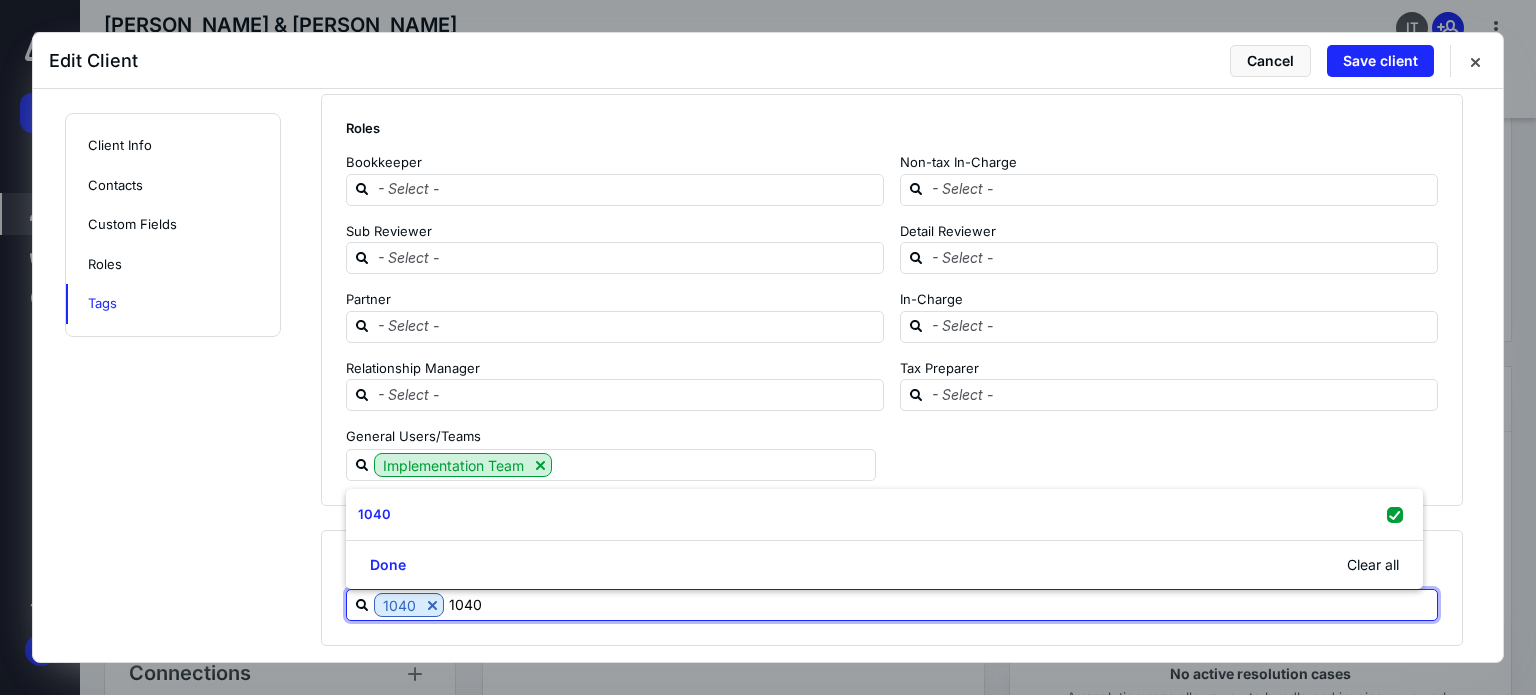 type on "1040" 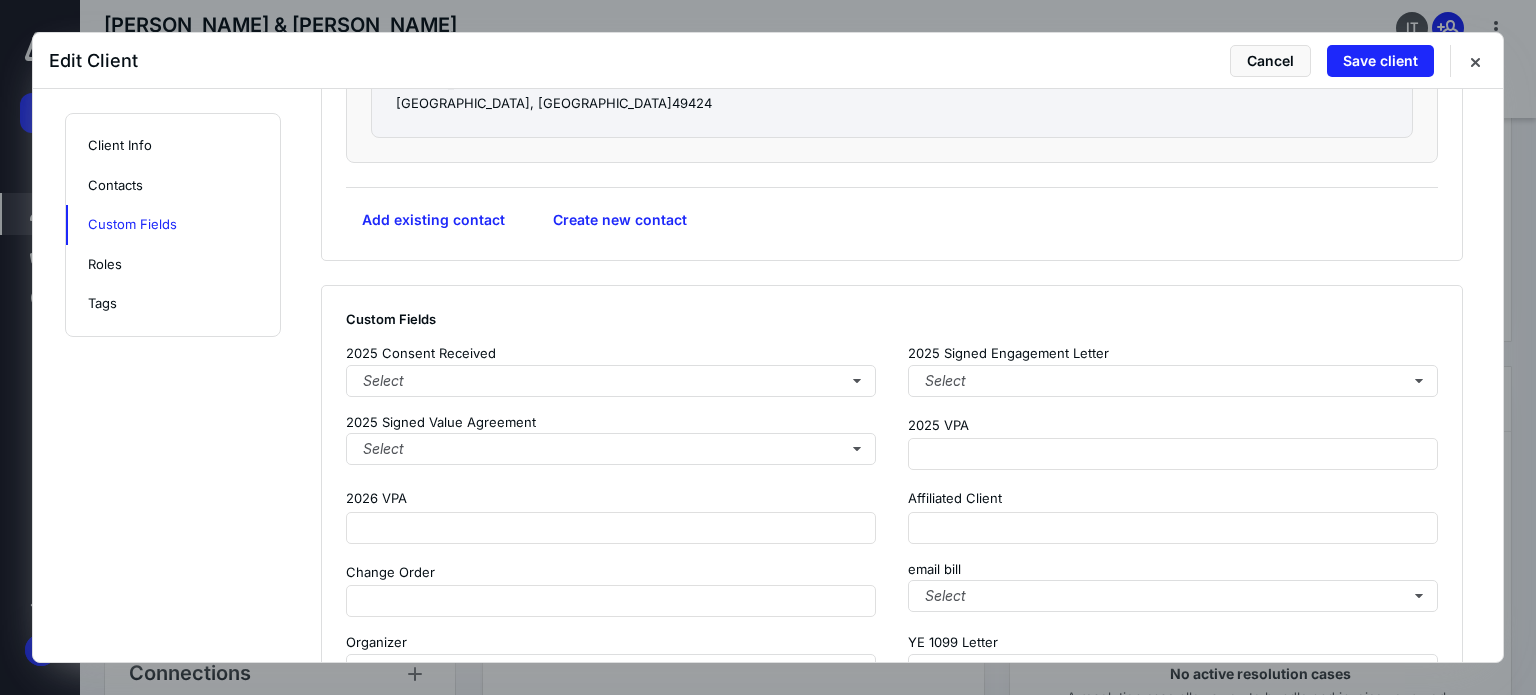 scroll, scrollTop: 1758, scrollLeft: 0, axis: vertical 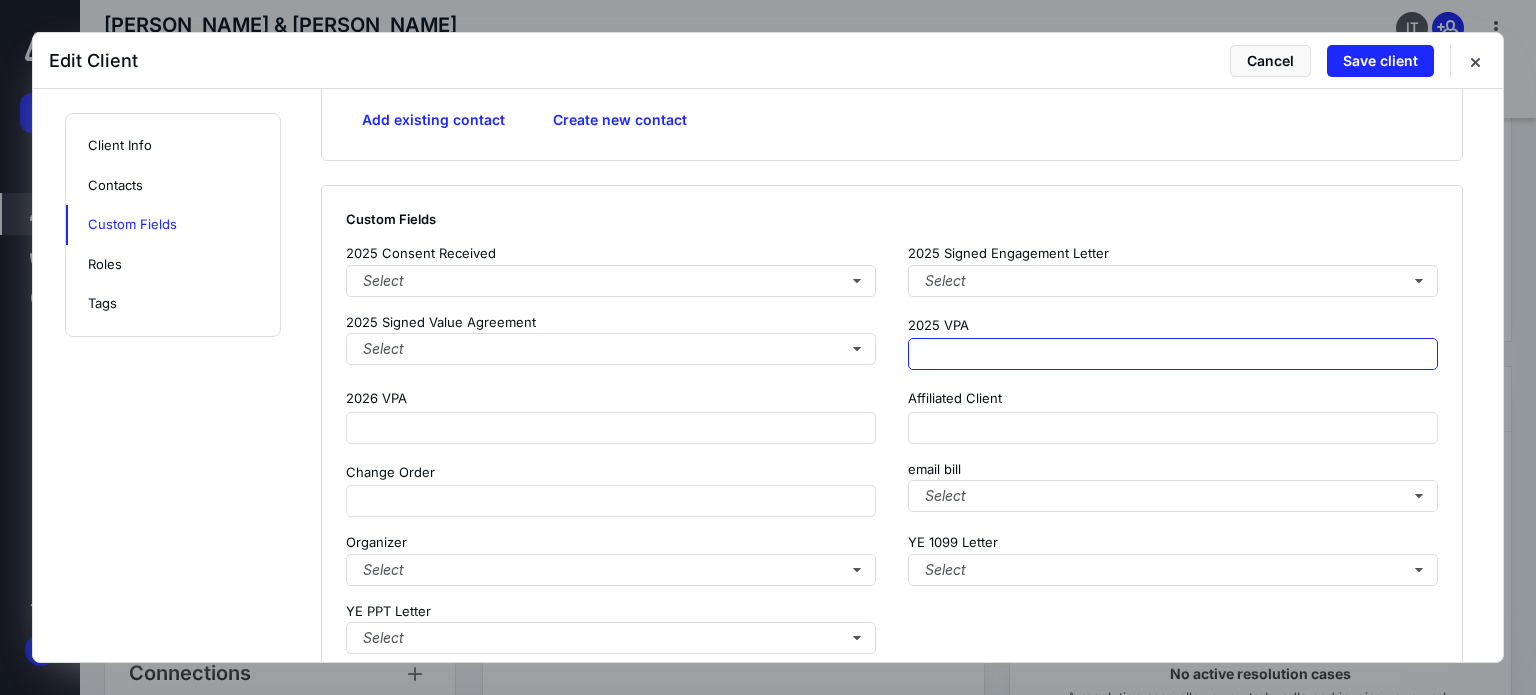 click at bounding box center [1173, 354] 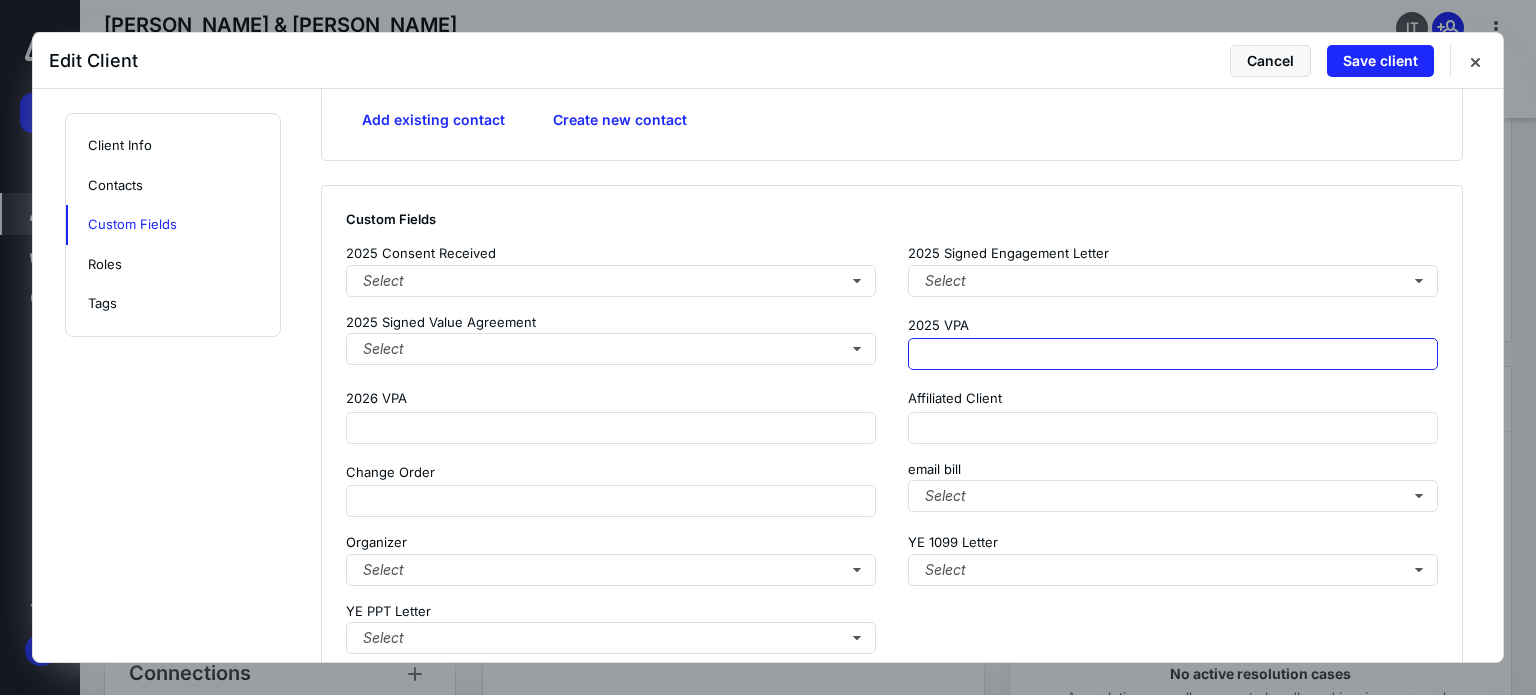 paste on "**********" 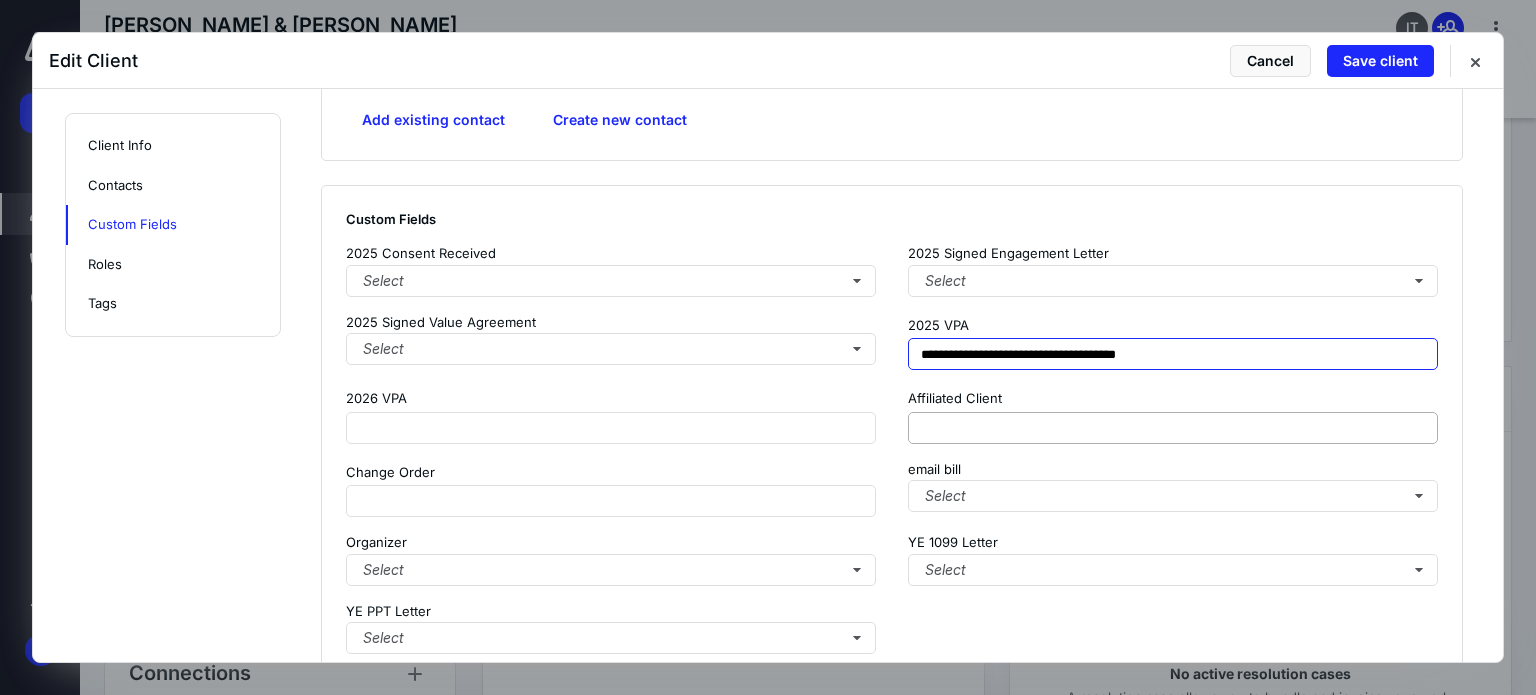 type on "**********" 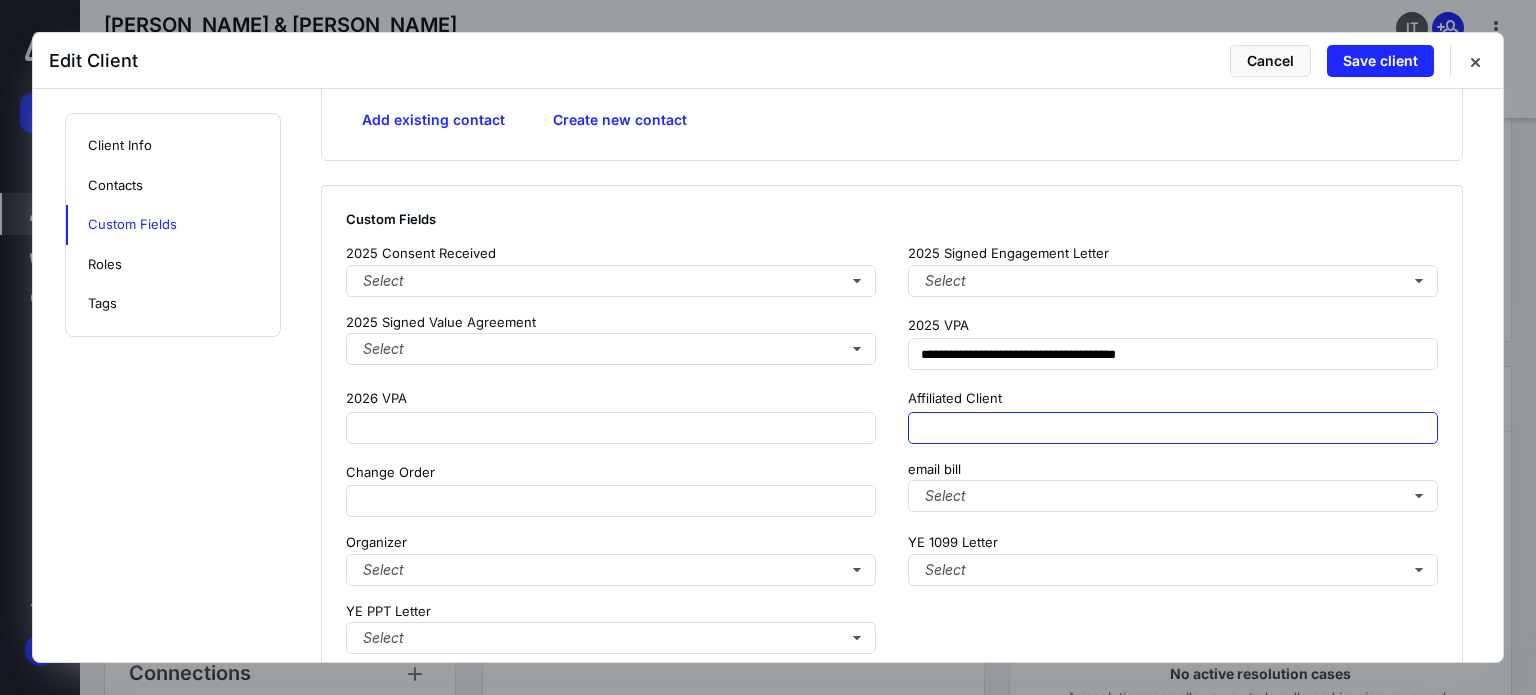 click at bounding box center (1173, 428) 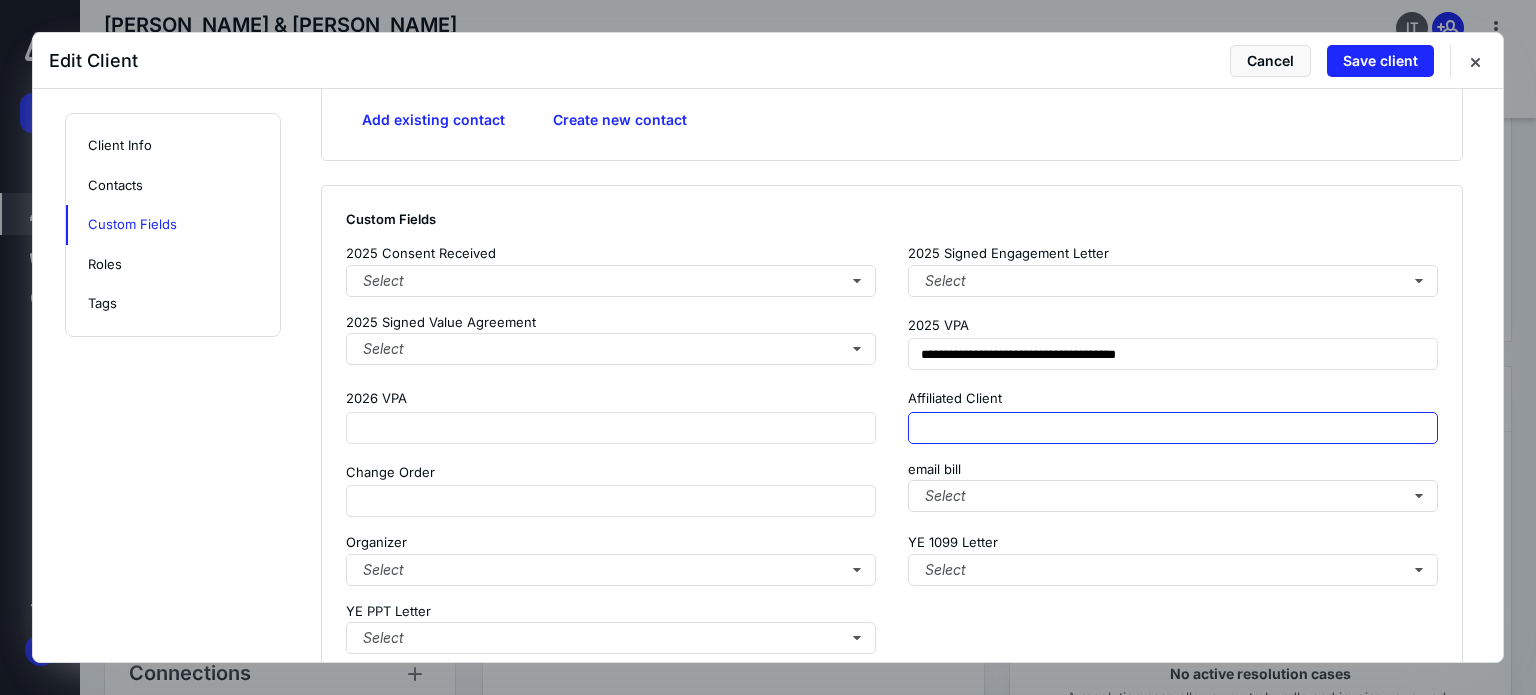 scroll, scrollTop: 2458, scrollLeft: 0, axis: vertical 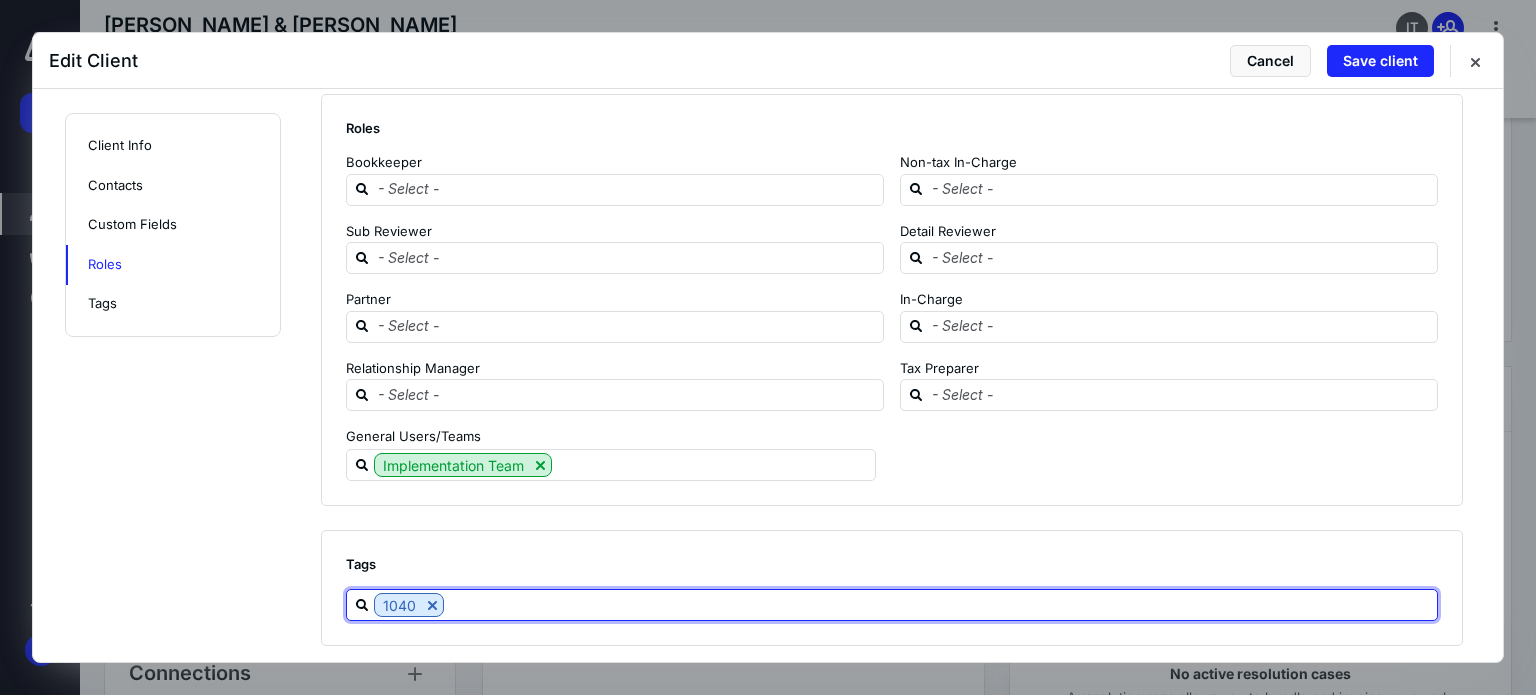 click at bounding box center (940, 604) 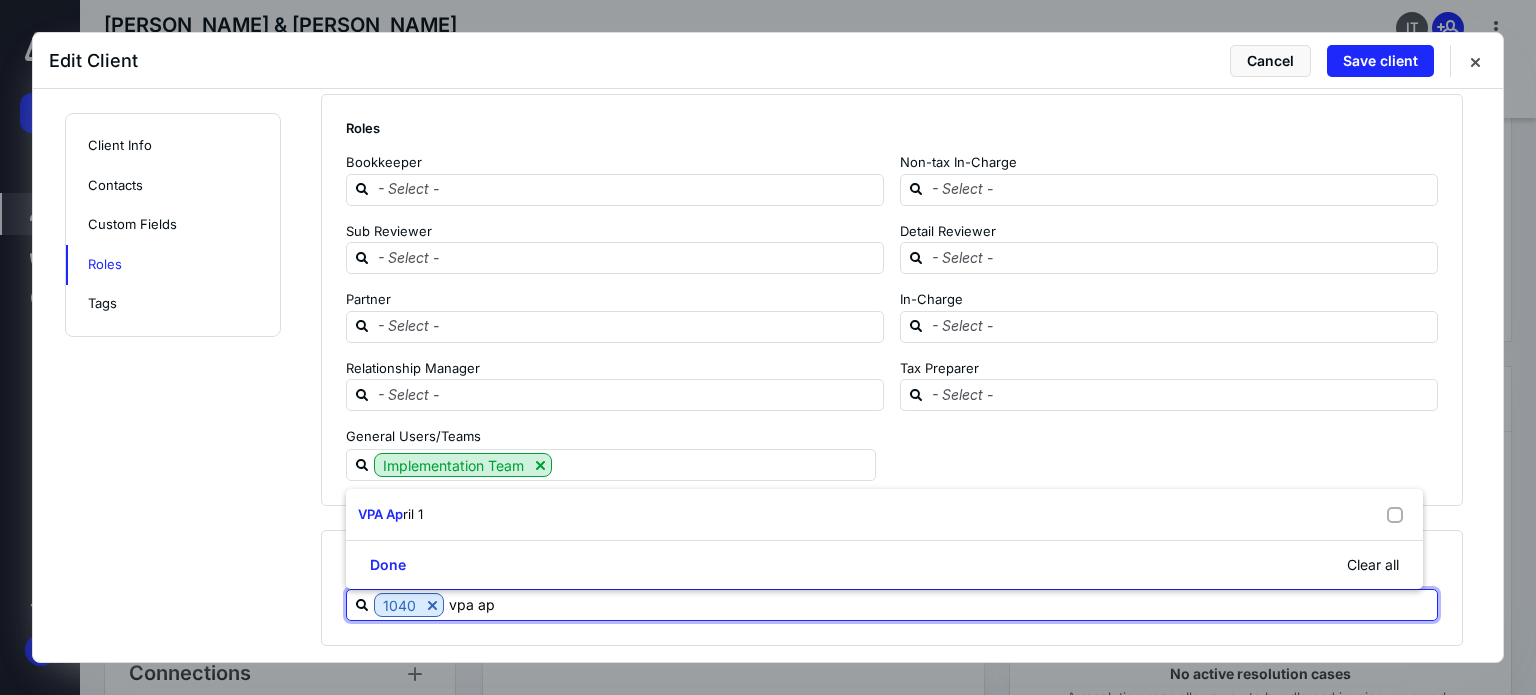 type on "vpa apr" 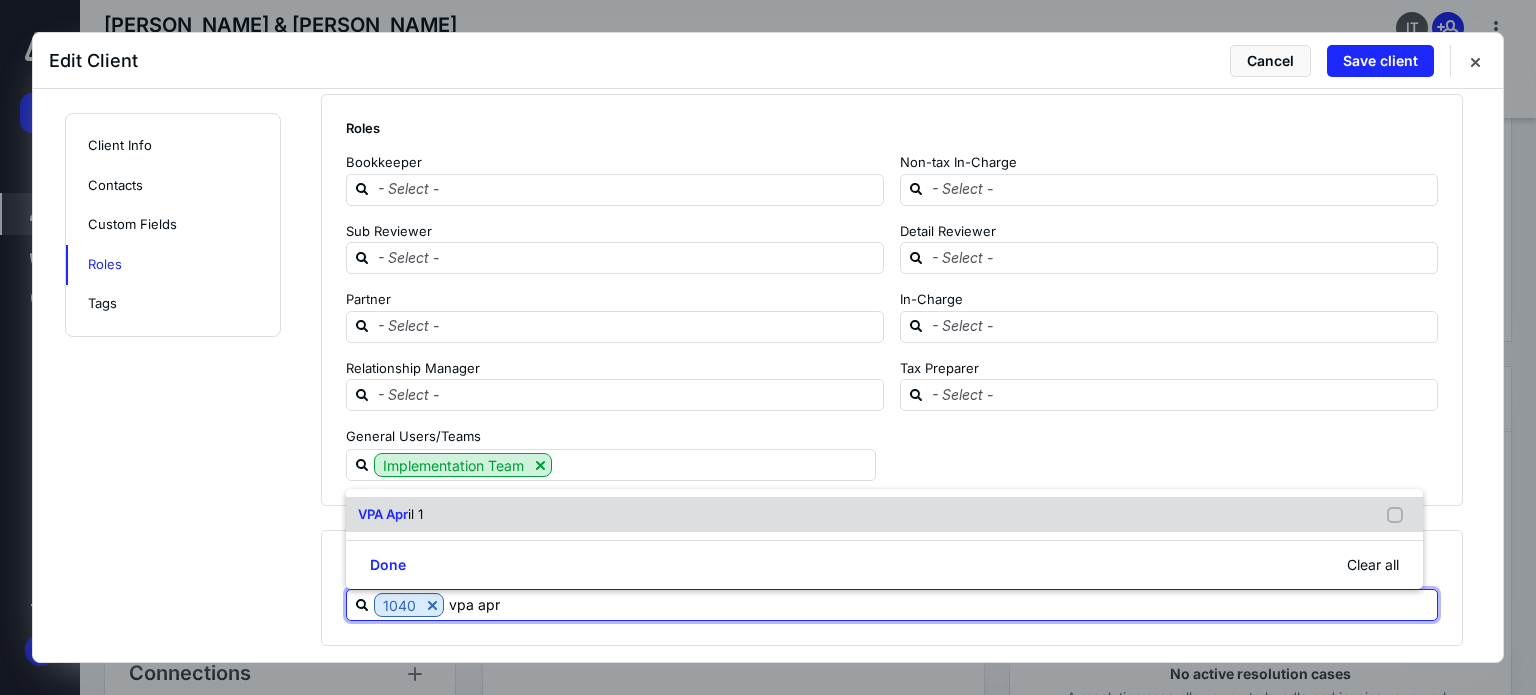 click on "il 1" at bounding box center (415, 514) 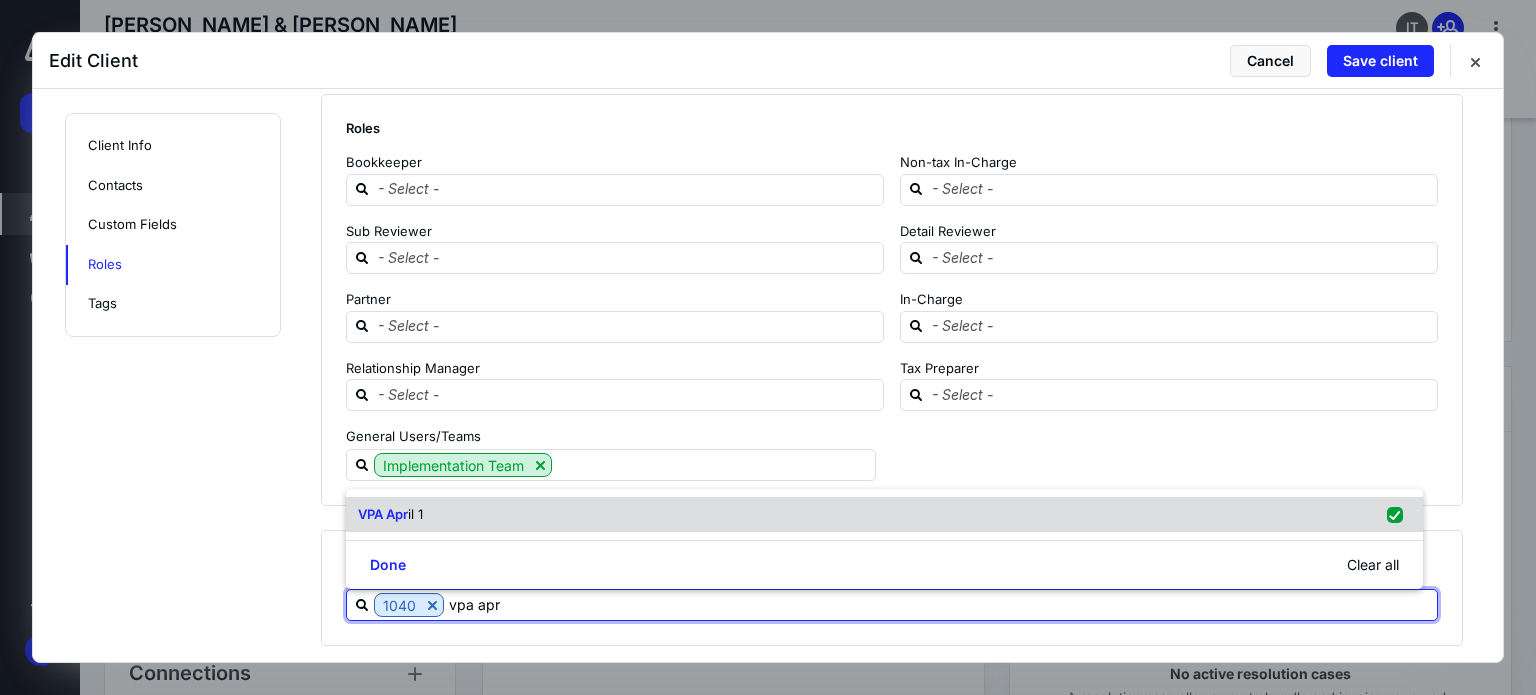 checkbox on "true" 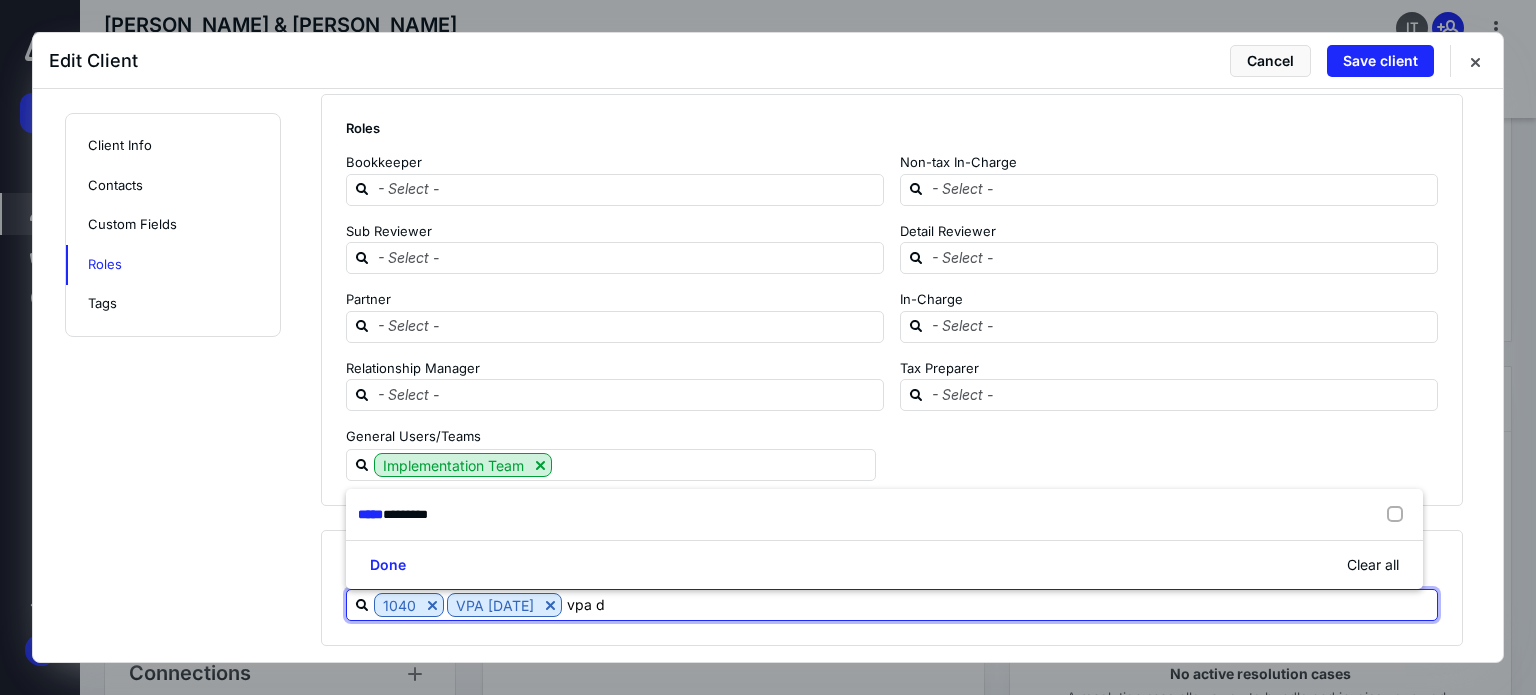 type on "vpa de" 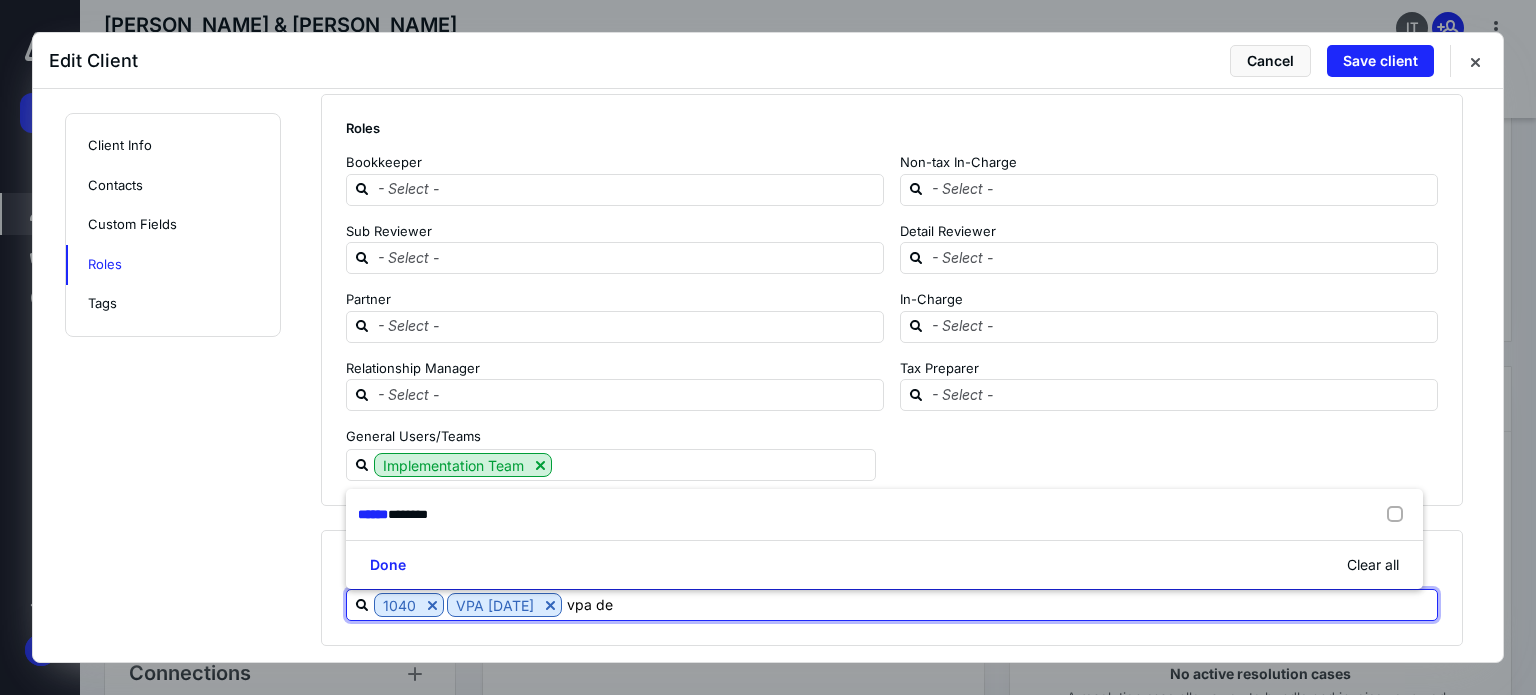 click on "********" at bounding box center [408, 514] 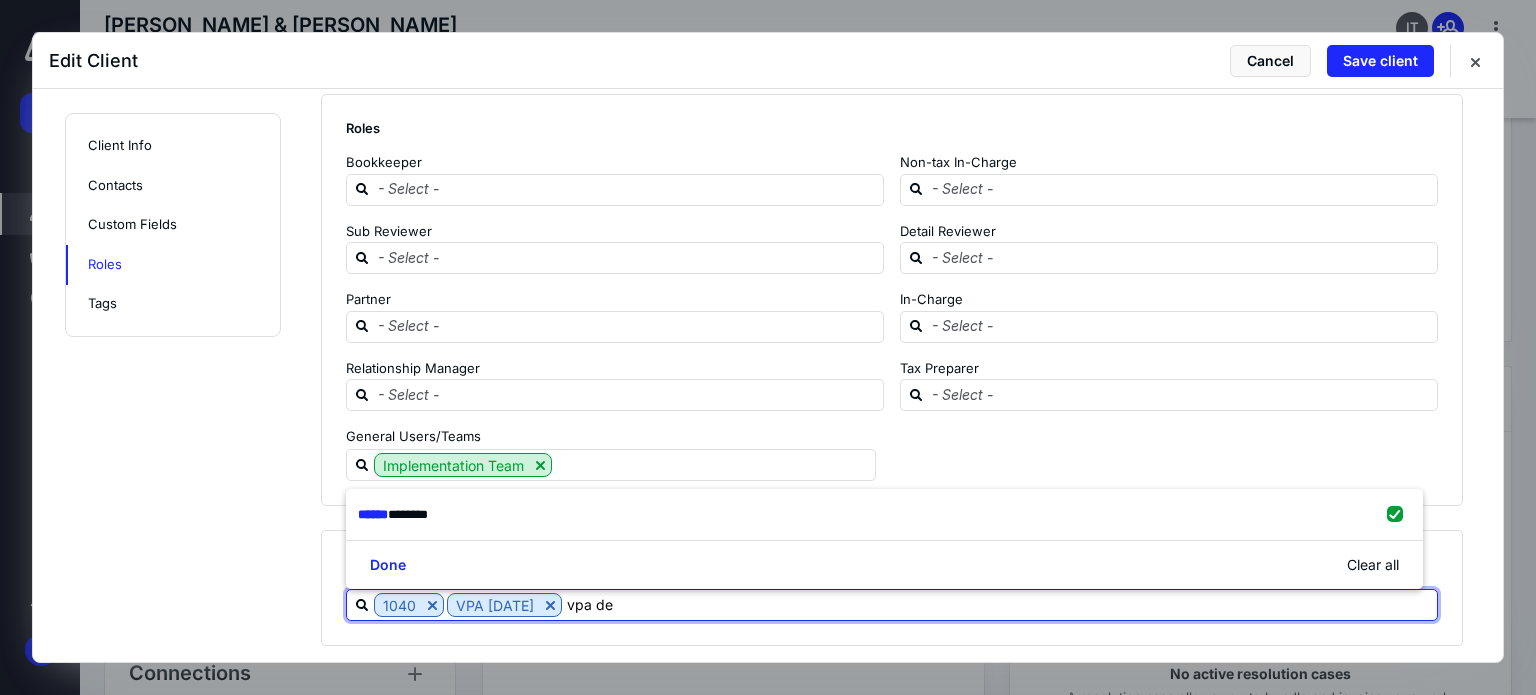 checkbox on "true" 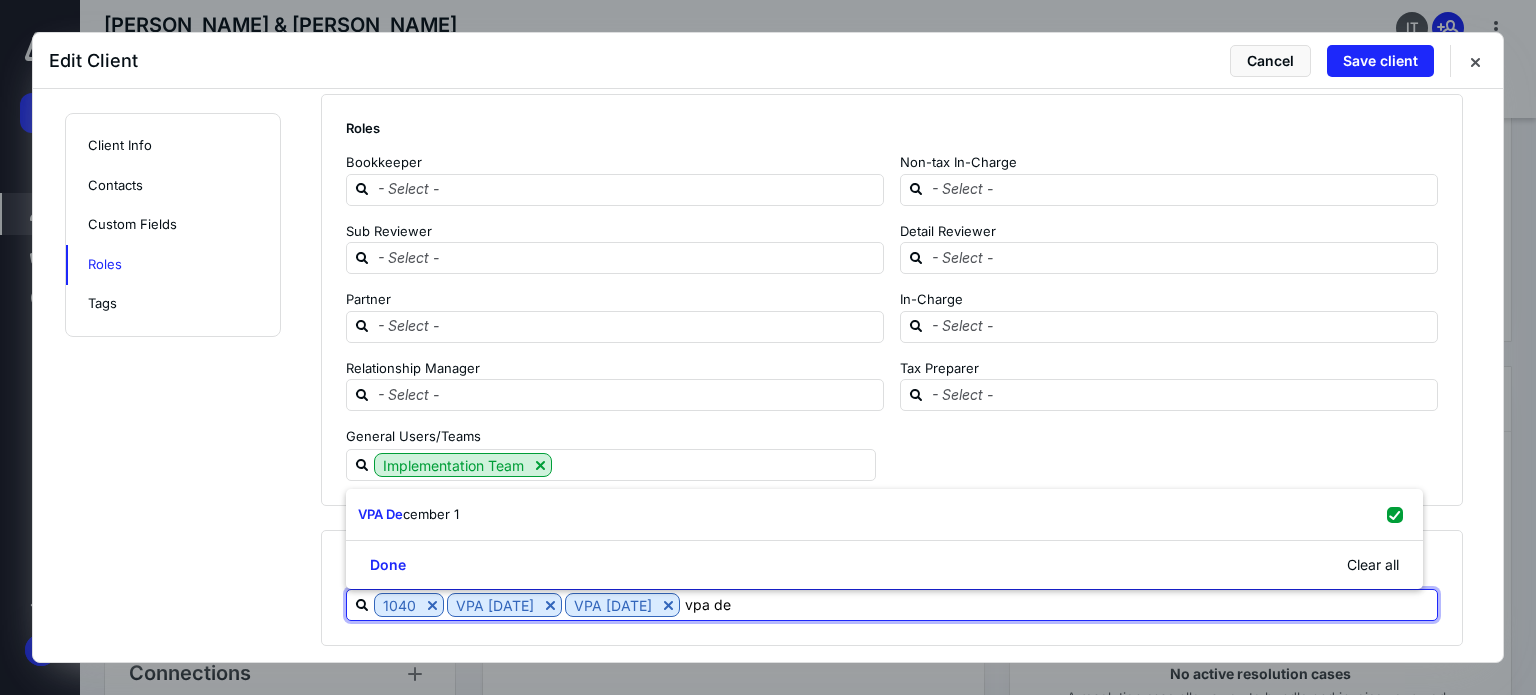 type on "vpa de" 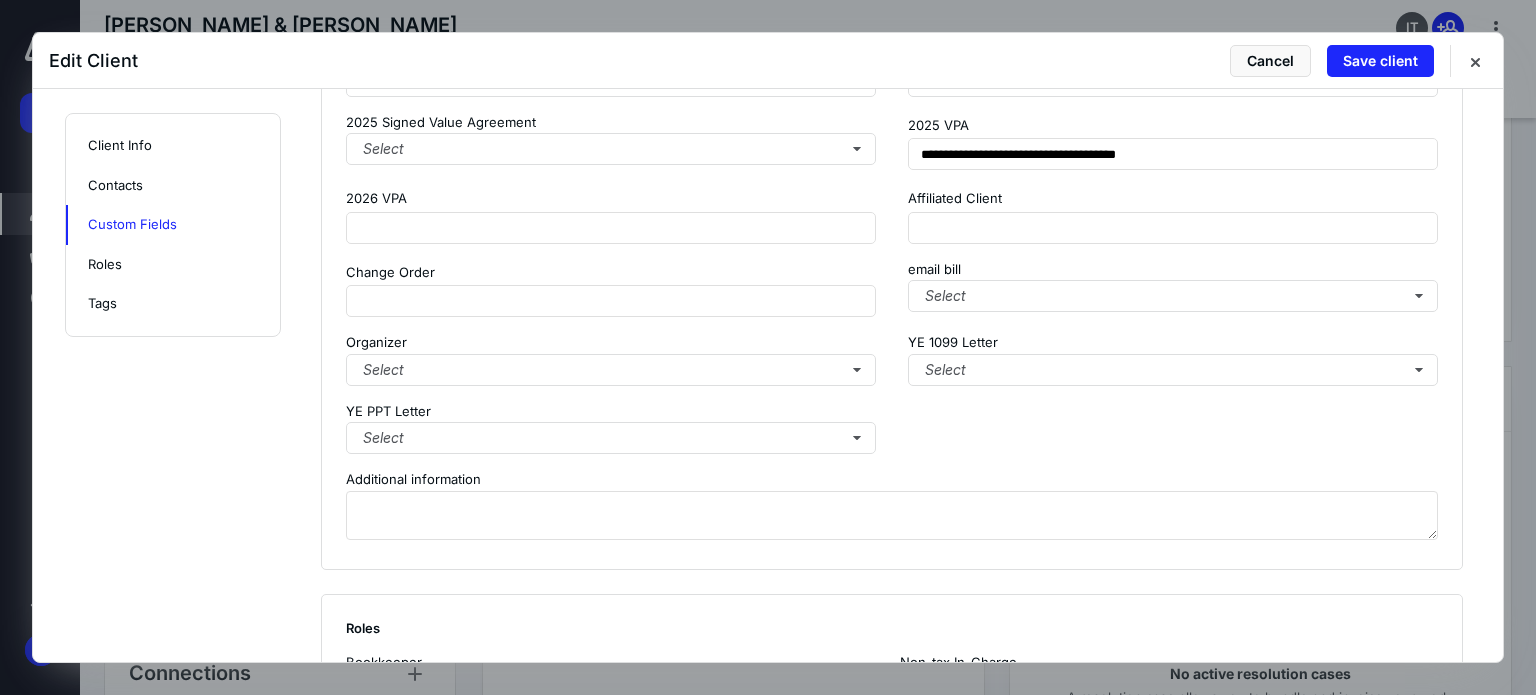 scroll, scrollTop: 1858, scrollLeft: 0, axis: vertical 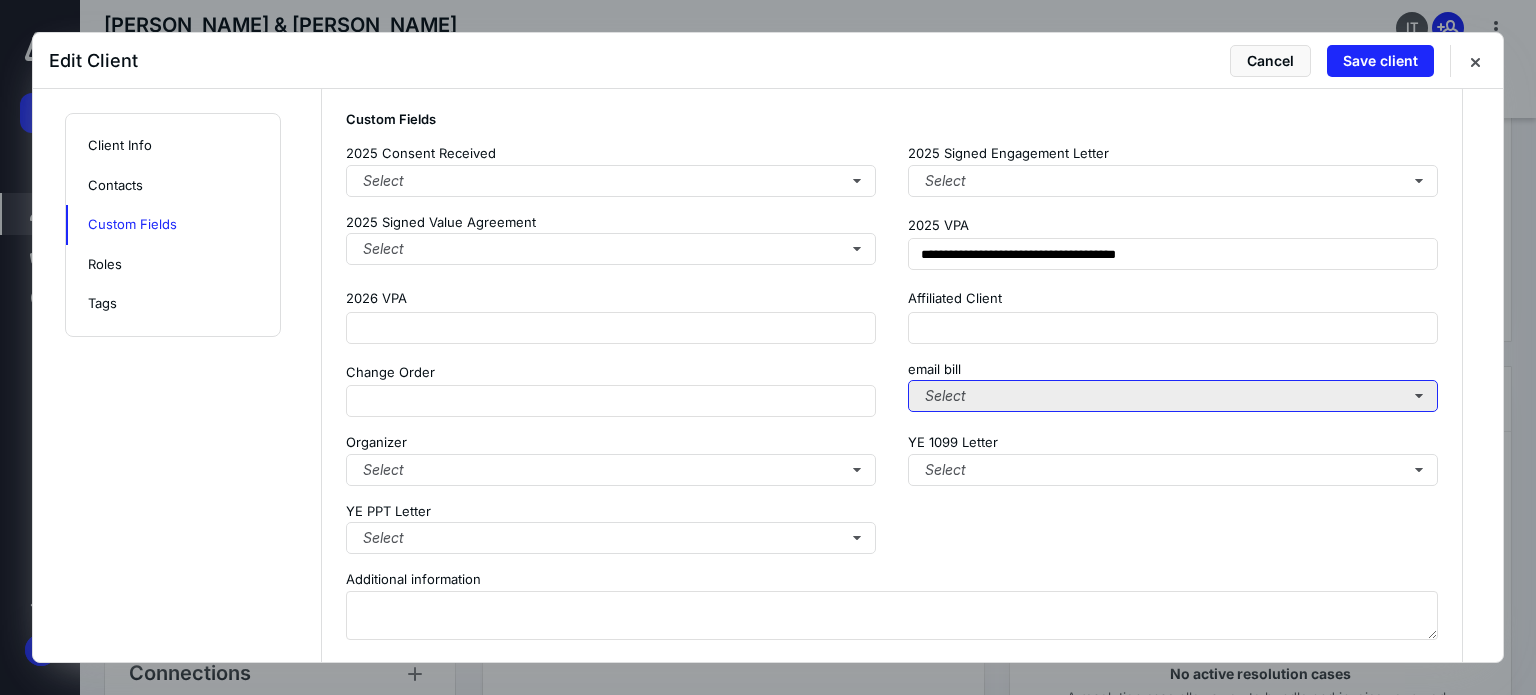 click on "Select" at bounding box center [1173, 396] 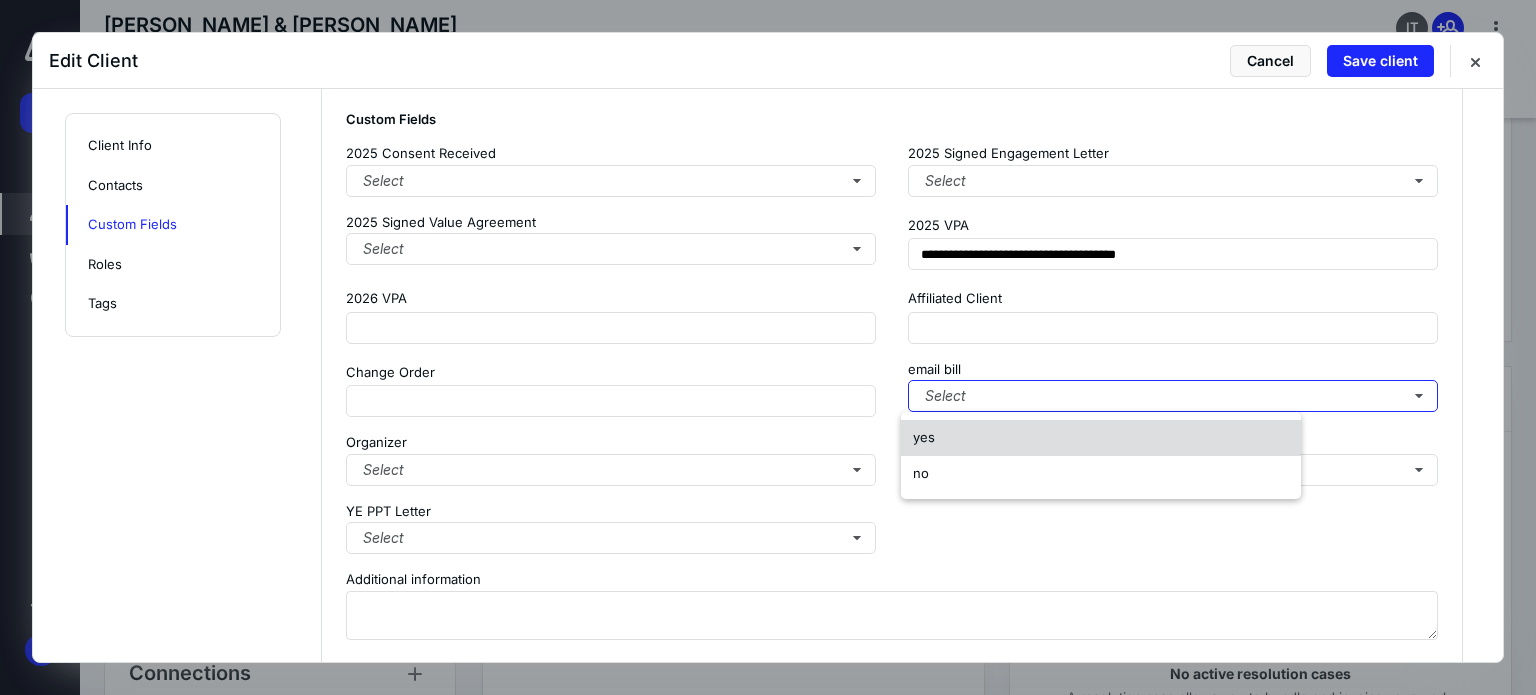 click on "yes" at bounding box center (1101, 438) 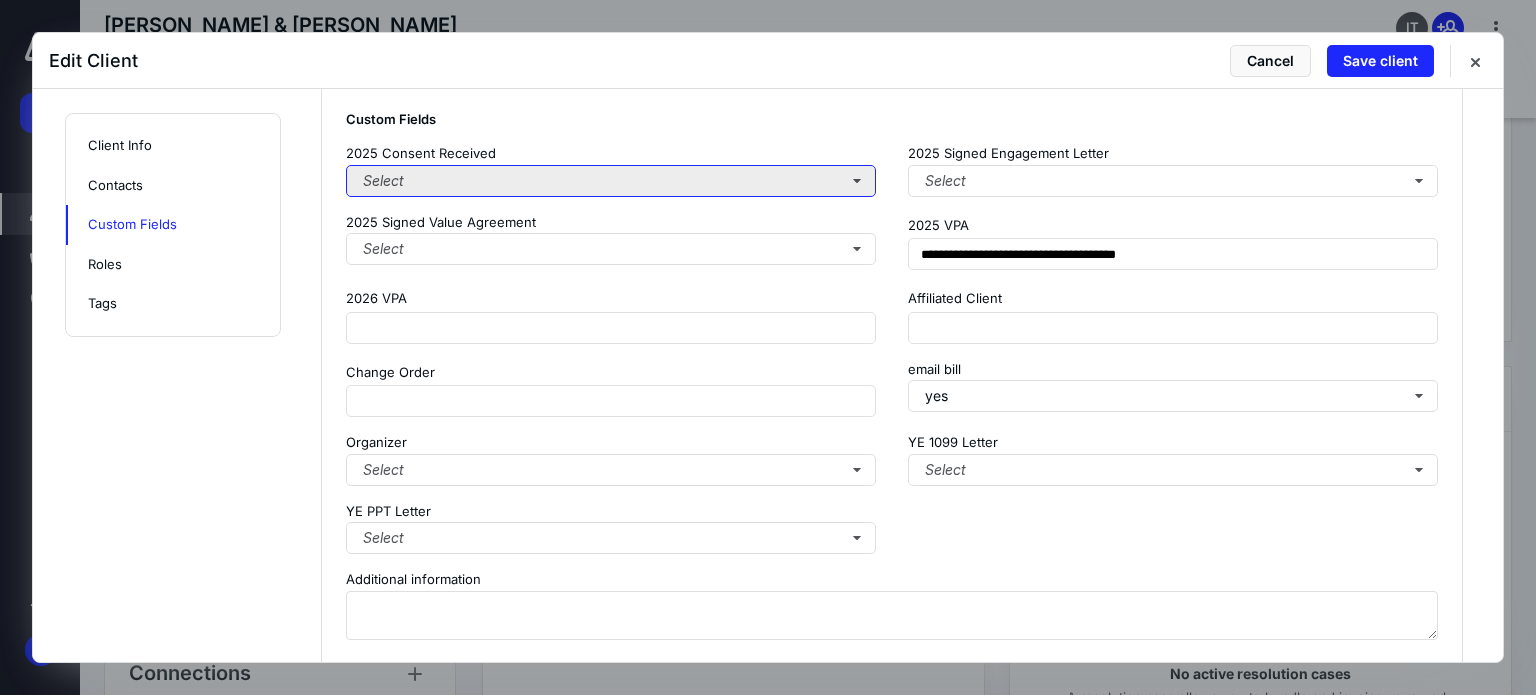 click on "Select" at bounding box center (611, 181) 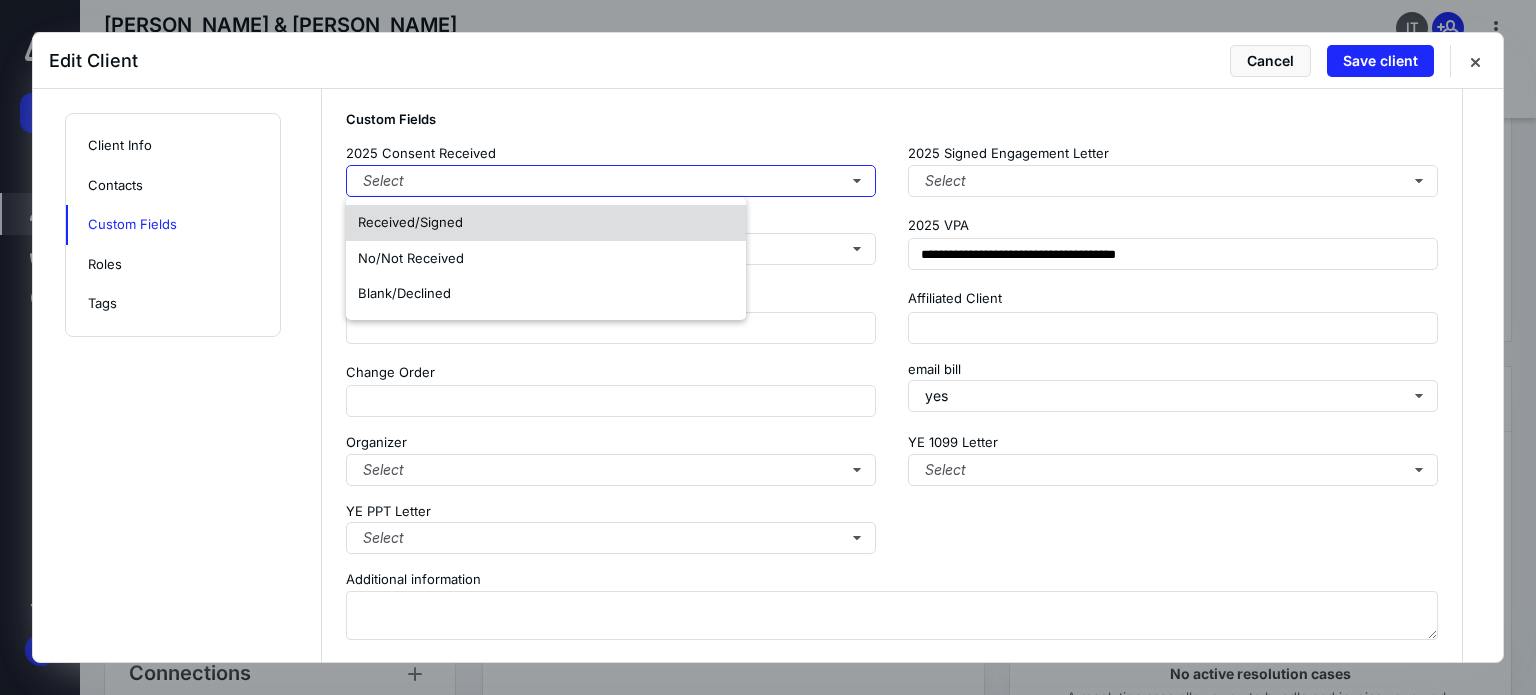 click on "Received/Signed" at bounding box center [546, 223] 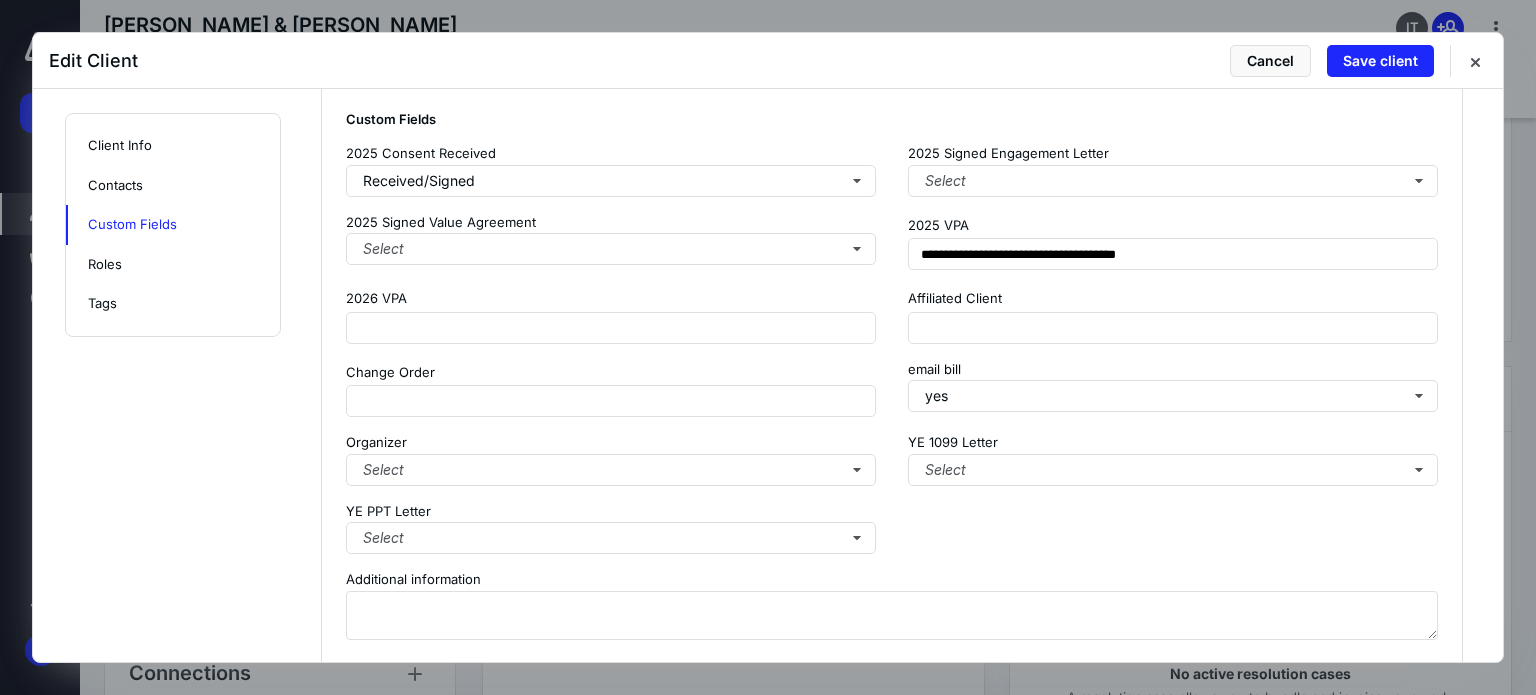 click on "2025 Signed Engagement Letter" at bounding box center (1173, 154) 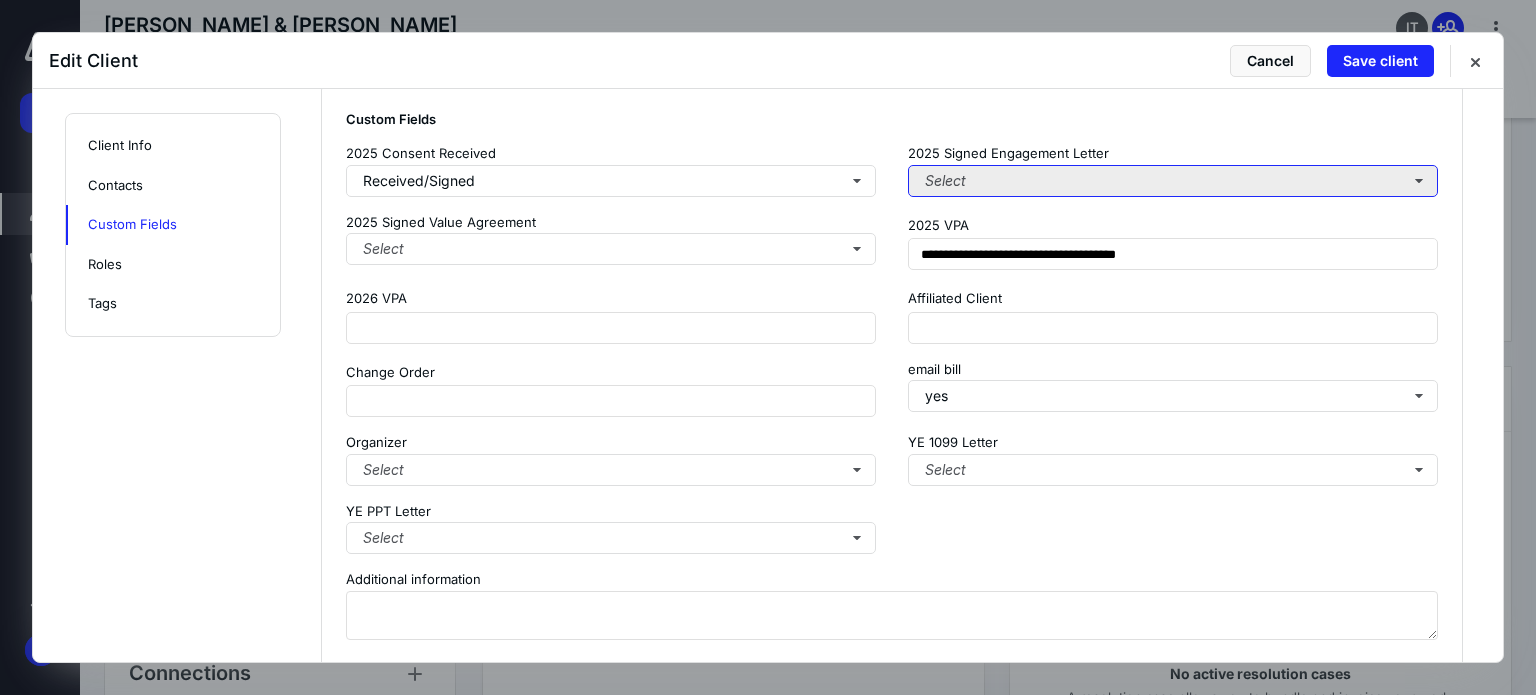 click on "Select" at bounding box center (1173, 181) 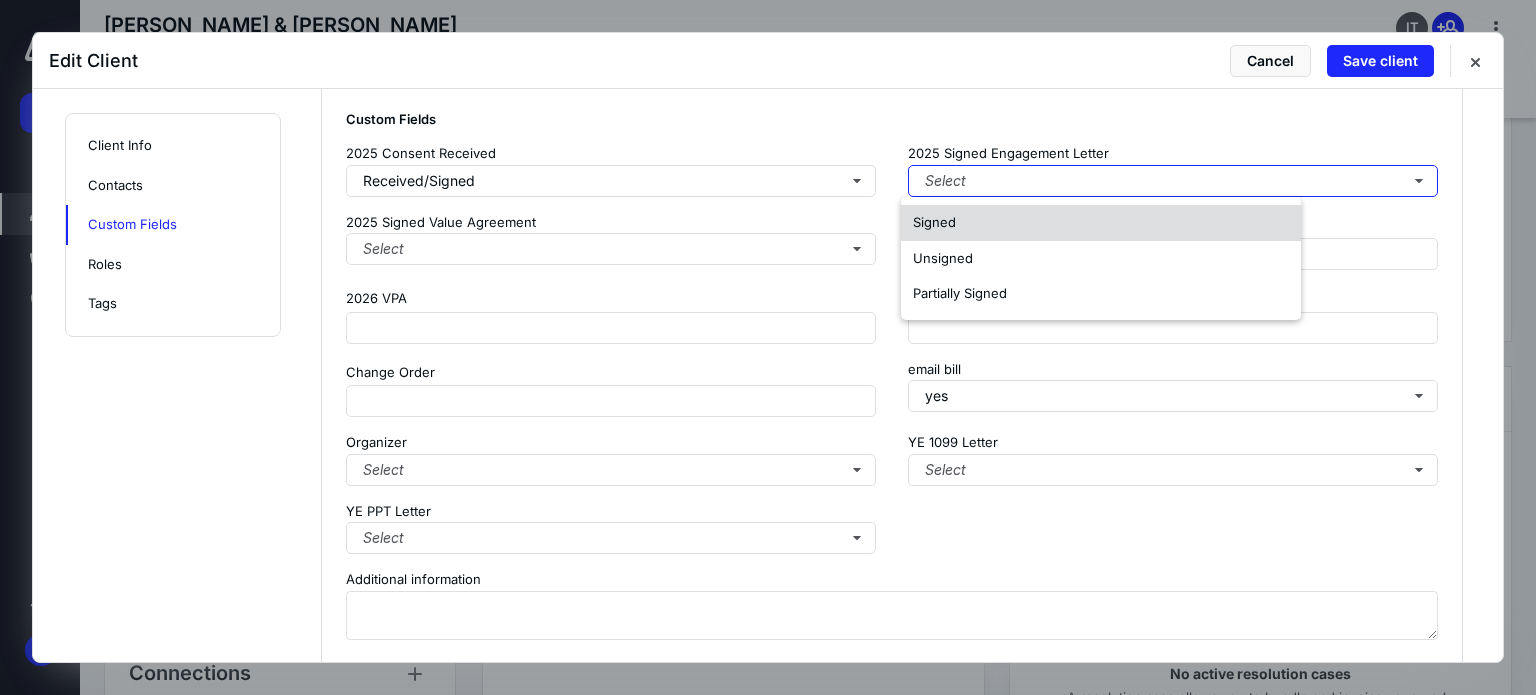 click on "Signed" at bounding box center (934, 222) 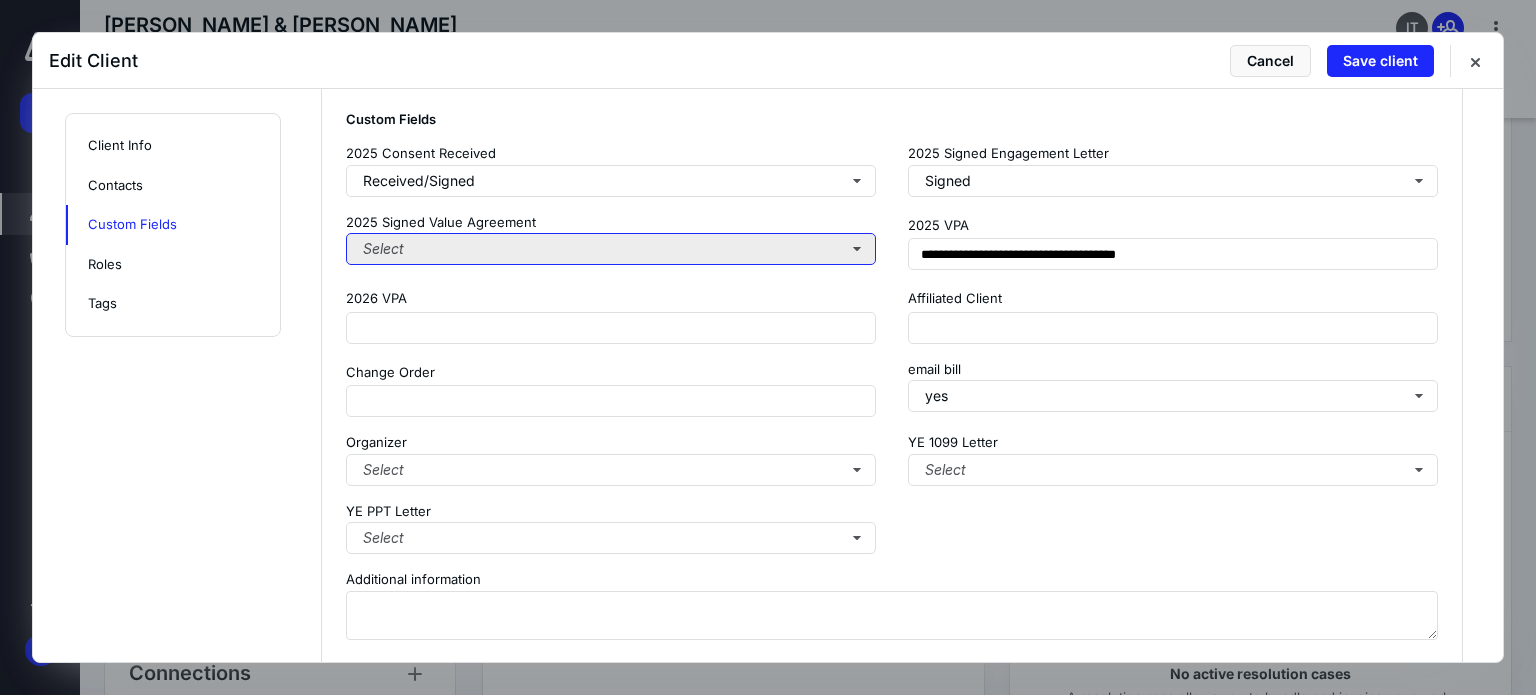 click on "Select" at bounding box center [611, 249] 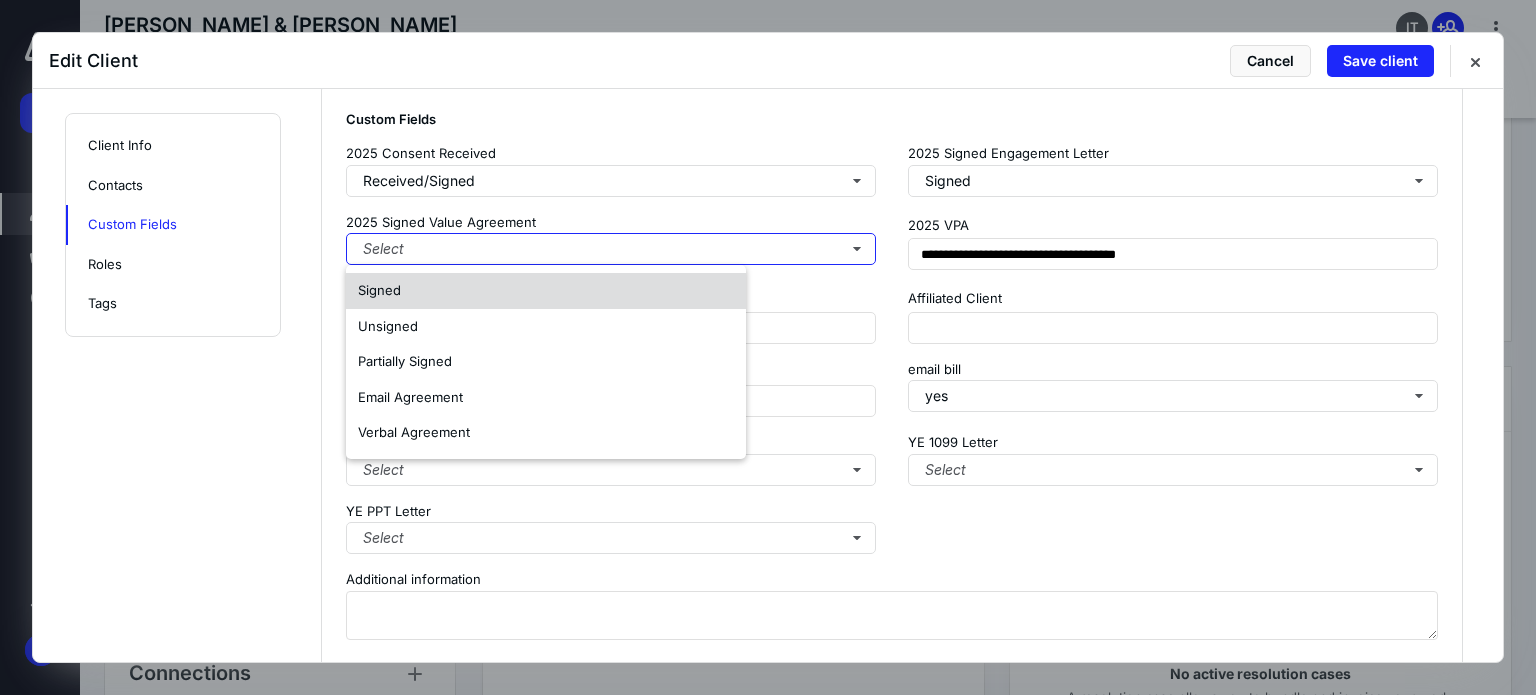 click on "Signed" at bounding box center (546, 291) 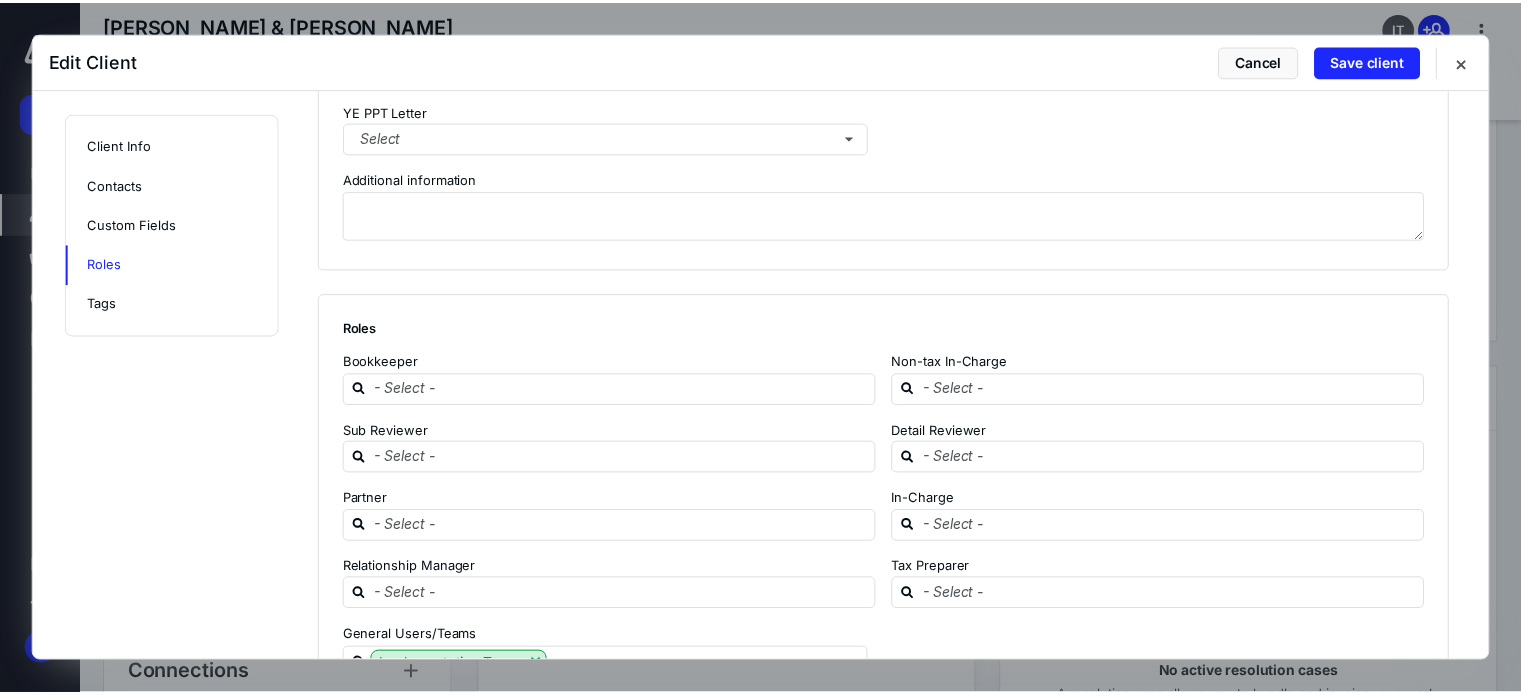 scroll, scrollTop: 2458, scrollLeft: 0, axis: vertical 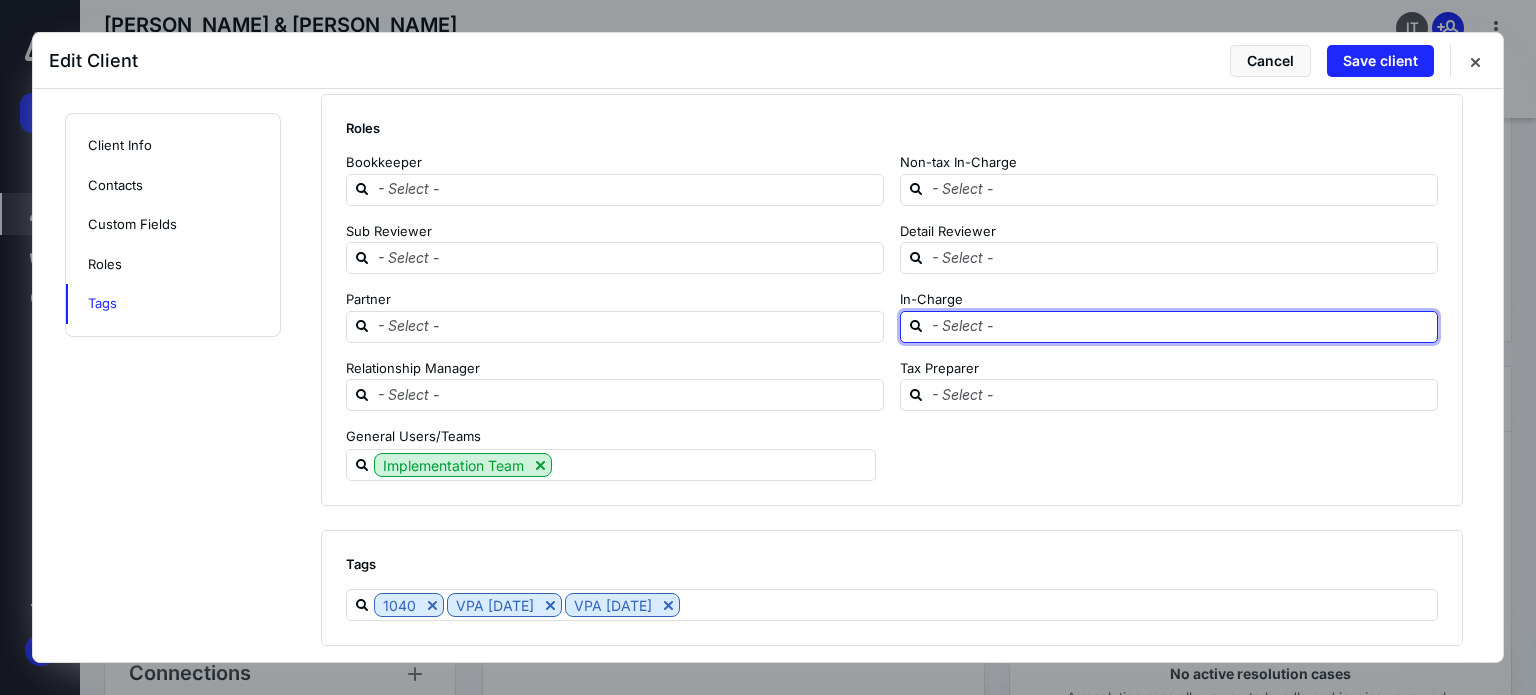 click at bounding box center (1181, 326) 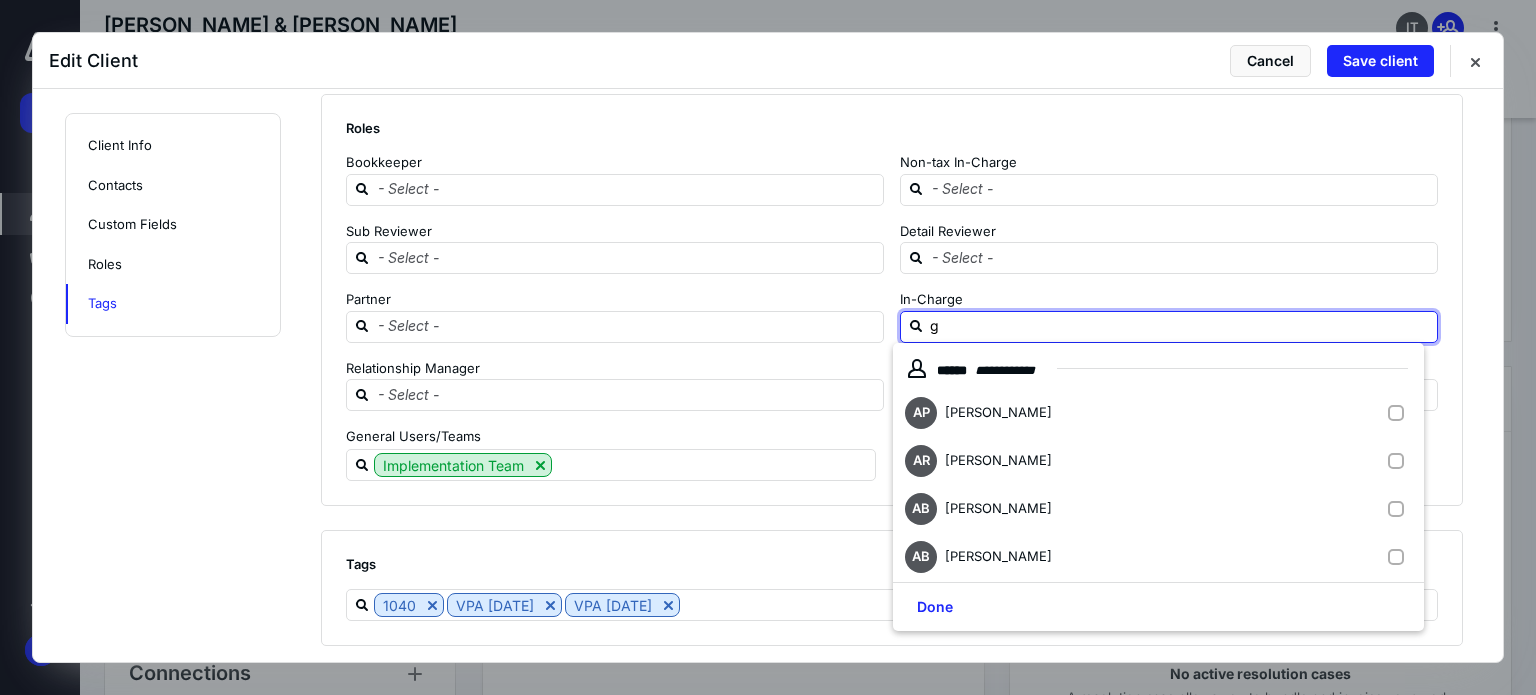 type on "gr" 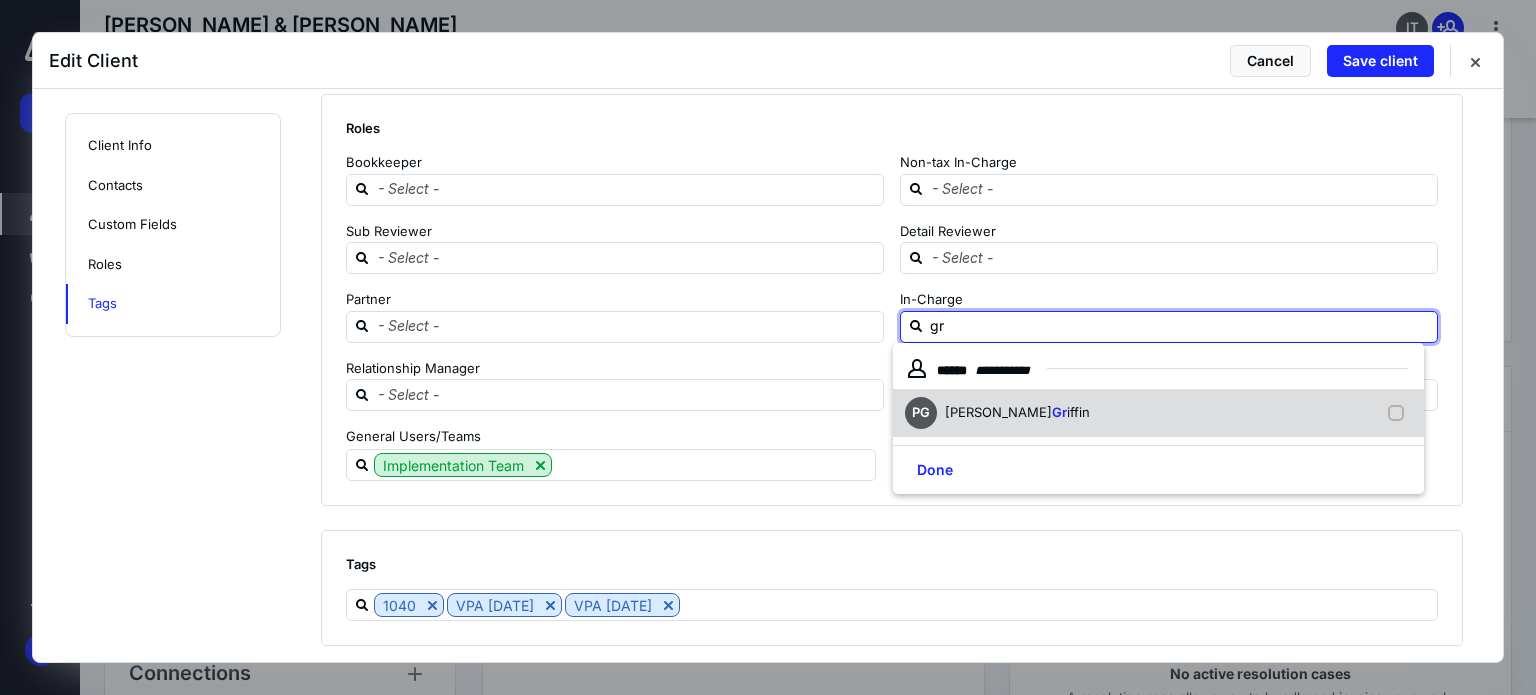 click on "[PERSON_NAME]  Gr iffin" at bounding box center [1158, 413] 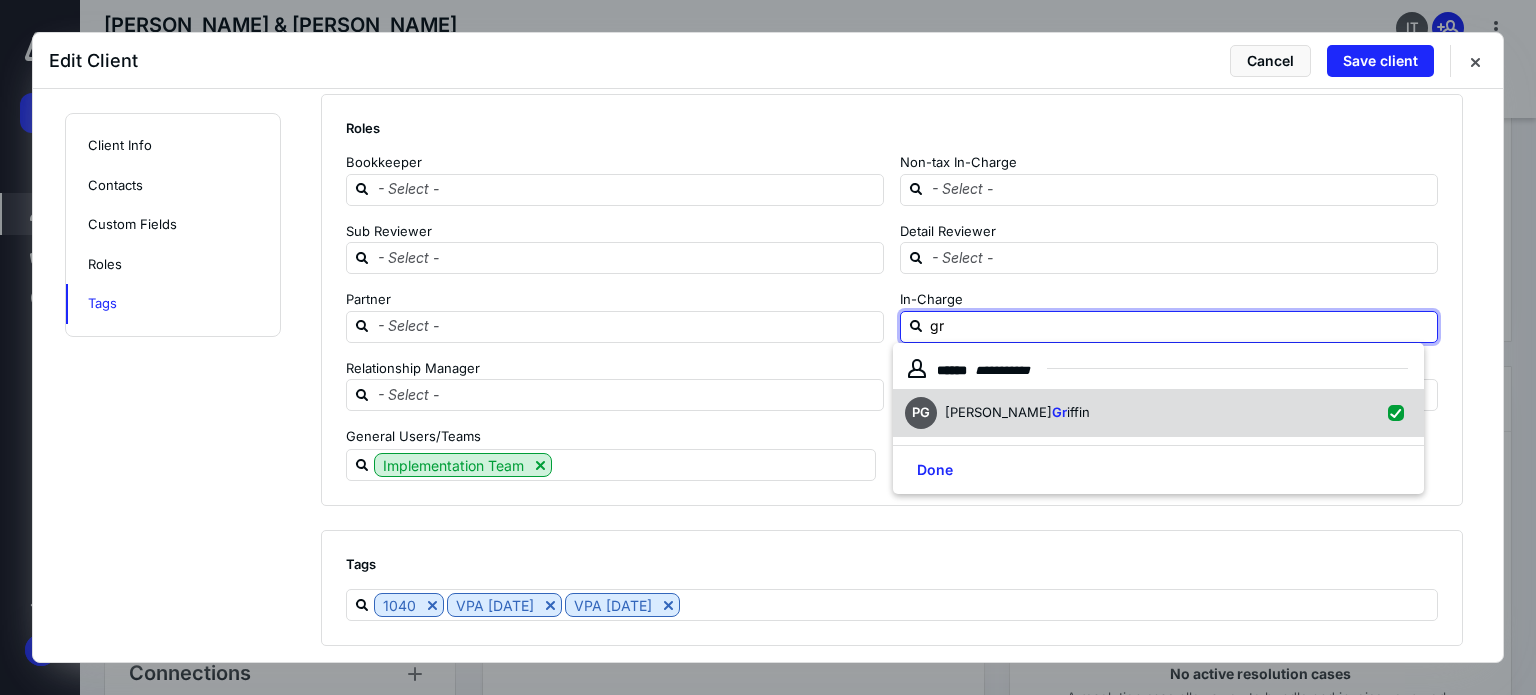 checkbox on "true" 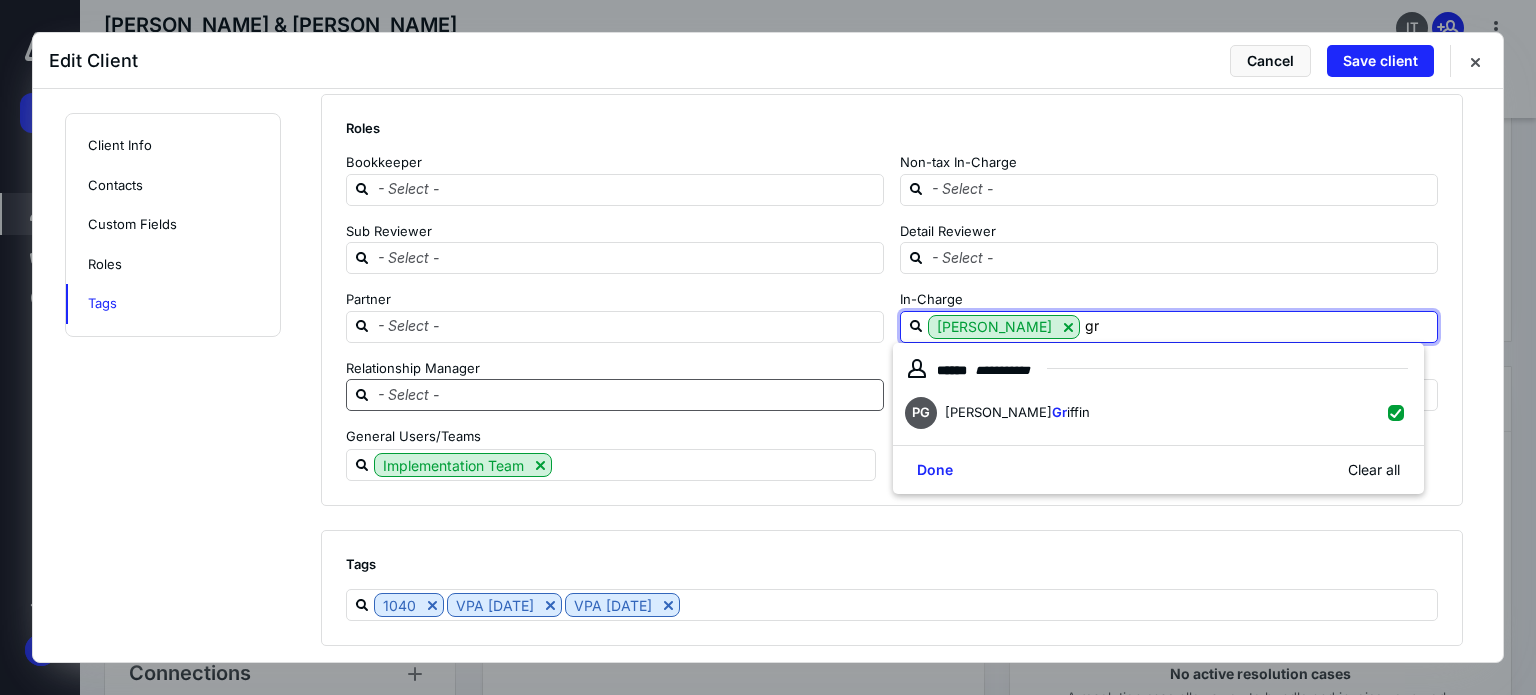 type on "gr" 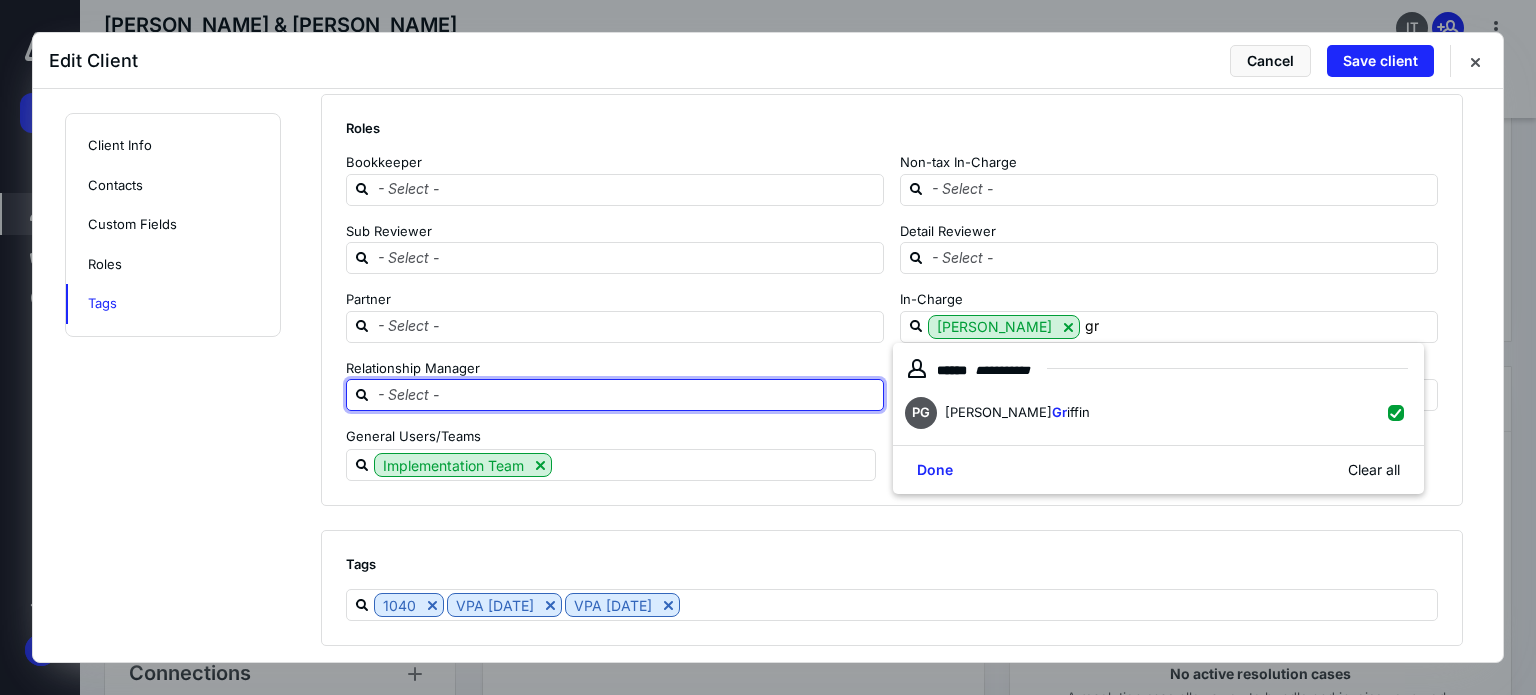 click at bounding box center (627, 394) 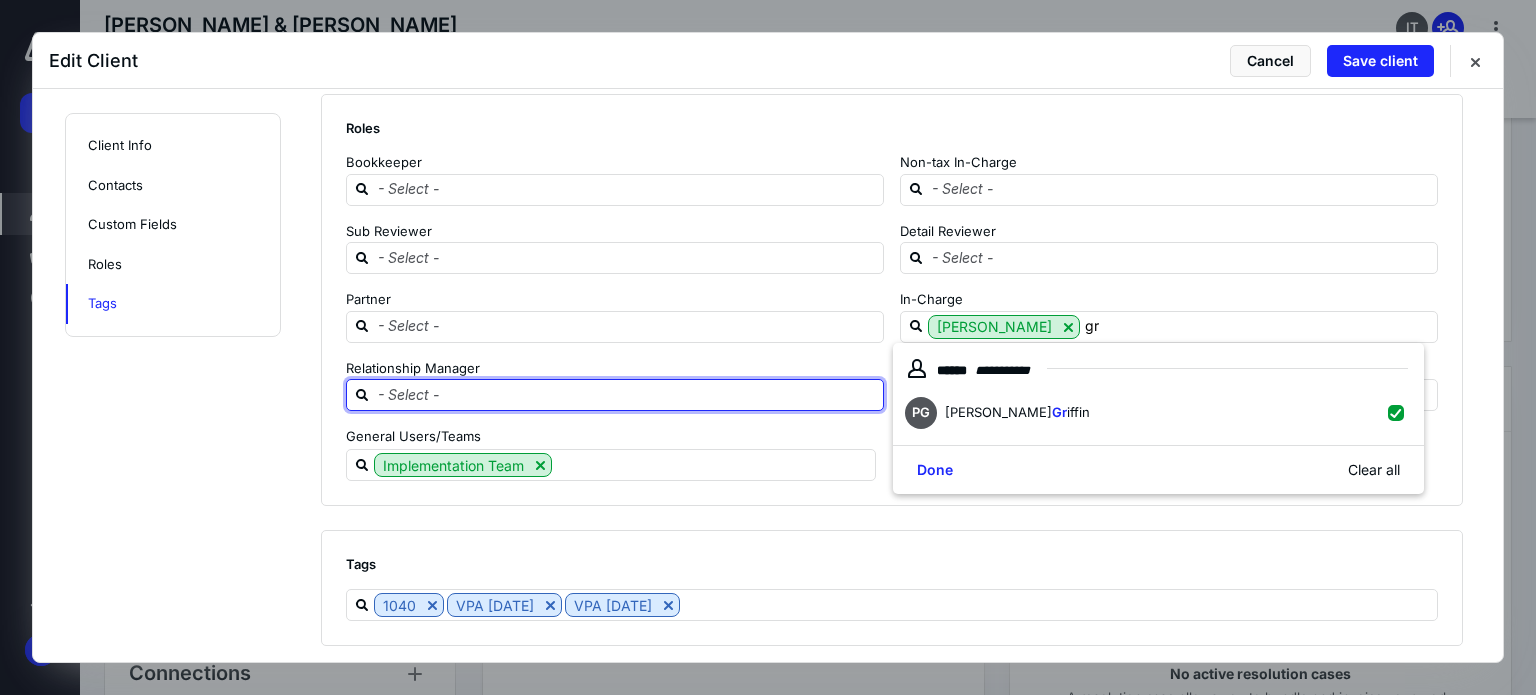 type 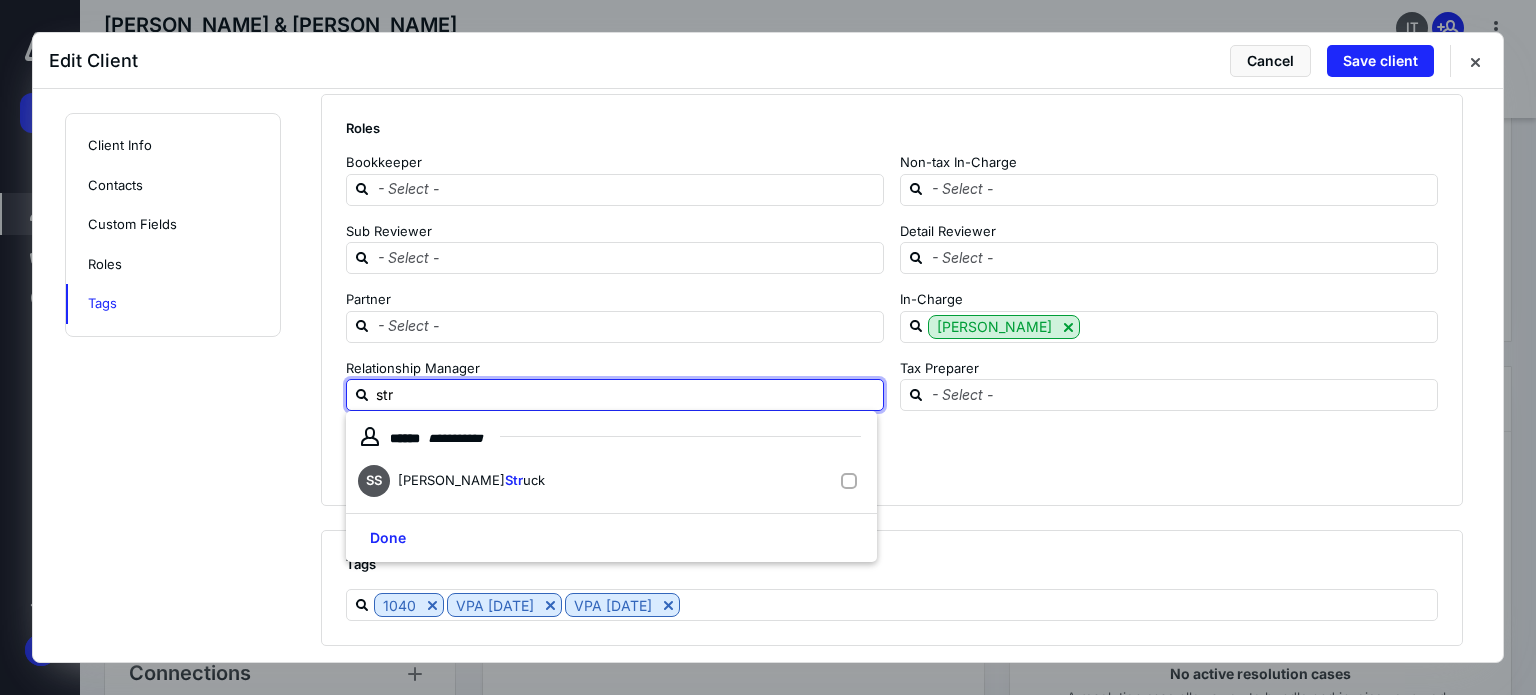 type on "stru" 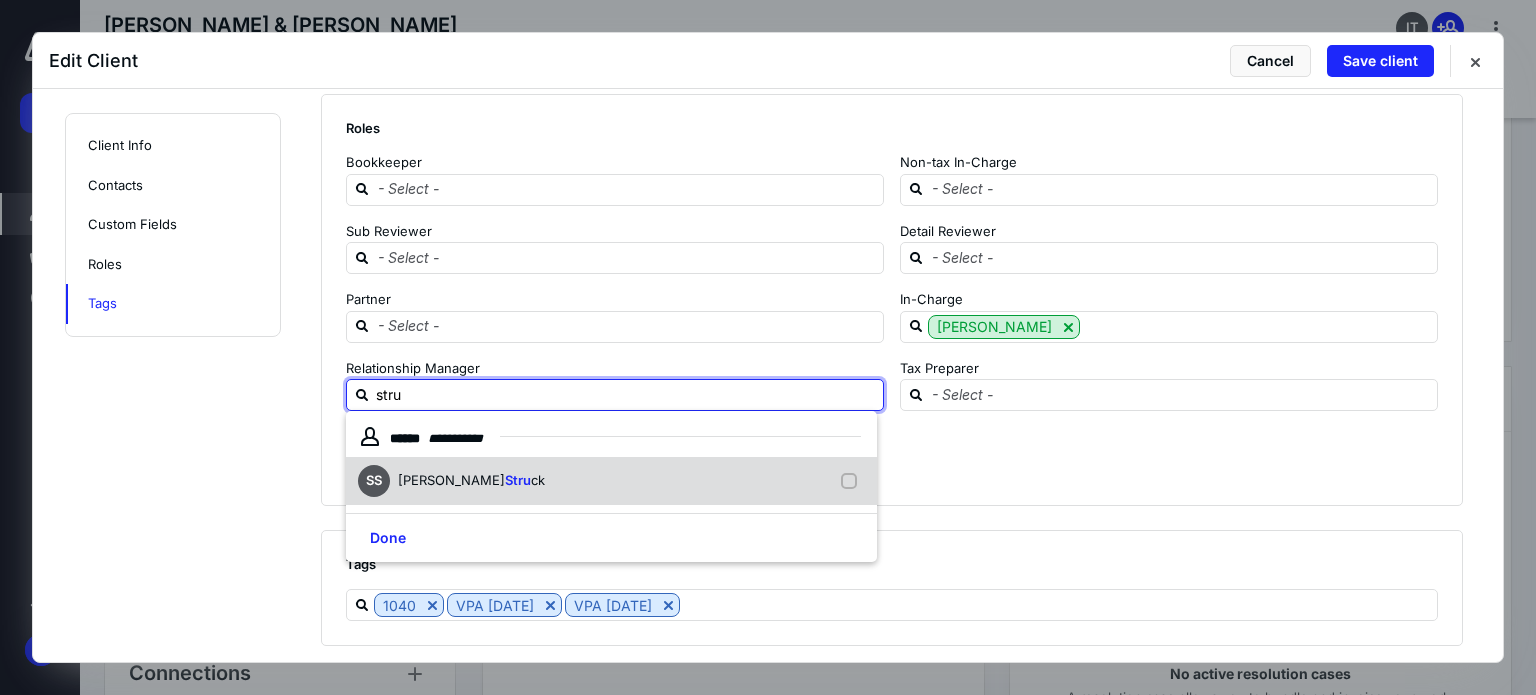 click on "SS [PERSON_NAME] ck" at bounding box center [611, 481] 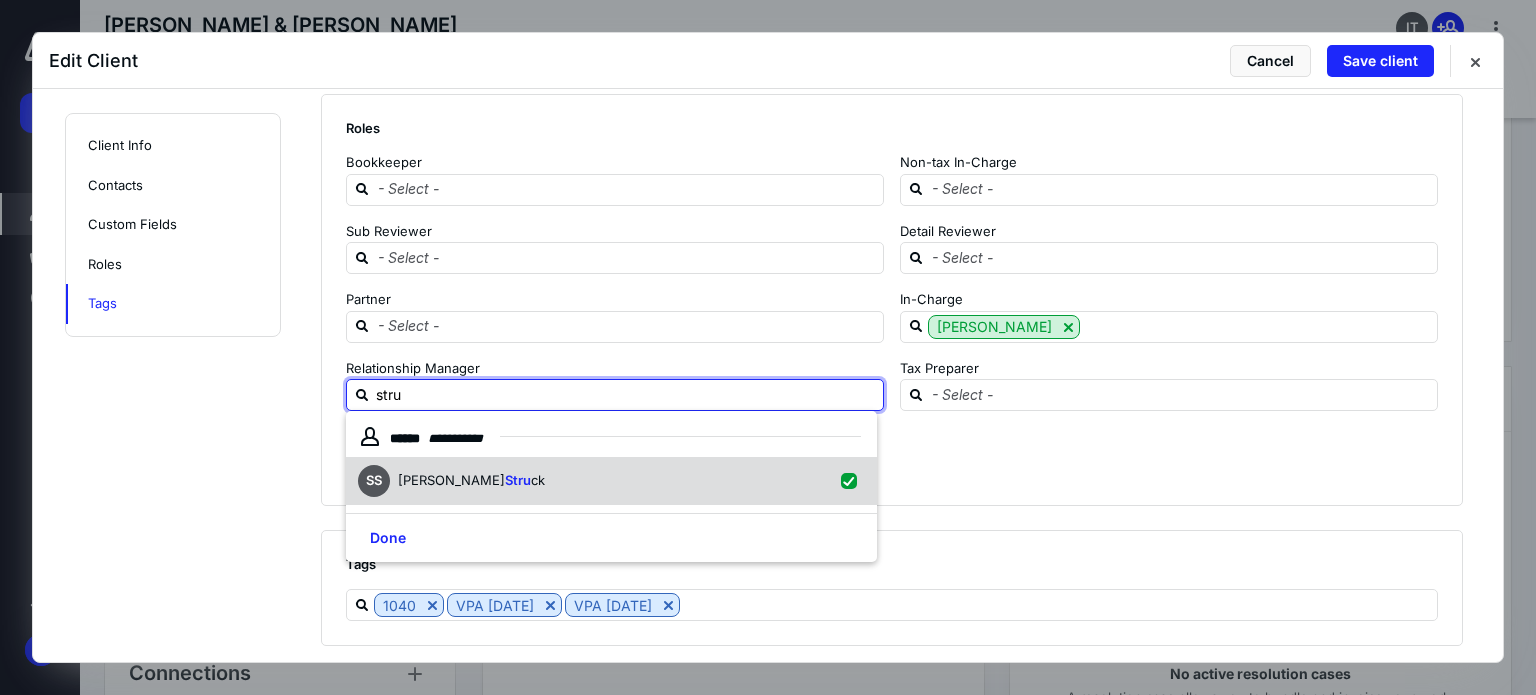 checkbox on "true" 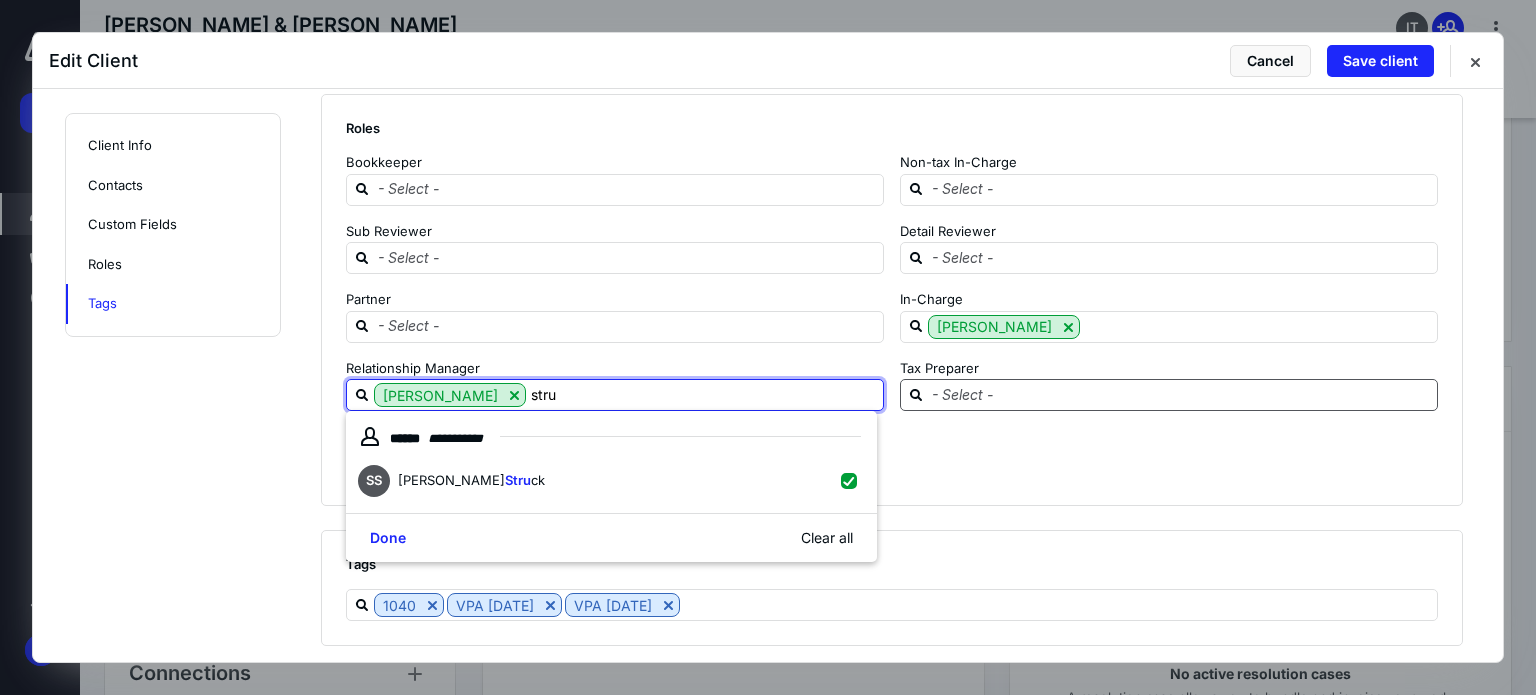 type on "stru" 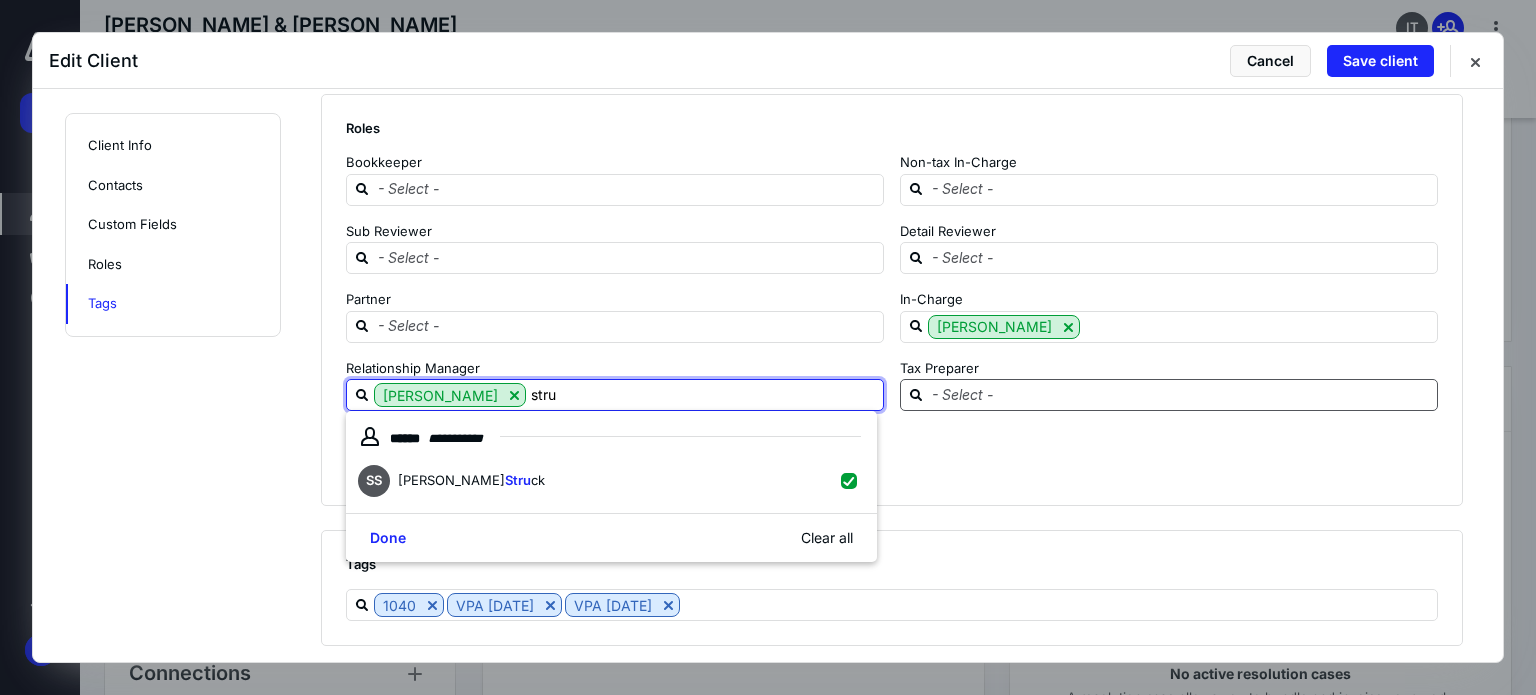 click at bounding box center (1181, 394) 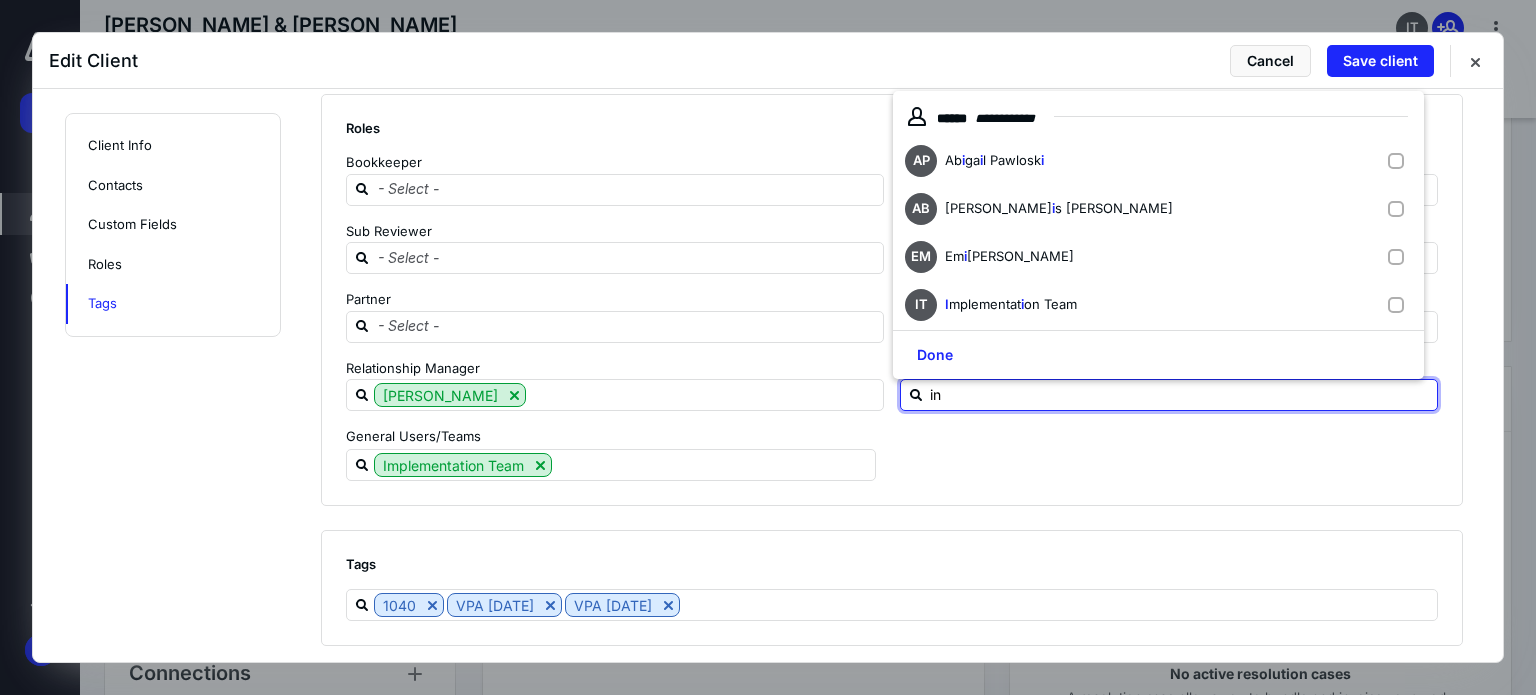 type on "int" 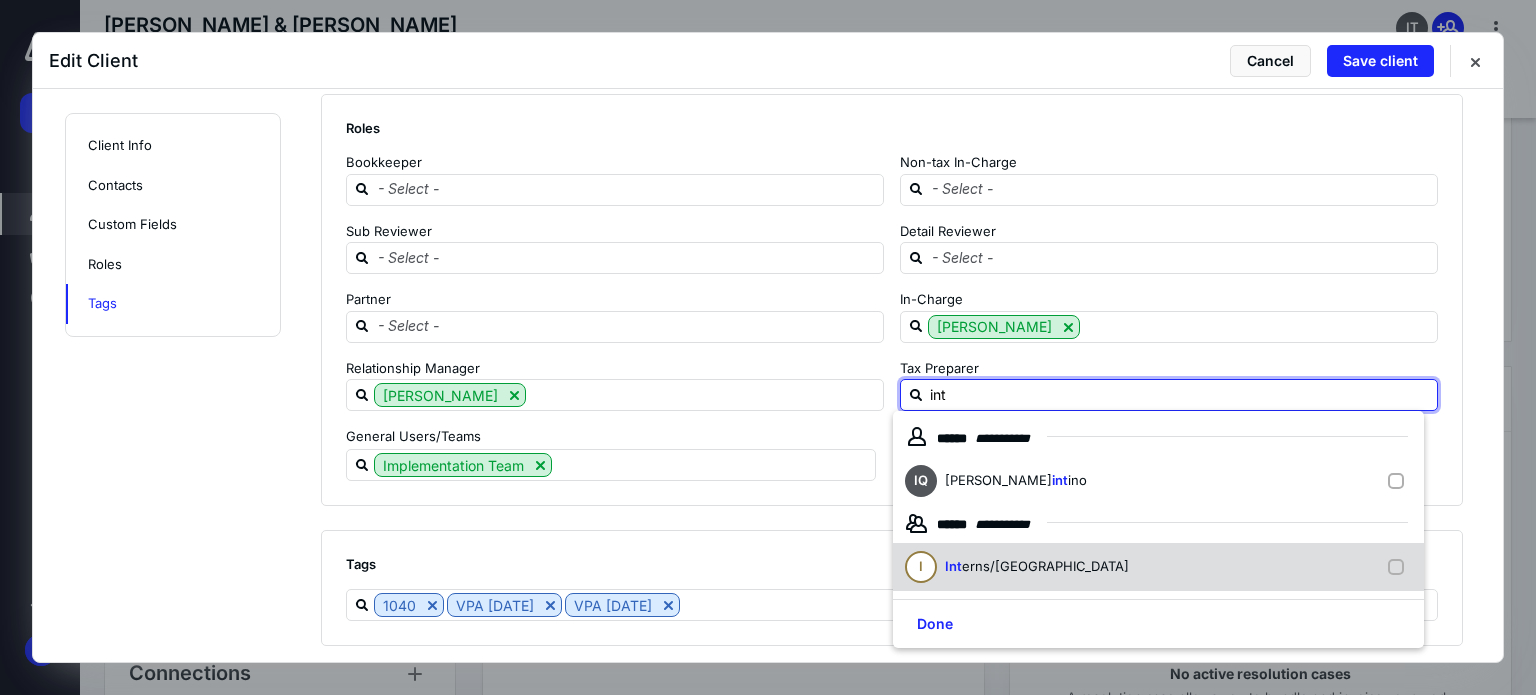 click on "erns/[GEOGRAPHIC_DATA]" at bounding box center (1045, 566) 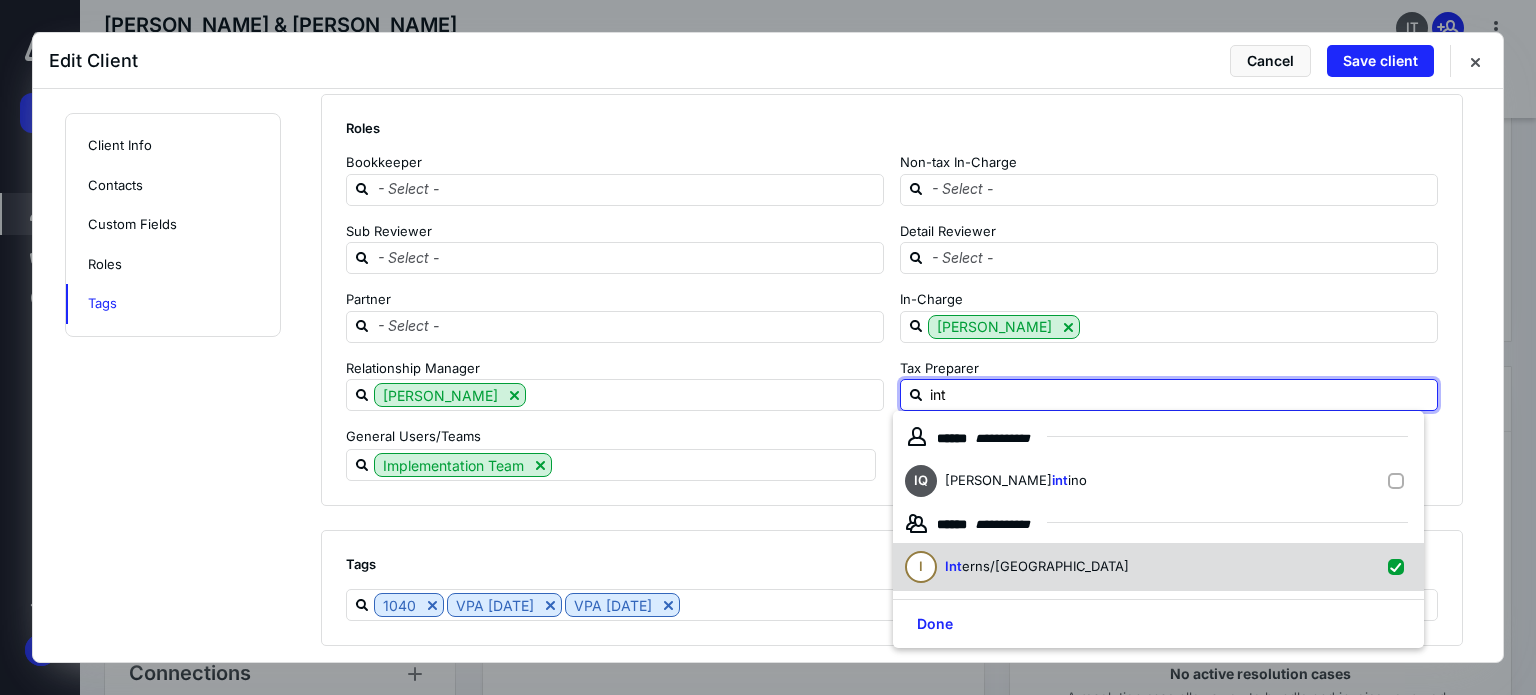 checkbox on "true" 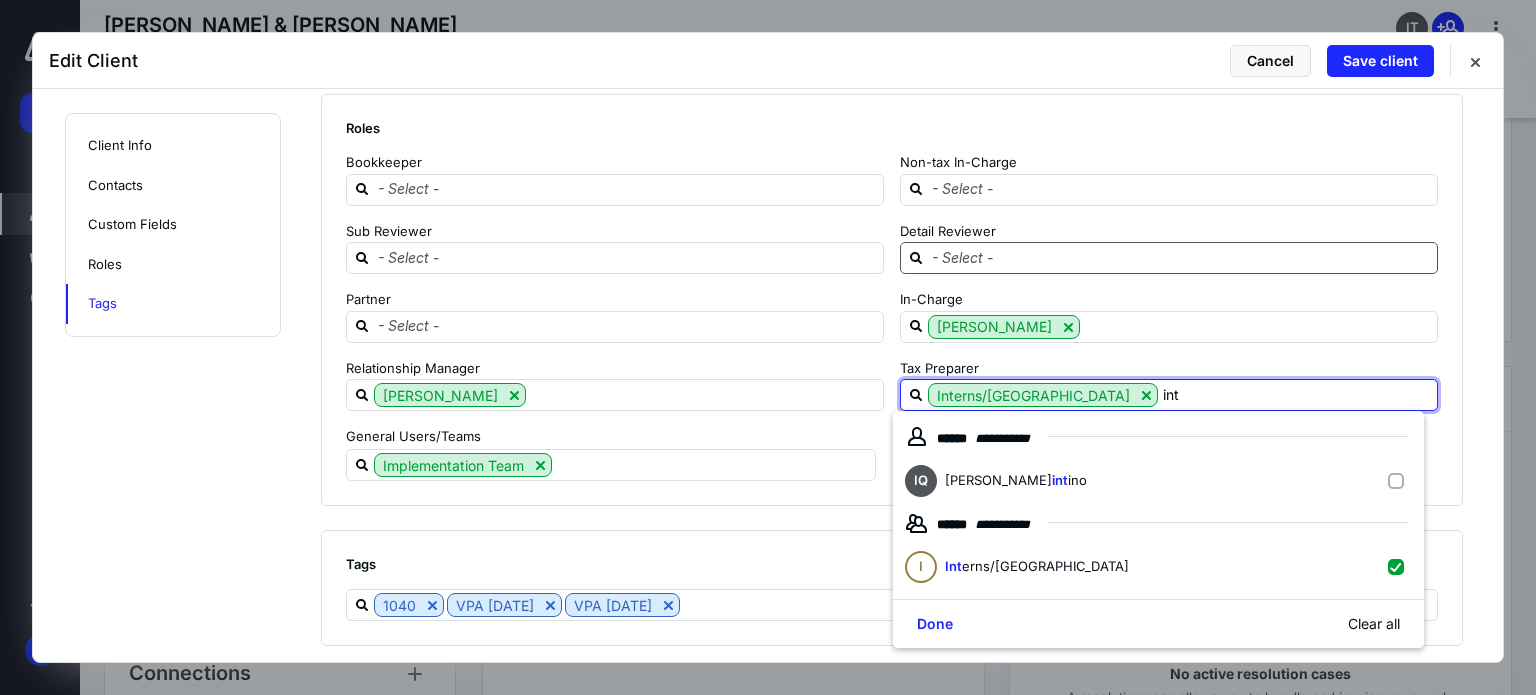 type on "int" 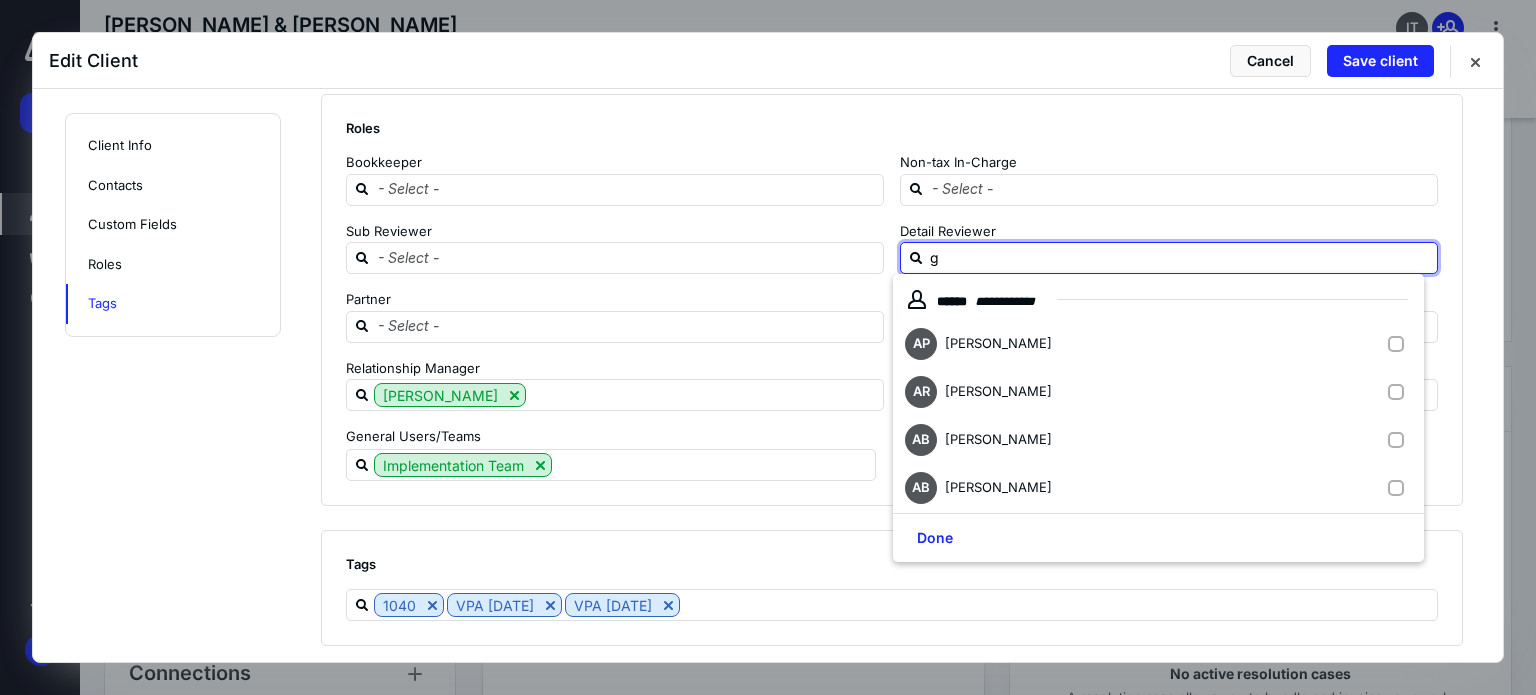 type on "gr" 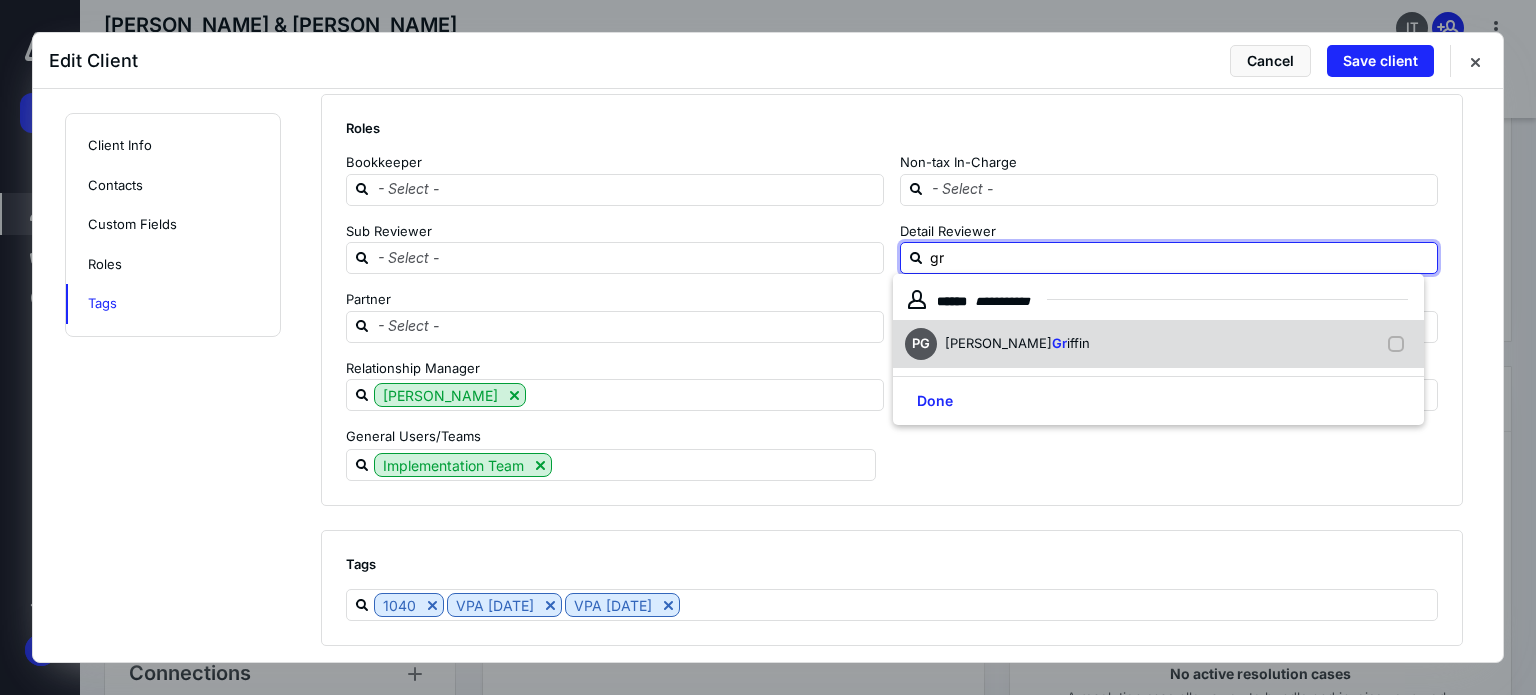 click on "[PERSON_NAME] iffin" at bounding box center [1021, 344] 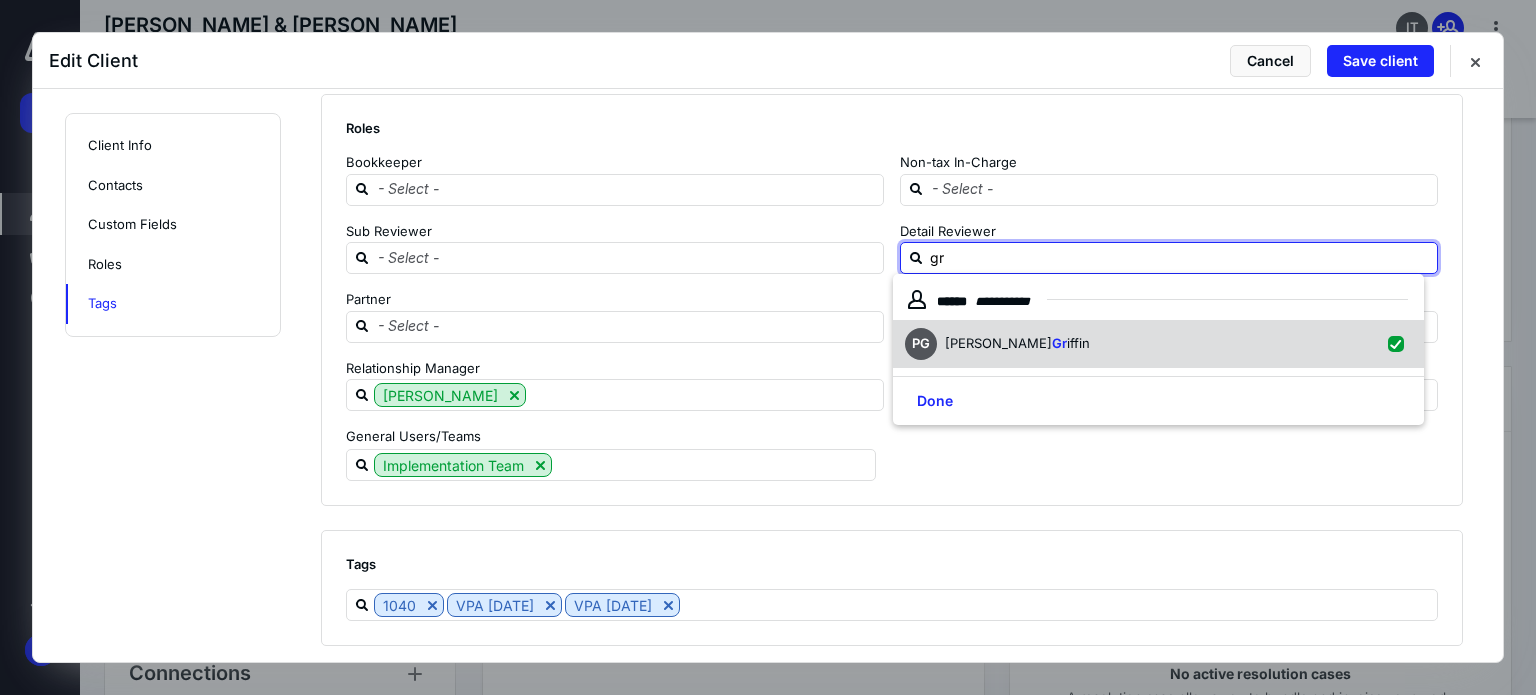 checkbox on "true" 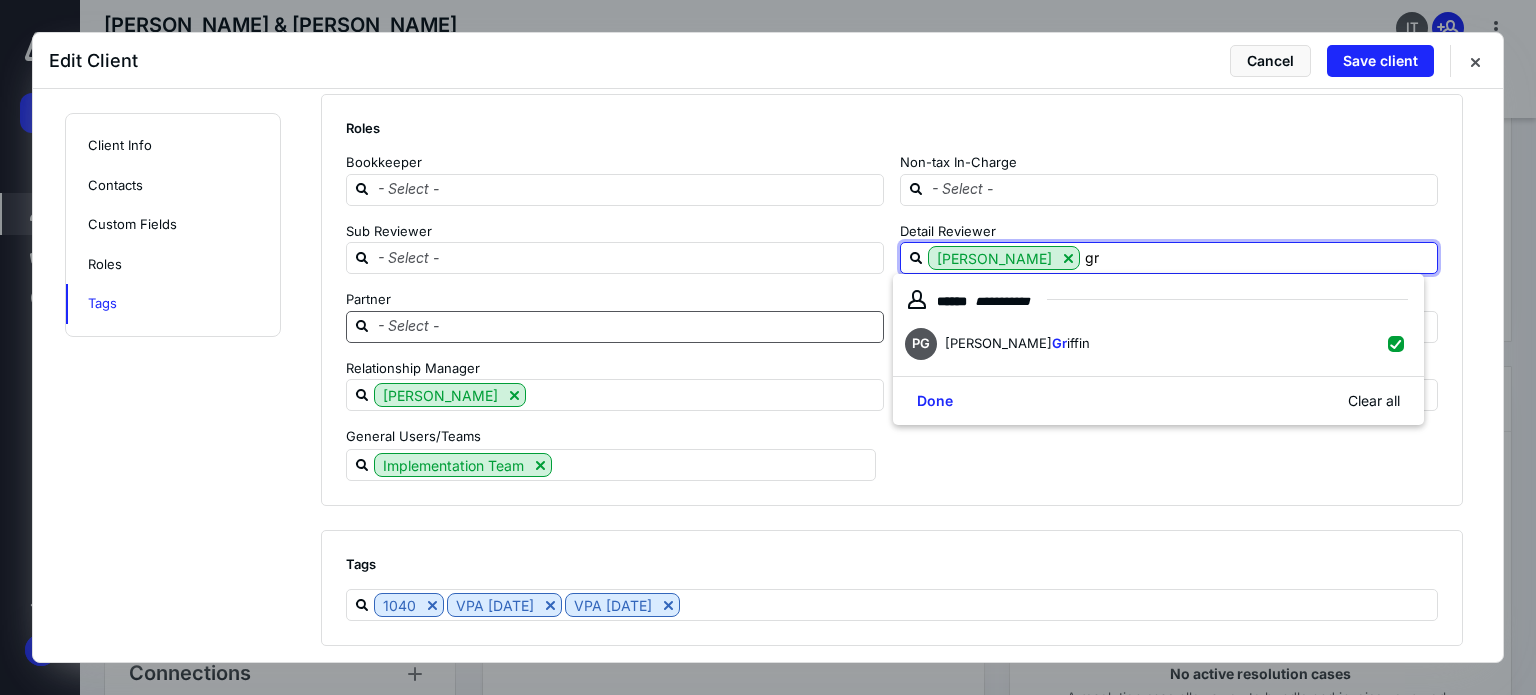 type on "gr" 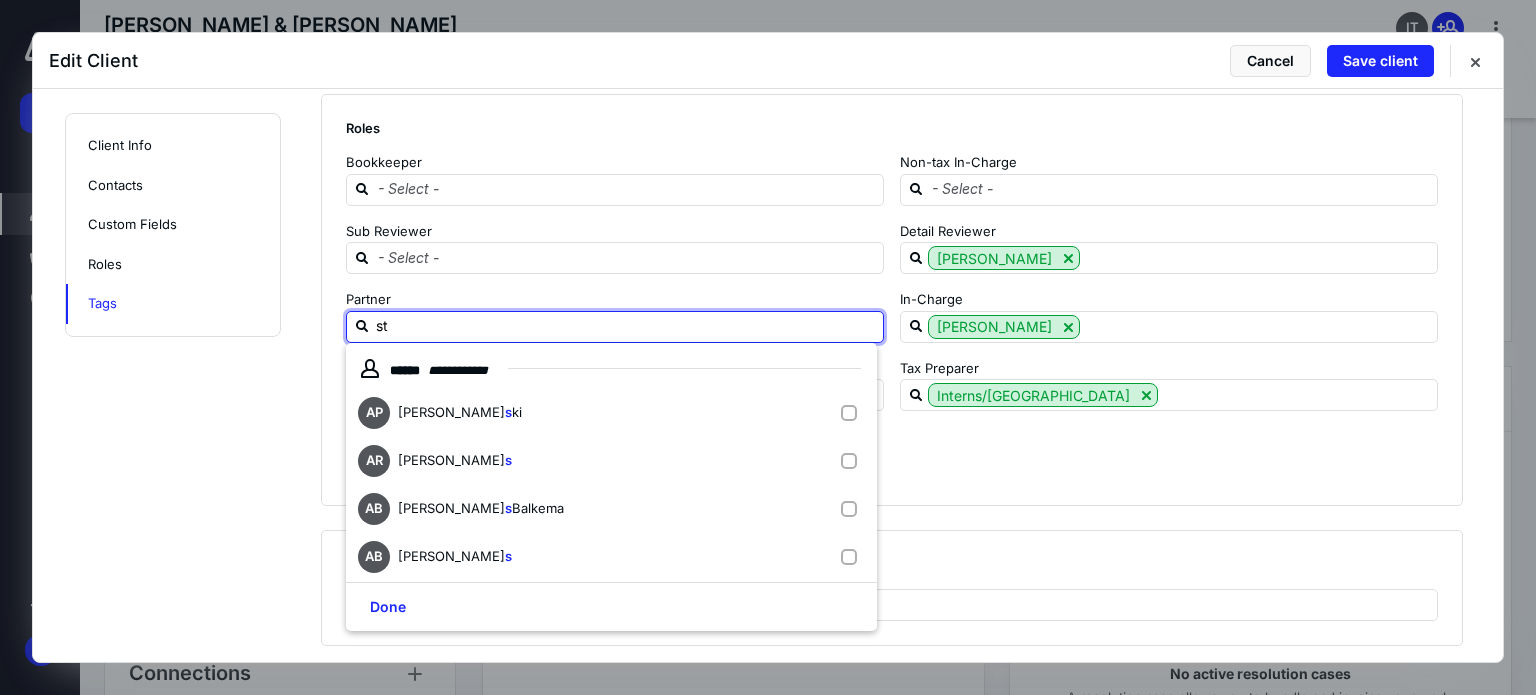 type on "ste" 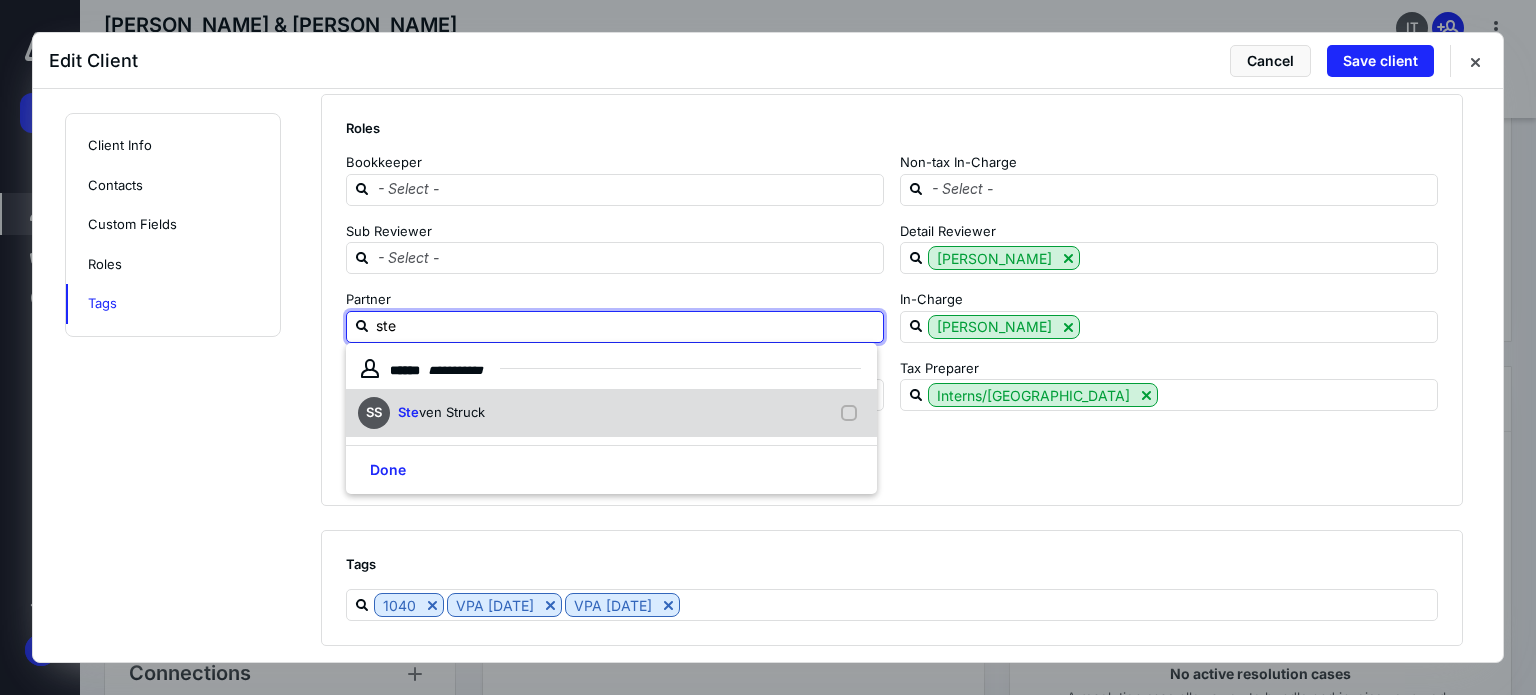 click on "SS Ste ven Struck" at bounding box center (611, 413) 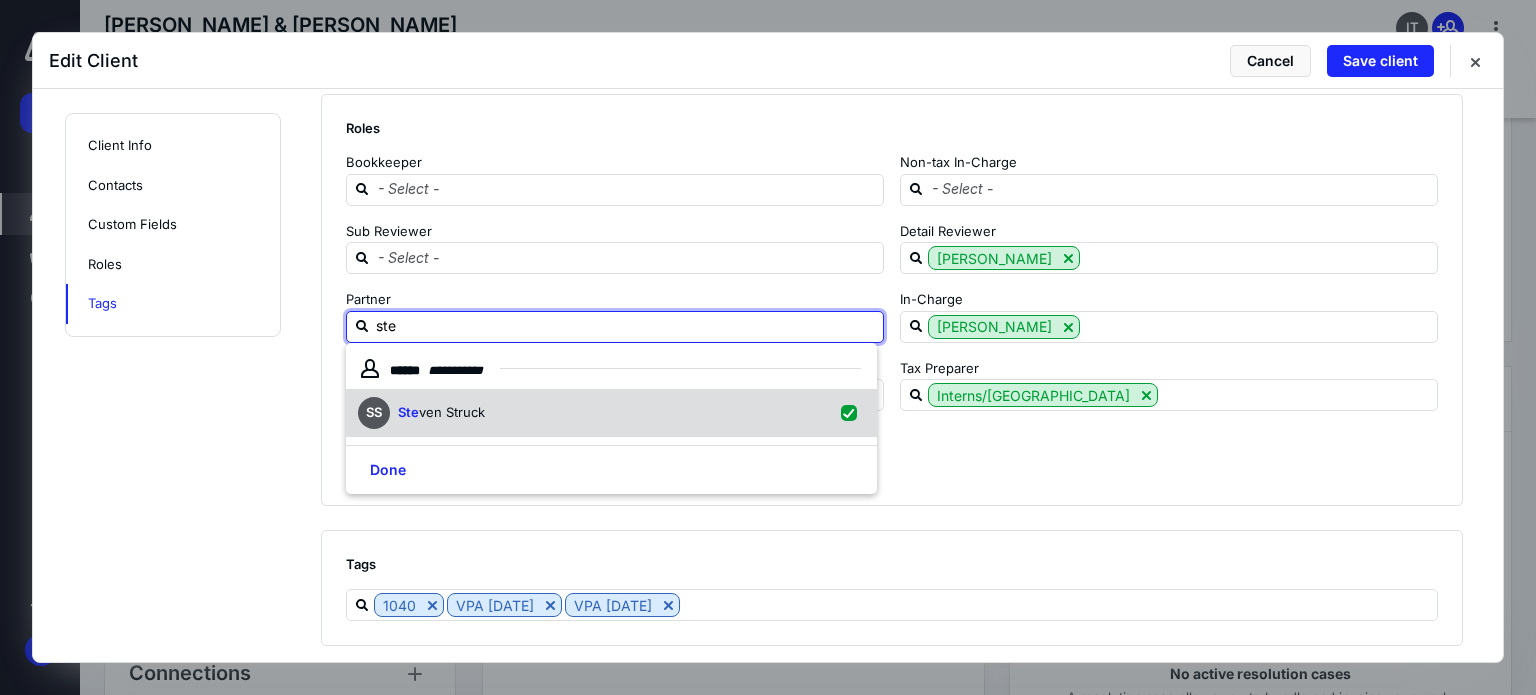 checkbox on "true" 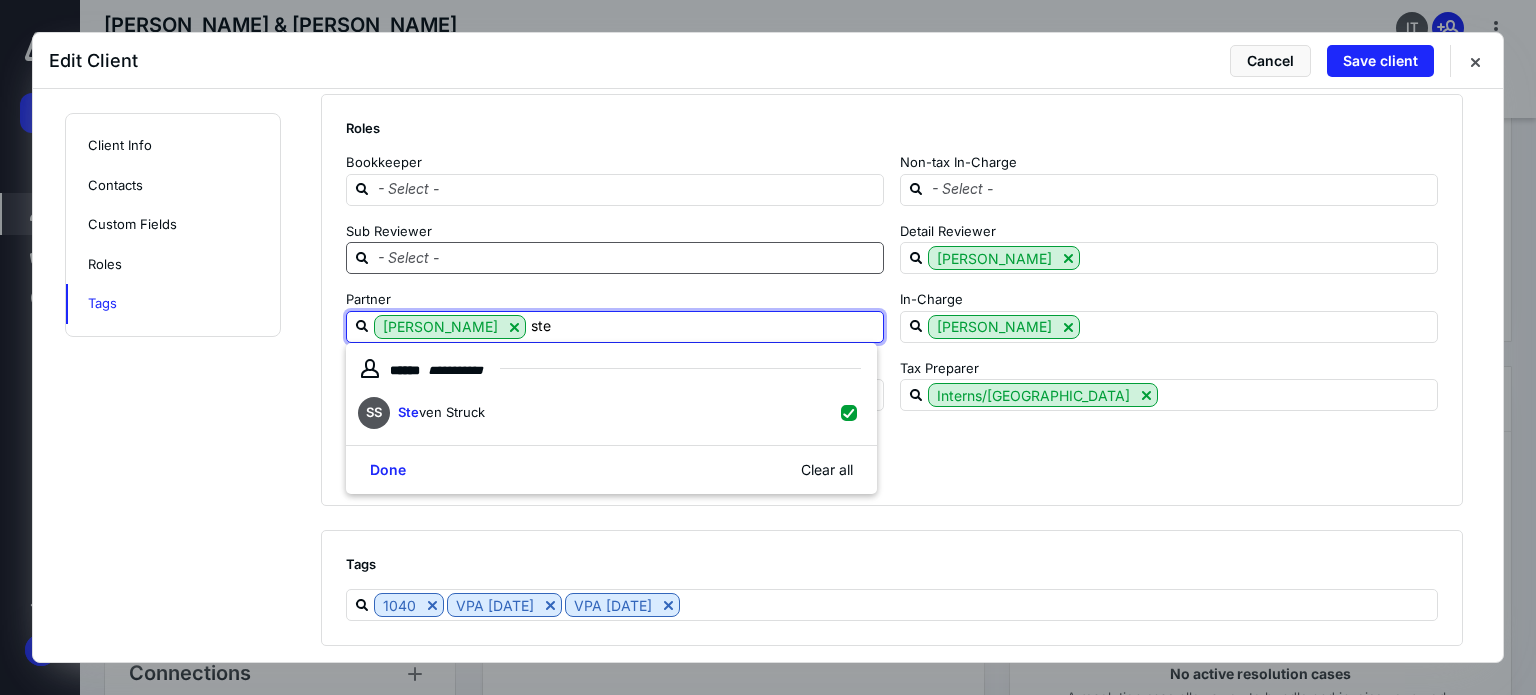 type on "ste" 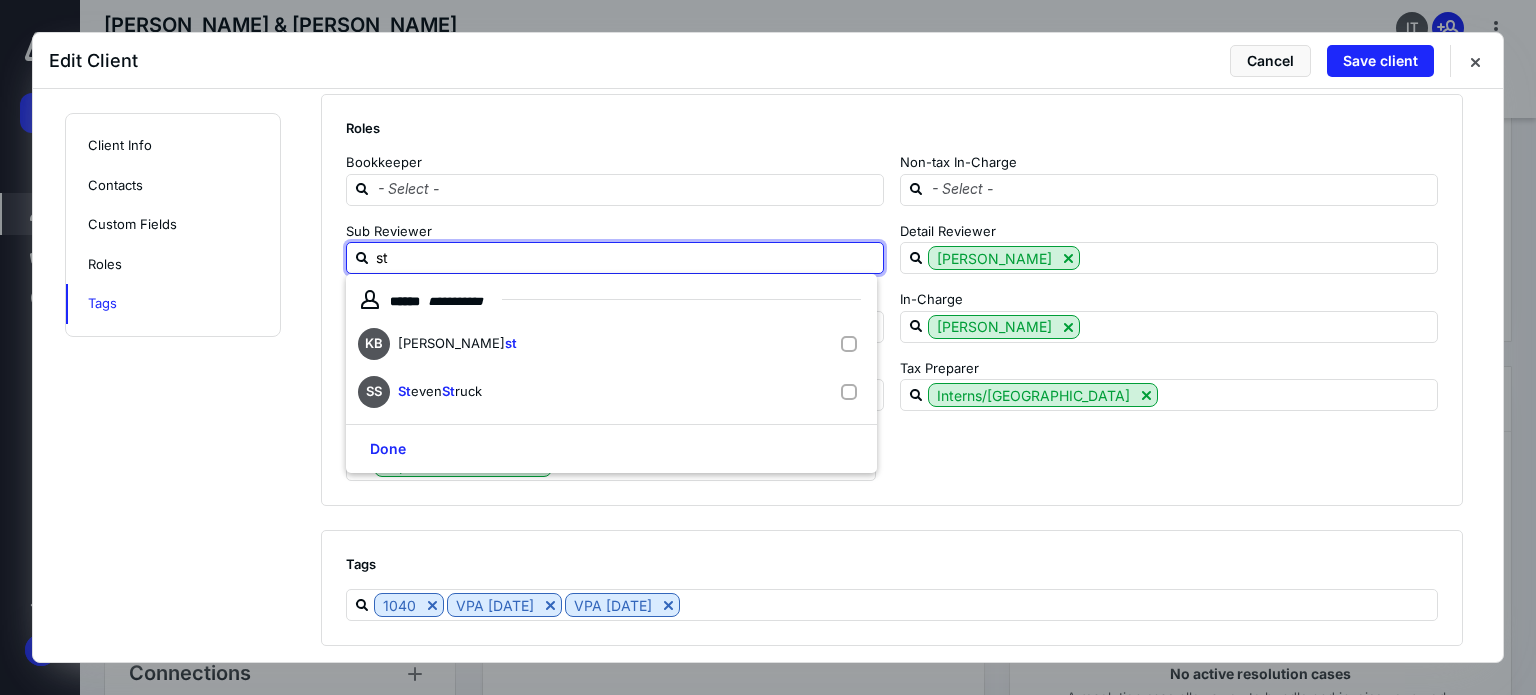 type on "ste" 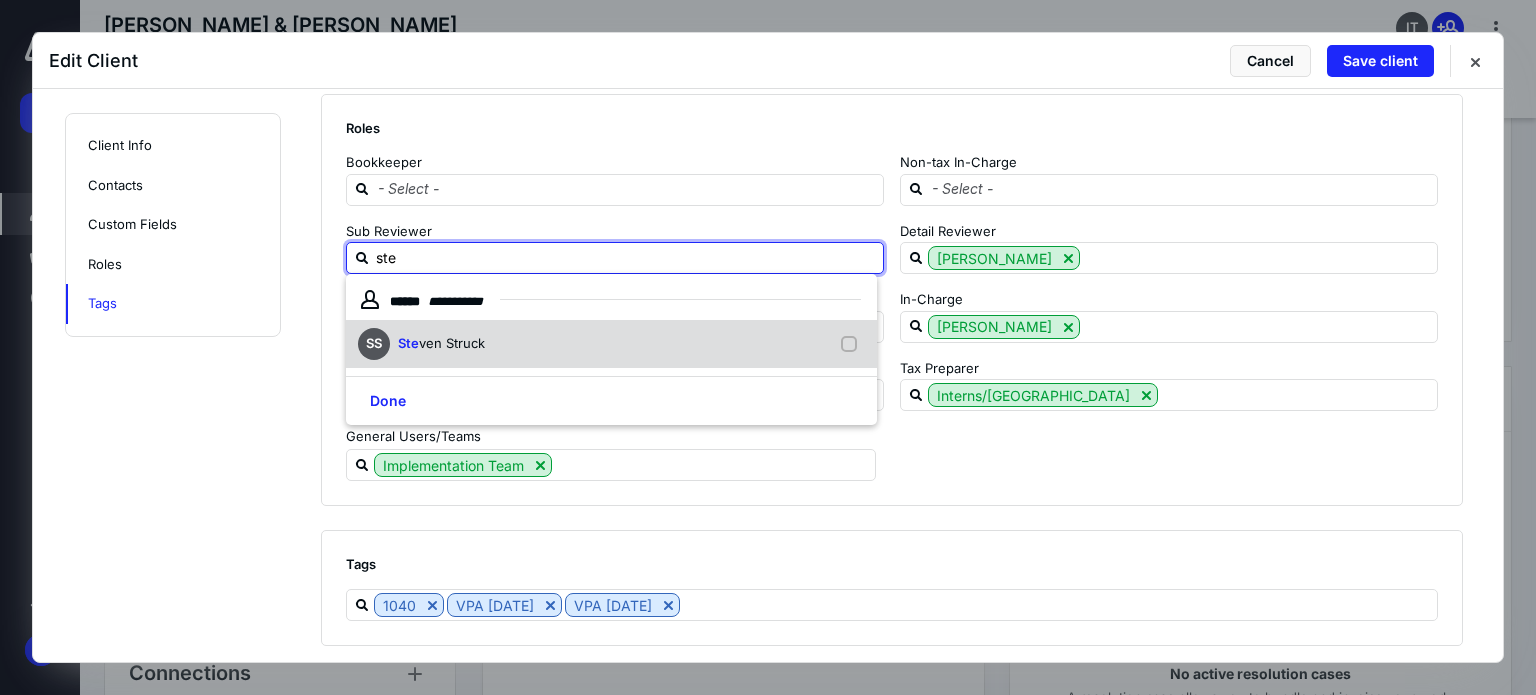 click on "SS Ste ven Struck" at bounding box center [611, 344] 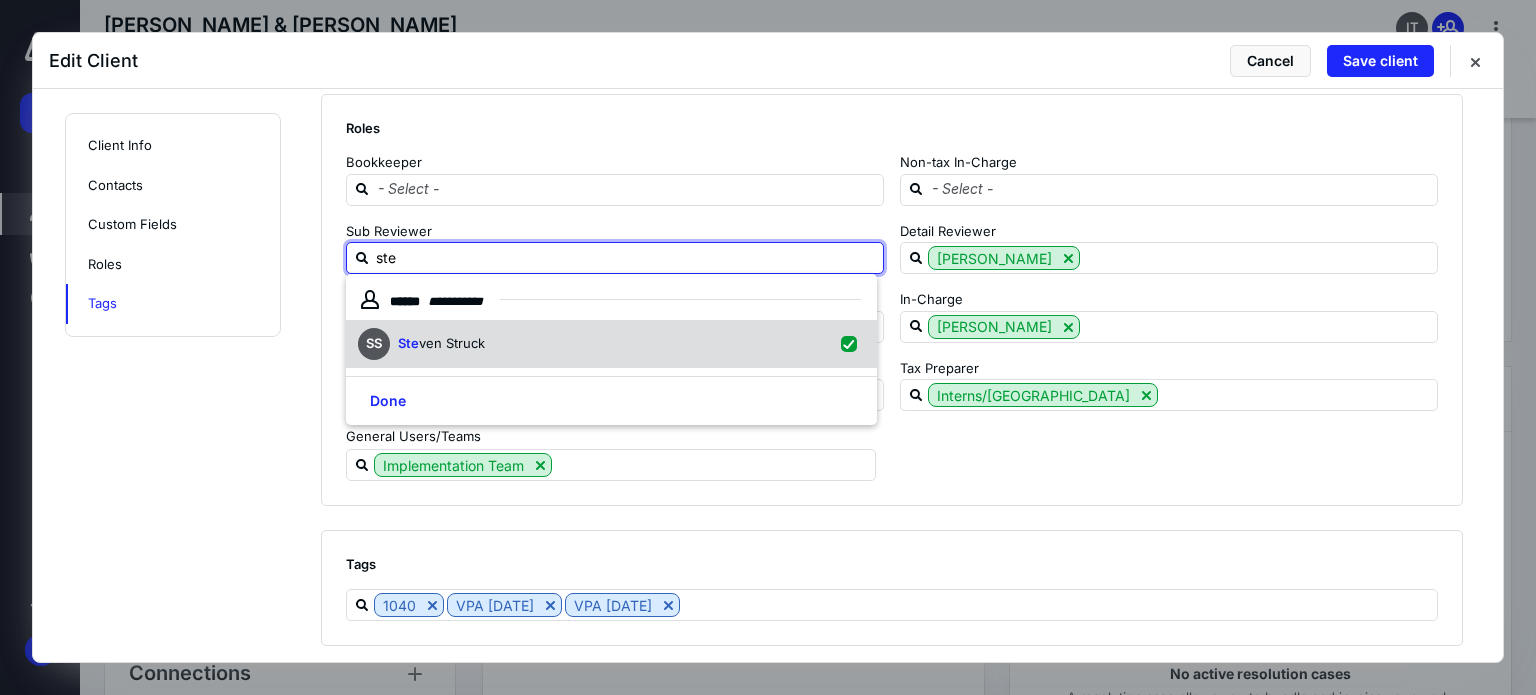 checkbox on "true" 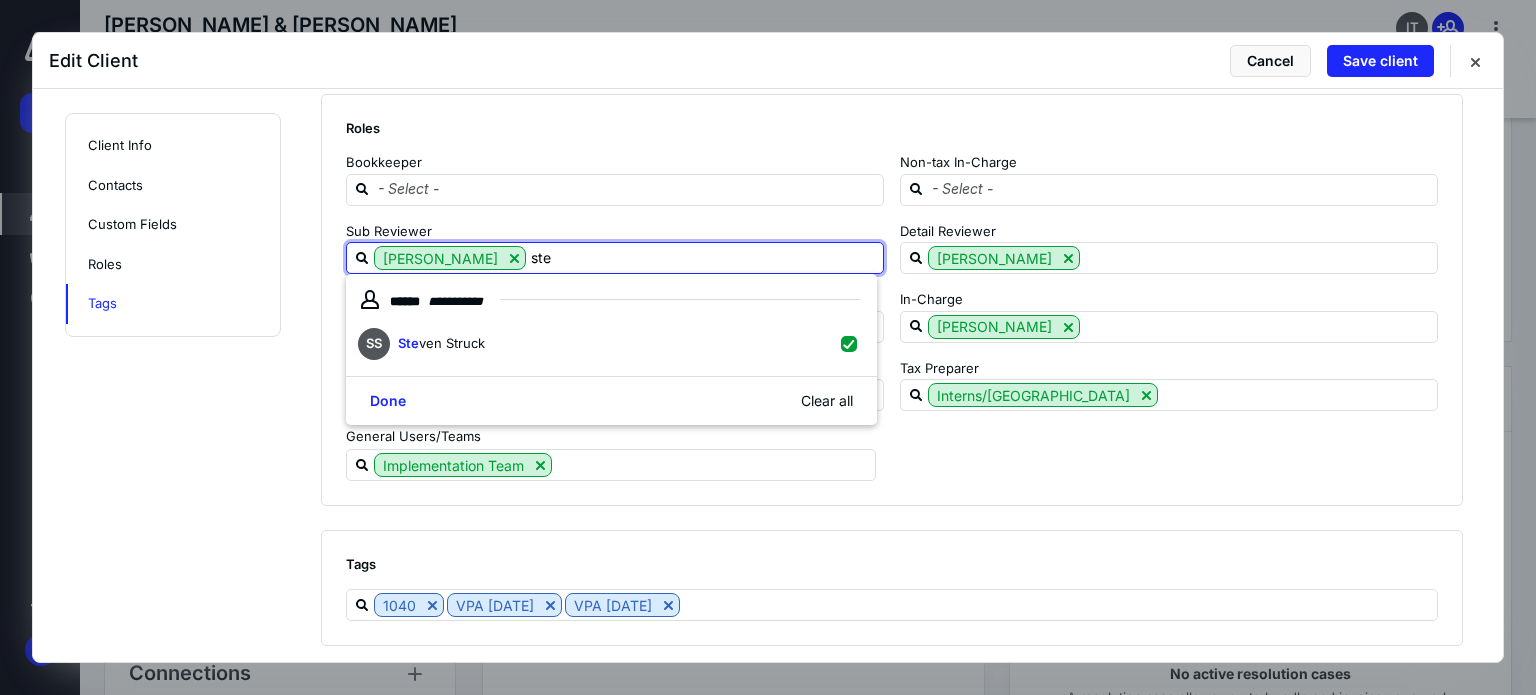 type on "ste" 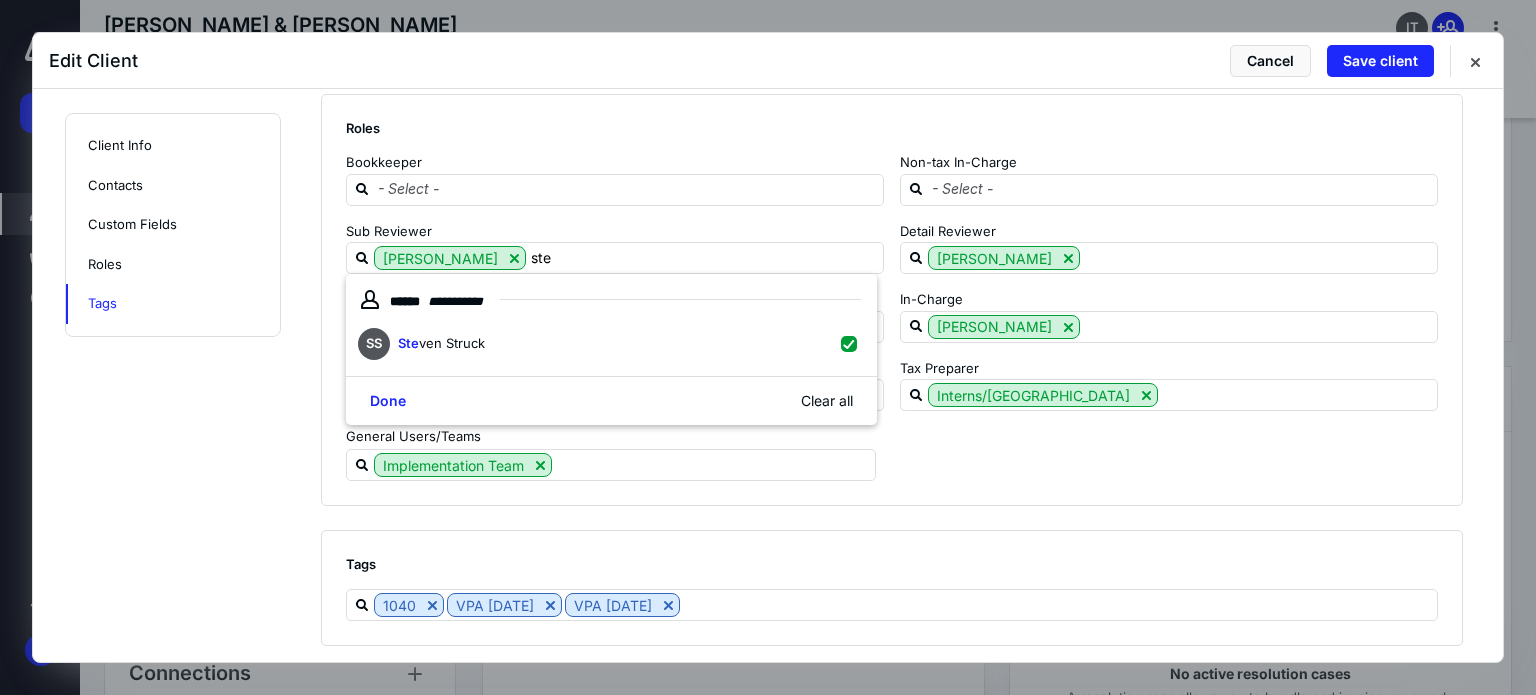 click on "Implementation Team" at bounding box center [884, 465] 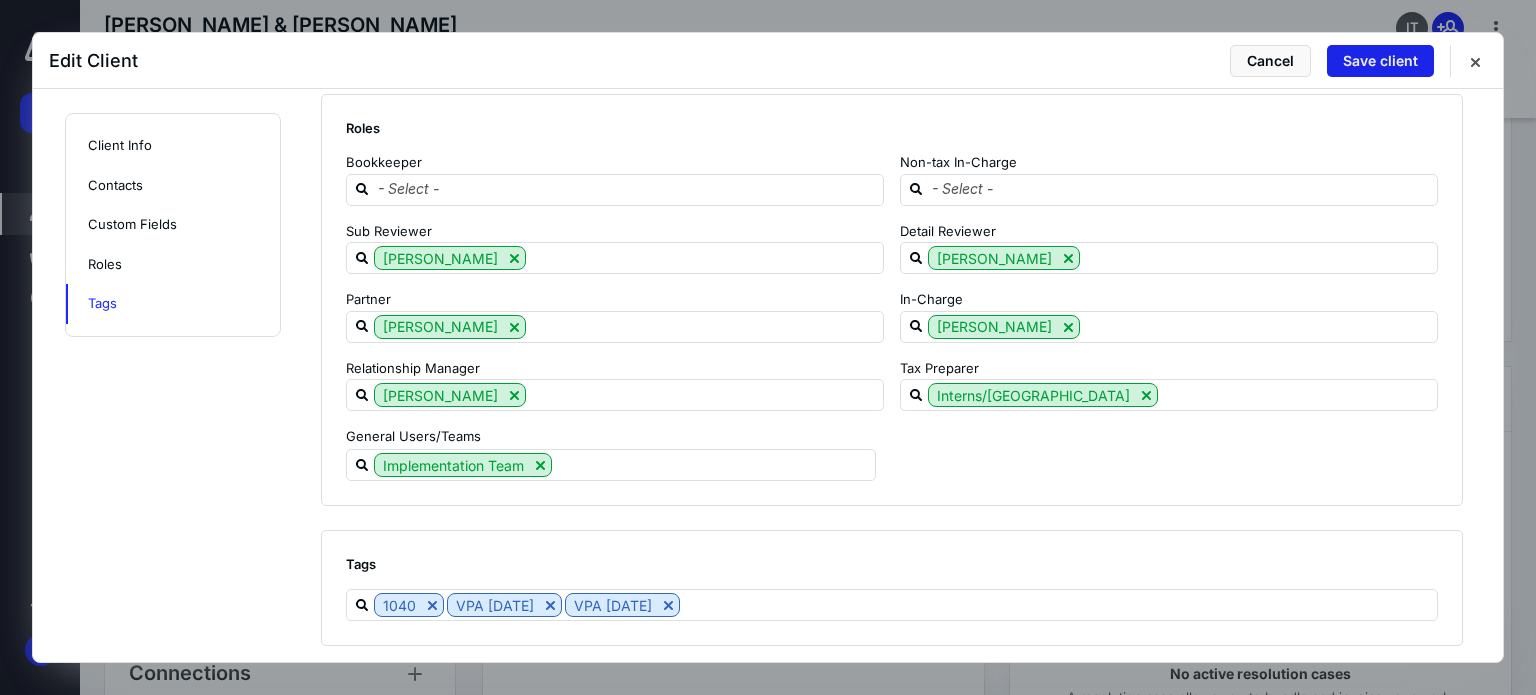 click on "Save client" at bounding box center (1380, 61) 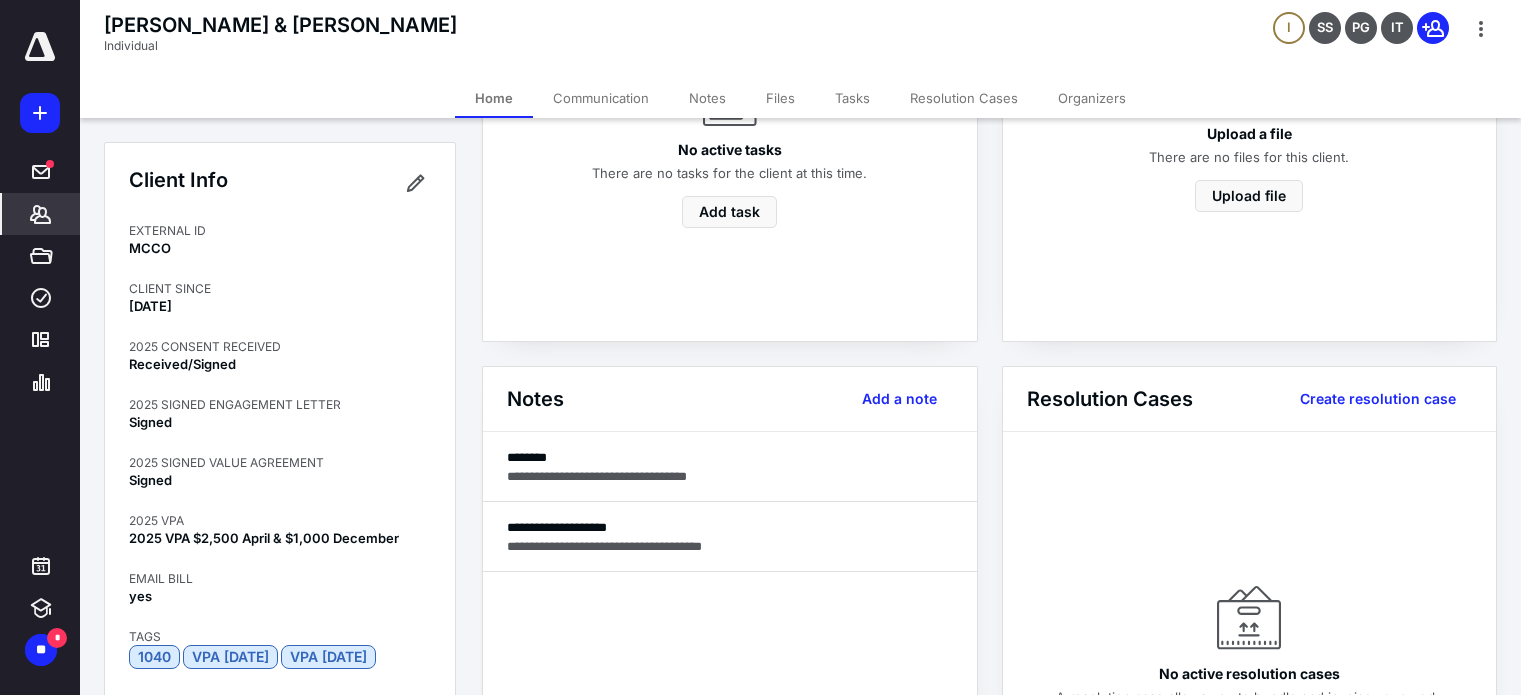click 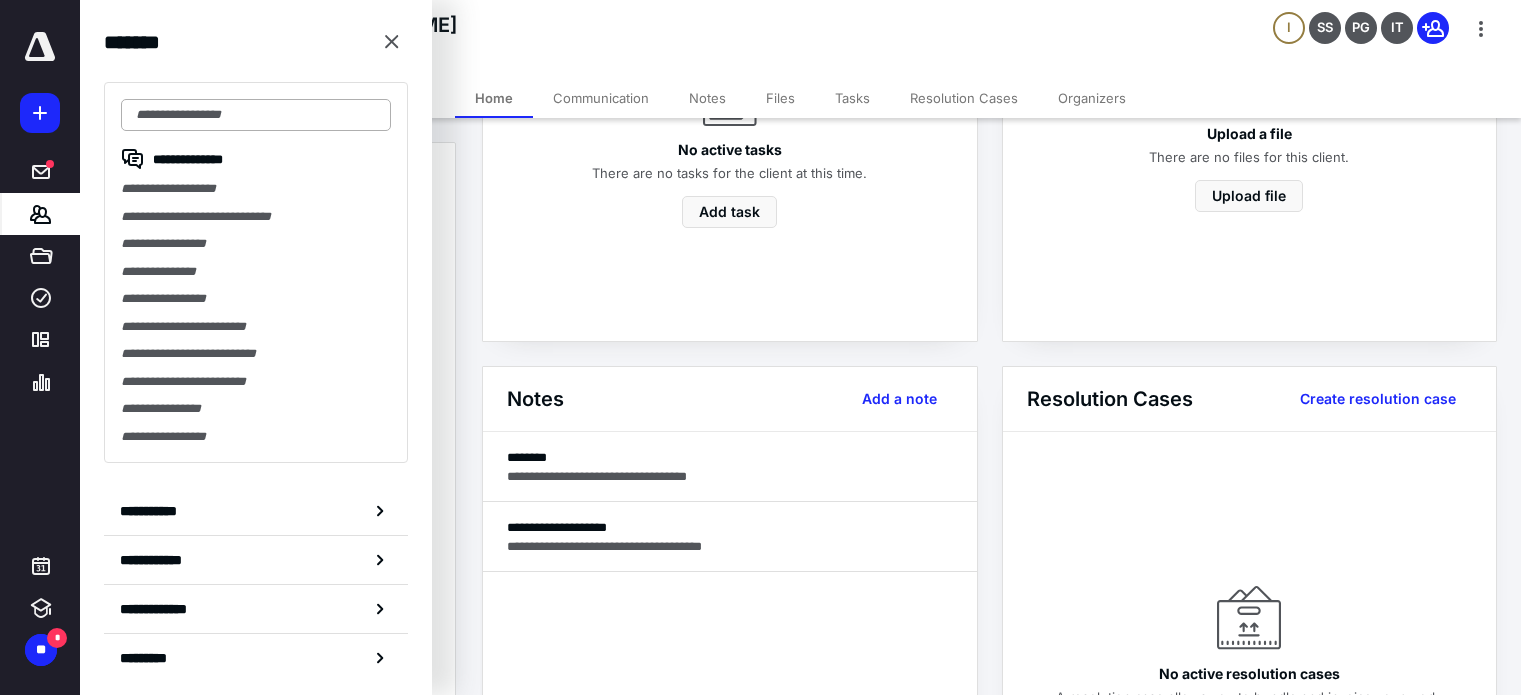 click at bounding box center [256, 115] 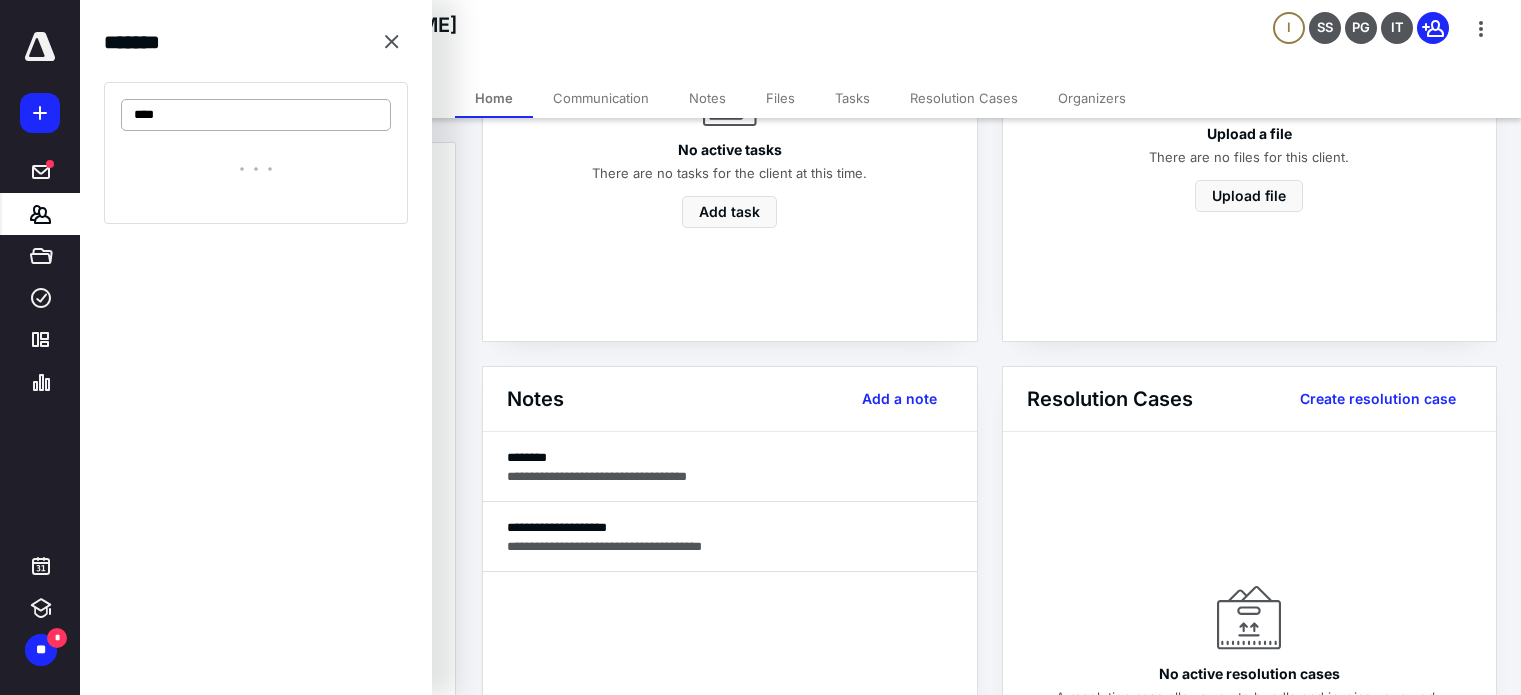 type on "****" 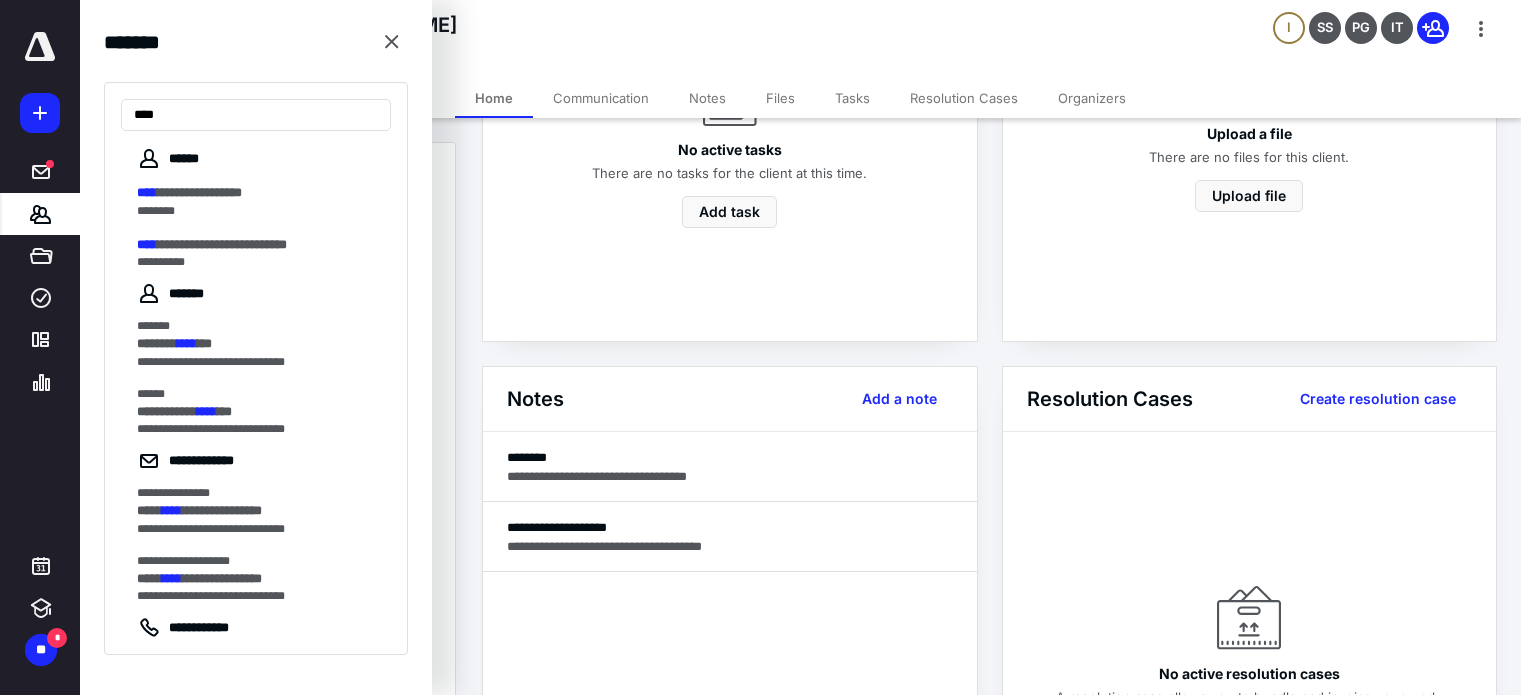scroll, scrollTop: 173, scrollLeft: 0, axis: vertical 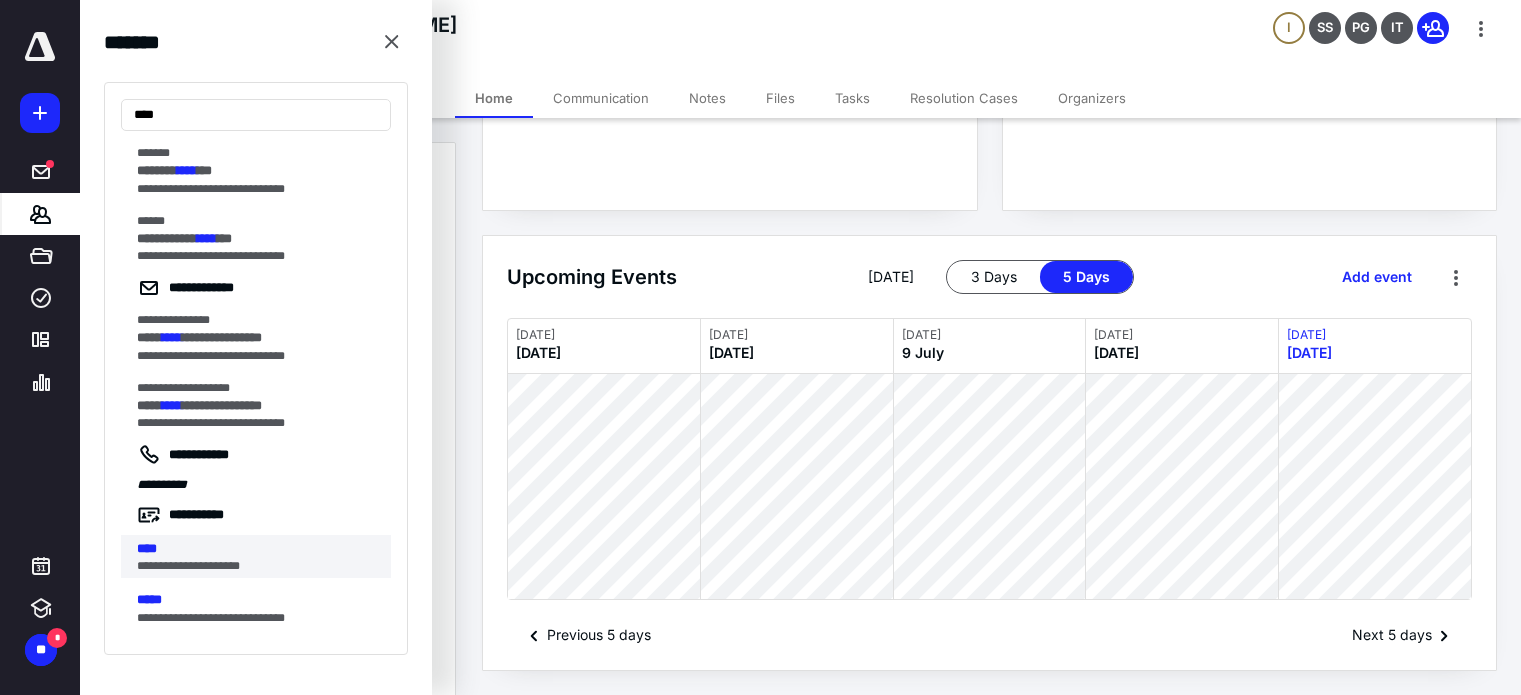 click on "**********" at bounding box center [250, 566] 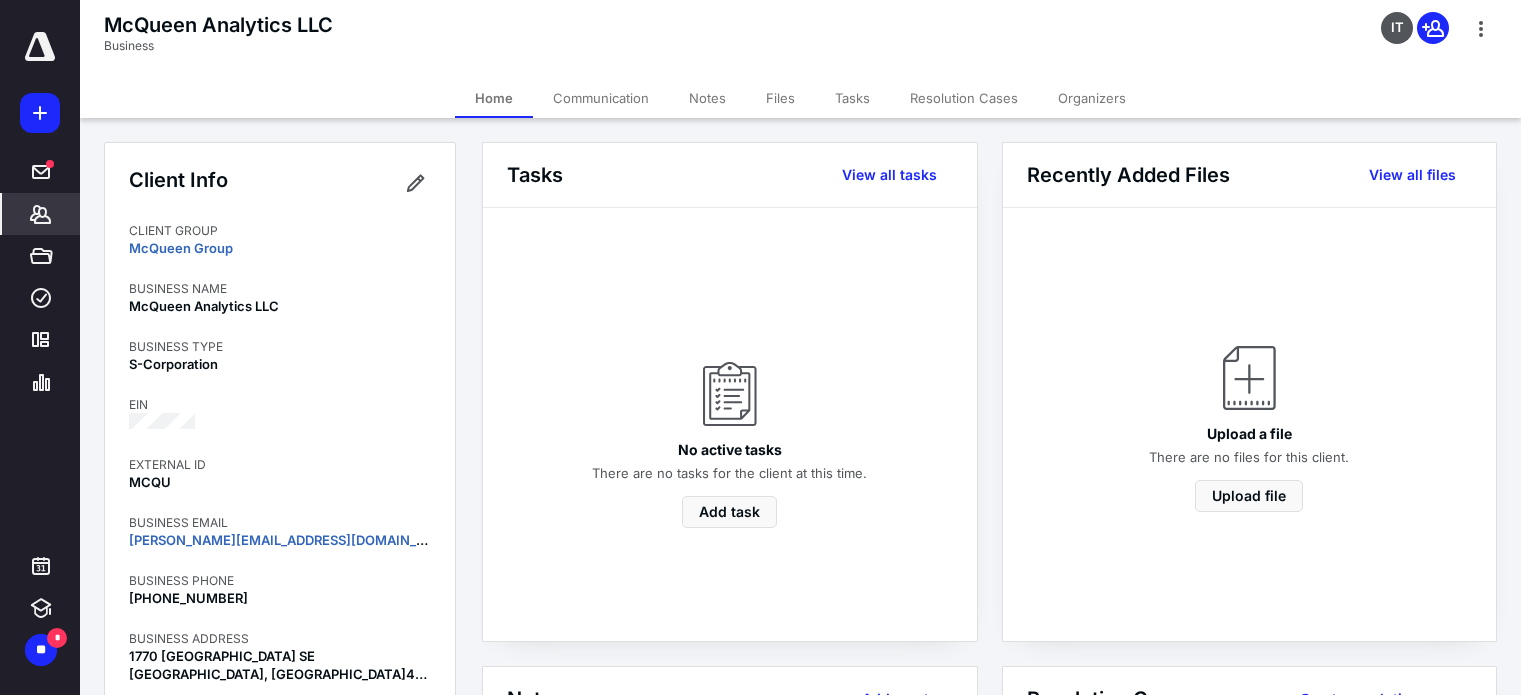 scroll, scrollTop: 100, scrollLeft: 0, axis: vertical 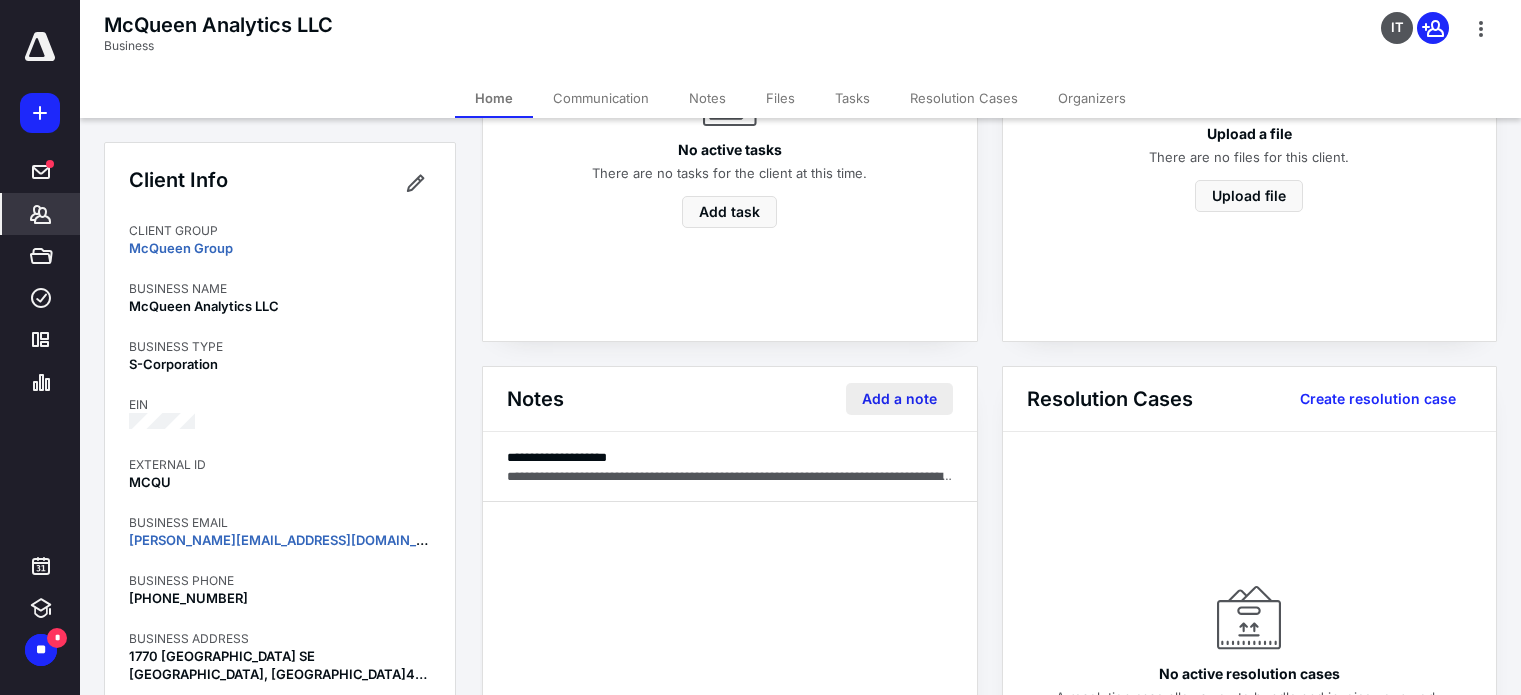 click on "Add a note" at bounding box center [899, 399] 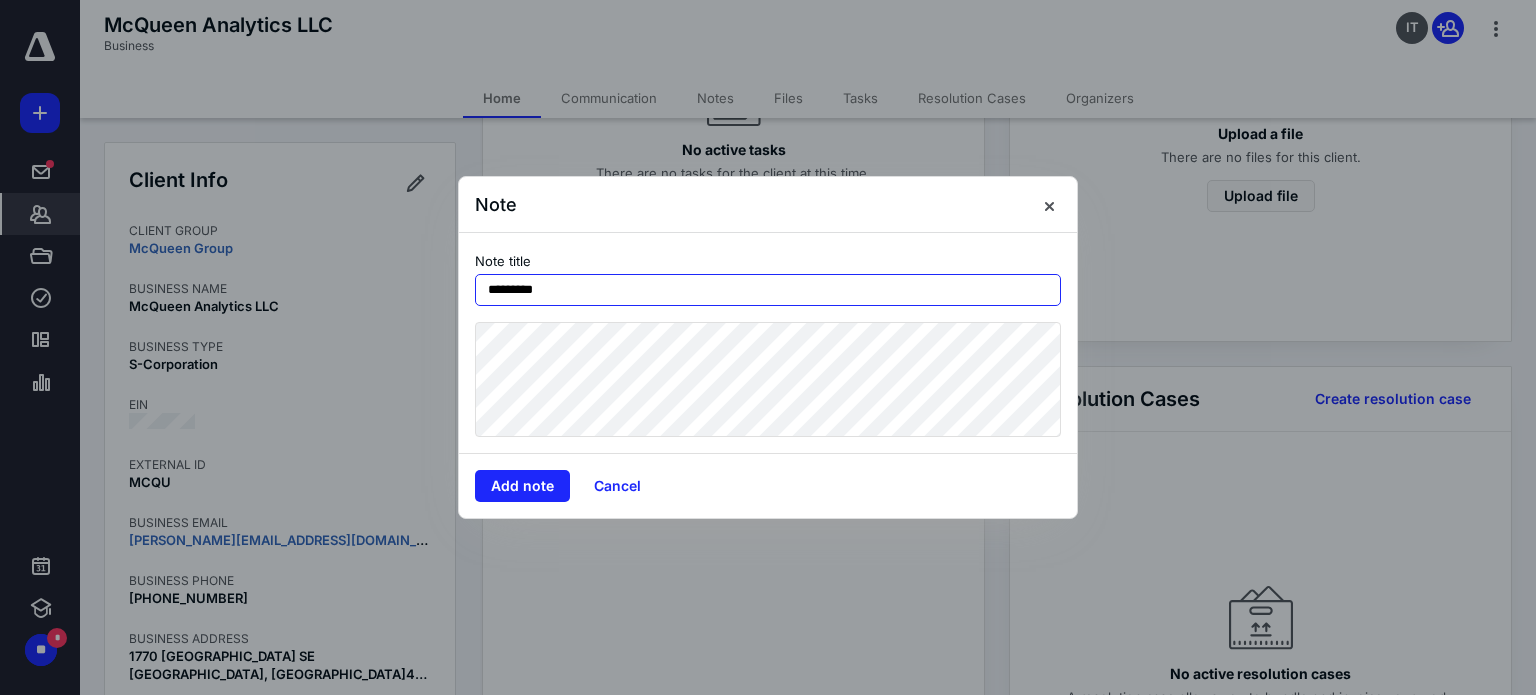 drag, startPoint x: 927, startPoint y: 407, endPoint x: 603, endPoint y: 298, distance: 341.84354 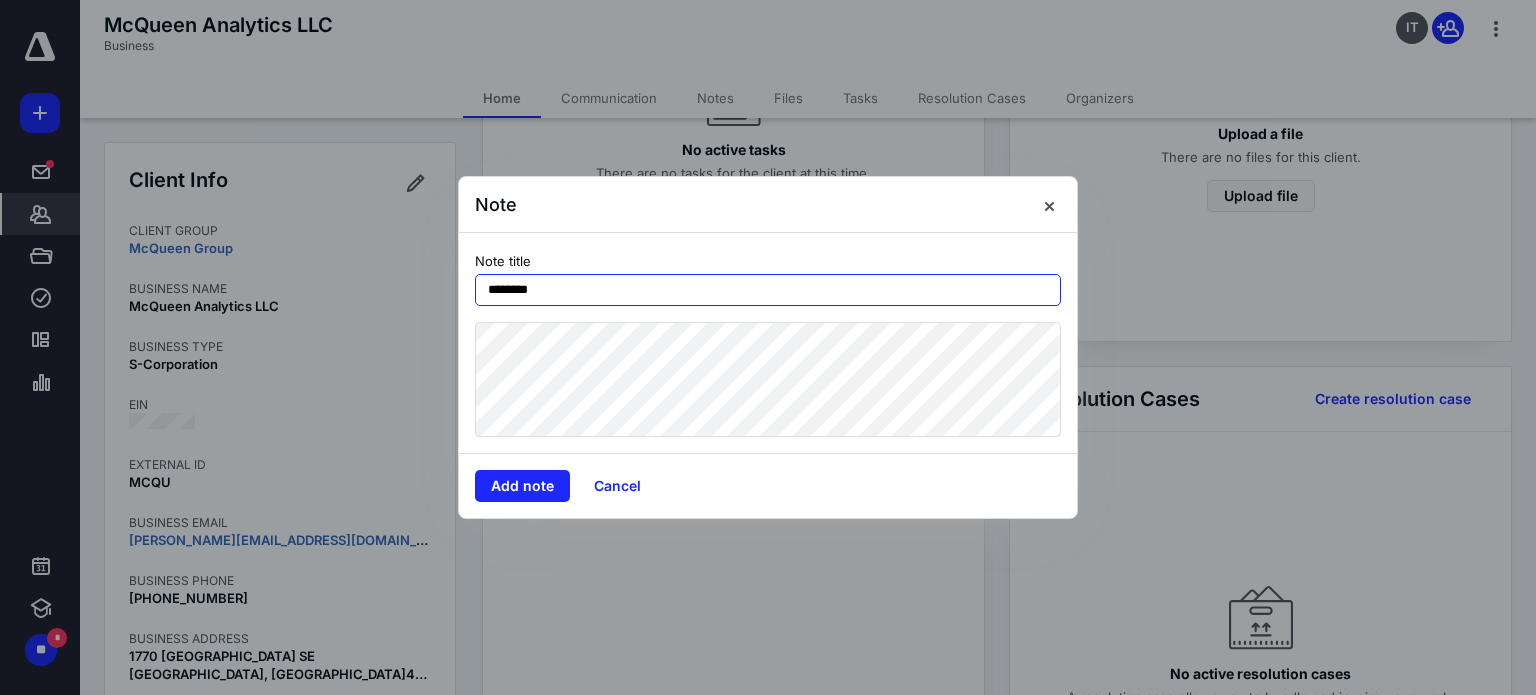 type on "********" 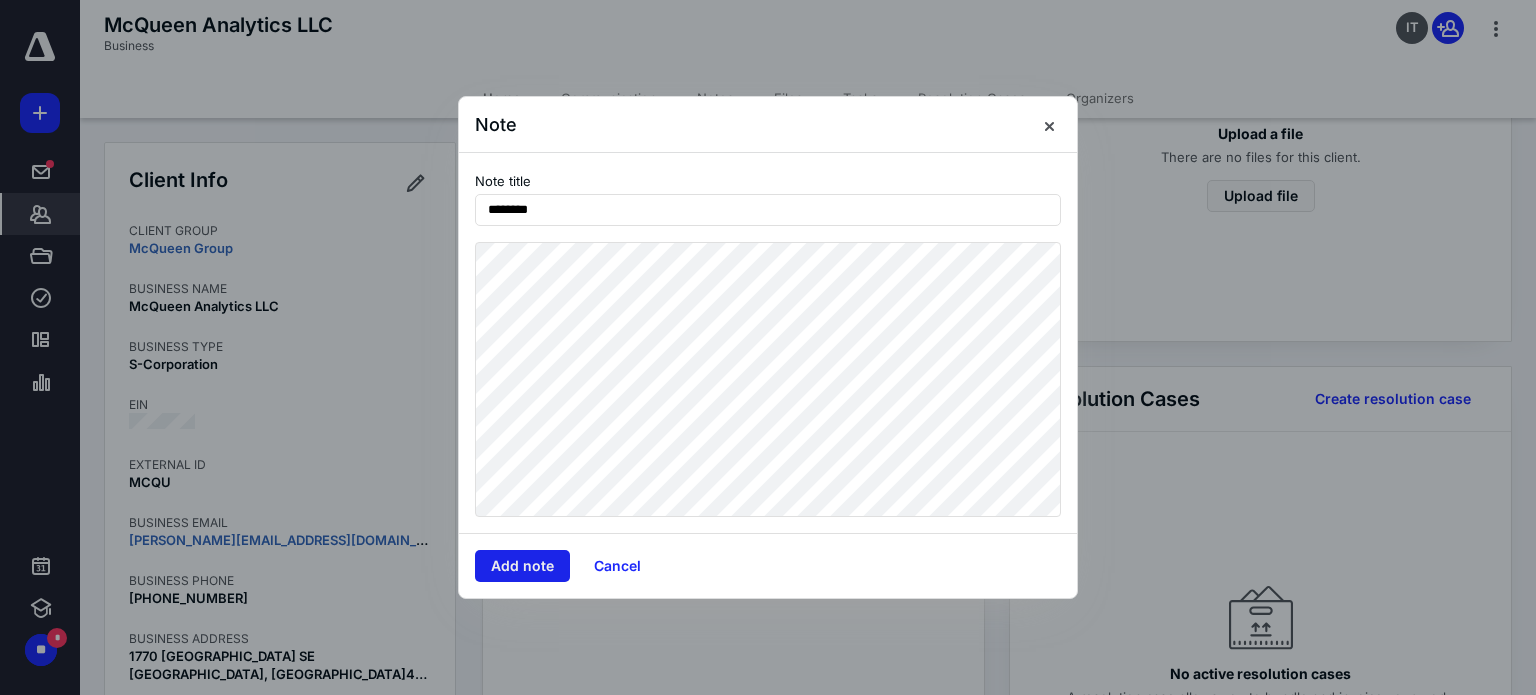 click on "Add note" at bounding box center (522, 566) 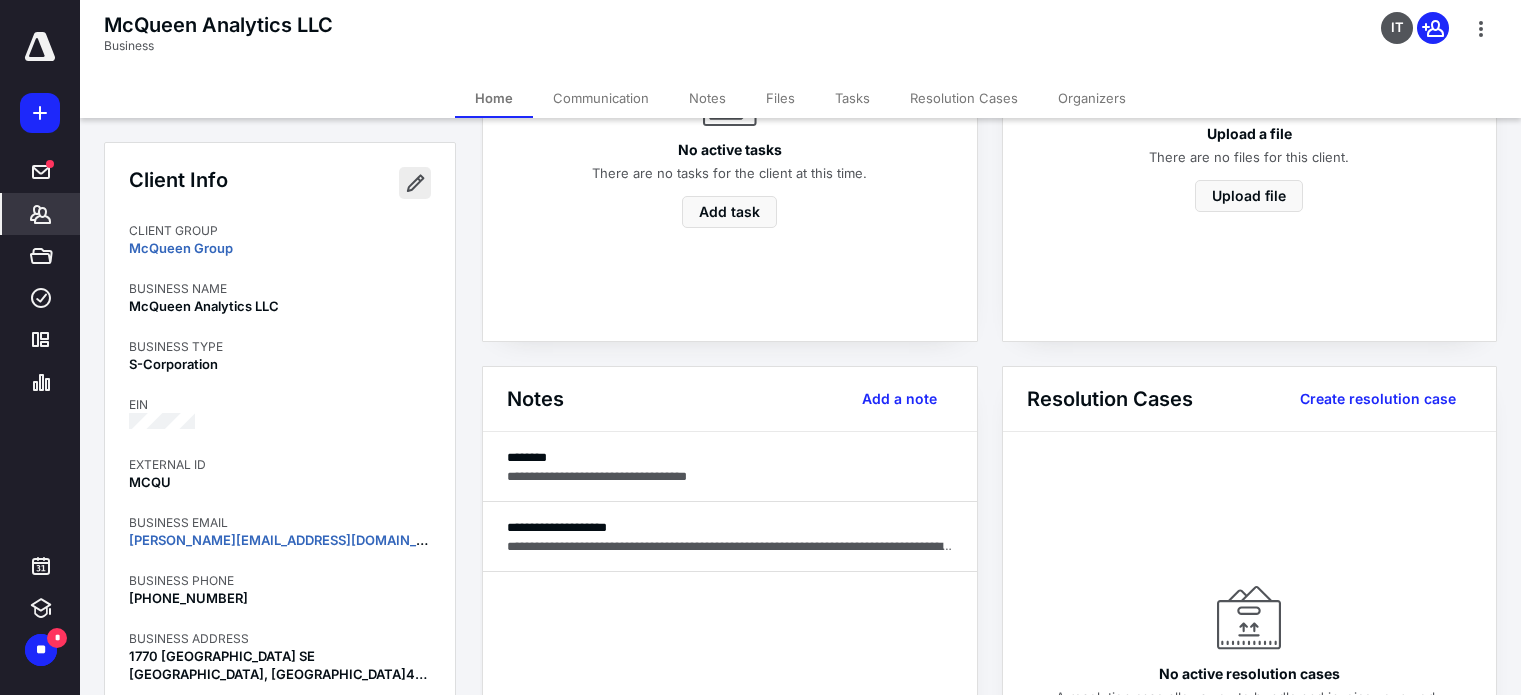 click at bounding box center (415, 183) 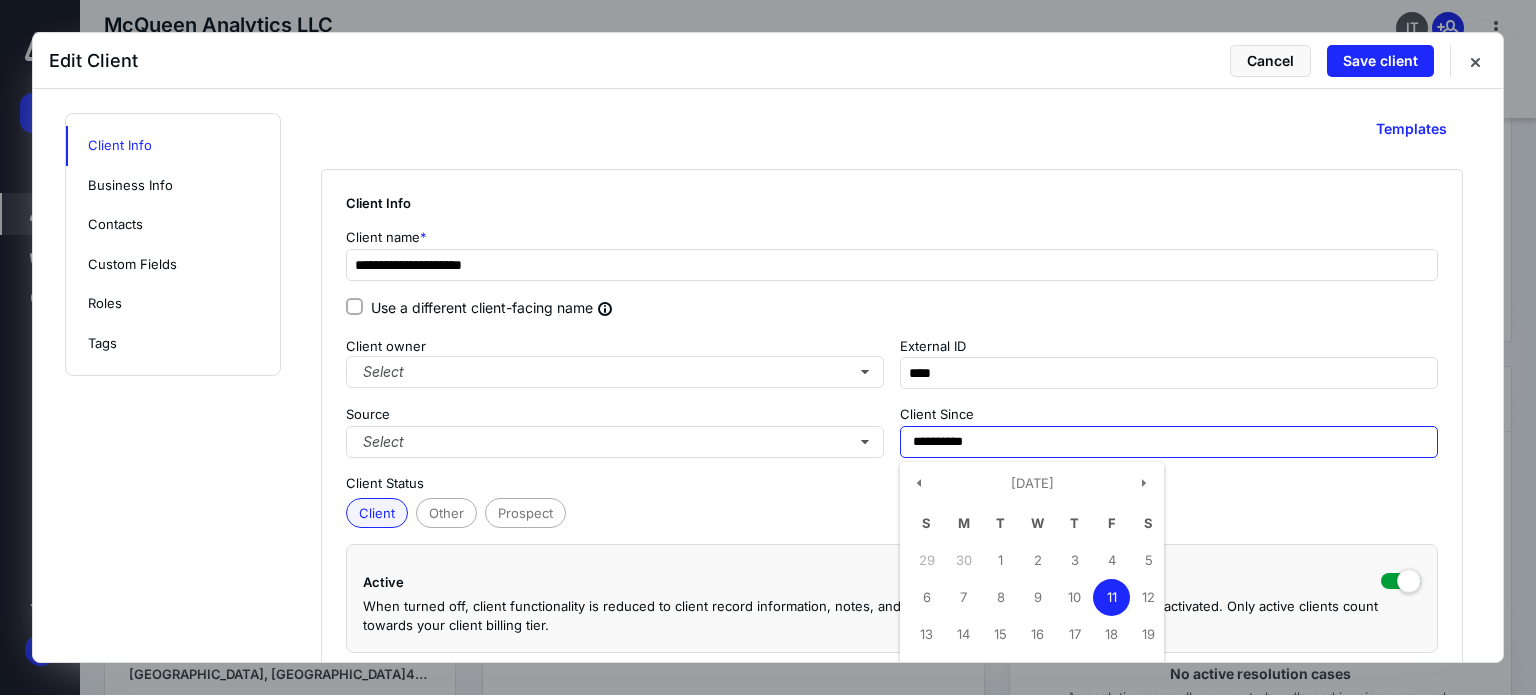 drag, startPoint x: 1030, startPoint y: 437, endPoint x: 576, endPoint y: 416, distance: 454.4854 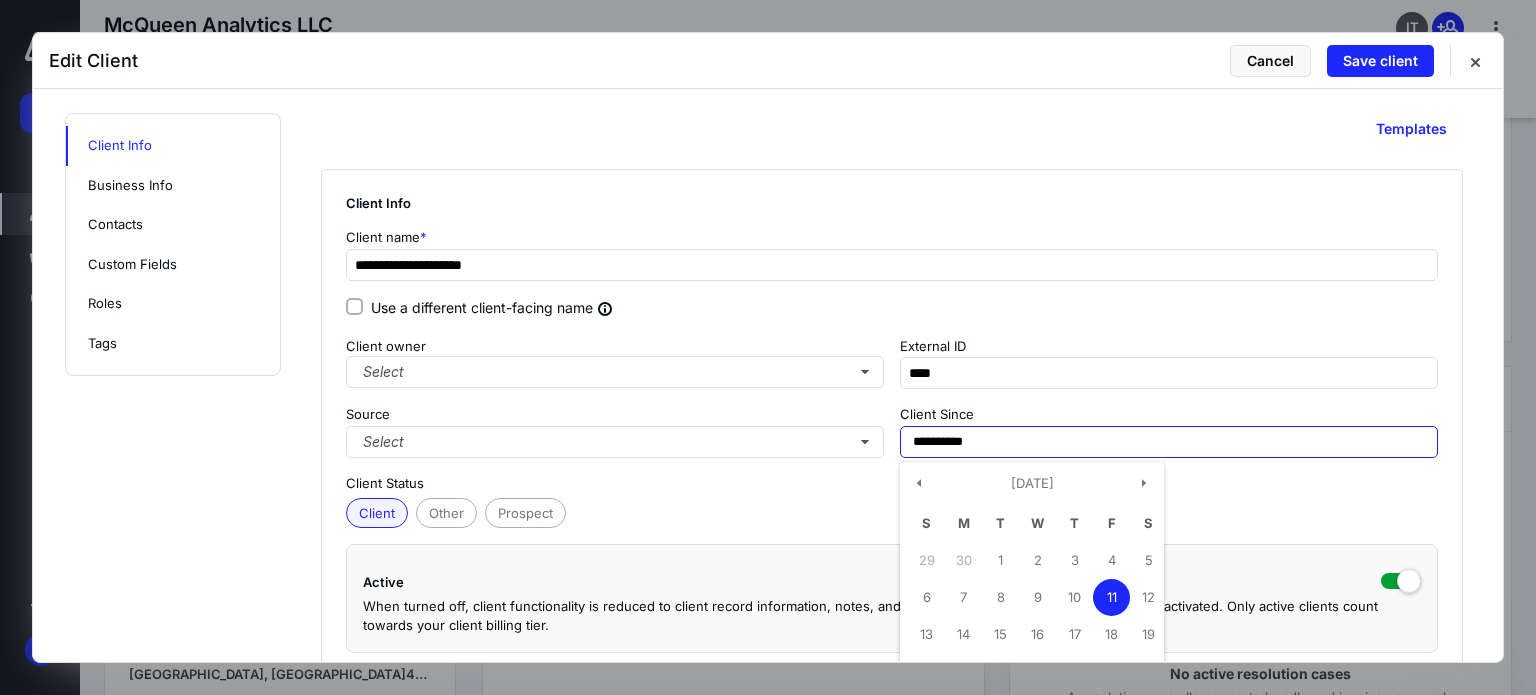 type on "**********" 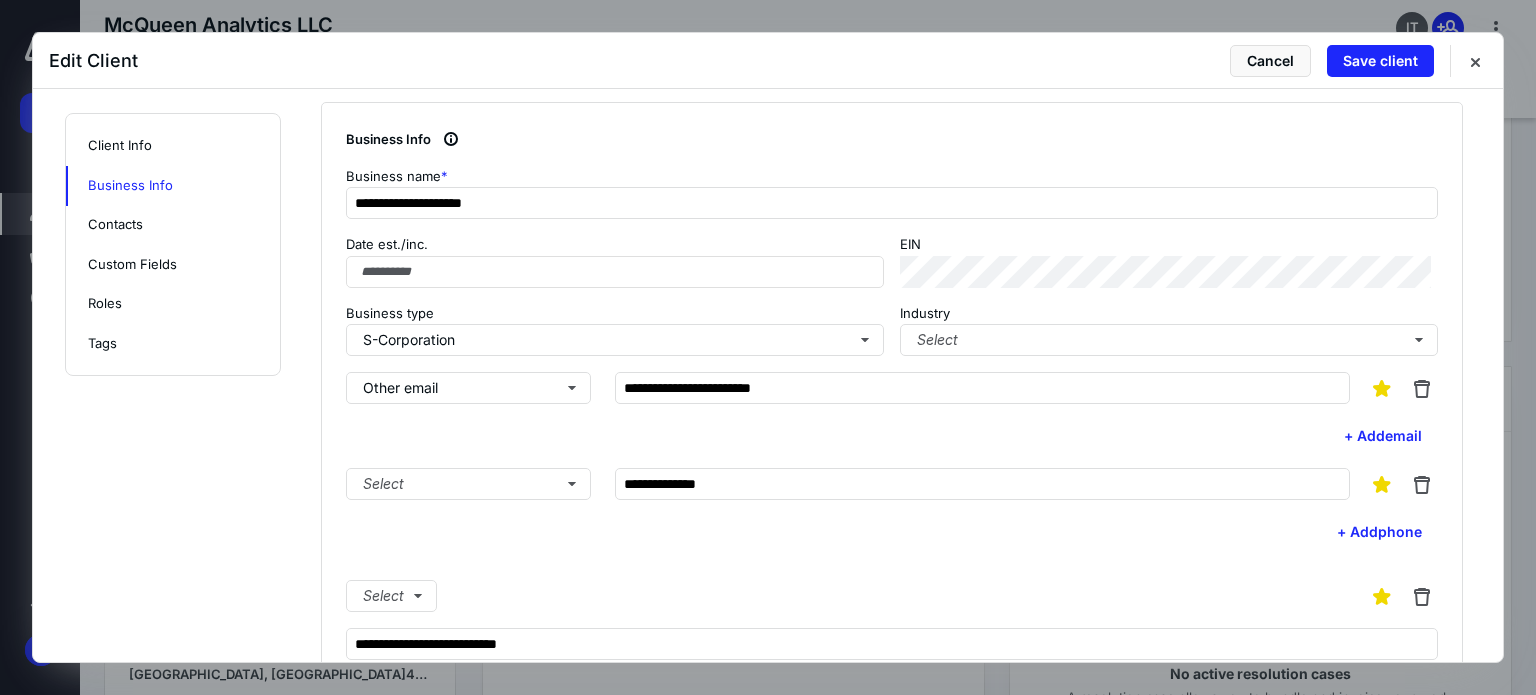 scroll, scrollTop: 700, scrollLeft: 0, axis: vertical 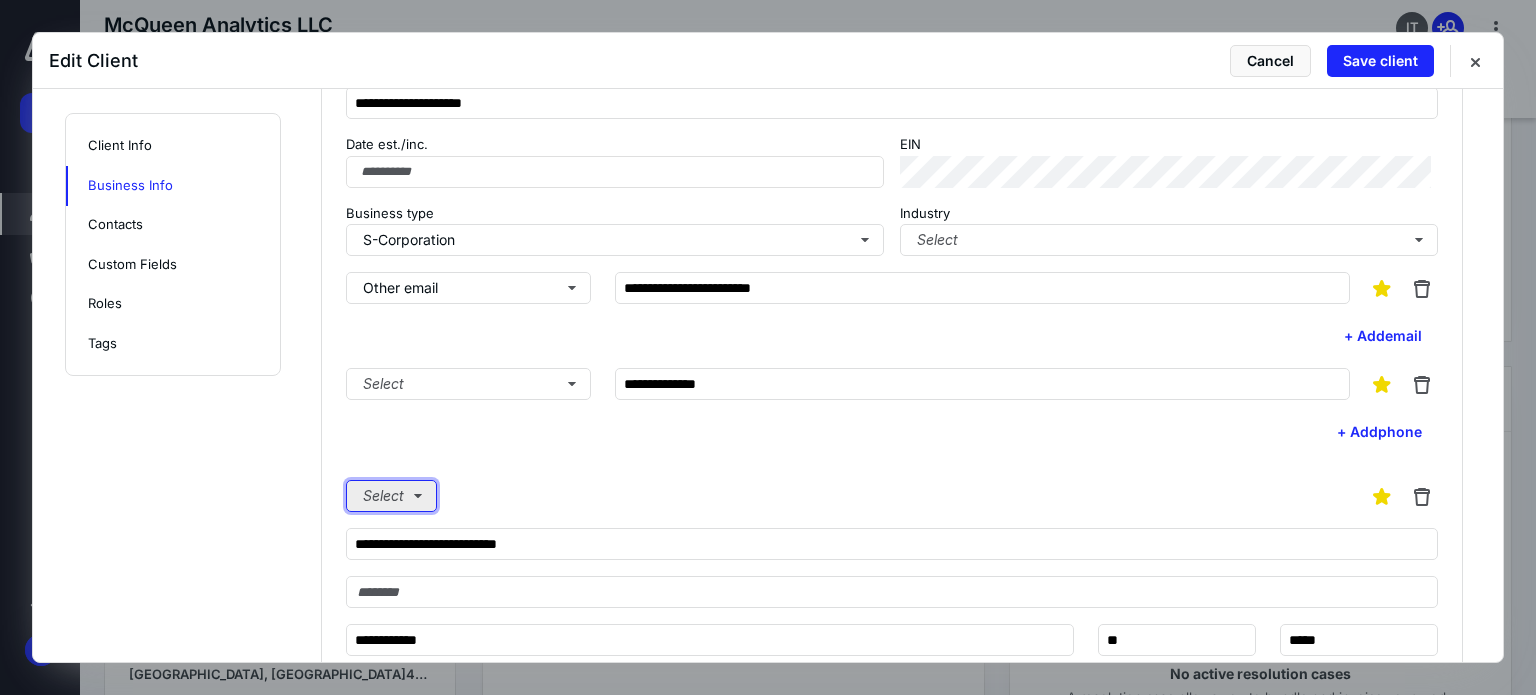 click on "Select" at bounding box center [391, 496] 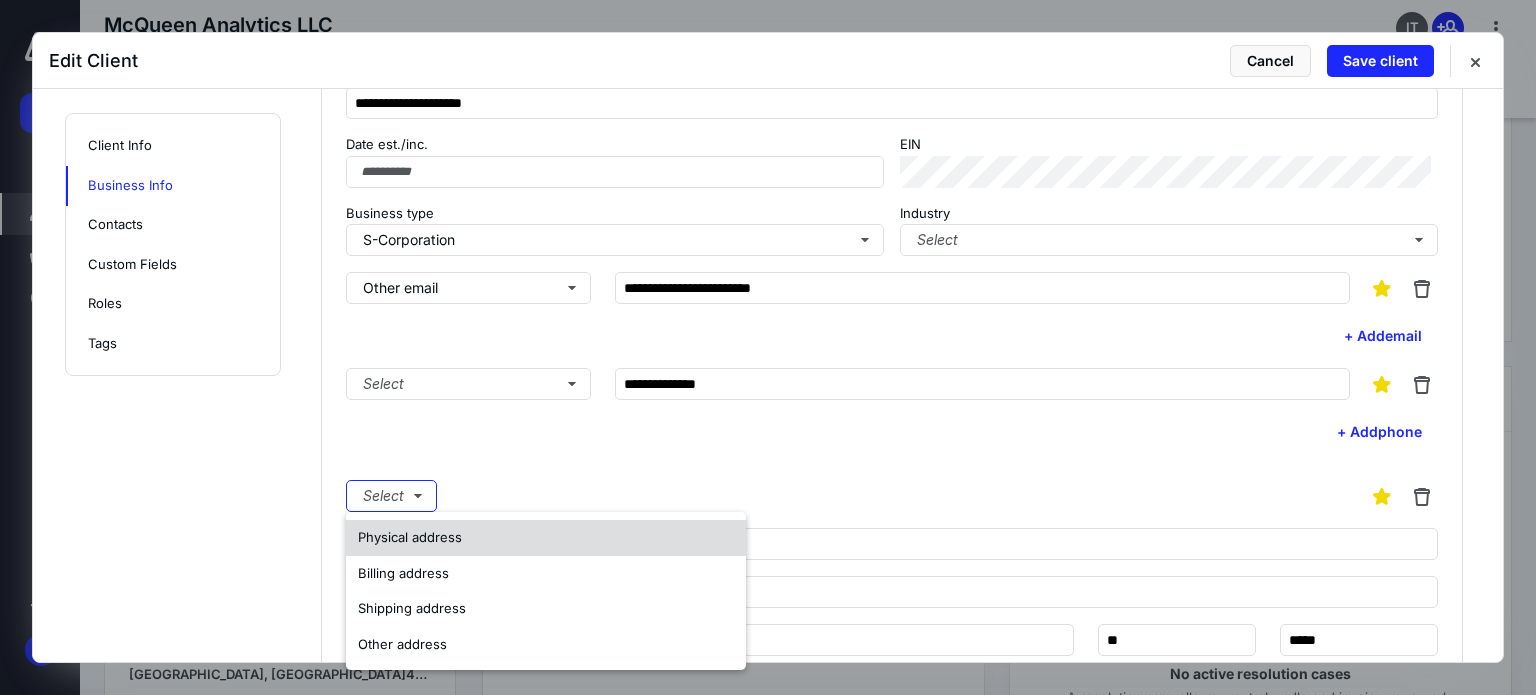 click on "Physical address" at bounding box center (546, 538) 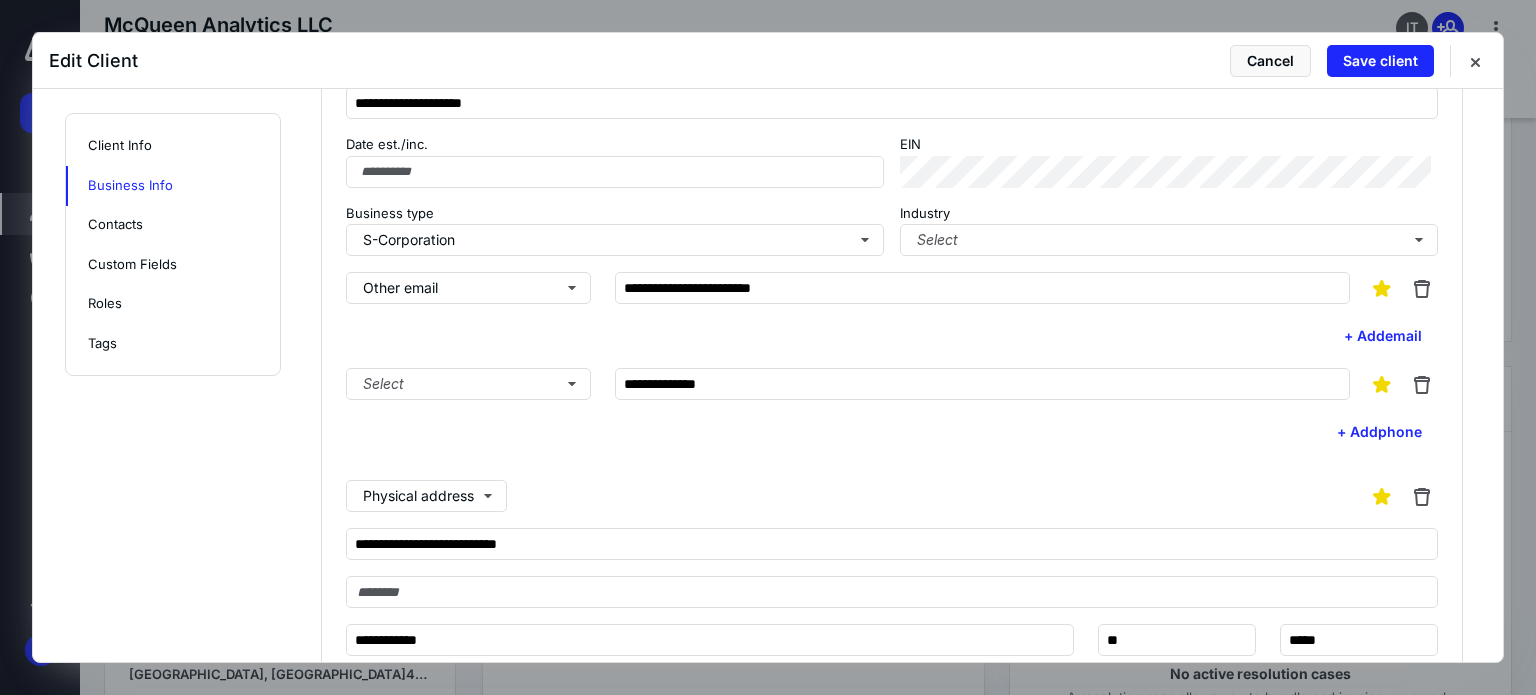 click on "**********" at bounding box center [768, 788] 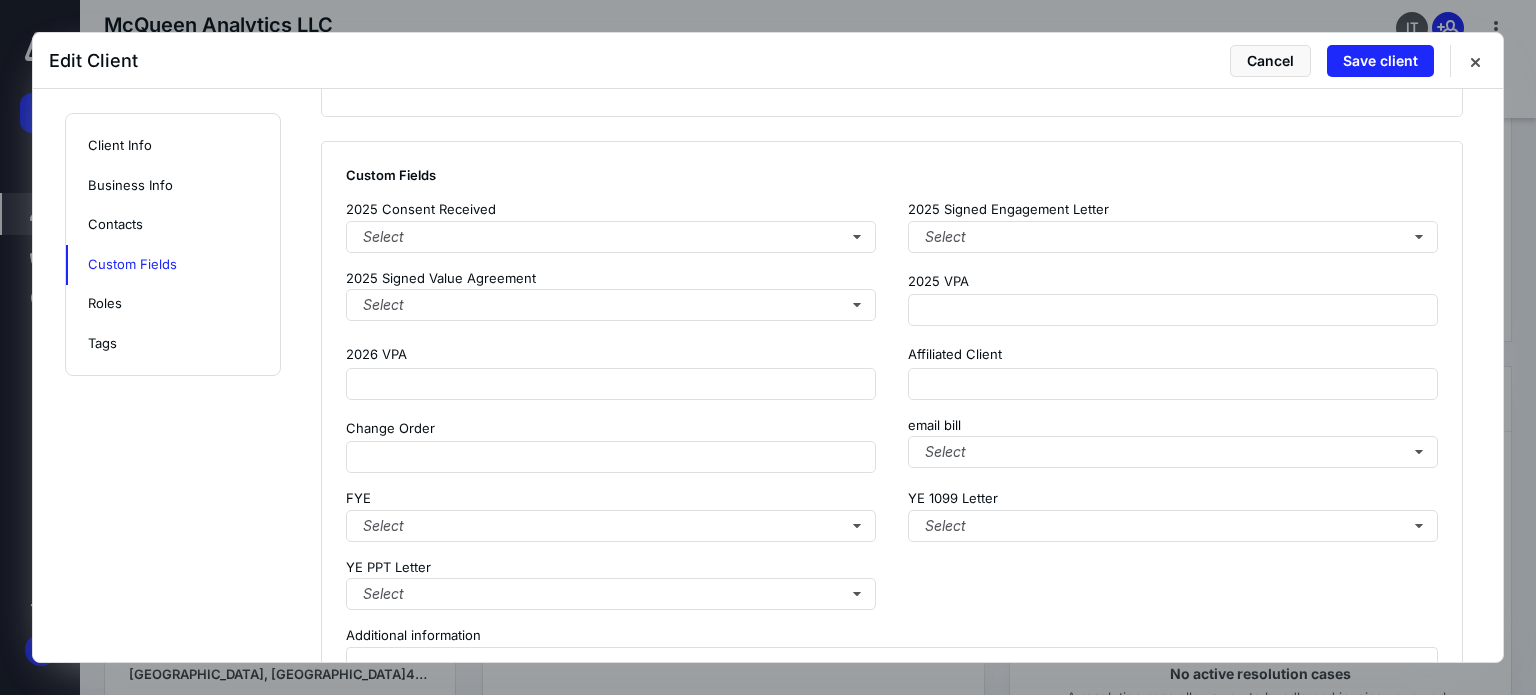 scroll, scrollTop: 2225, scrollLeft: 0, axis: vertical 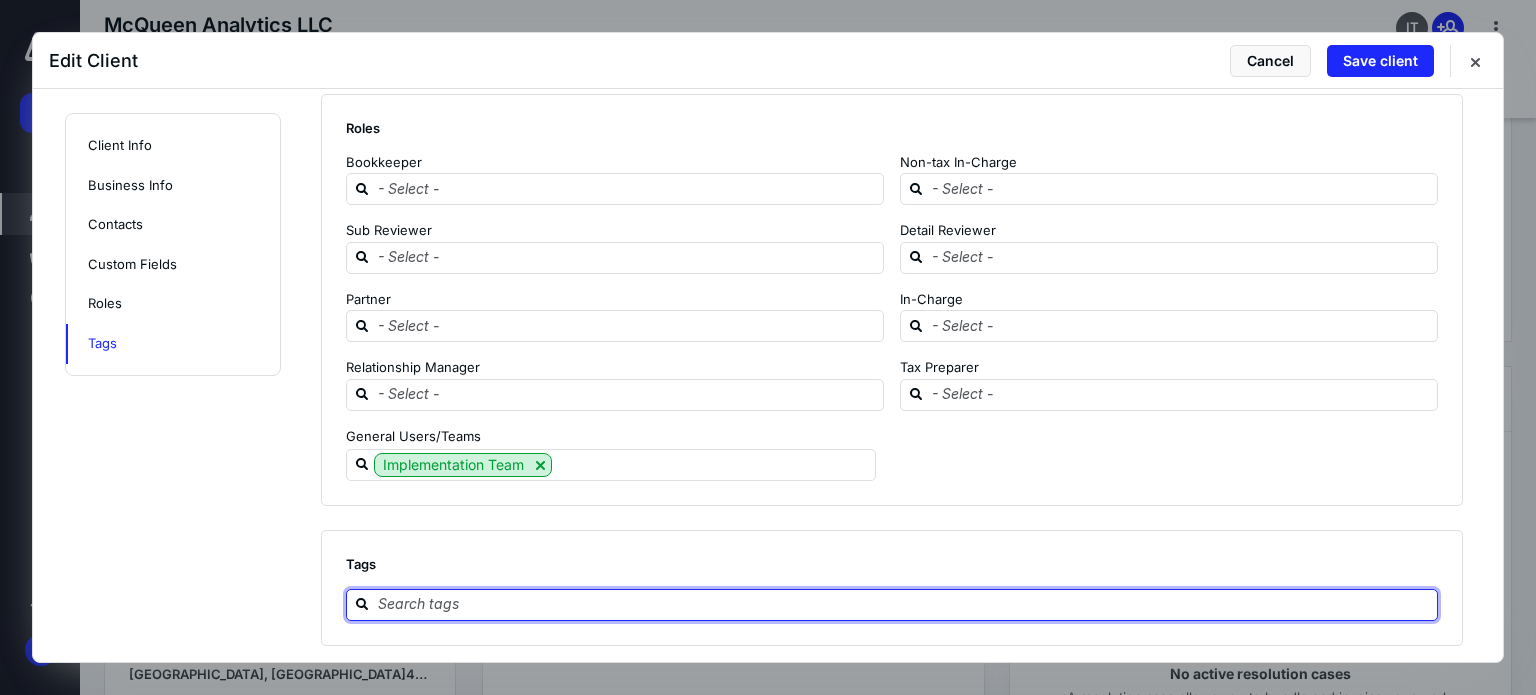 click at bounding box center (904, 604) 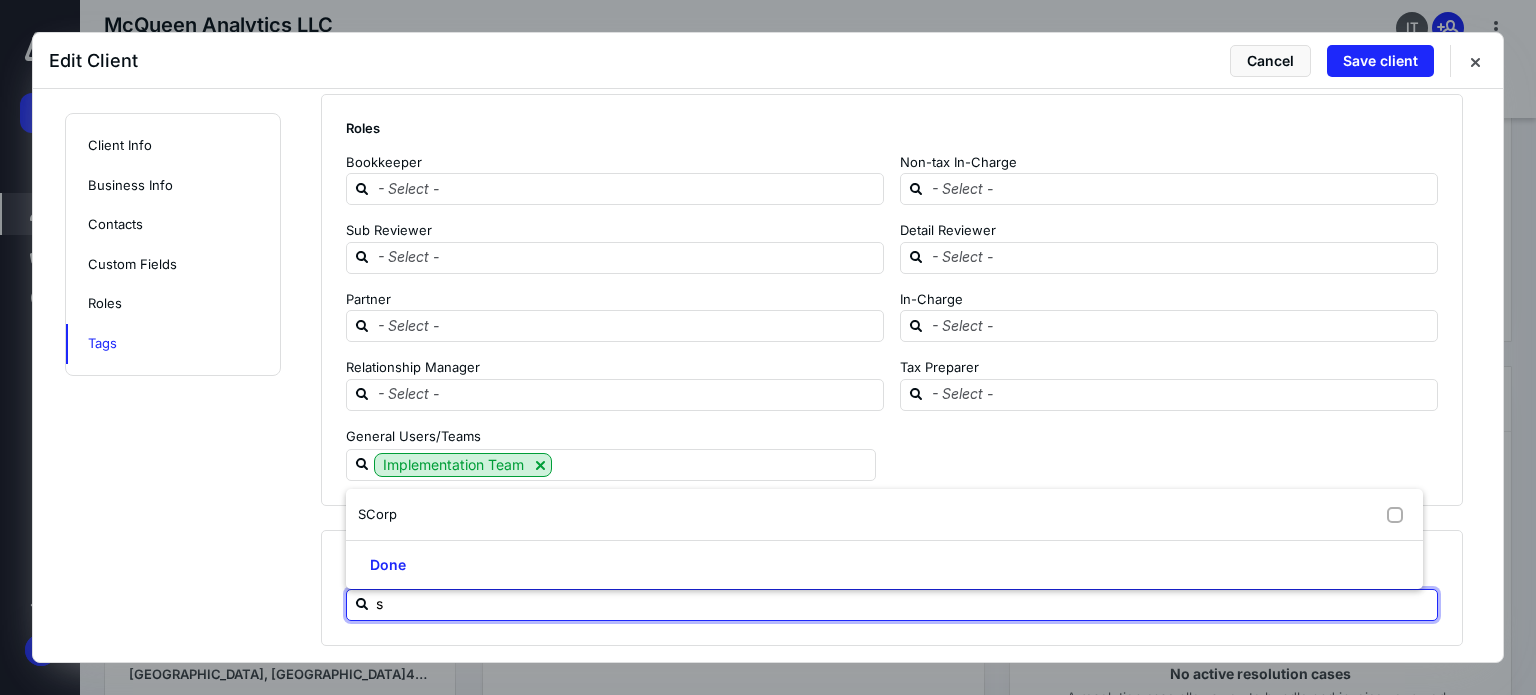 type on "s c" 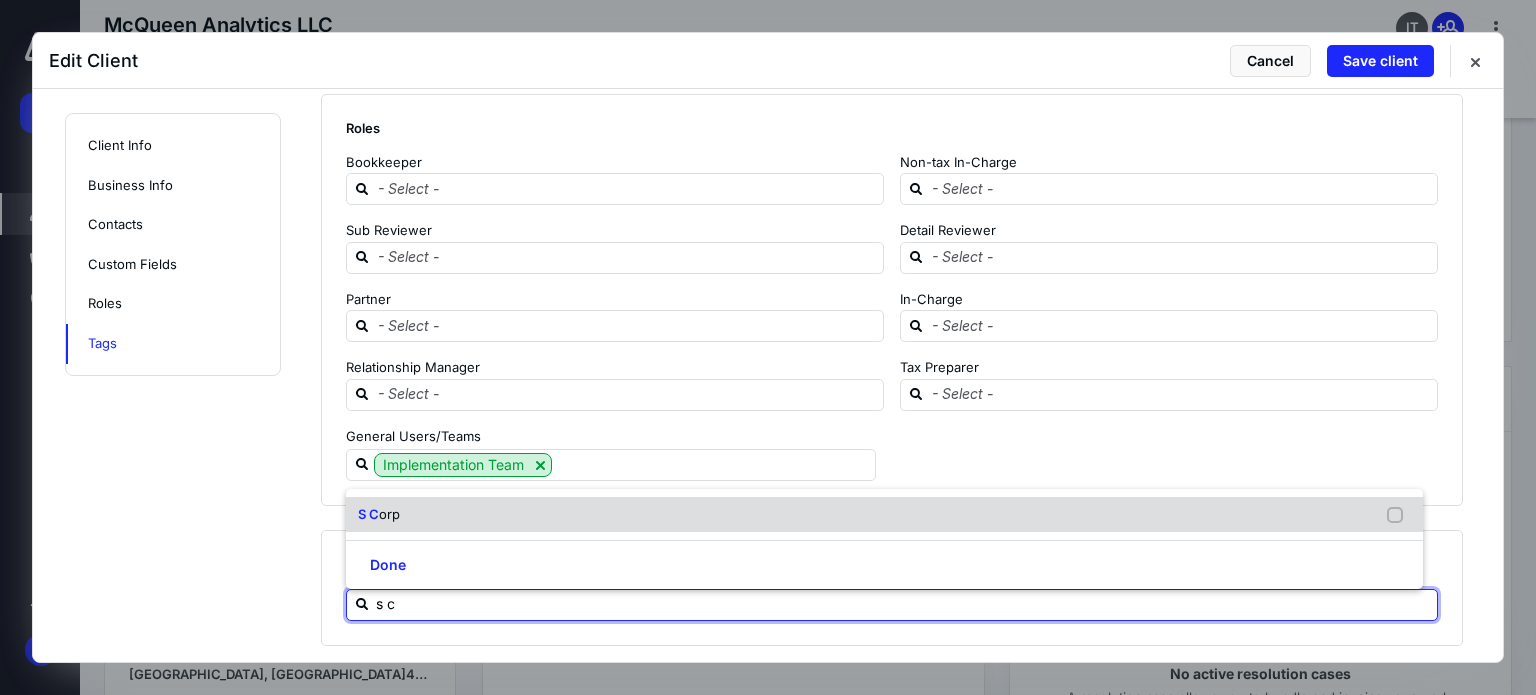 click on "S C orp" at bounding box center [884, 515] 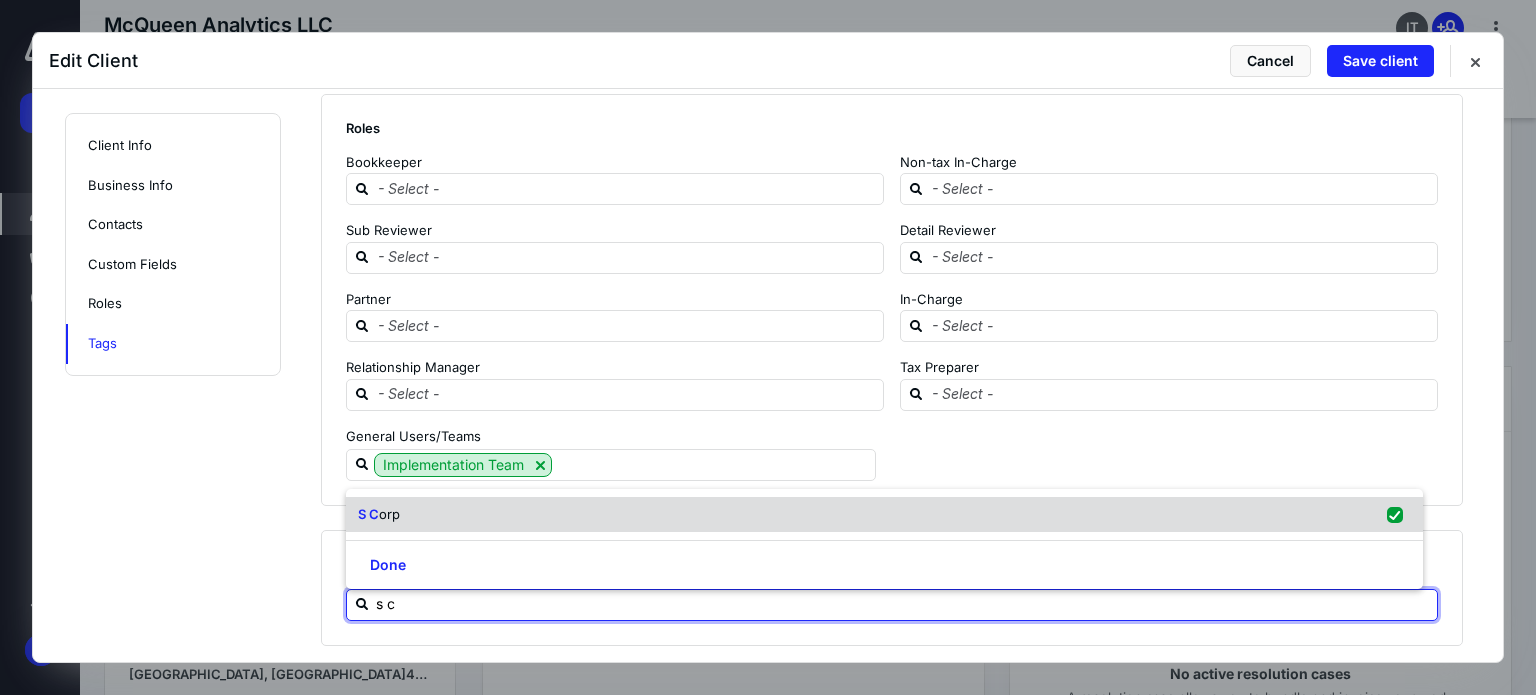 checkbox on "true" 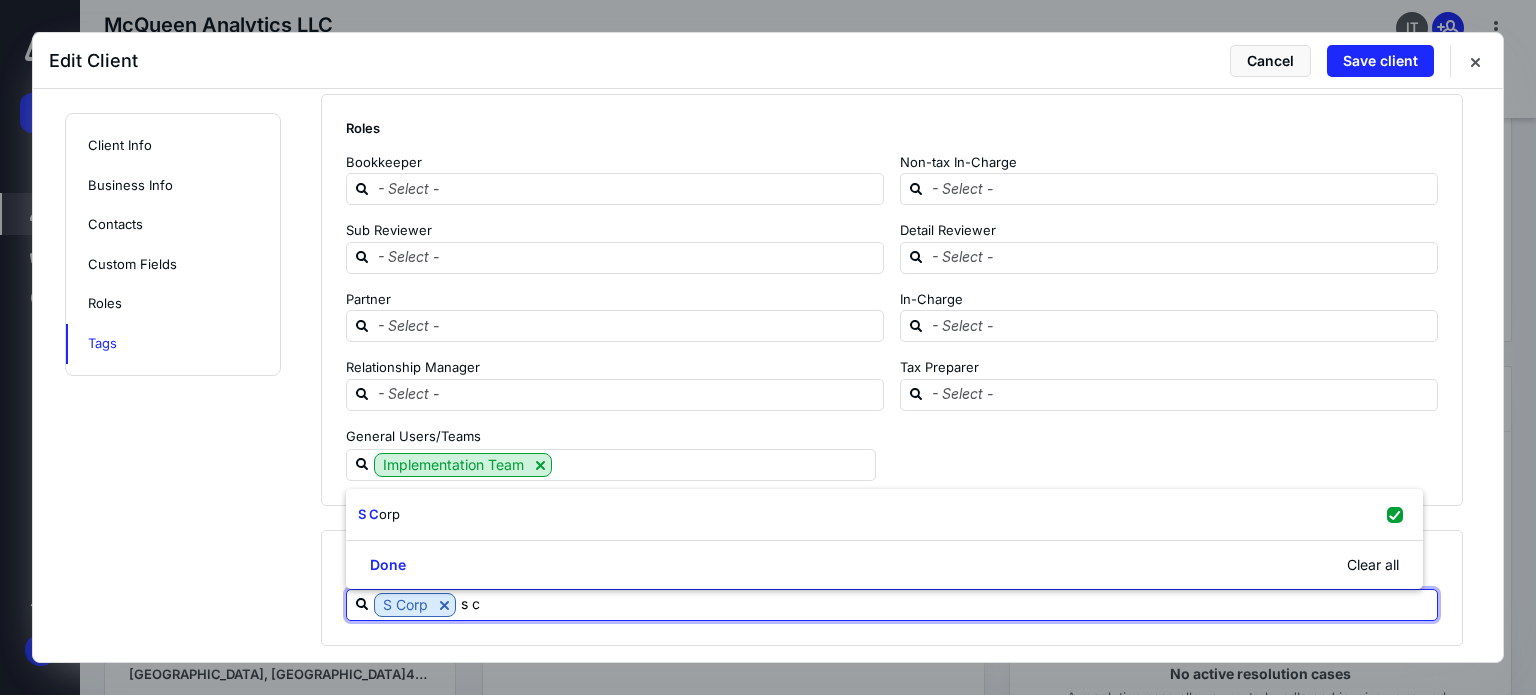 type on "s c" 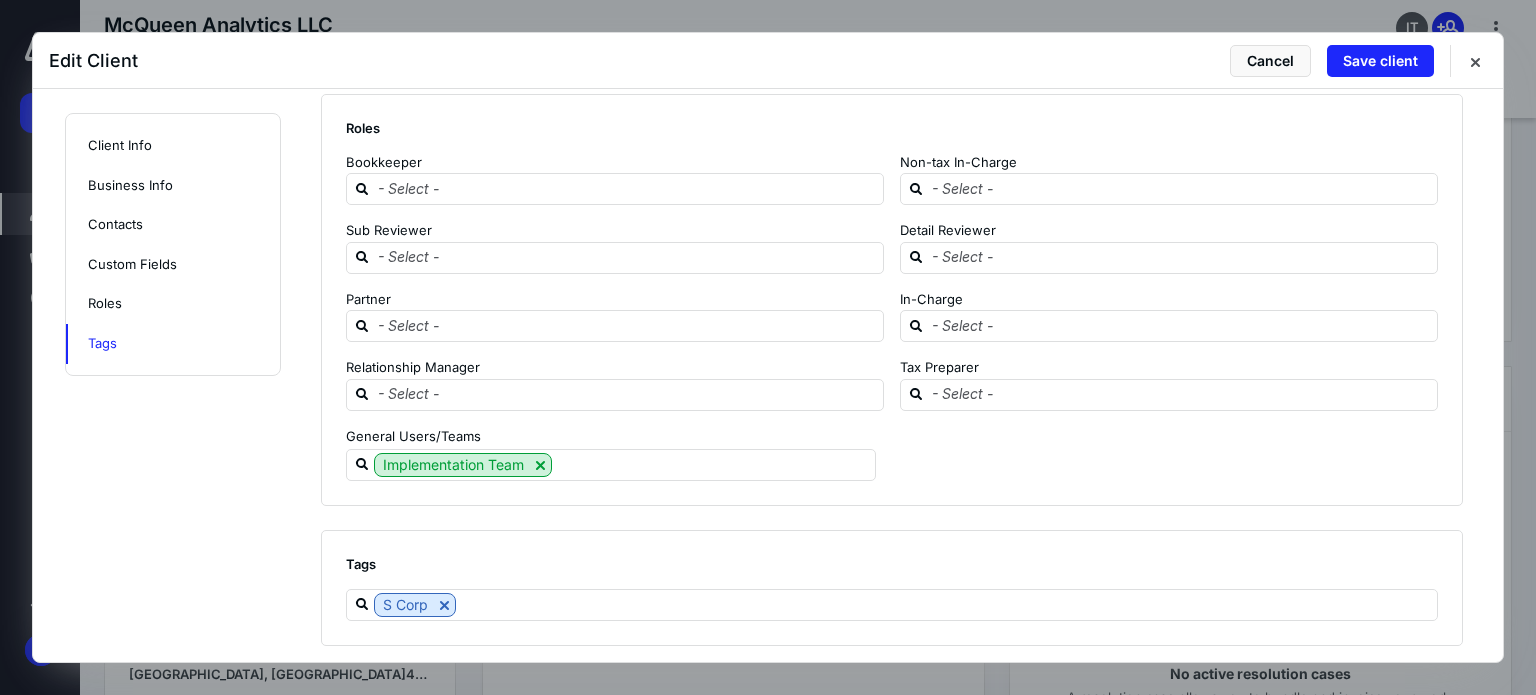 scroll, scrollTop: 1825, scrollLeft: 0, axis: vertical 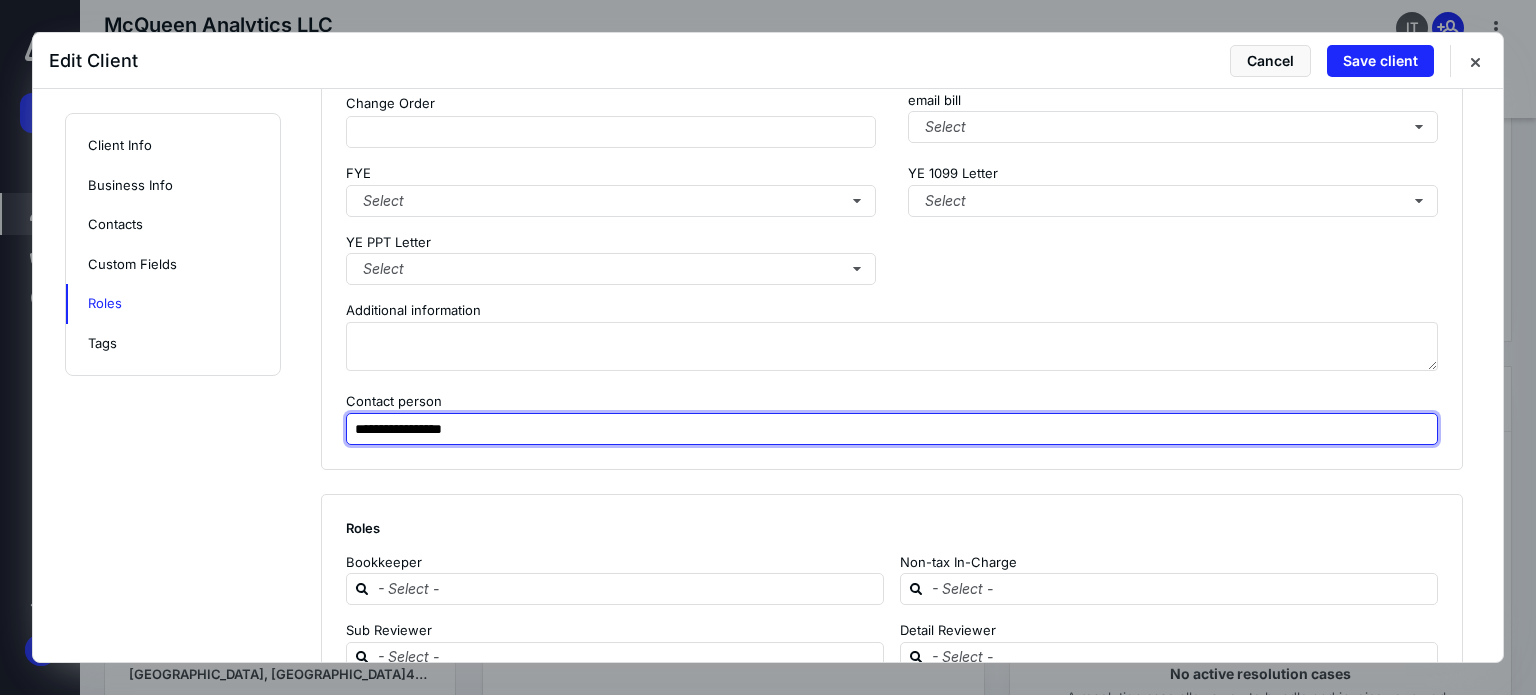 click on "**********" at bounding box center (892, 429) 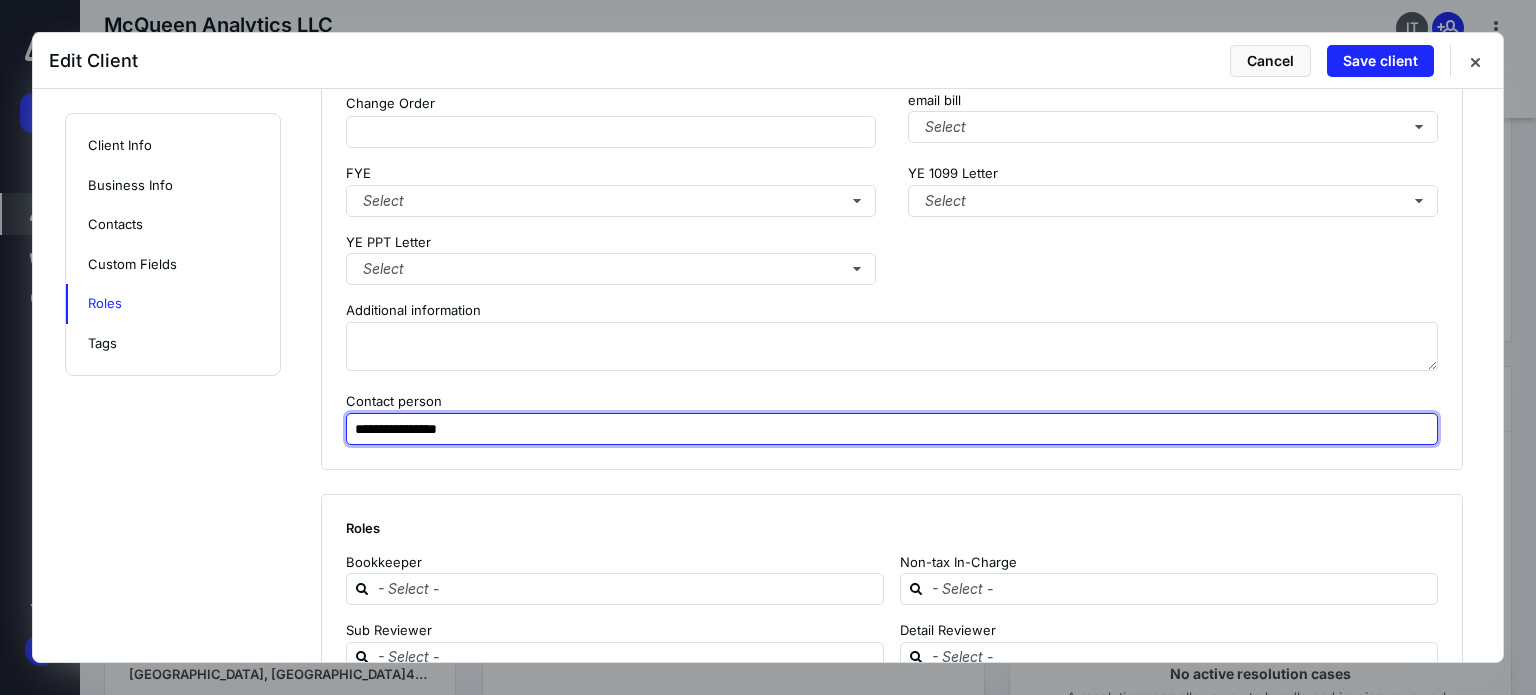 type on "**********" 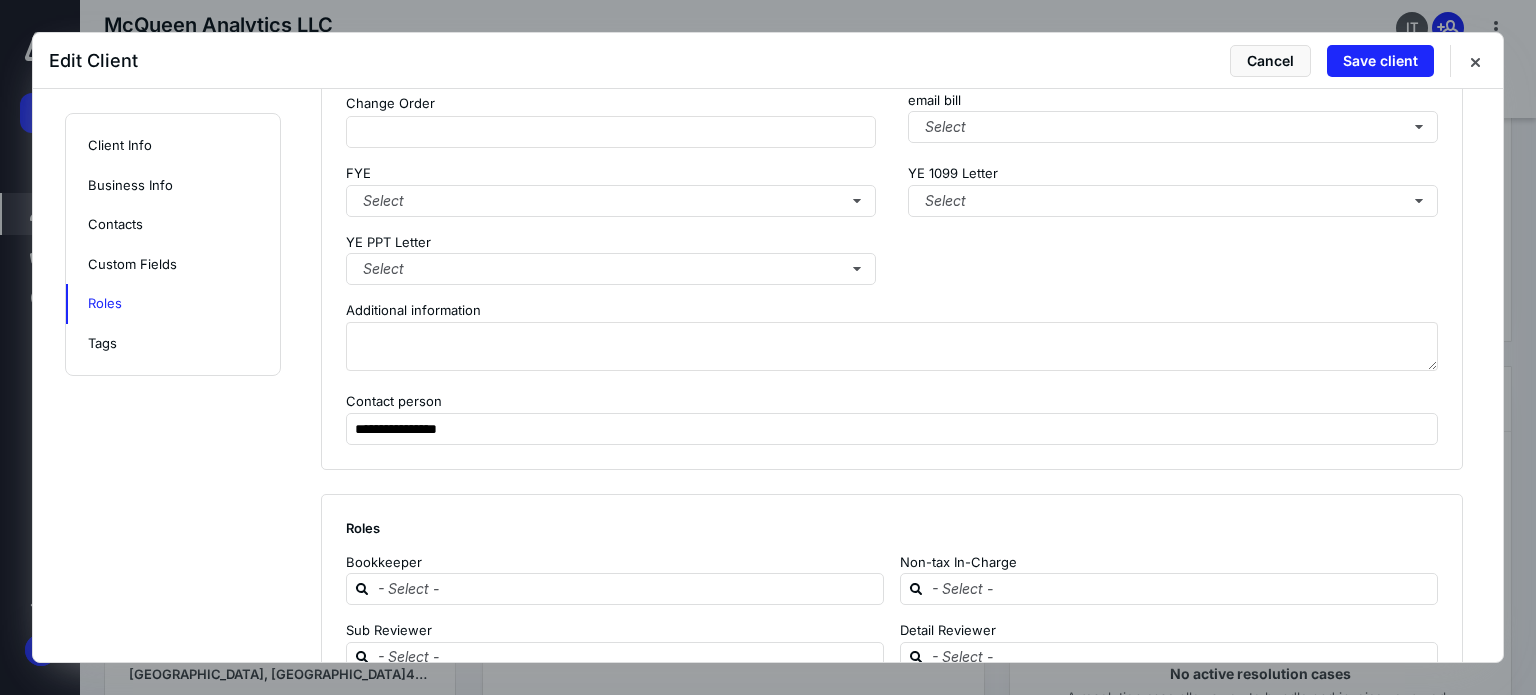 click on "**********" at bounding box center (768, -337) 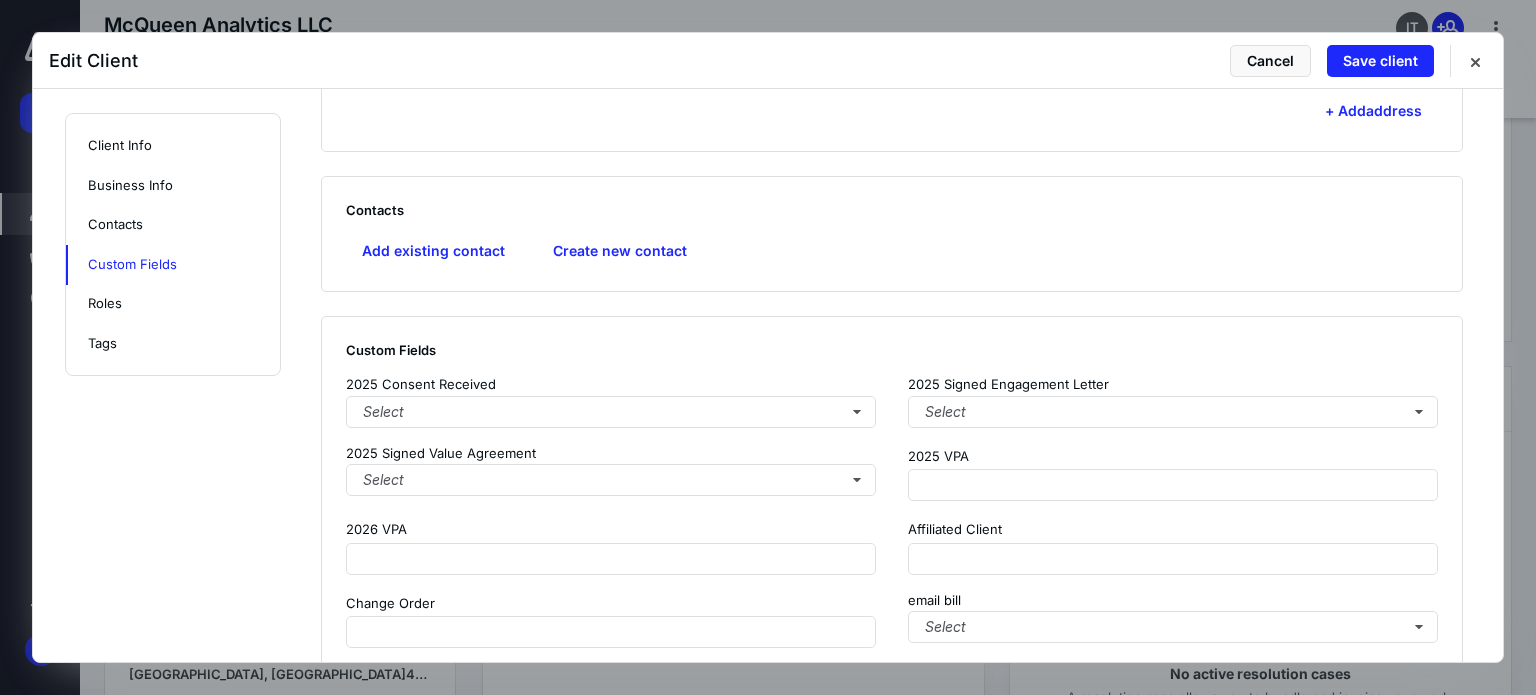 scroll, scrollTop: 1425, scrollLeft: 0, axis: vertical 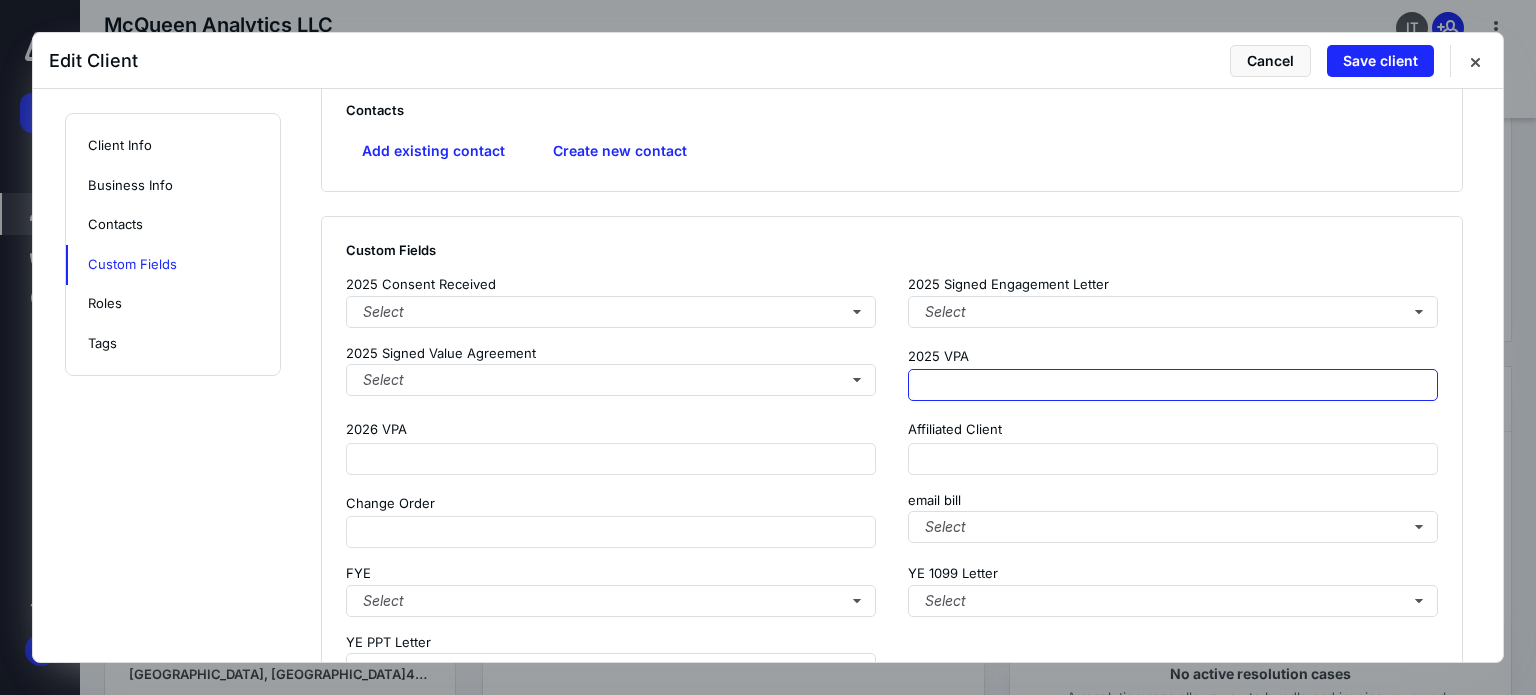 click at bounding box center (1173, 385) 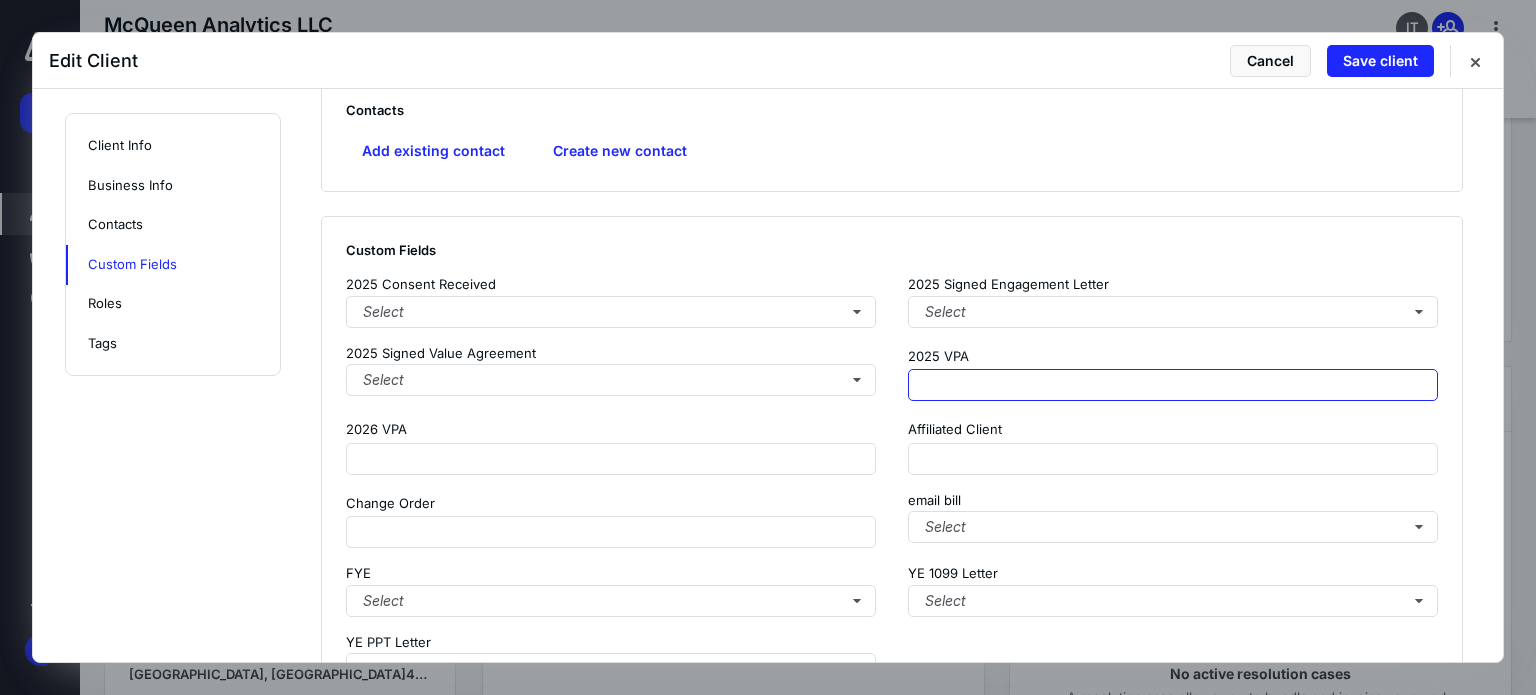 paste on "**********" 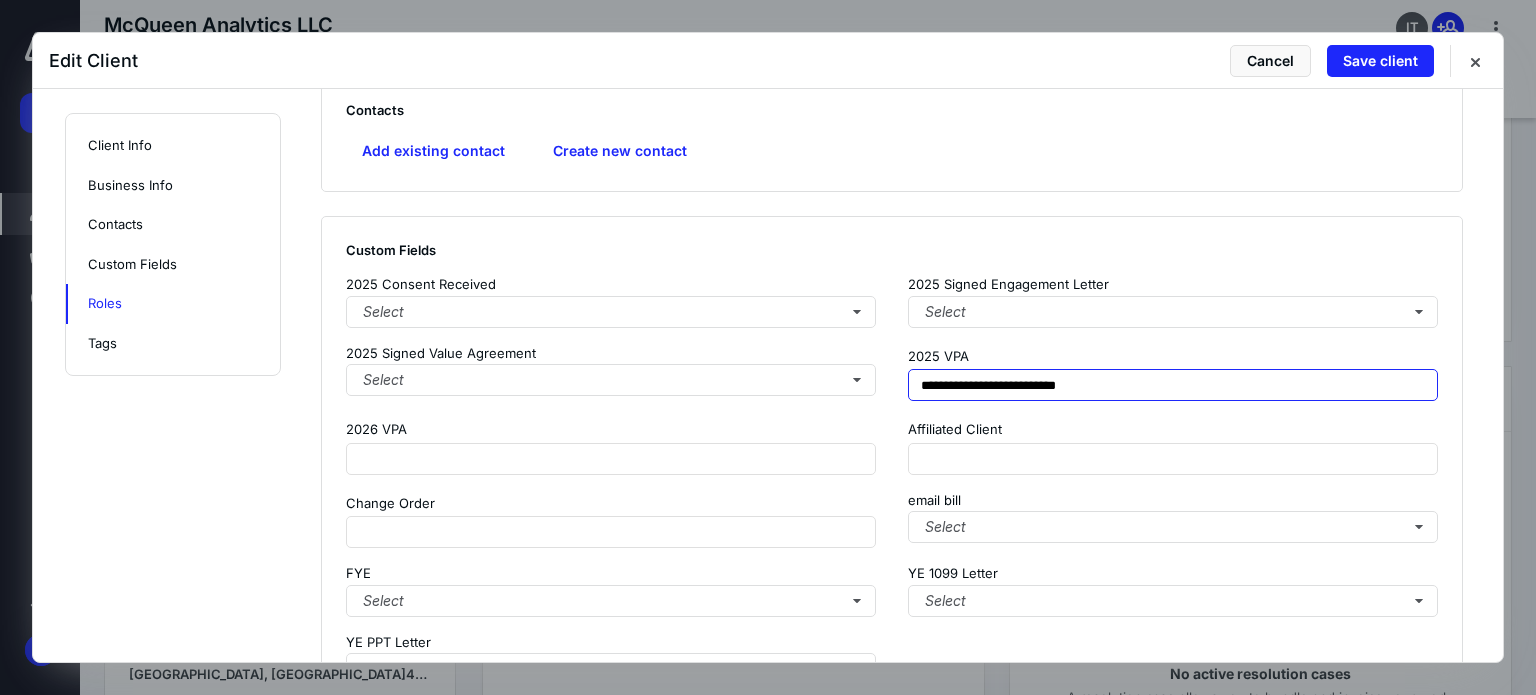 scroll, scrollTop: 2225, scrollLeft: 0, axis: vertical 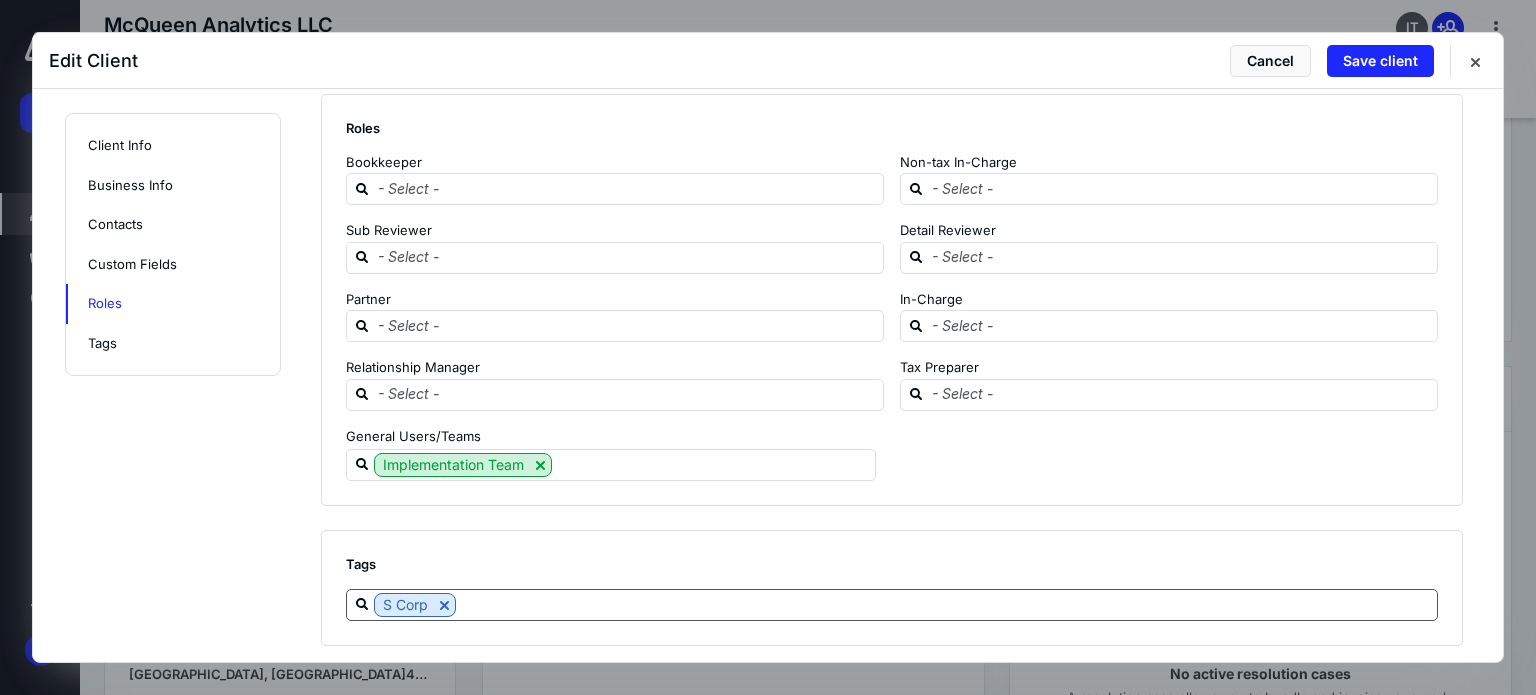 type on "**********" 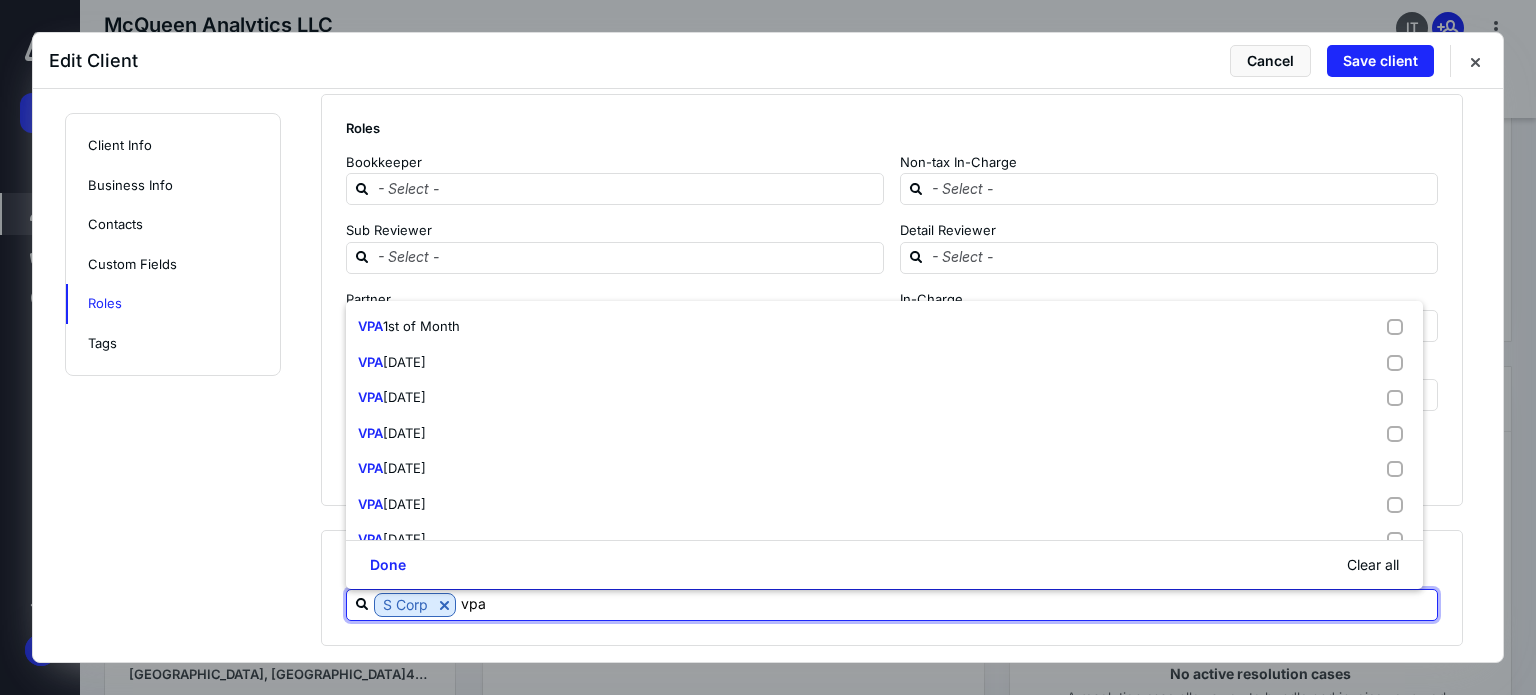 type on "vpa" 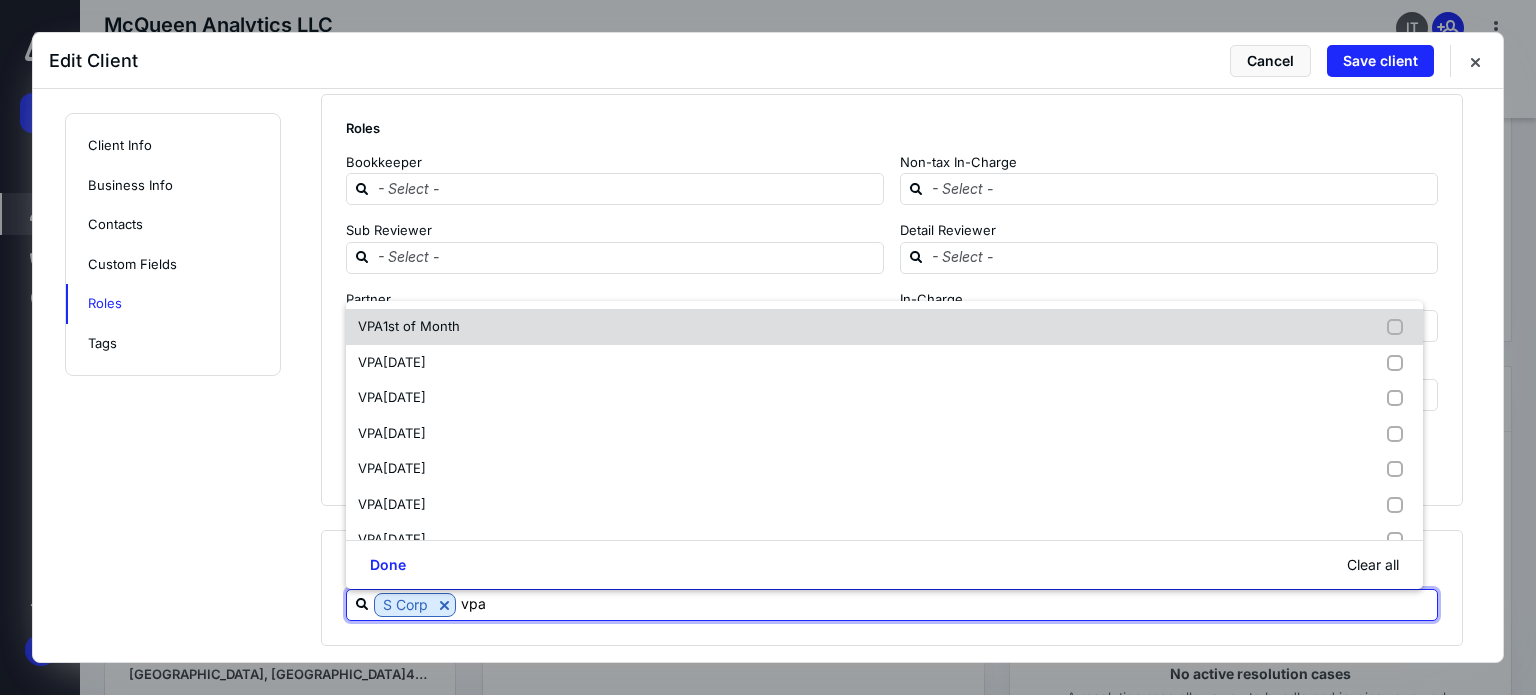 click on "VPA  1st of Month" at bounding box center [884, 327] 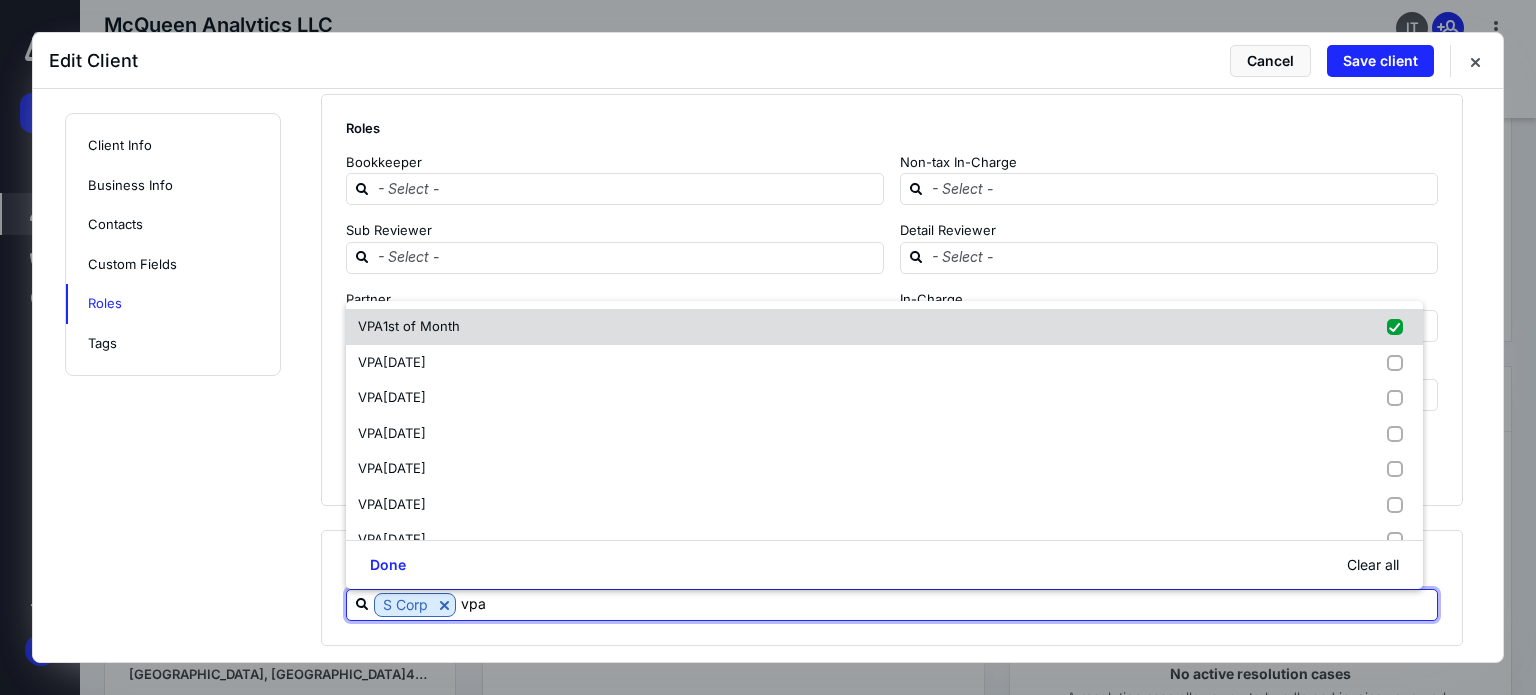 checkbox on "true" 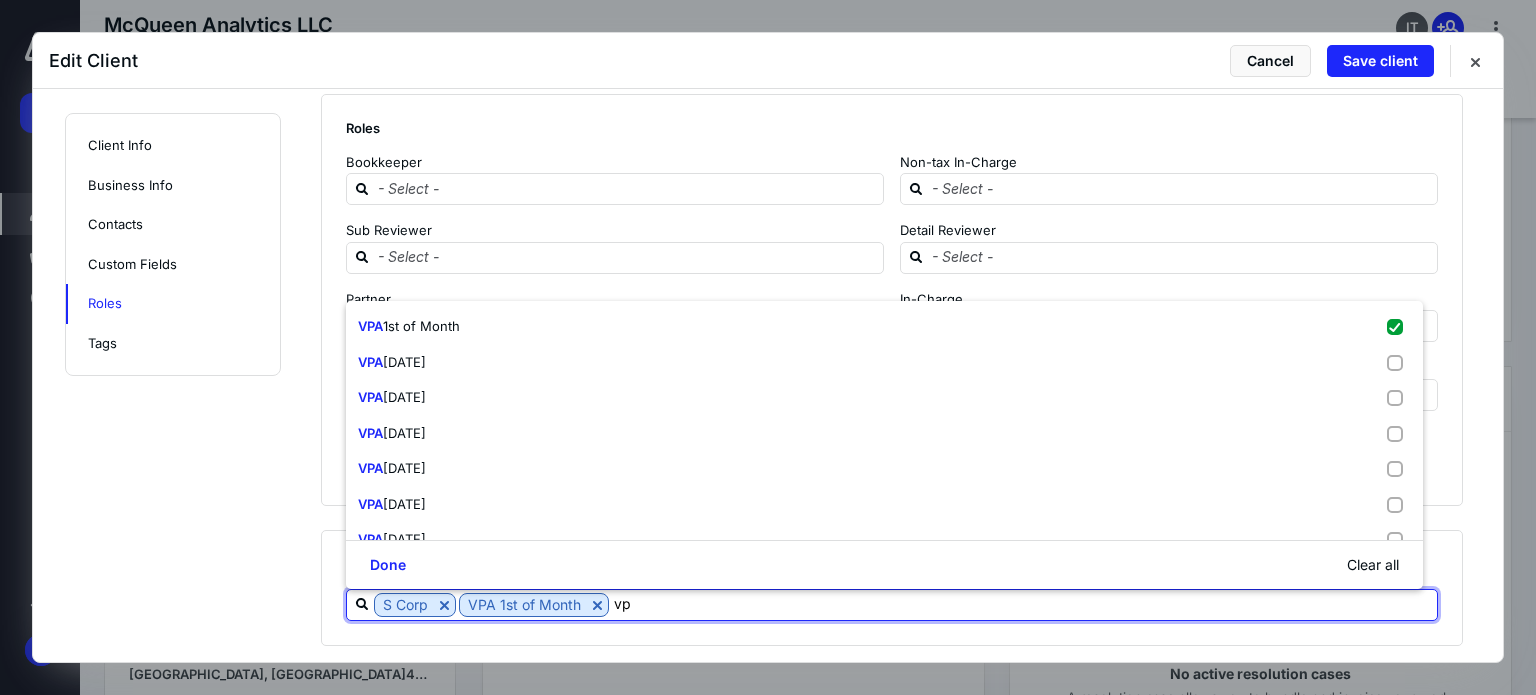 type on "v" 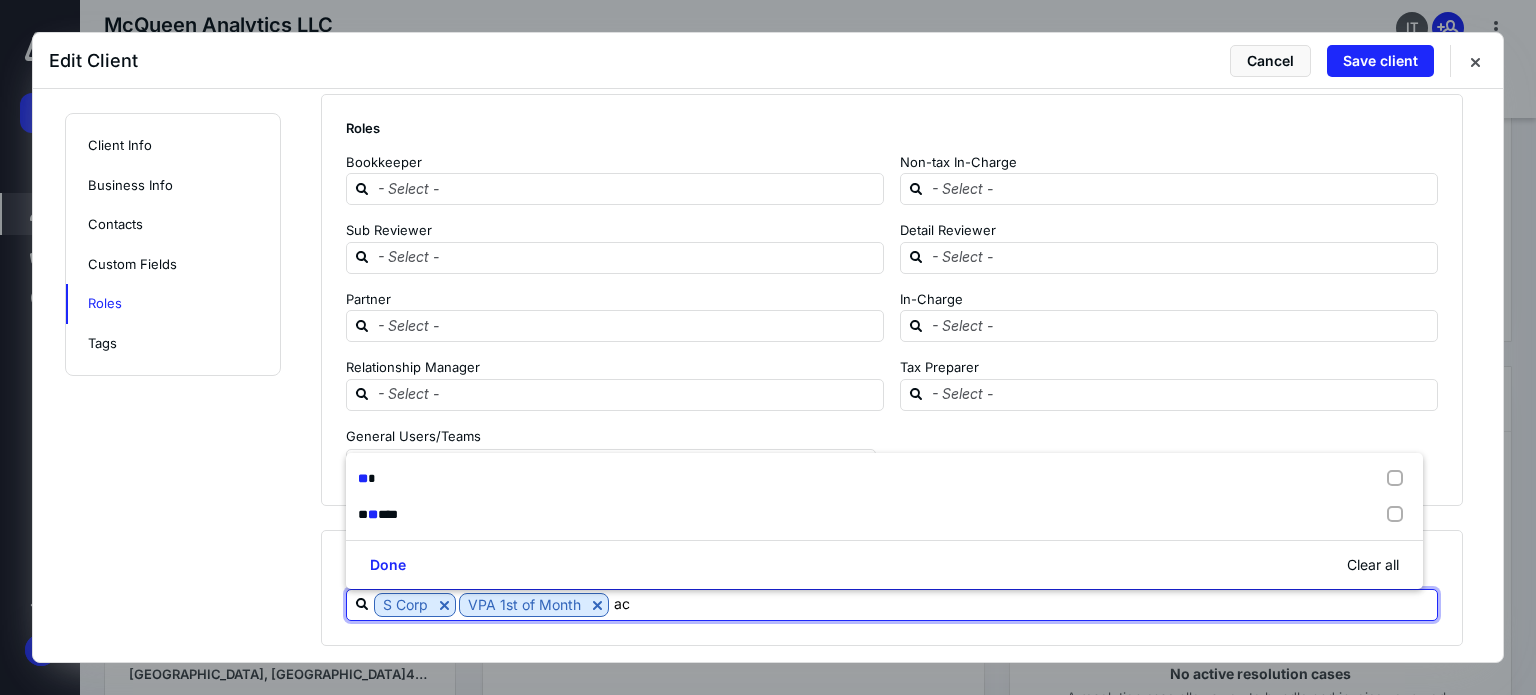 type on "ach" 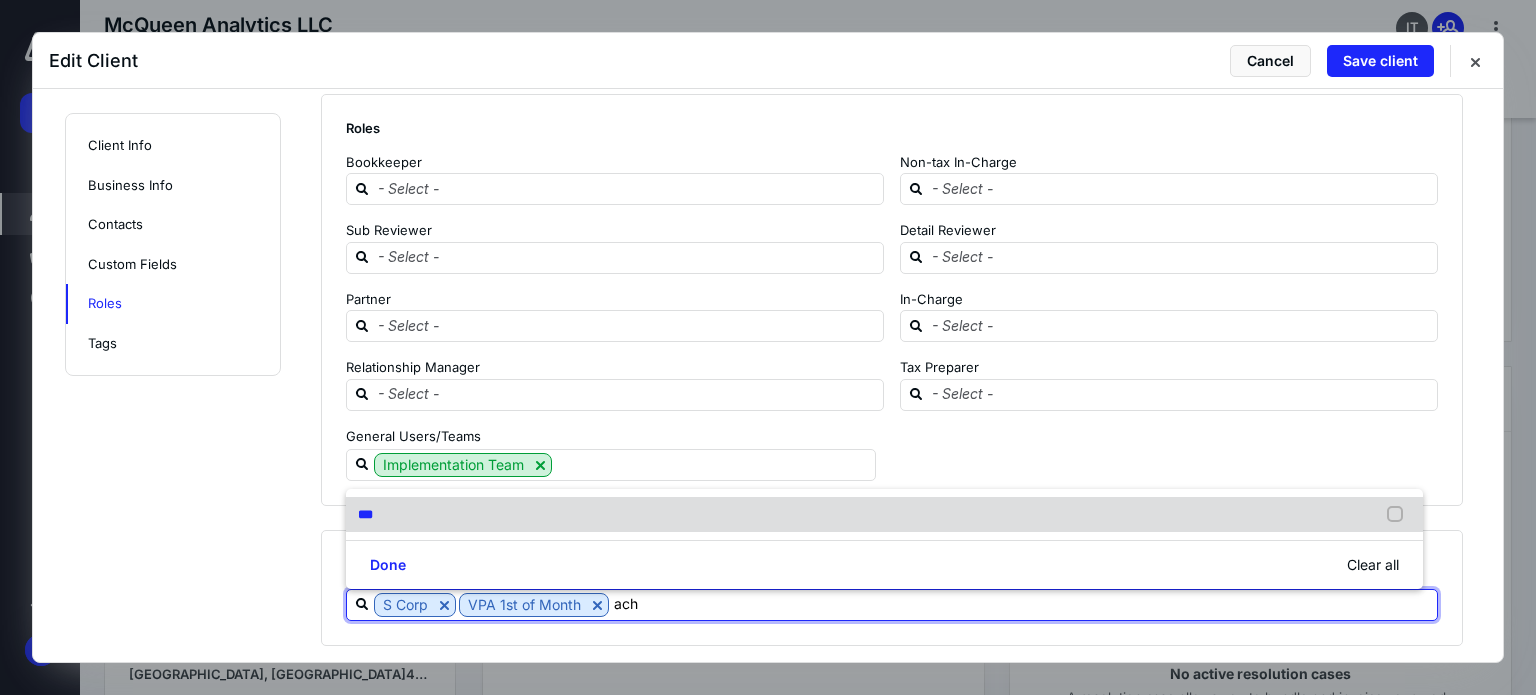click on "***" at bounding box center (365, 514) 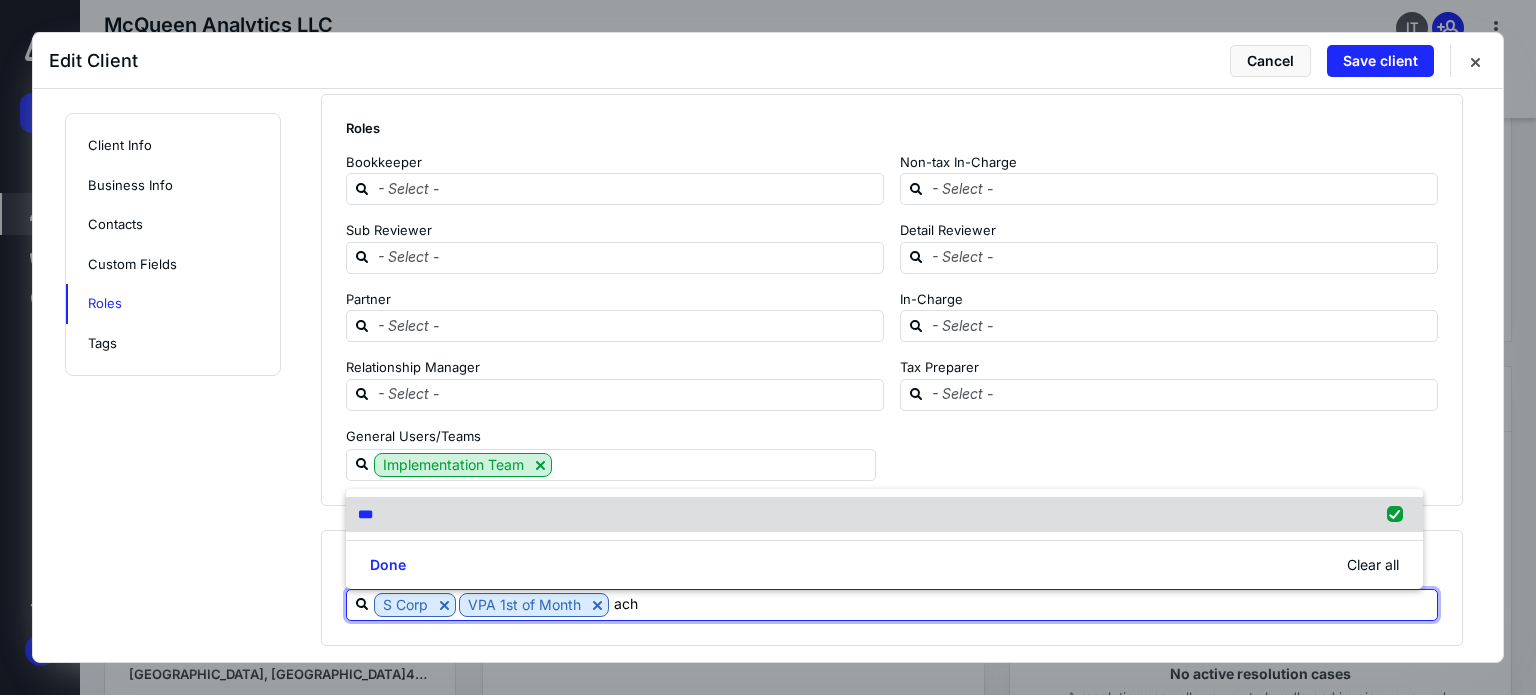 checkbox on "true" 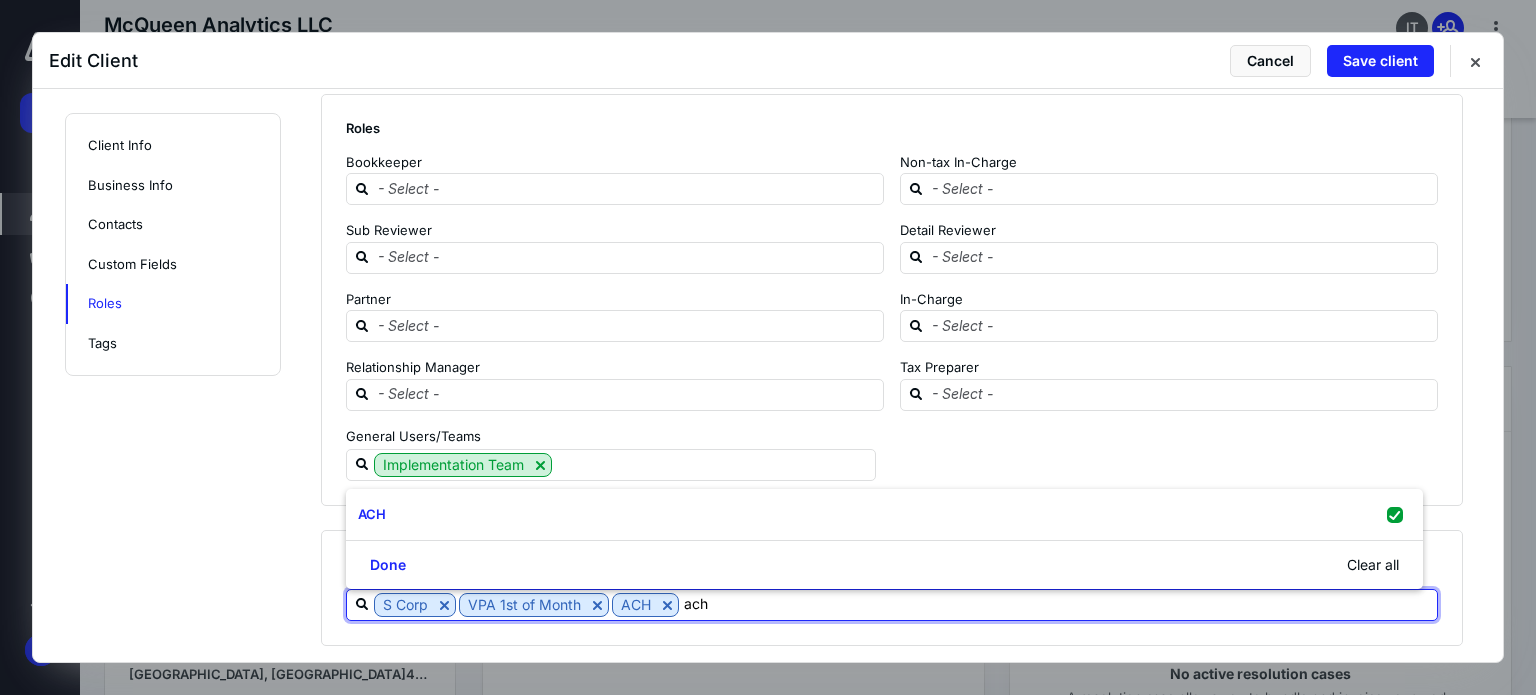 type on "ach" 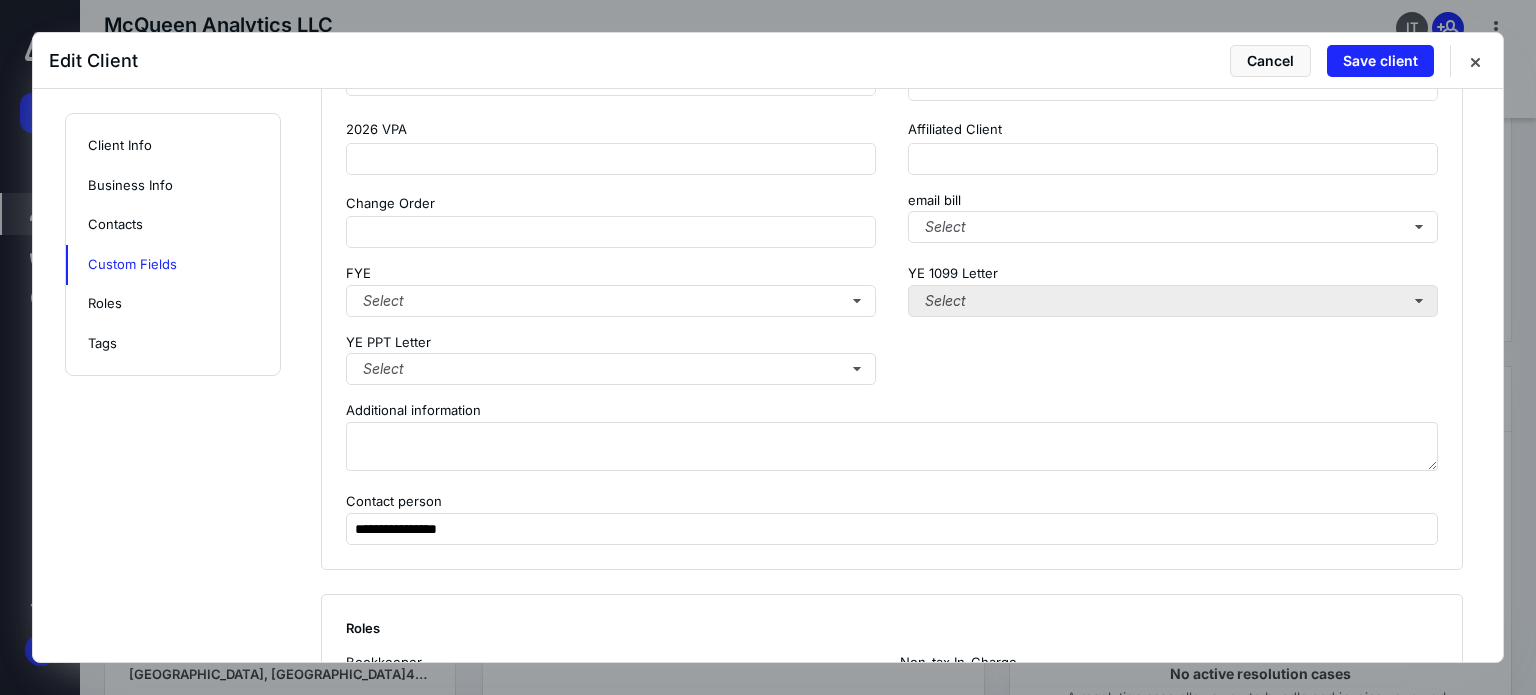 scroll, scrollTop: 1625, scrollLeft: 0, axis: vertical 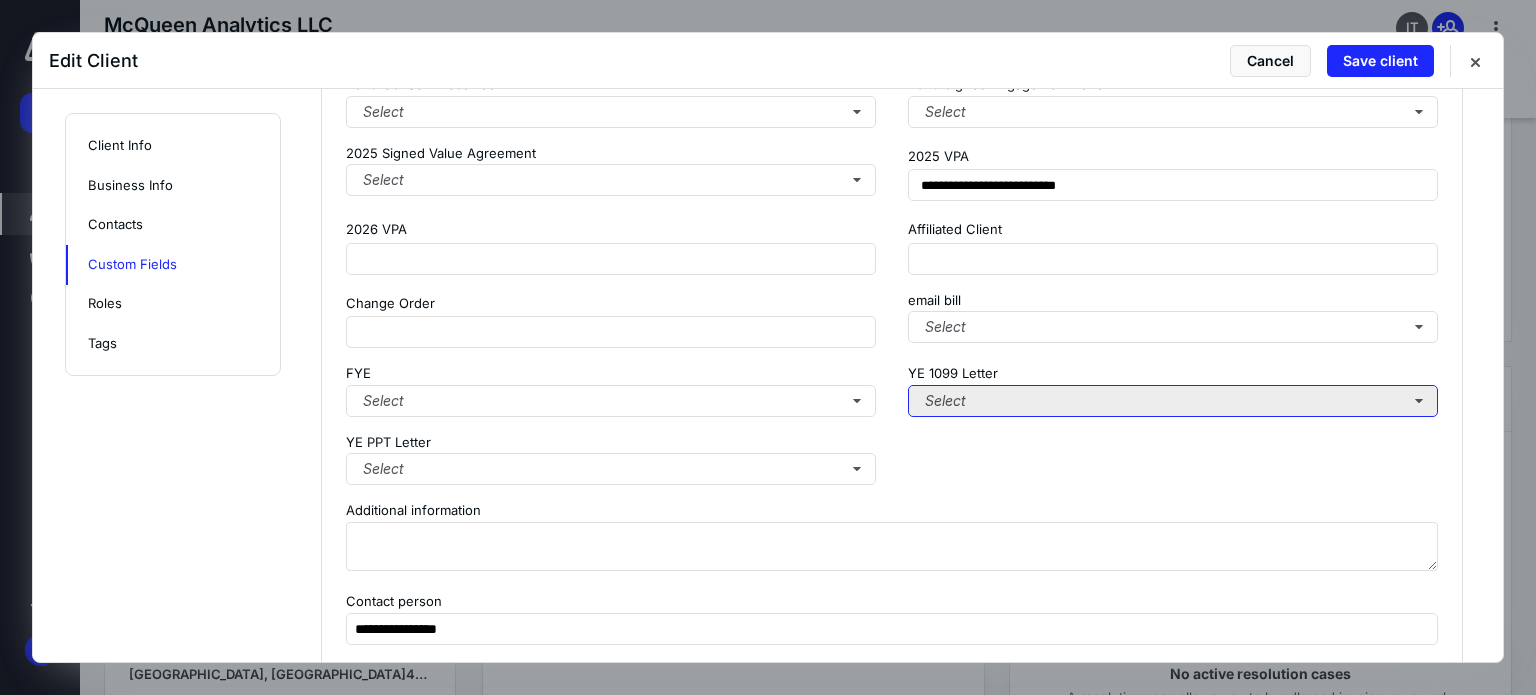 click on "Select" at bounding box center [1173, 401] 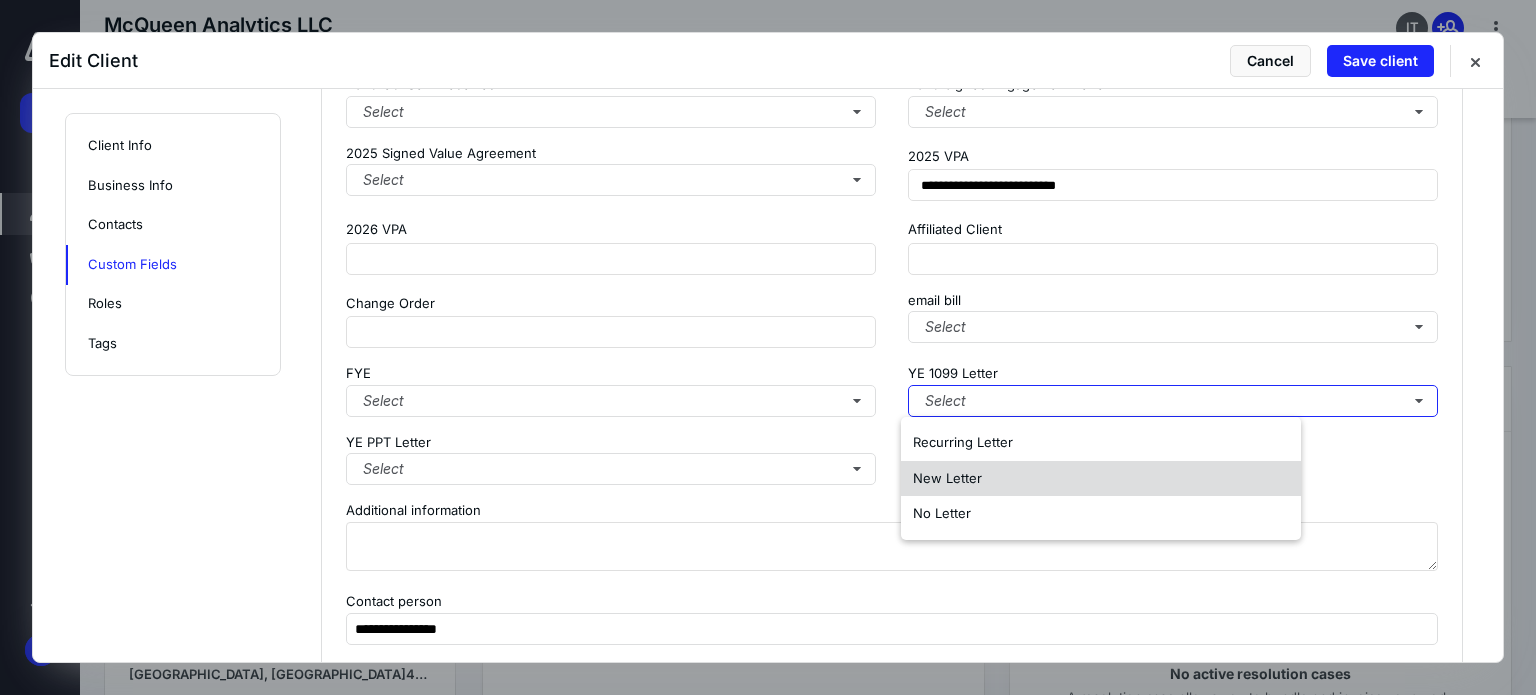 click on "New Letter" at bounding box center (1101, 479) 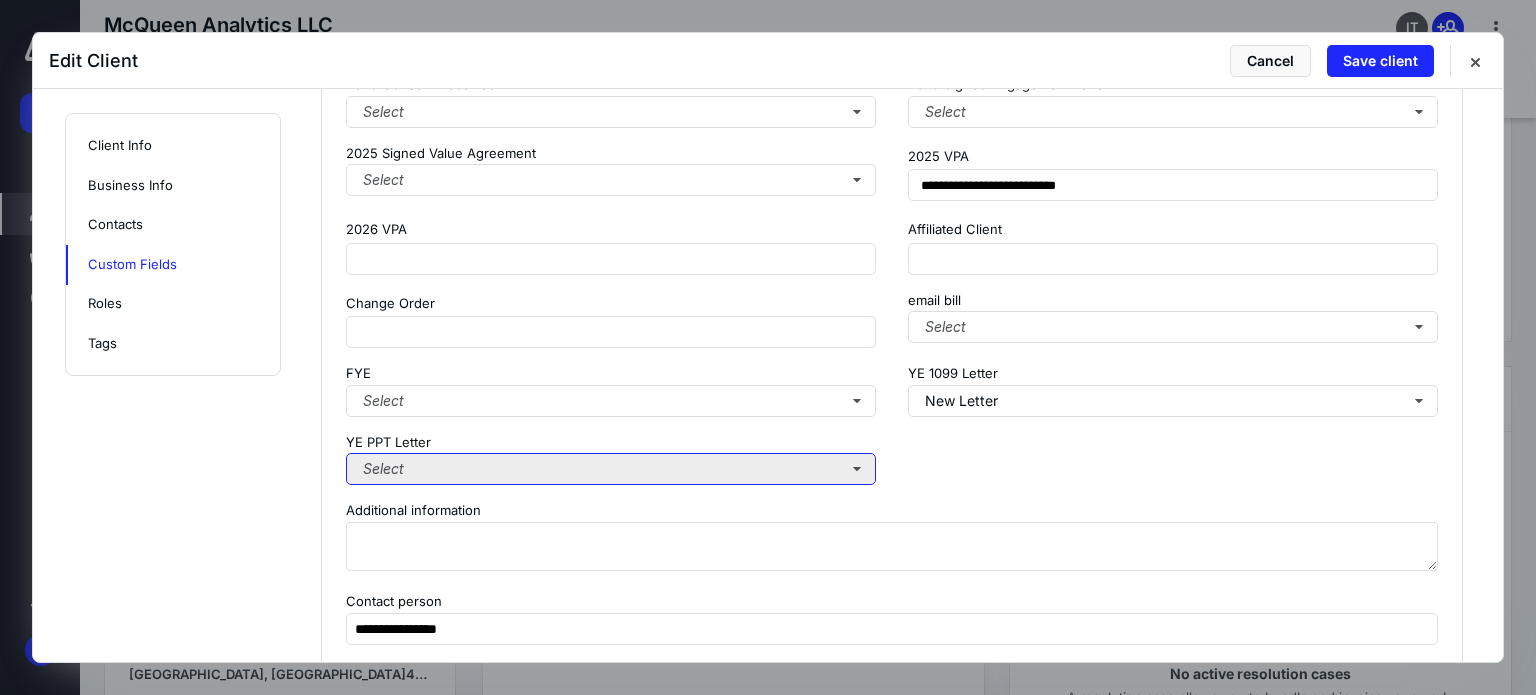 click on "Select" at bounding box center (611, 469) 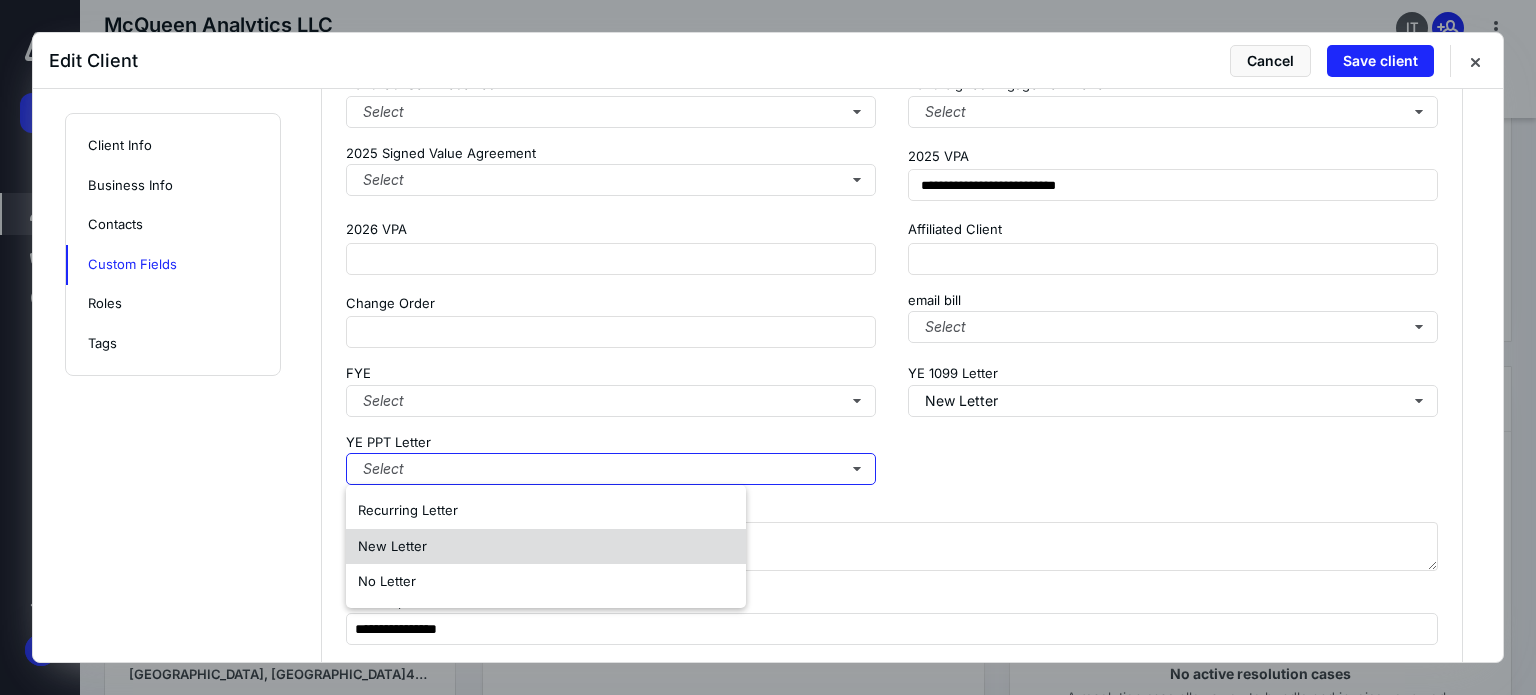 click on "New Letter" at bounding box center [546, 547] 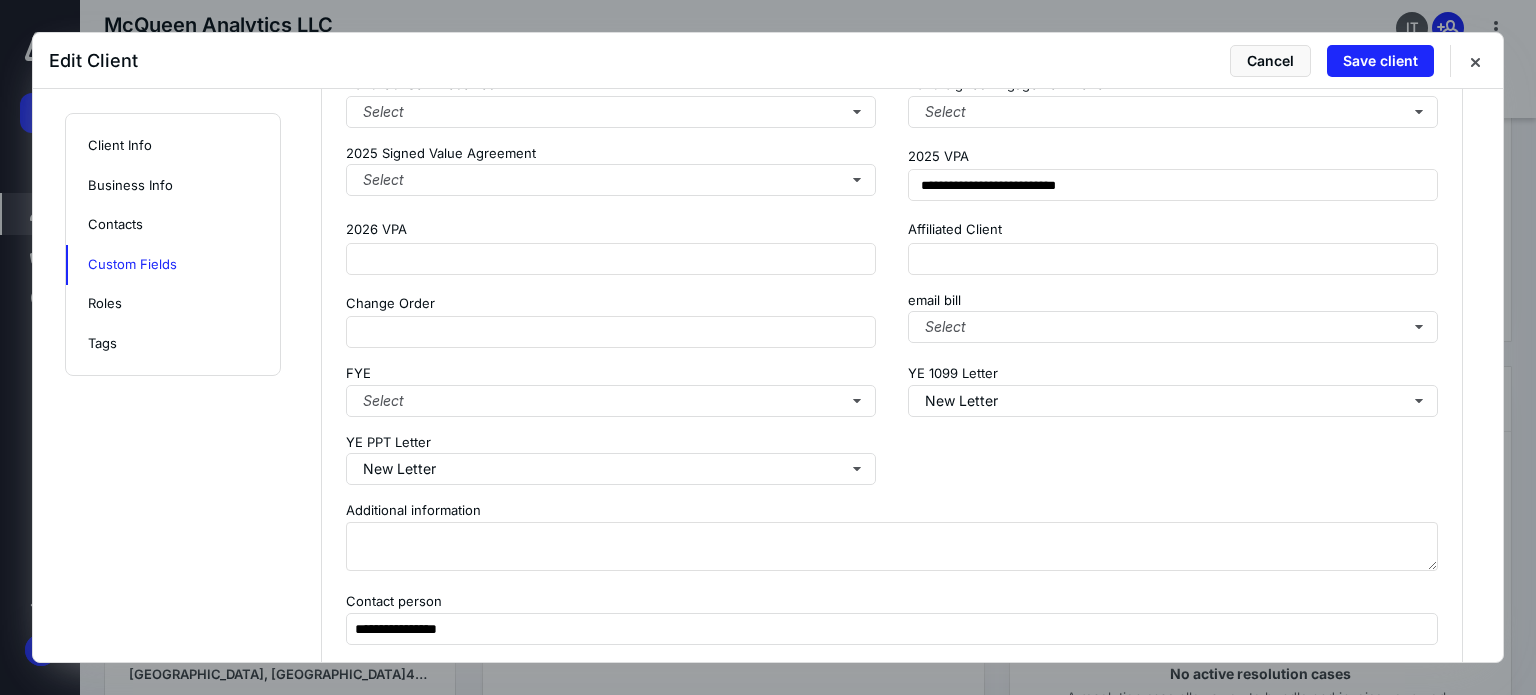 click on "FYE" at bounding box center [611, 374] 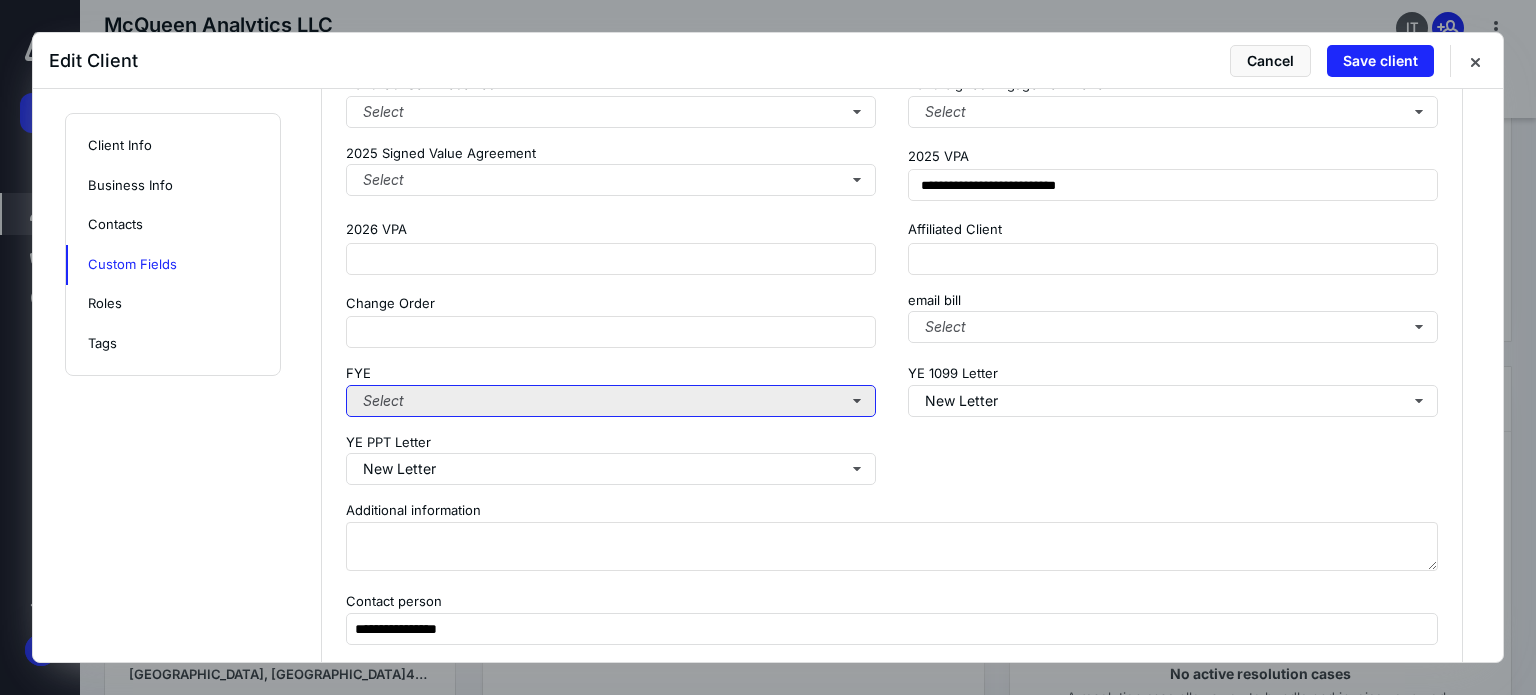 click on "Select" at bounding box center [611, 401] 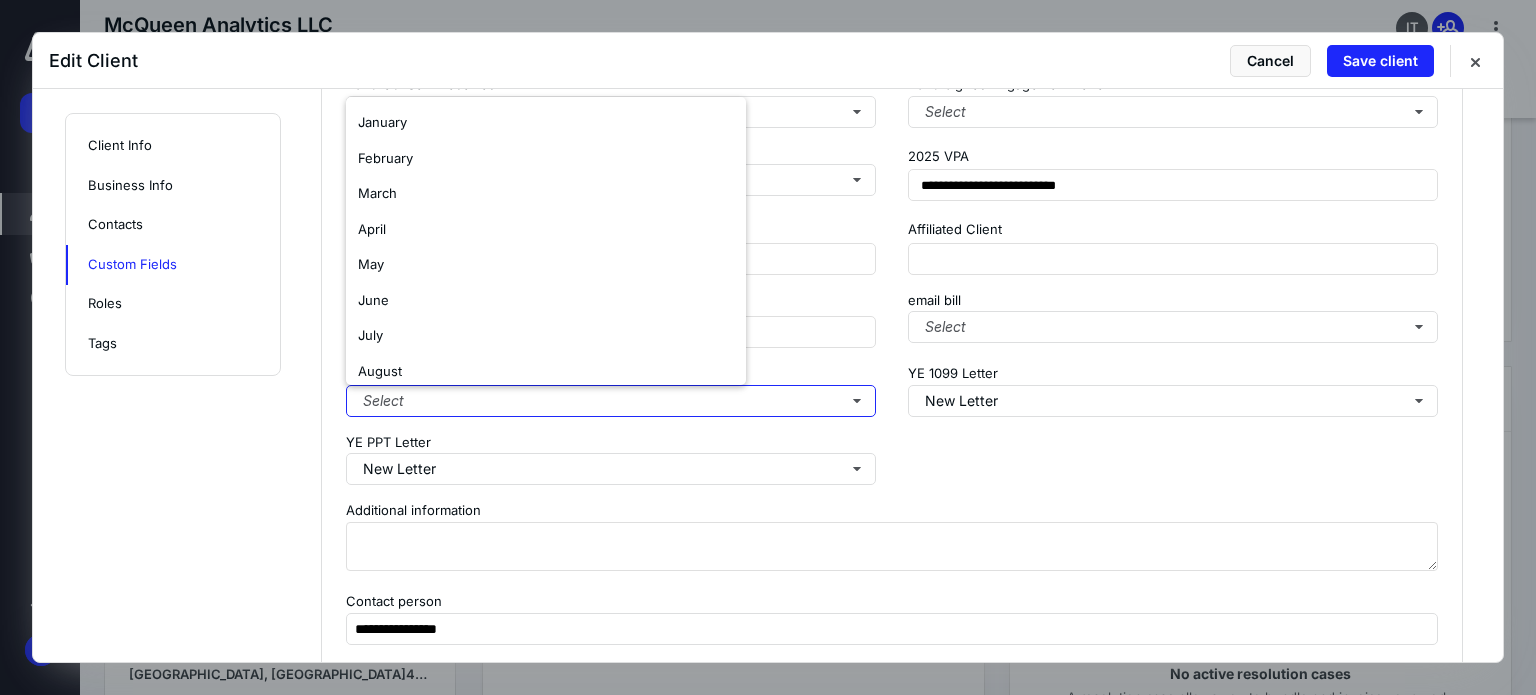 scroll, scrollTop: 154, scrollLeft: 0, axis: vertical 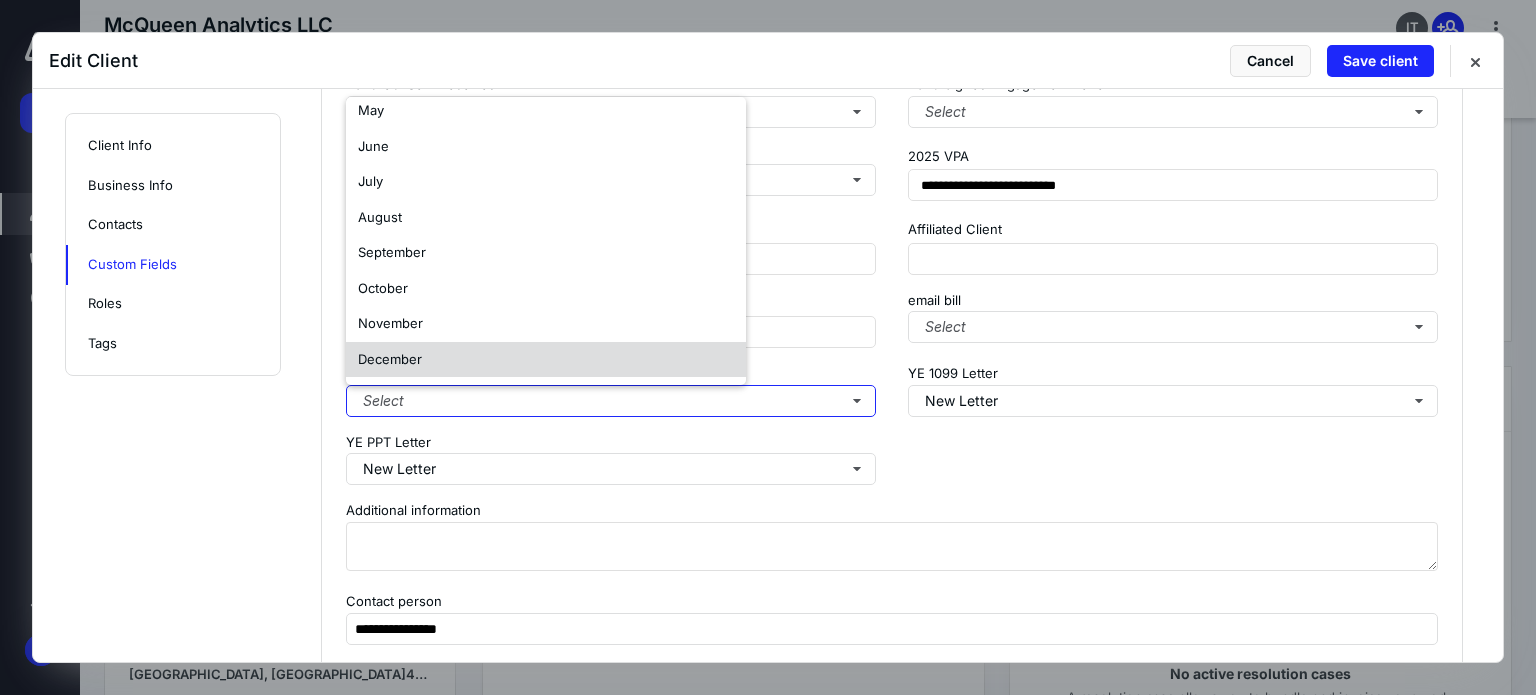 click on "December" at bounding box center (546, 360) 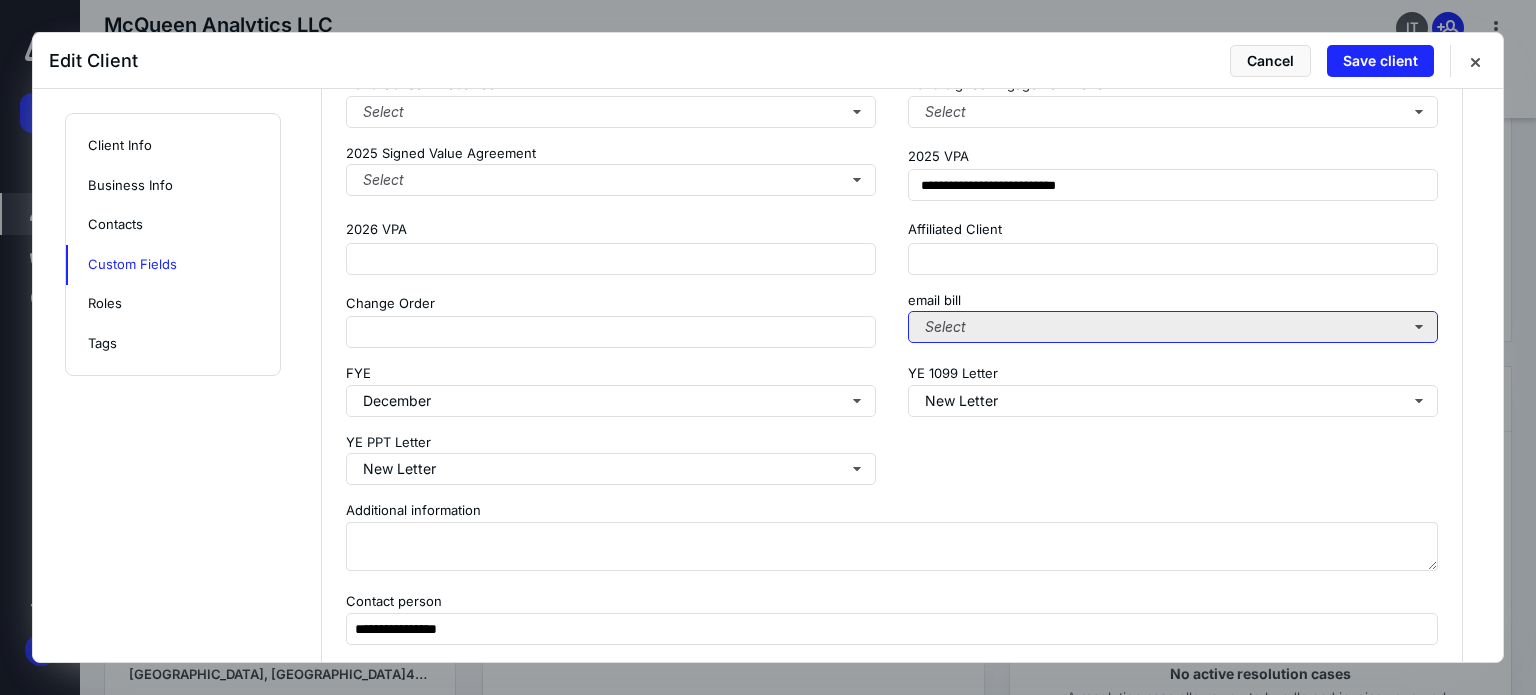 click on "Select" at bounding box center [1173, 327] 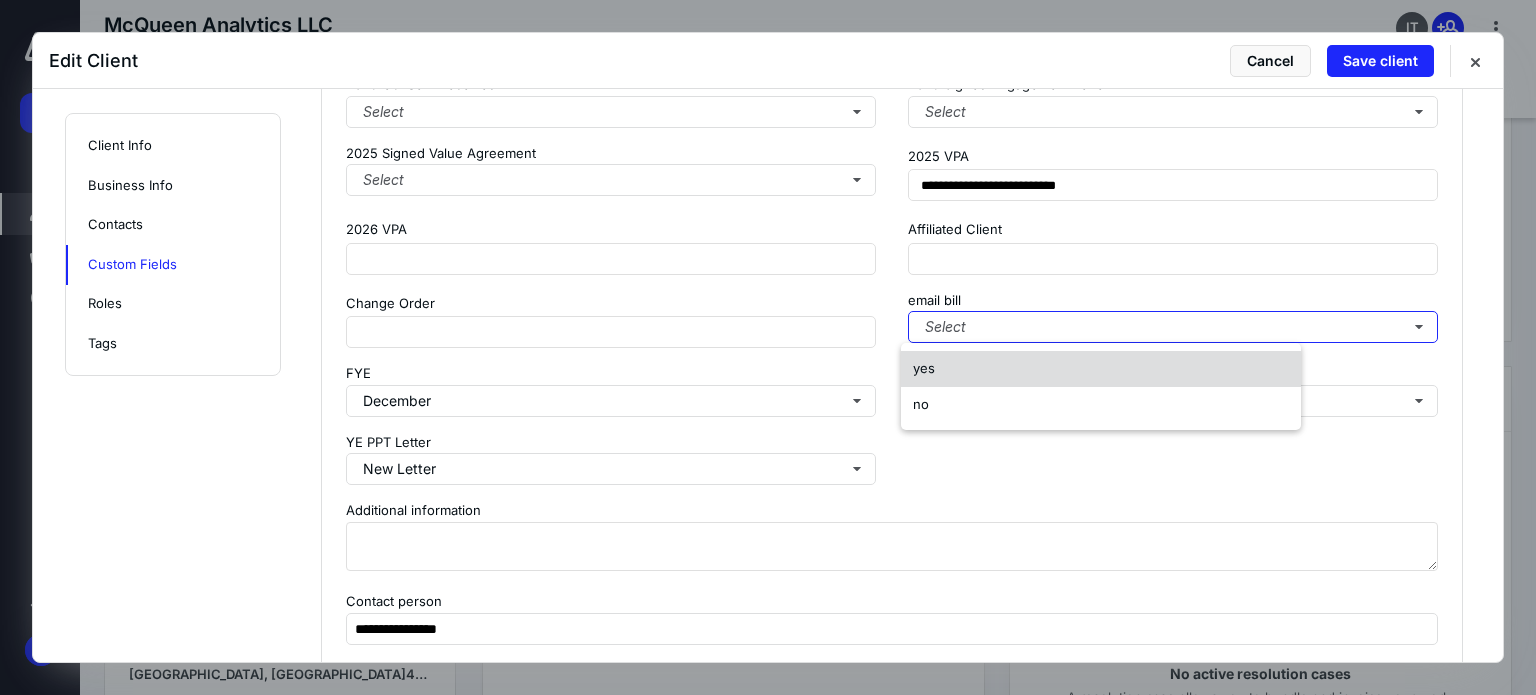click on "yes" at bounding box center (1101, 369) 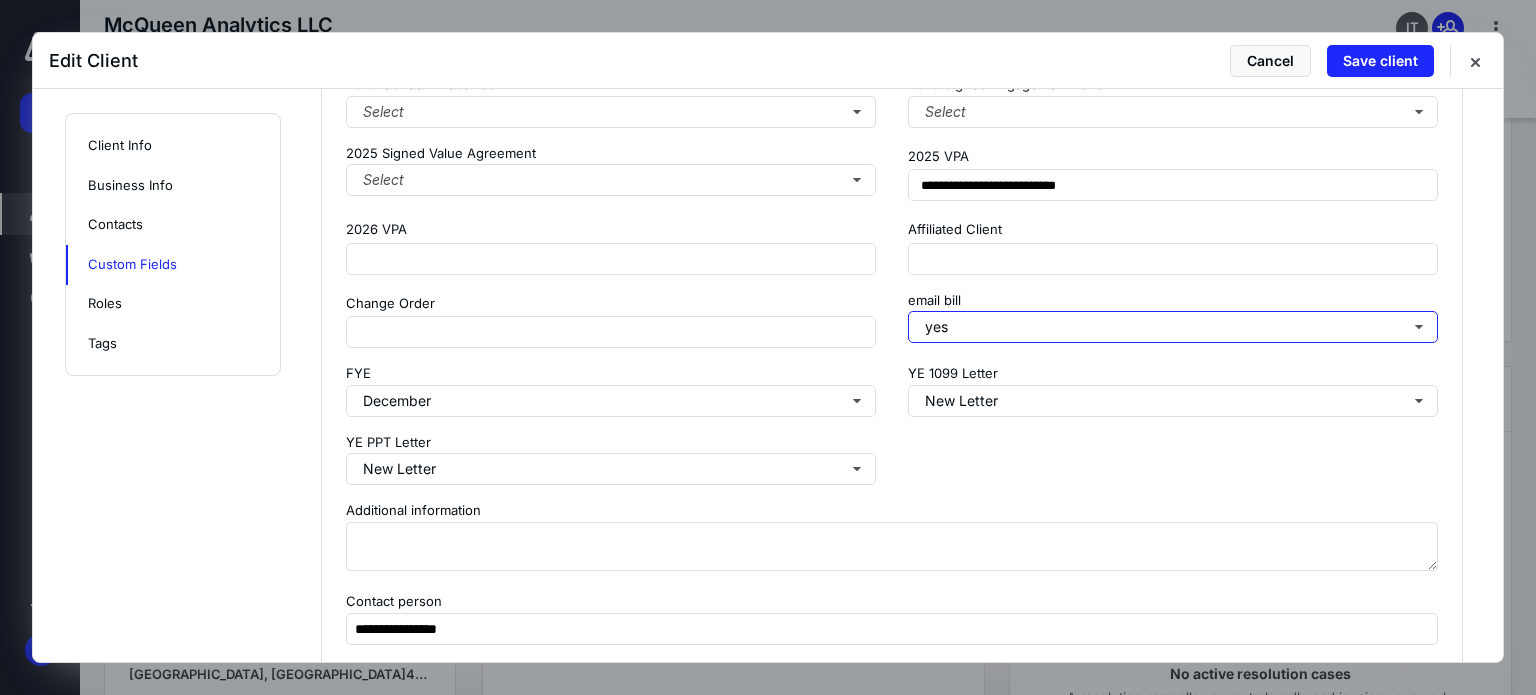 scroll, scrollTop: 1525, scrollLeft: 0, axis: vertical 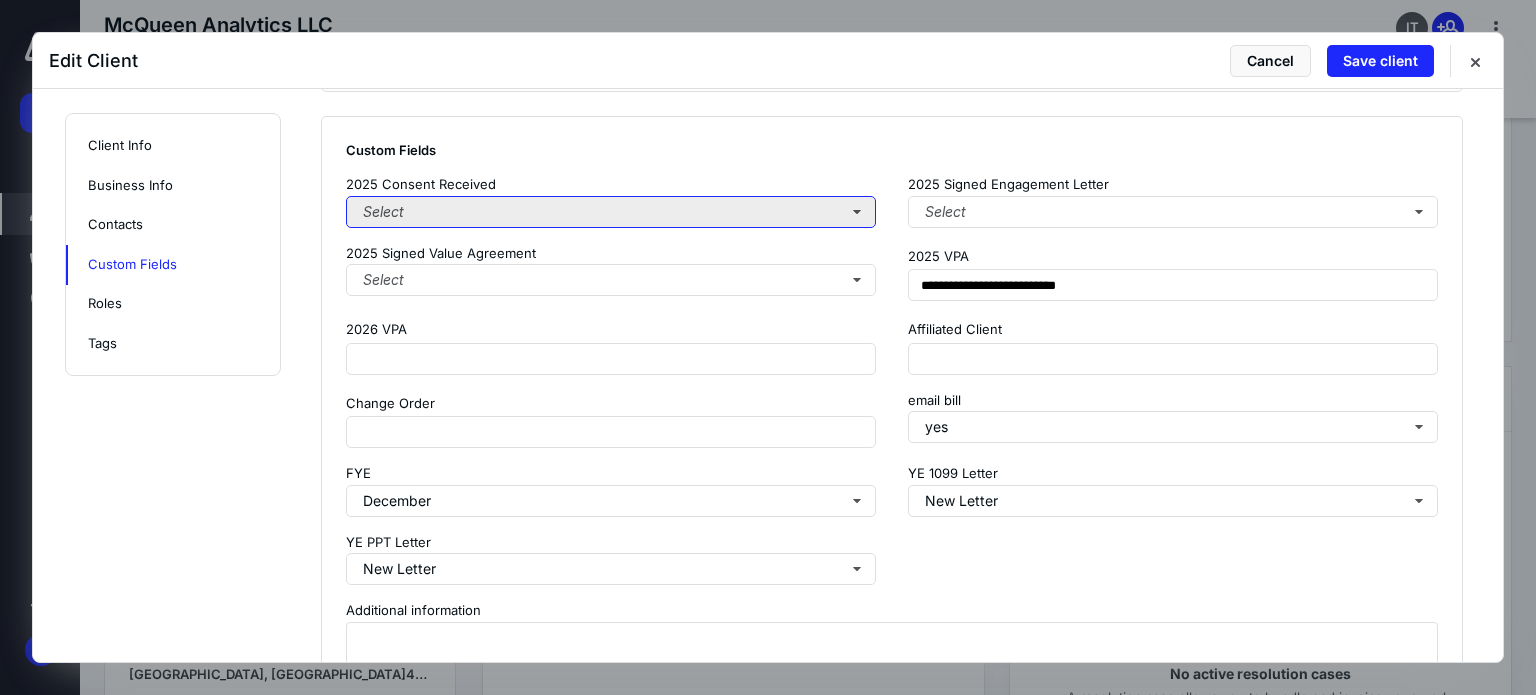 click on "Select" at bounding box center [611, 212] 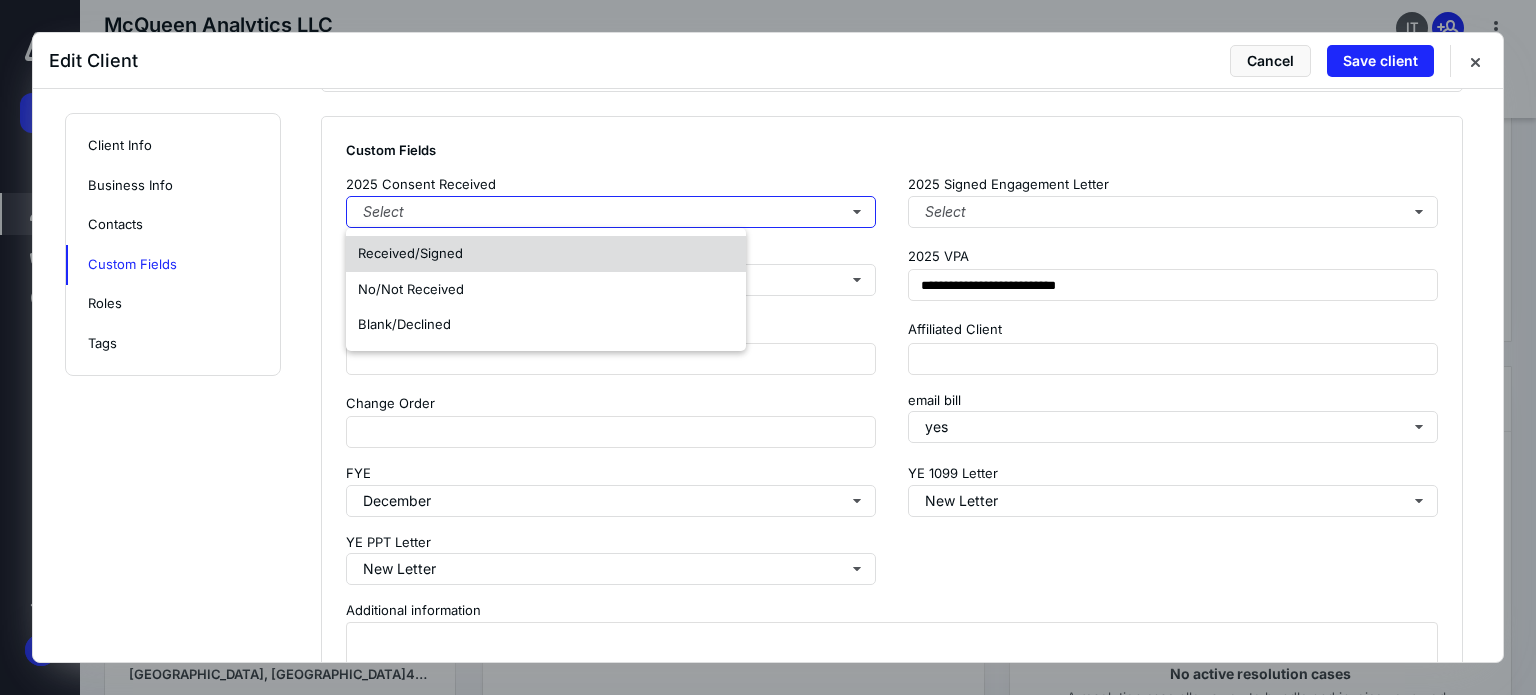 click on "Received/Signed" at bounding box center (546, 254) 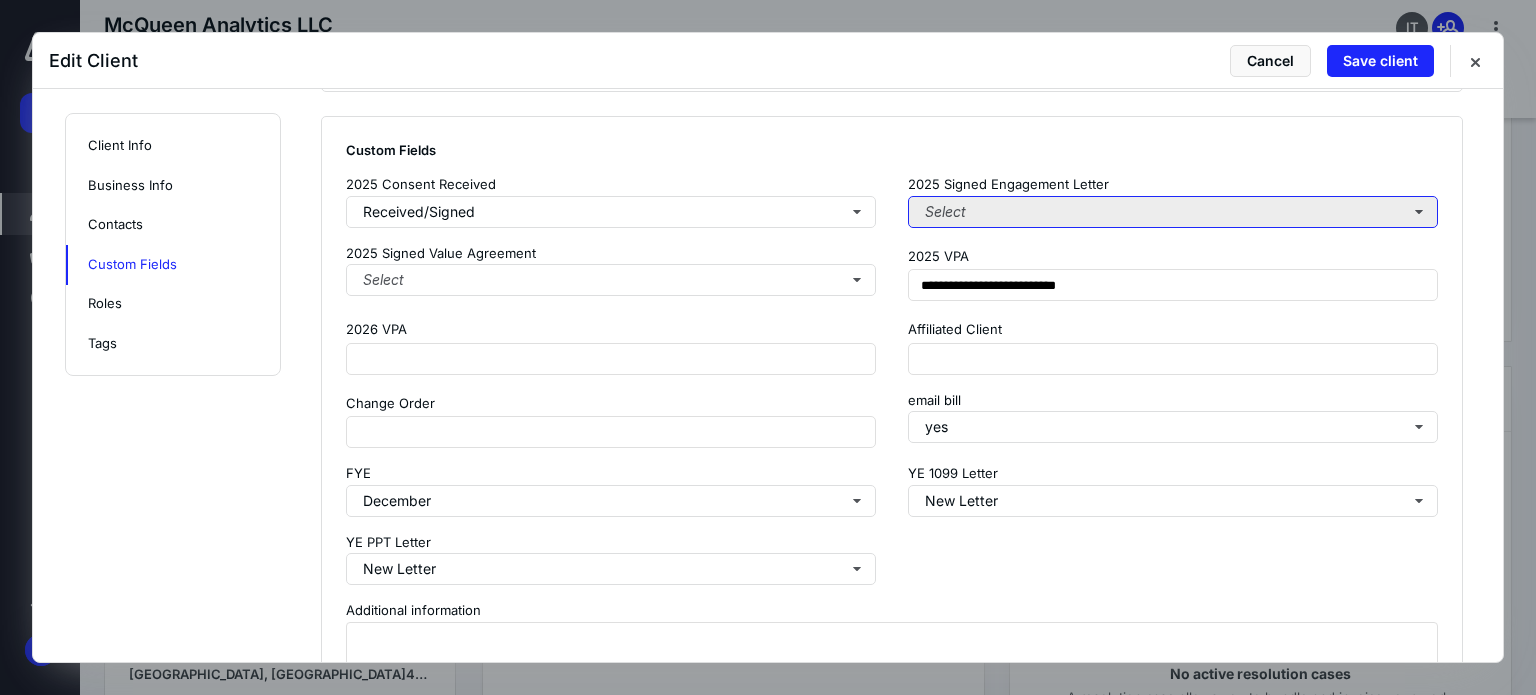 click on "Select" at bounding box center [1173, 212] 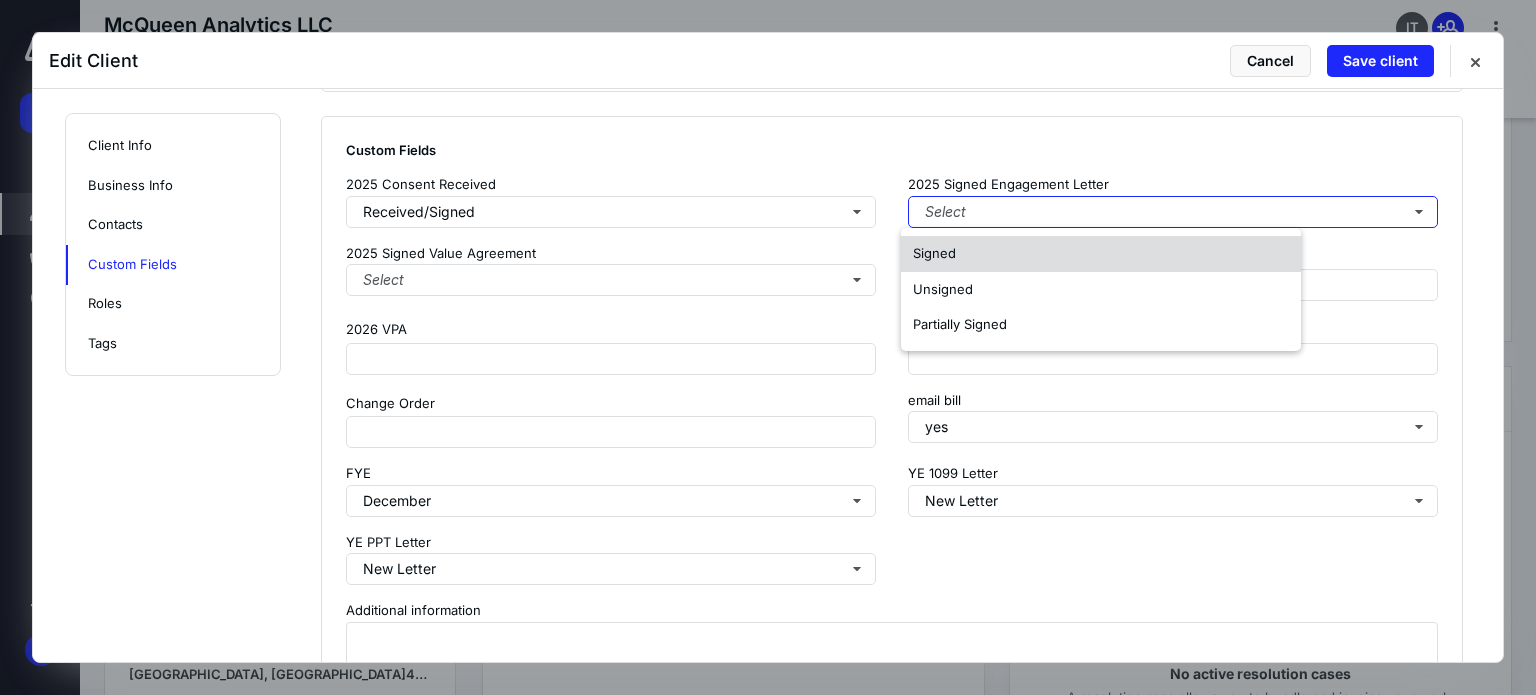click on "Signed" at bounding box center [1101, 254] 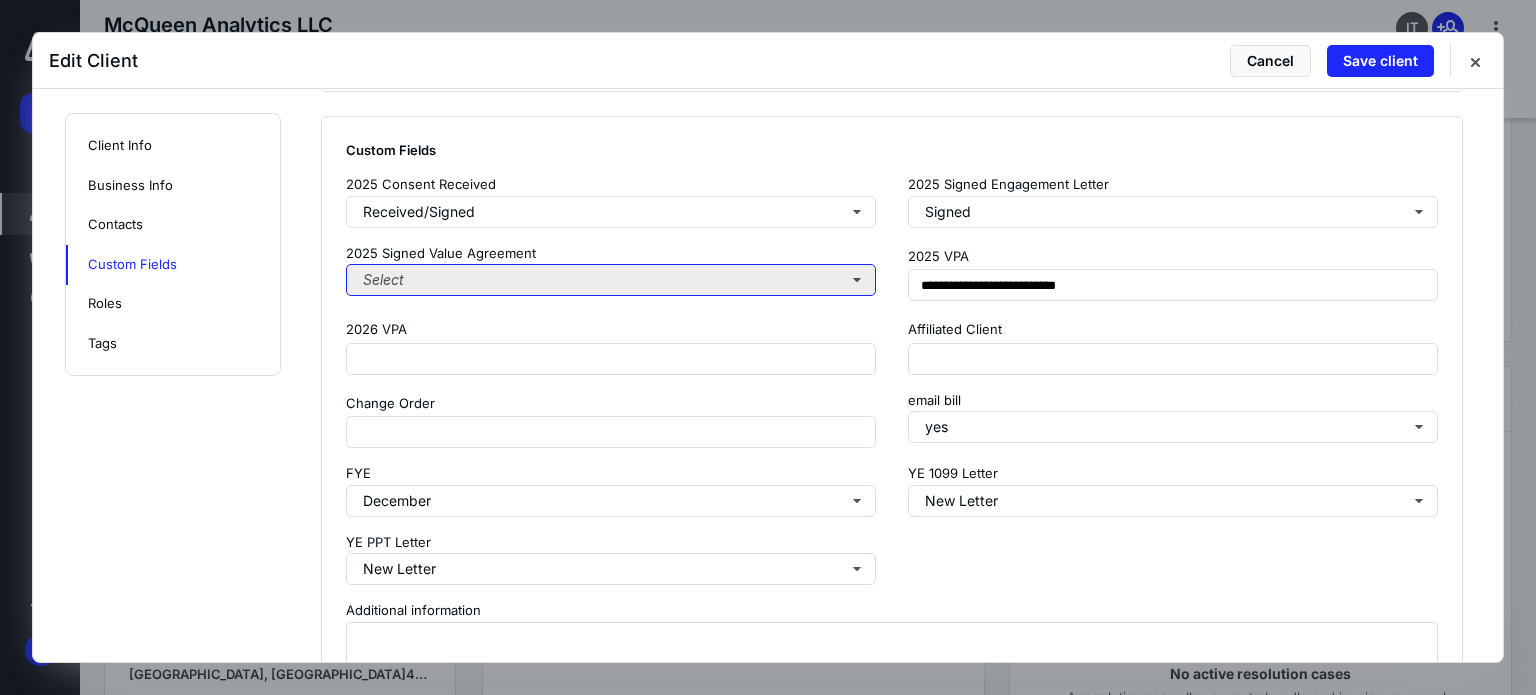 click on "Select" at bounding box center [611, 280] 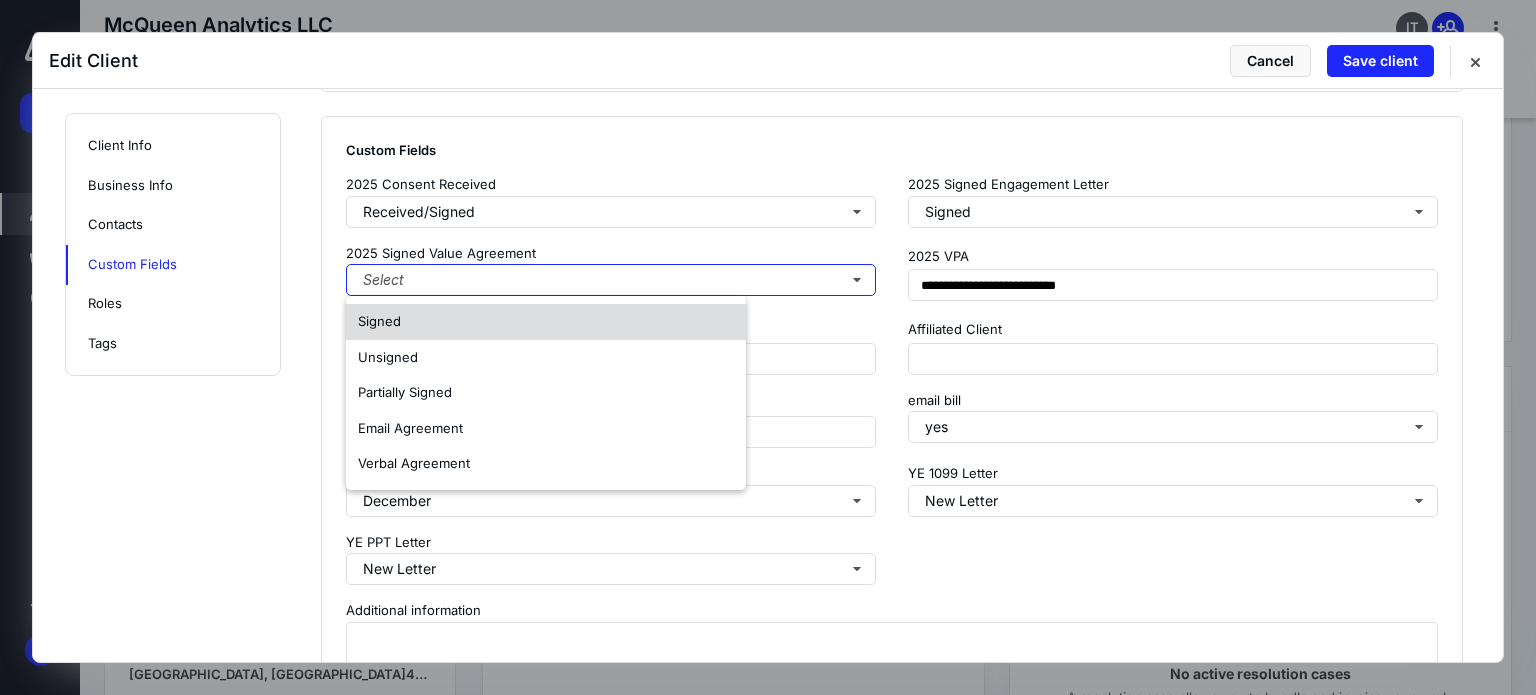 click on "Signed" at bounding box center [546, 322] 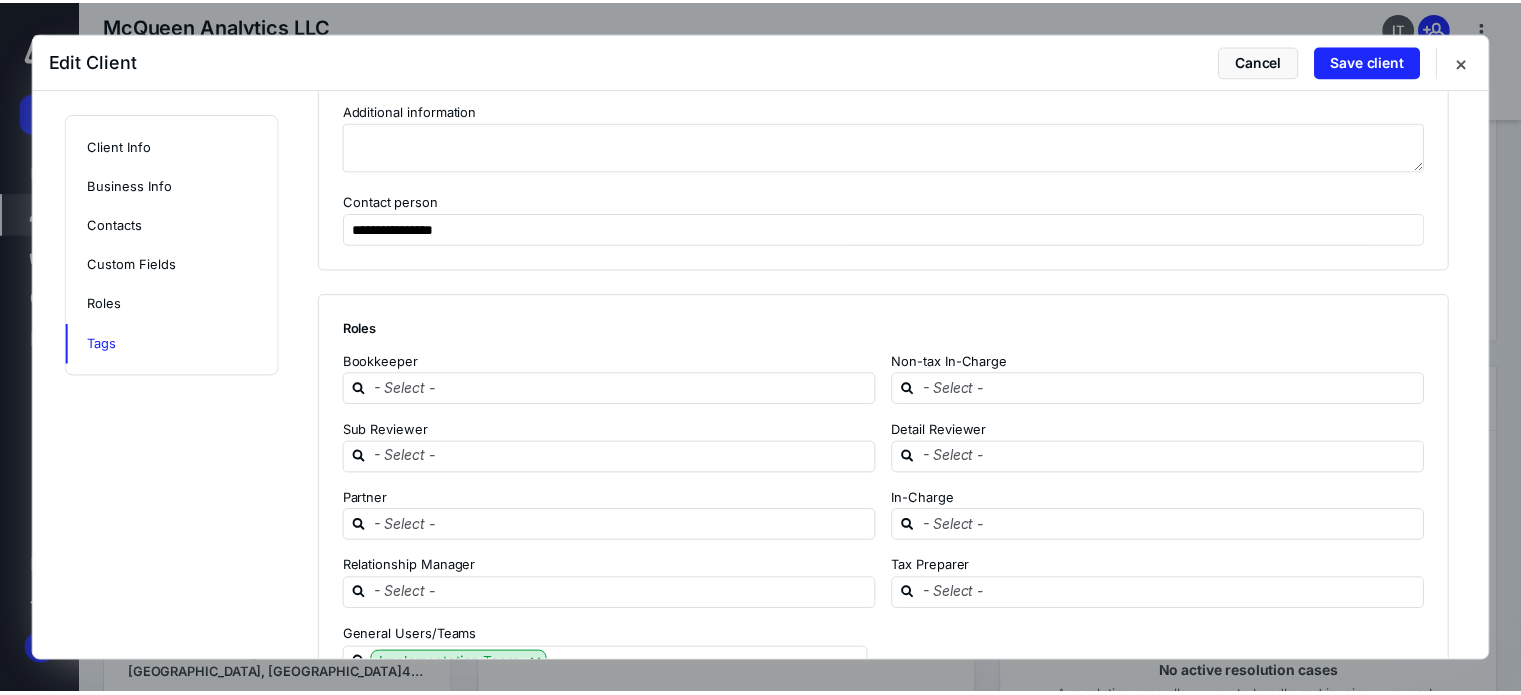 scroll, scrollTop: 2225, scrollLeft: 0, axis: vertical 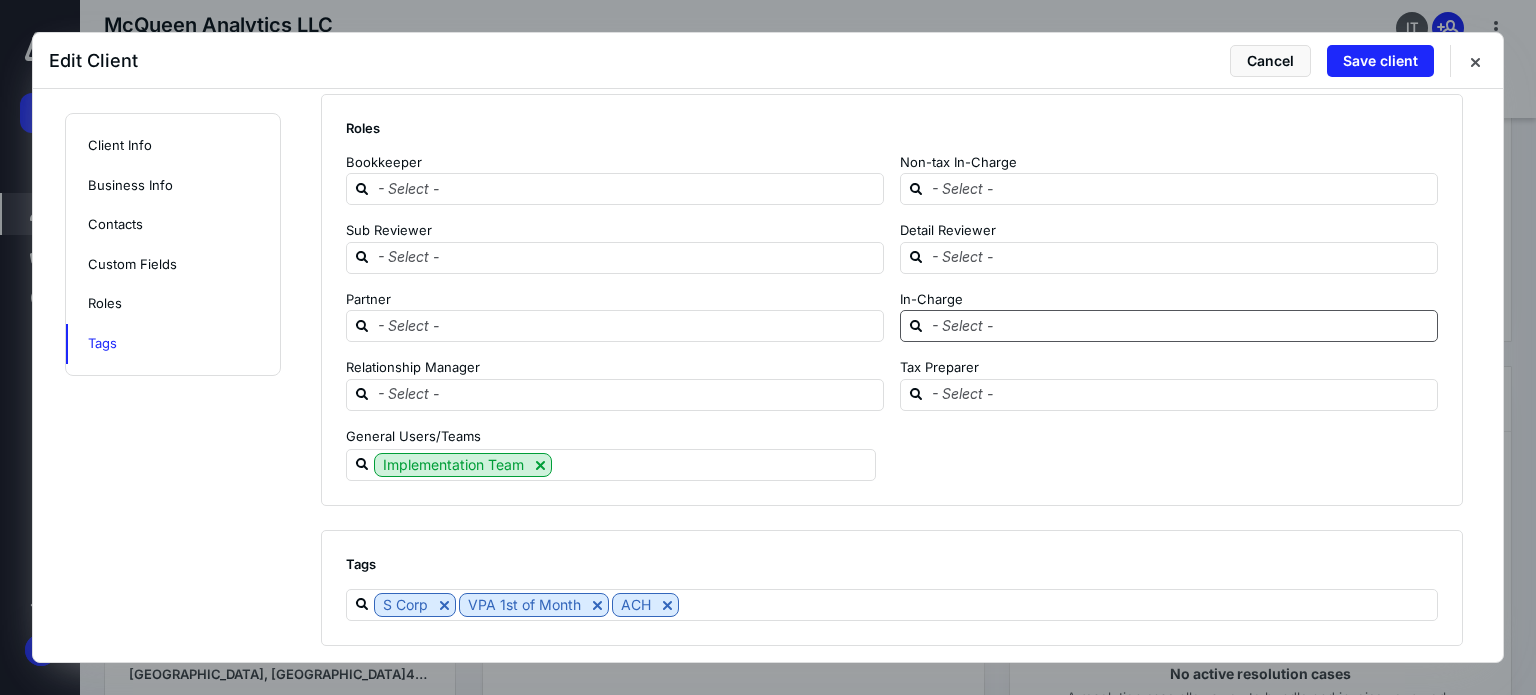 click at bounding box center (1181, 325) 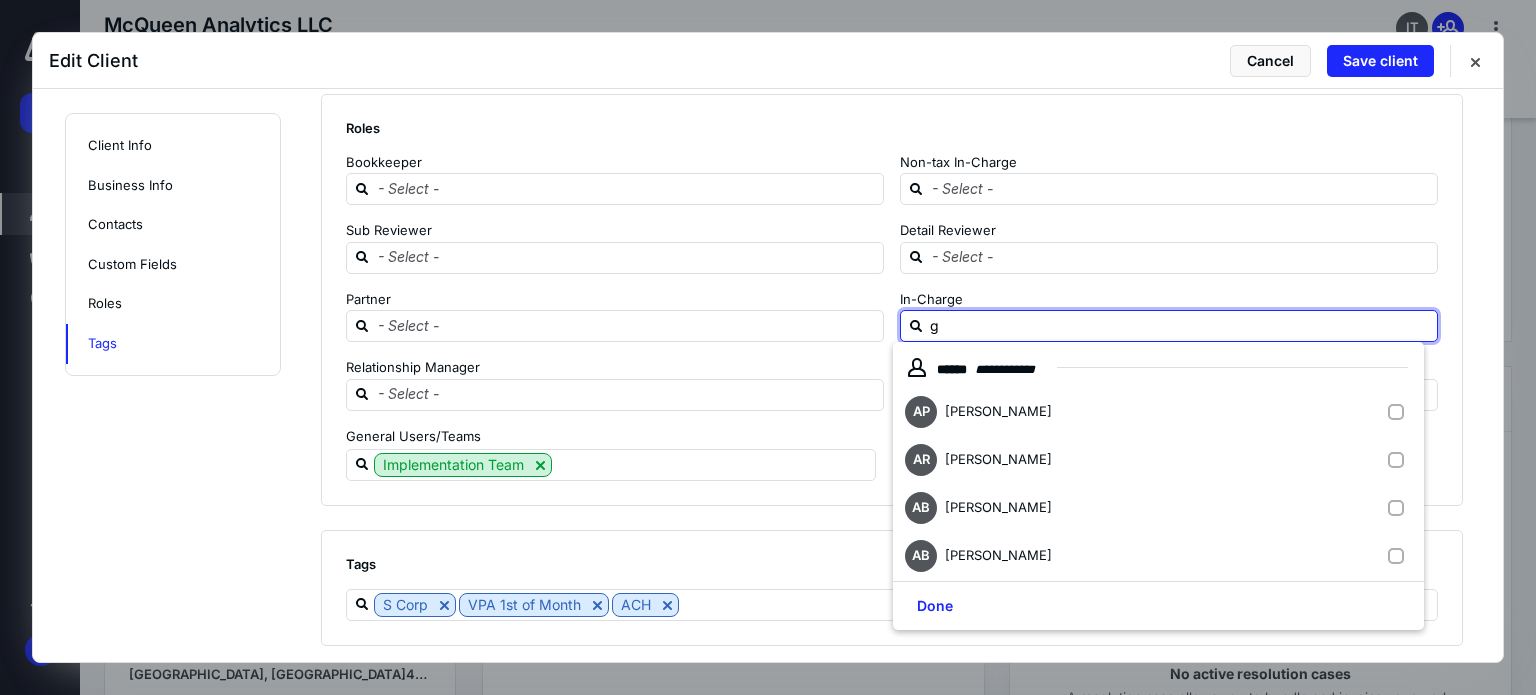 type on "gr" 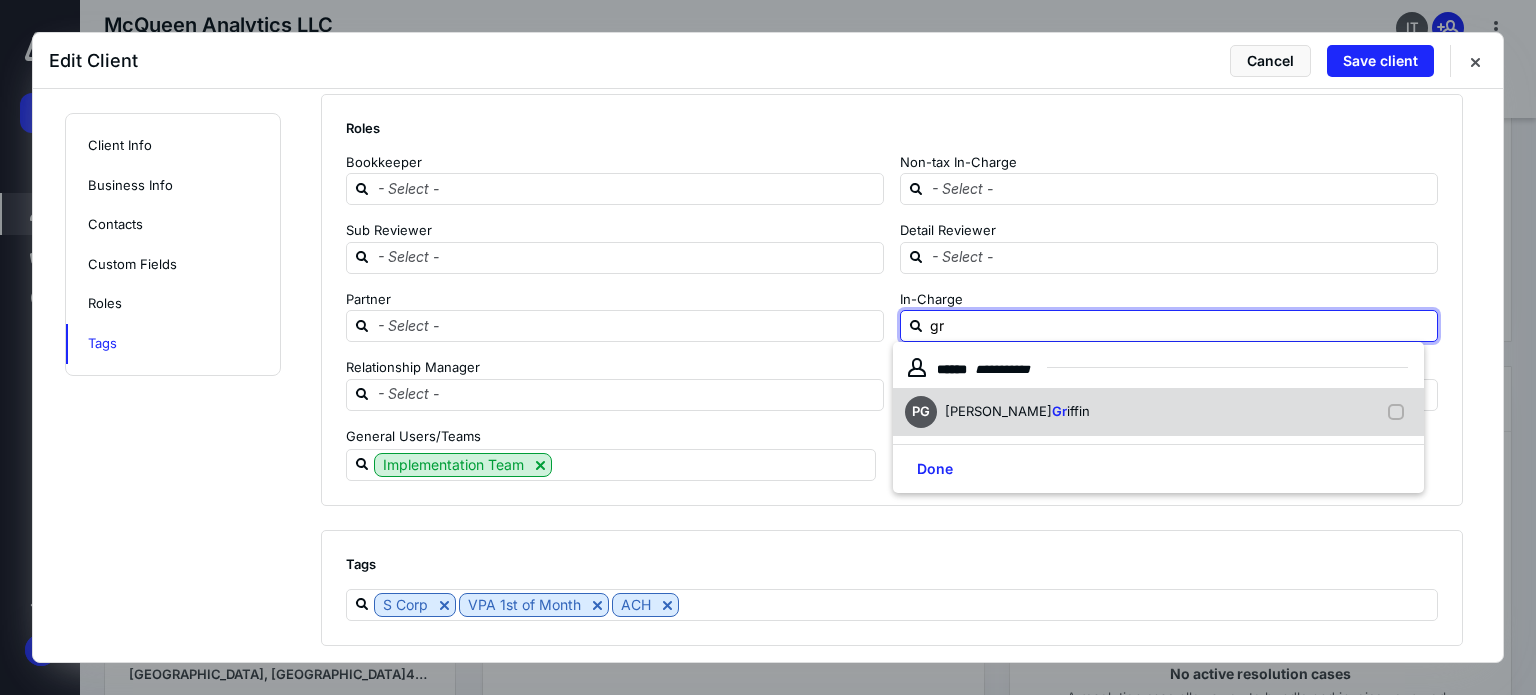 click on "[PERSON_NAME]  Gr iffin" at bounding box center (1001, 412) 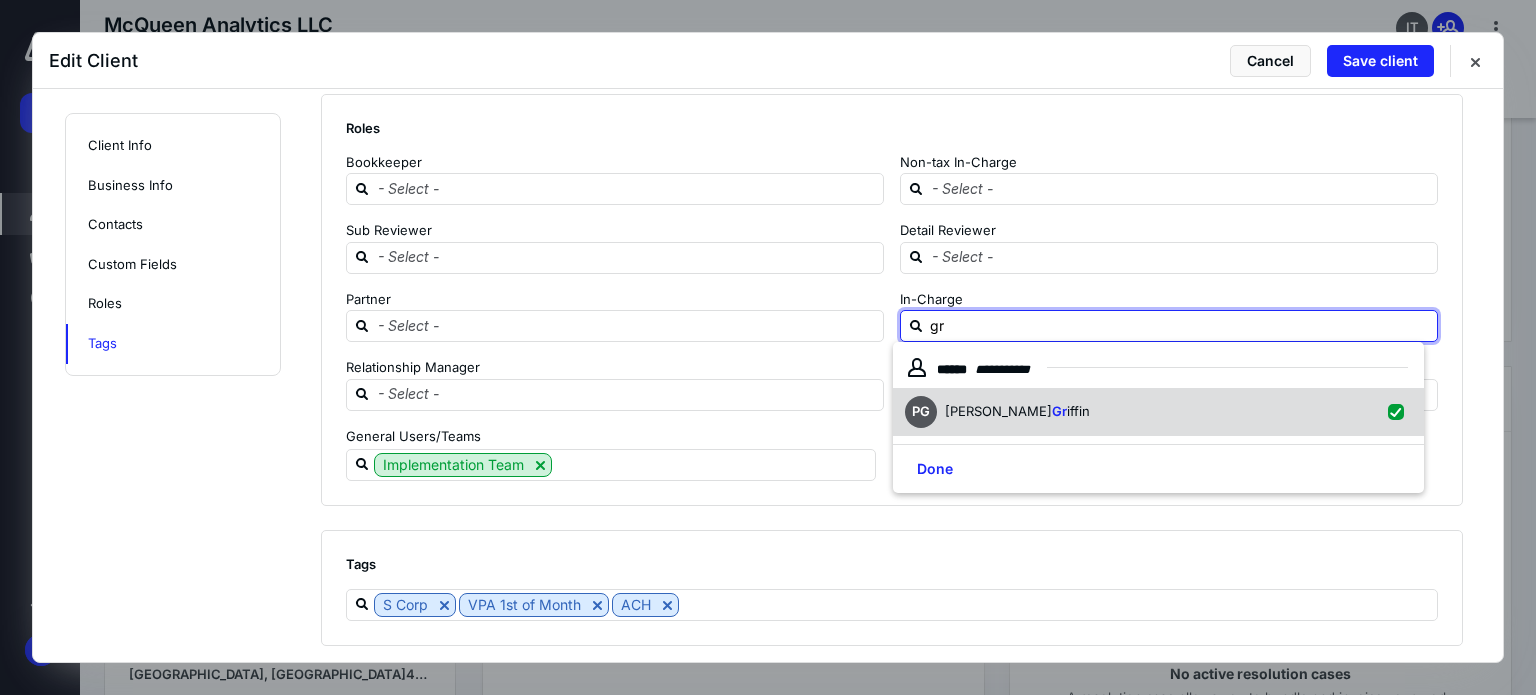 checkbox on "true" 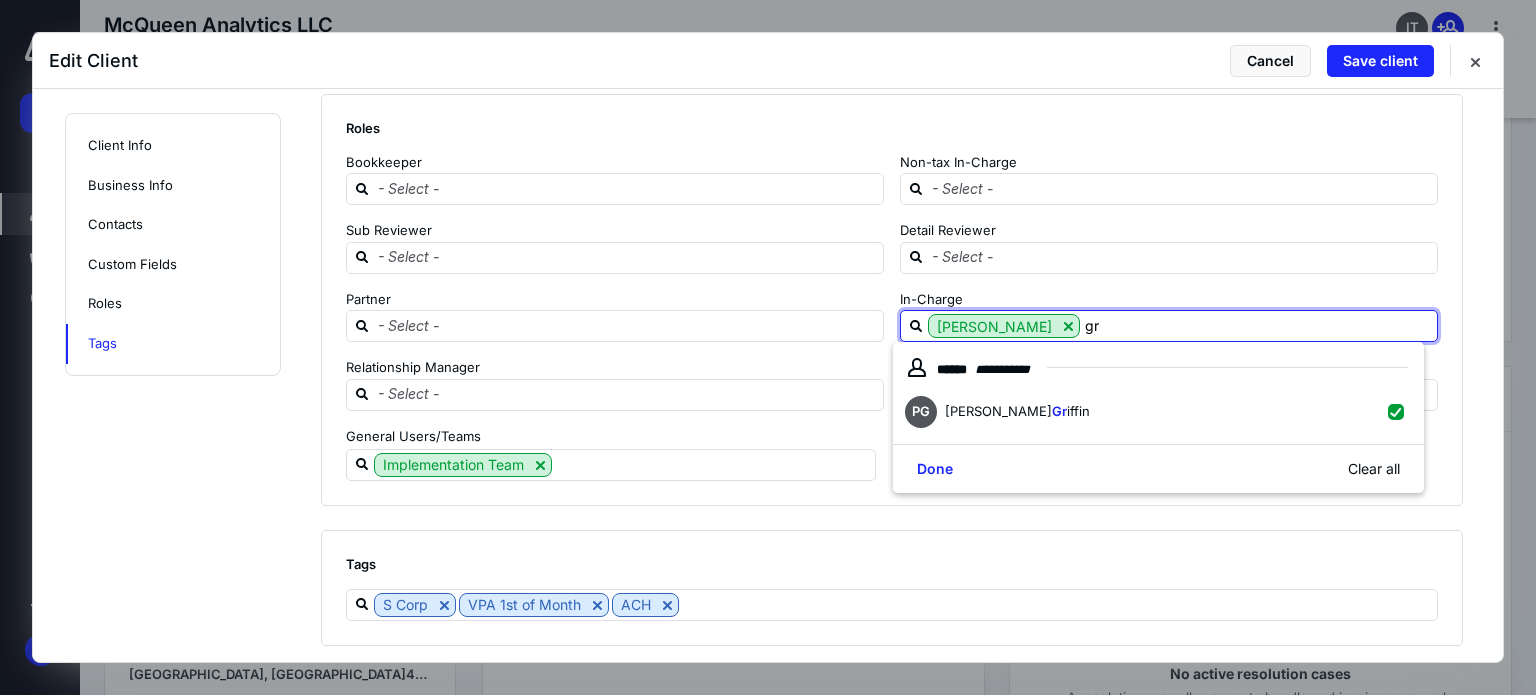 type on "gr" 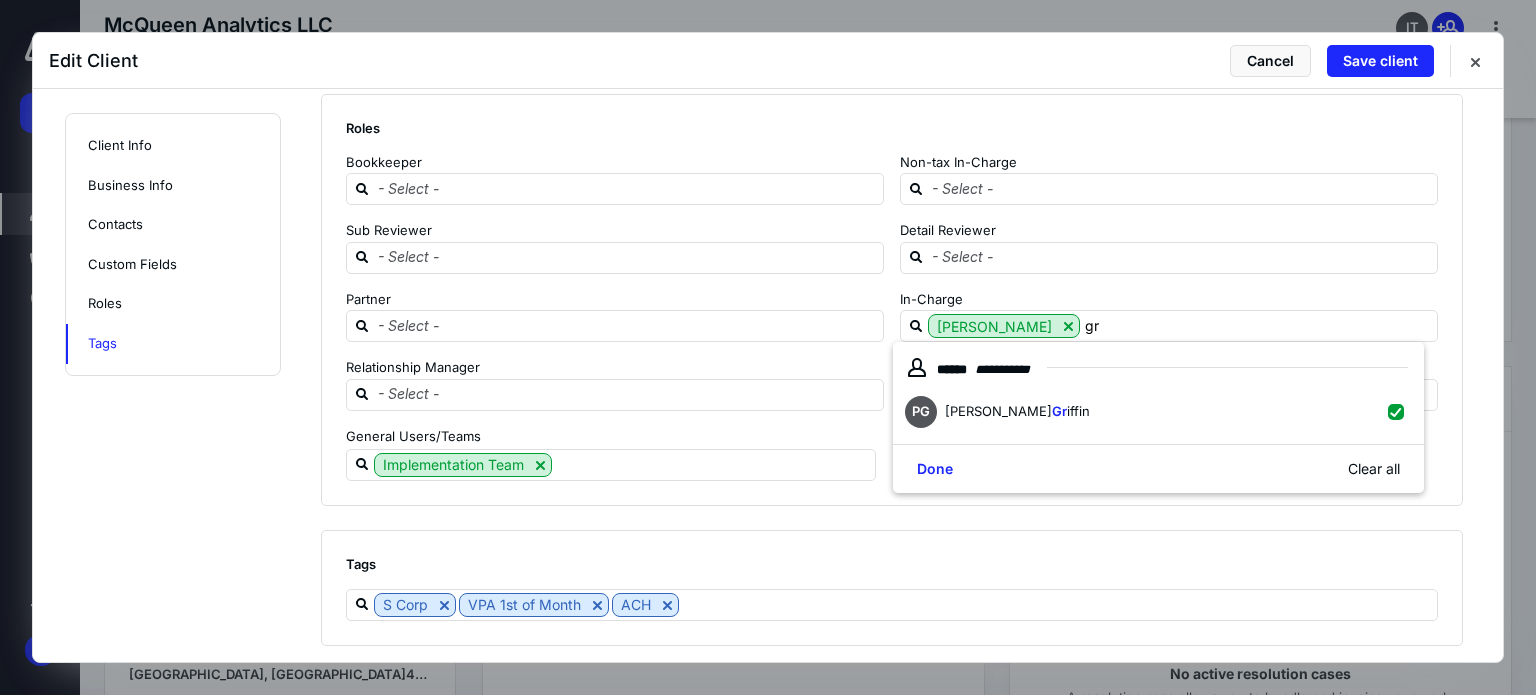 click on "Roles Bookkeeper Non-tax In-Charge Sub Reviewer Detail Reviewer Partner In-Charge [PERSON_NAME] [PERSON_NAME] Relationship Manager Tax Preparer General Users/Teams Implementation Team" at bounding box center [892, 300] 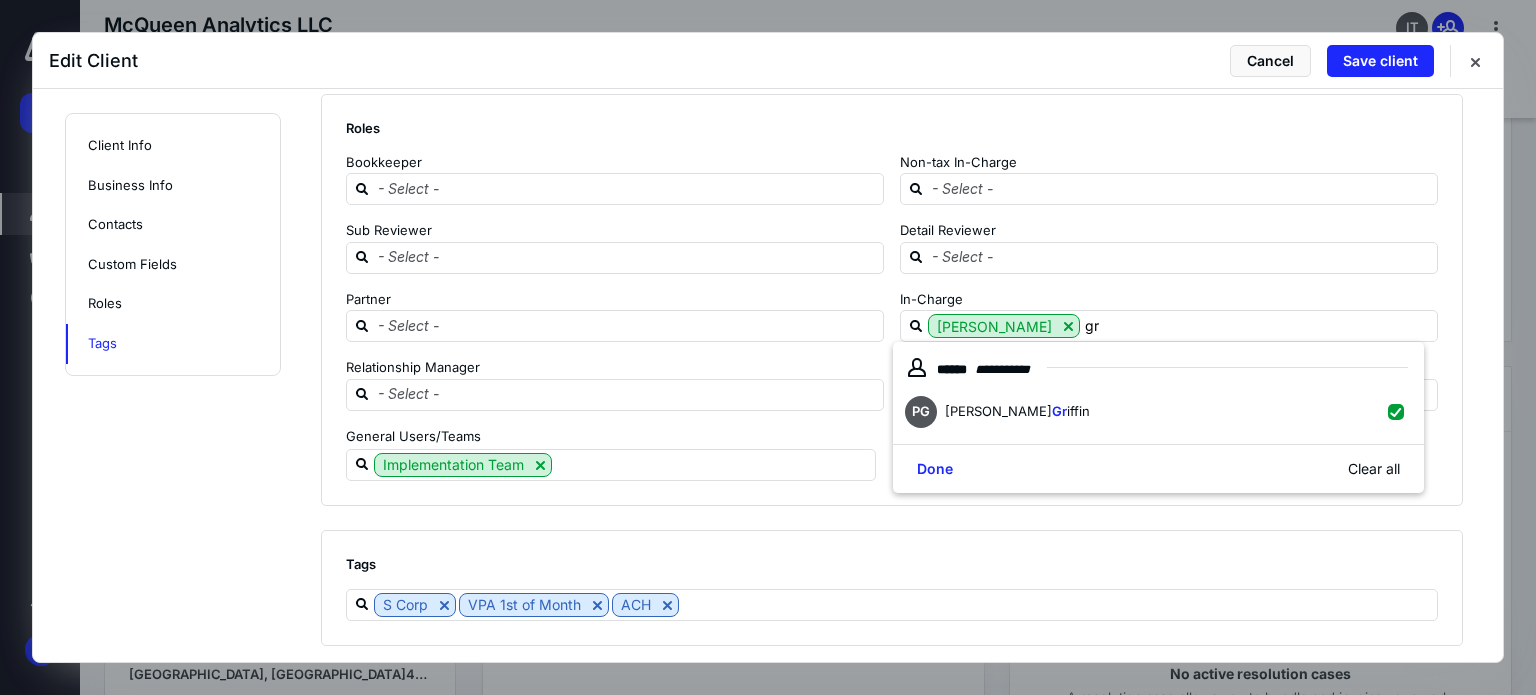 type 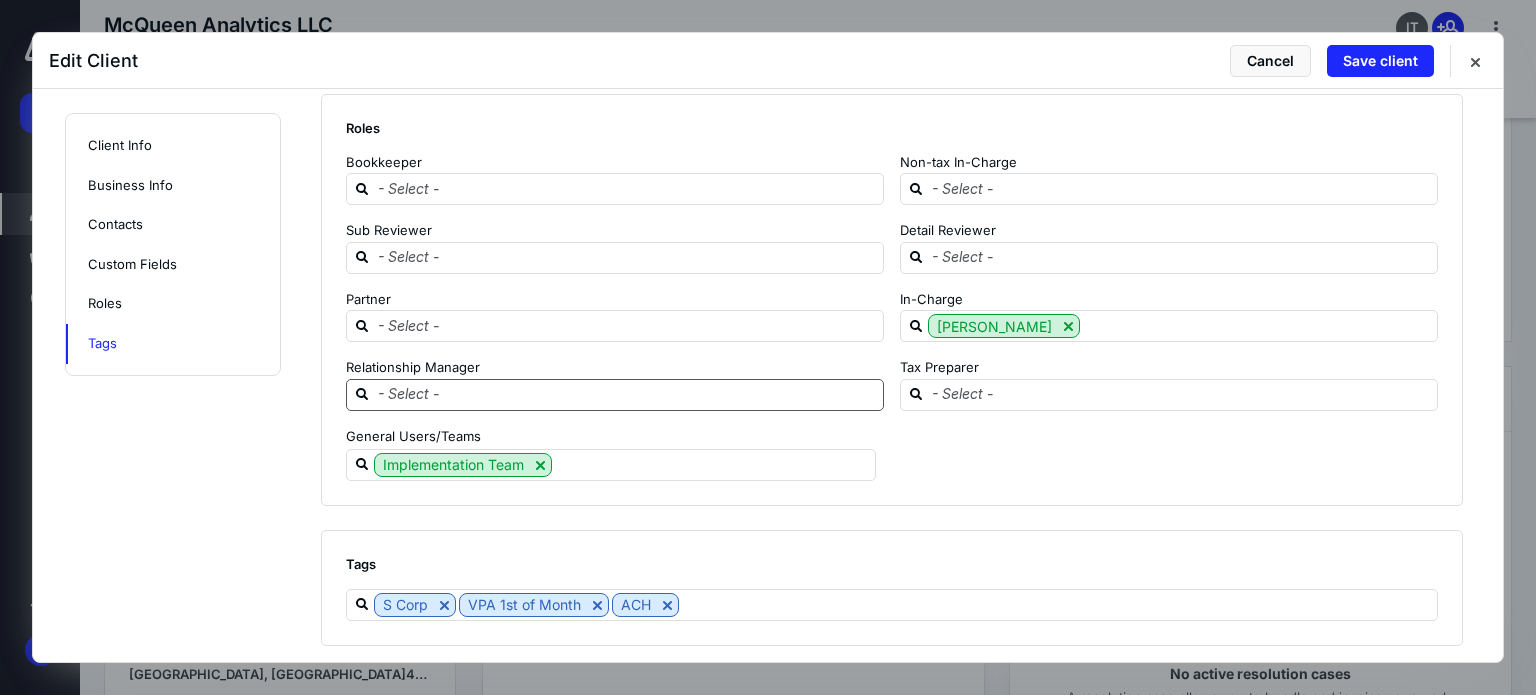 click at bounding box center [627, 394] 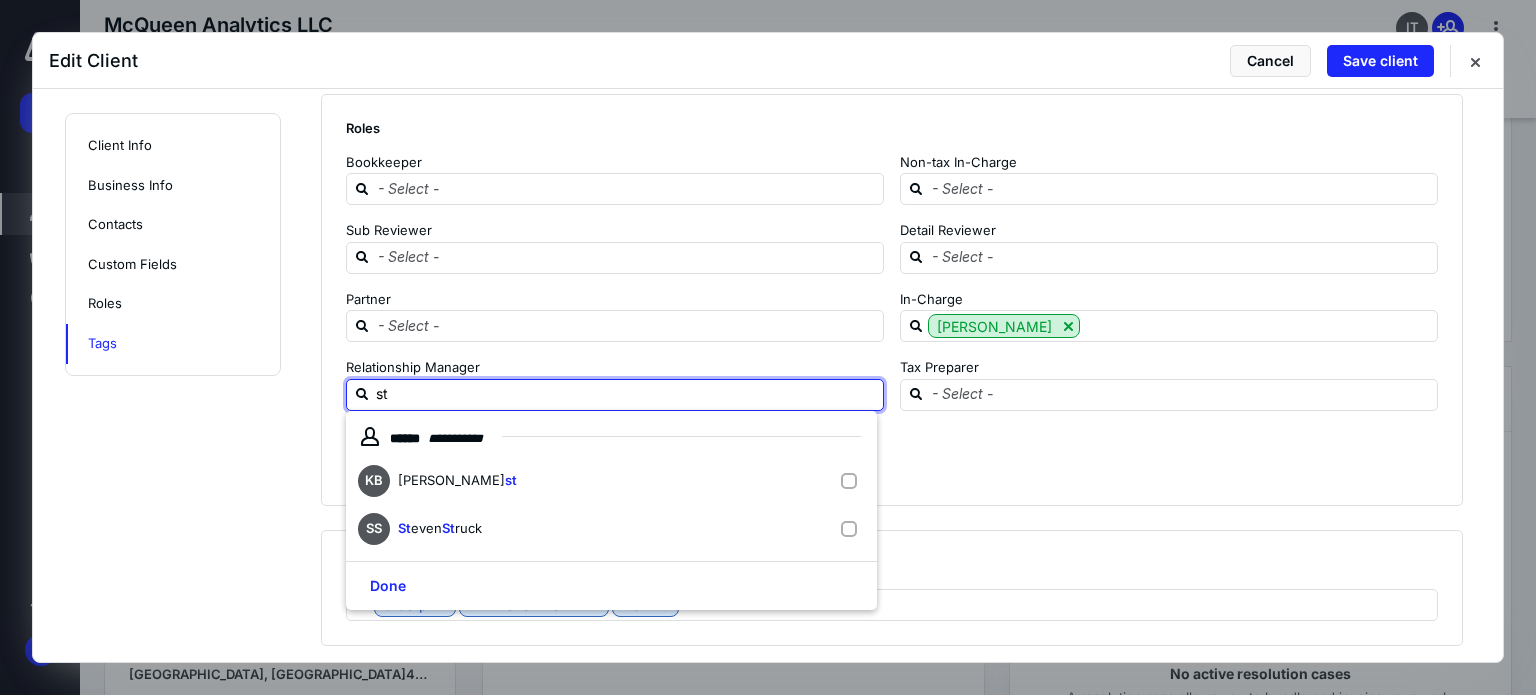 type on "str" 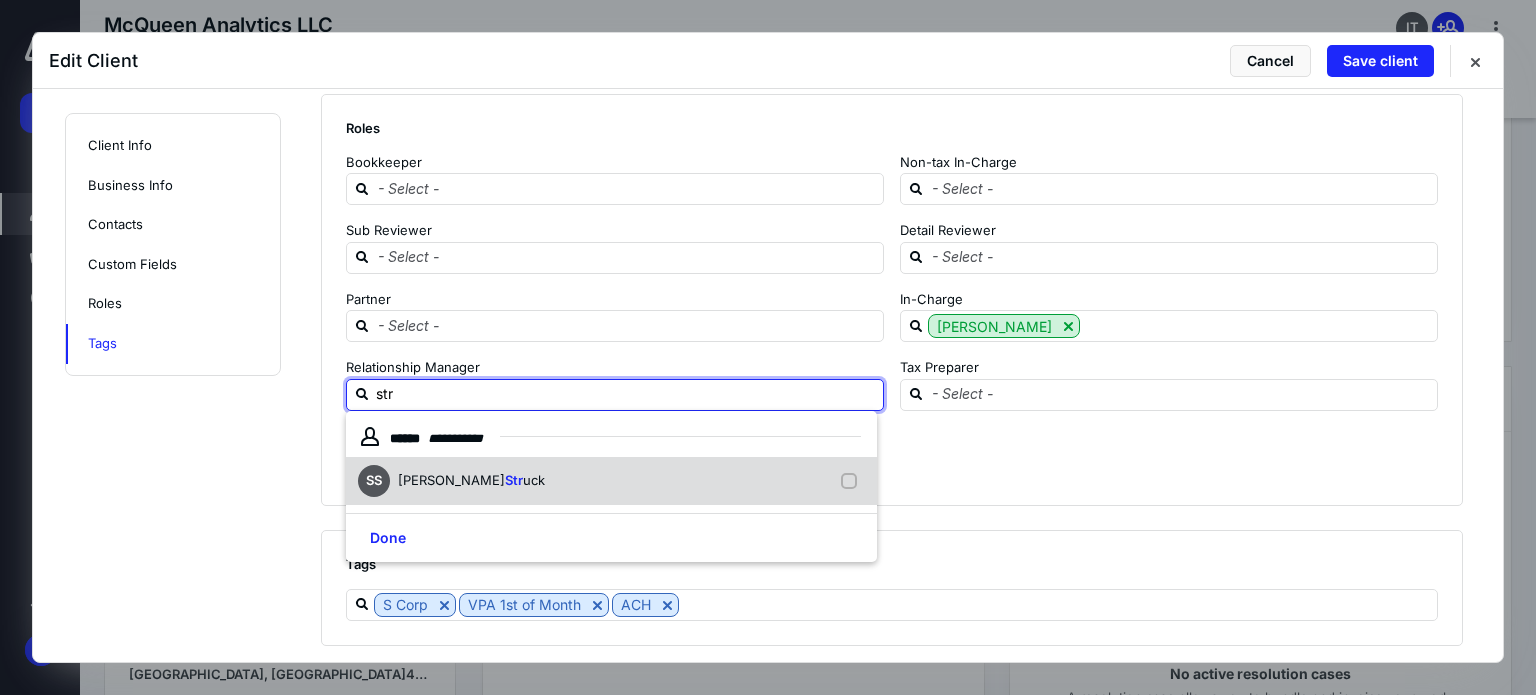 click on "SS [PERSON_NAME] uck" at bounding box center [611, 481] 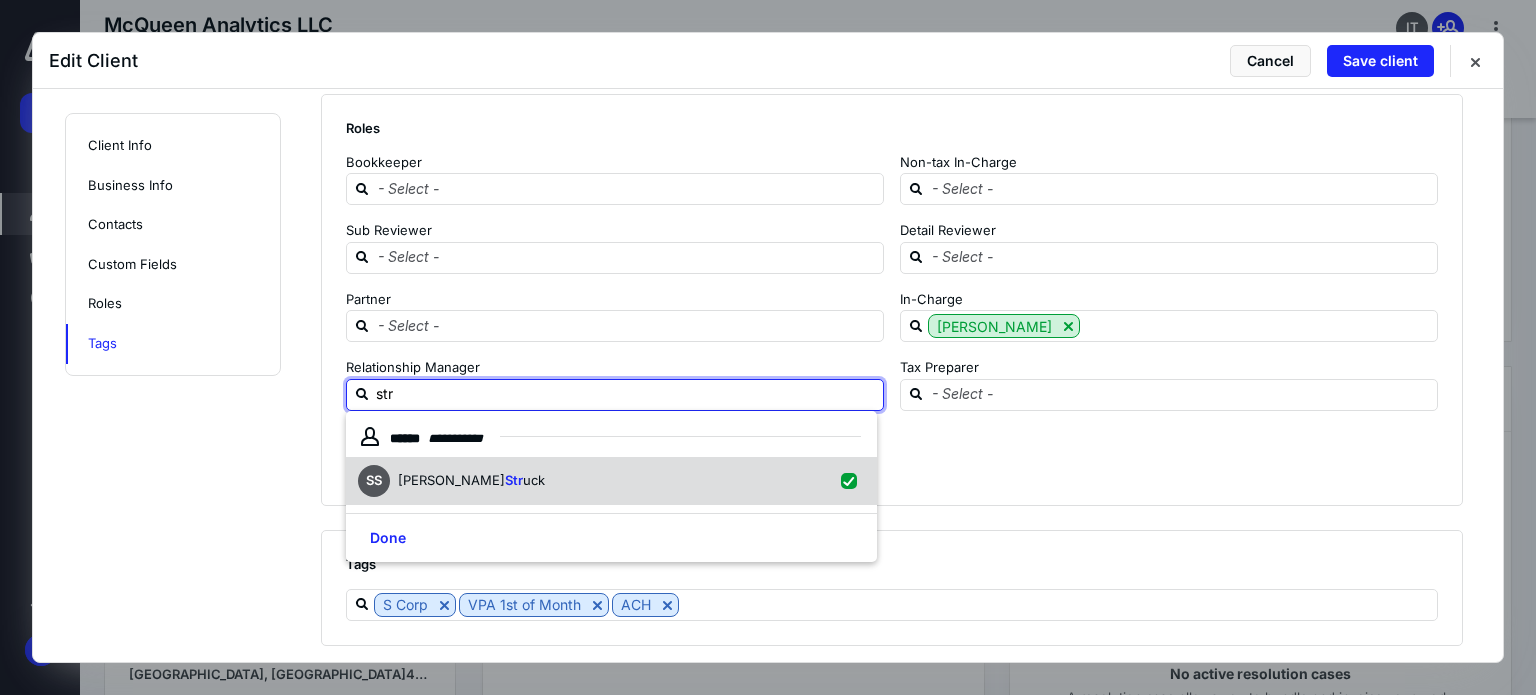 checkbox on "true" 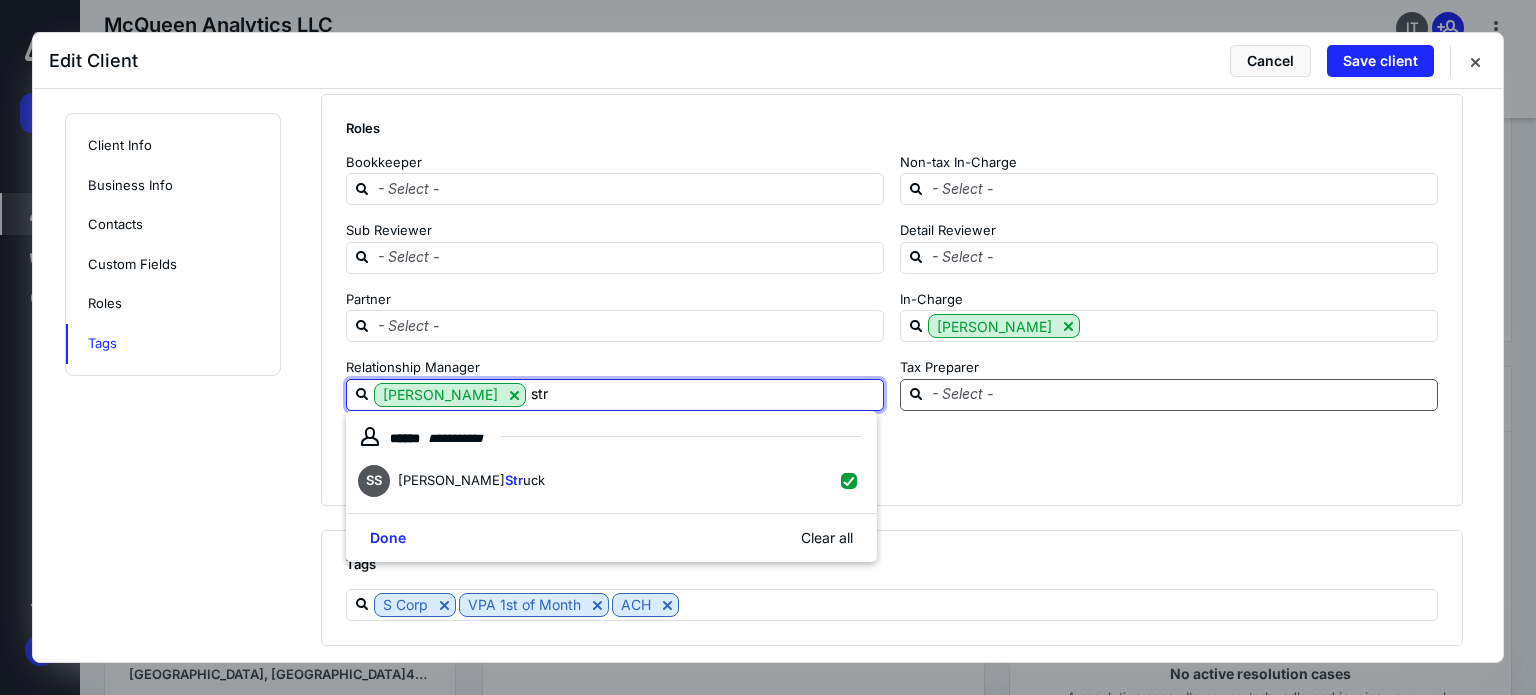 type on "str" 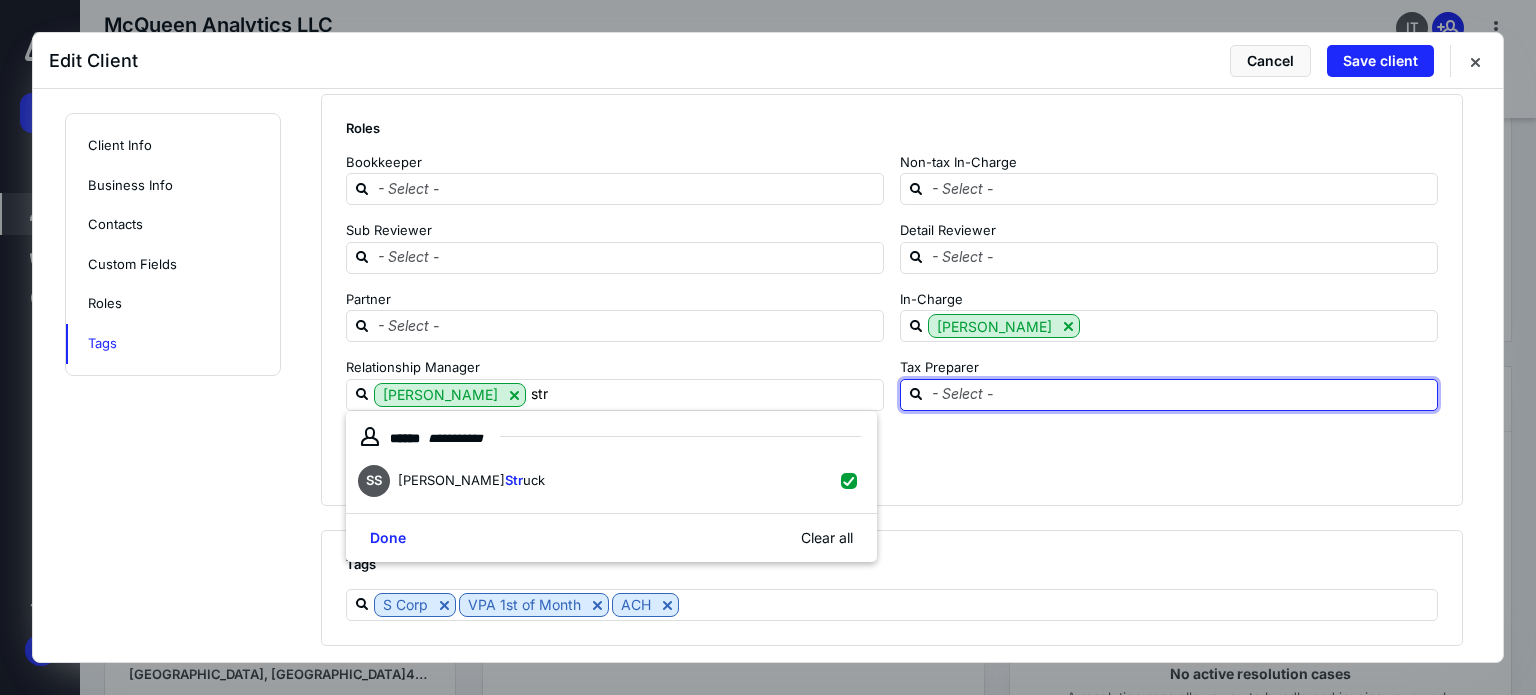 click at bounding box center (1181, 394) 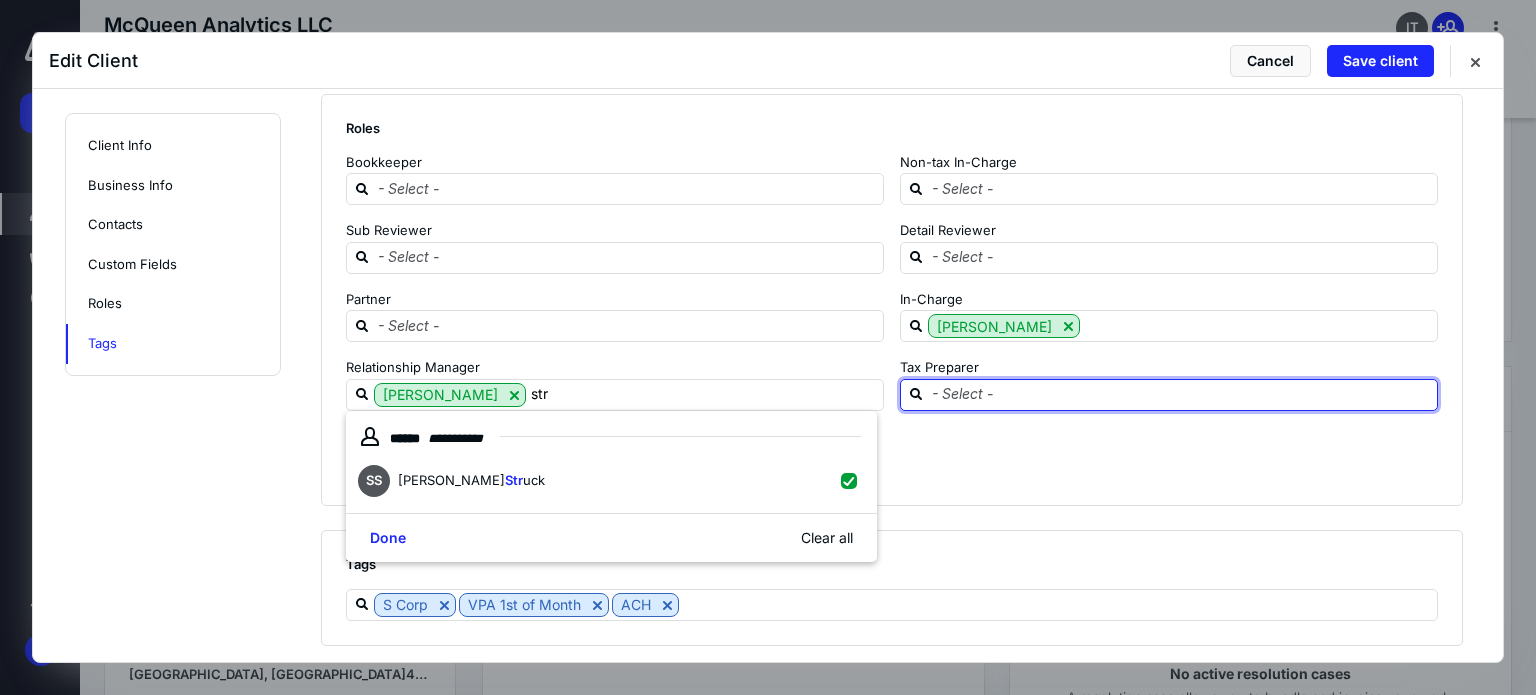 type 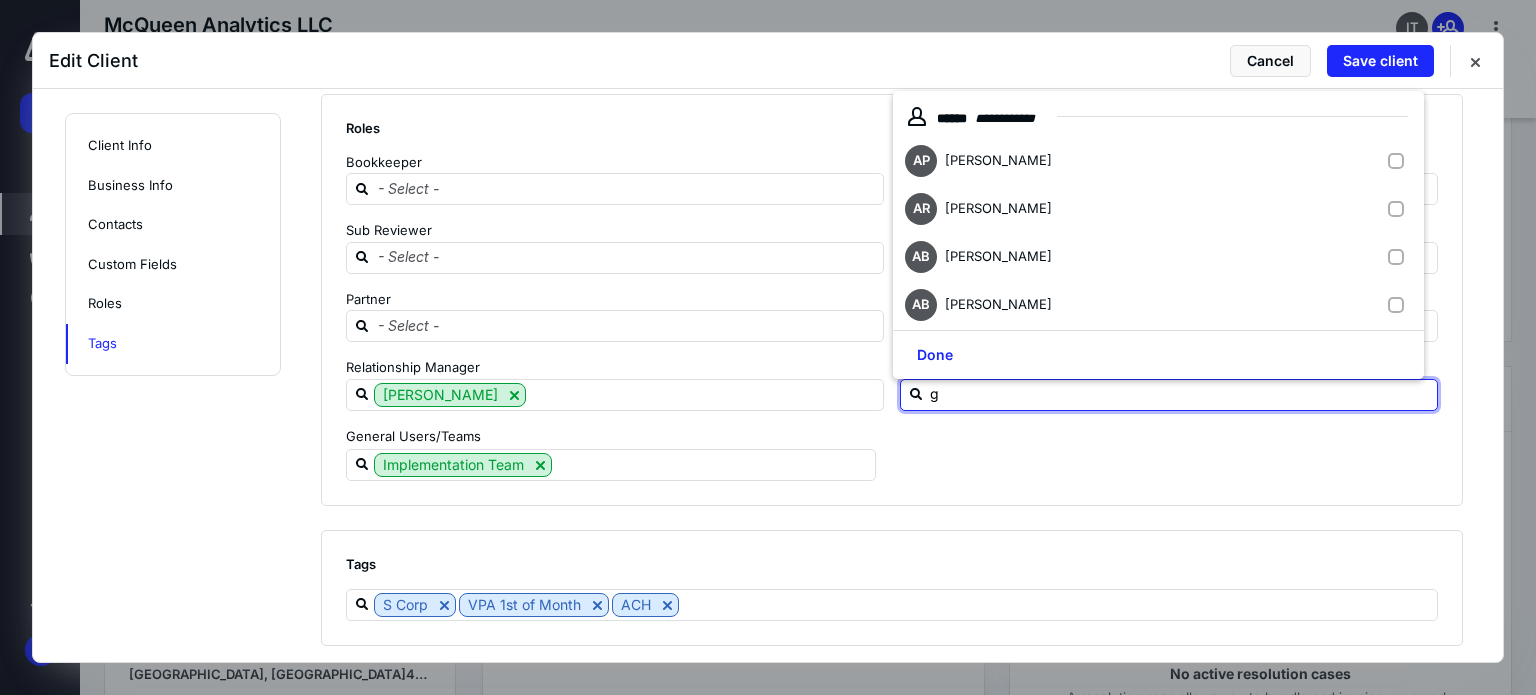 type on "gr" 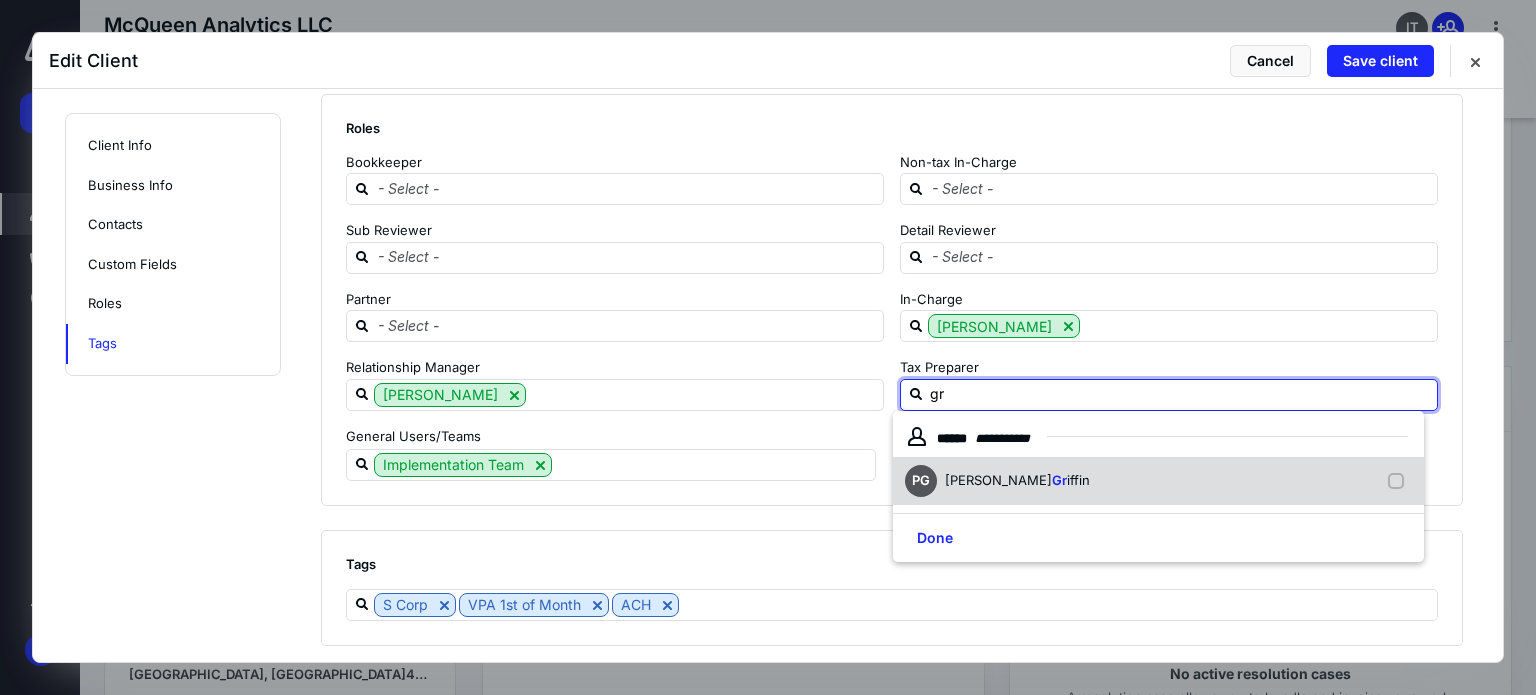 click on "iffin" at bounding box center [1078, 480] 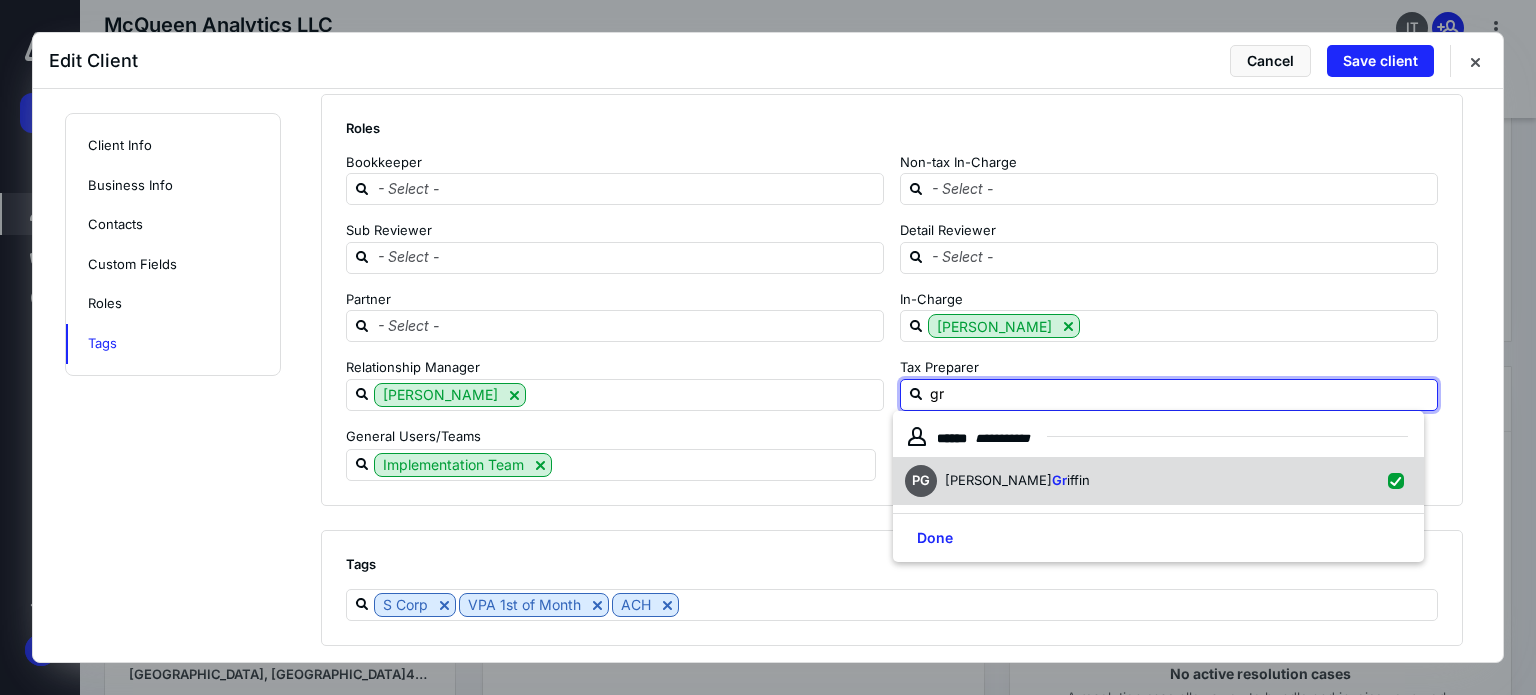 checkbox on "true" 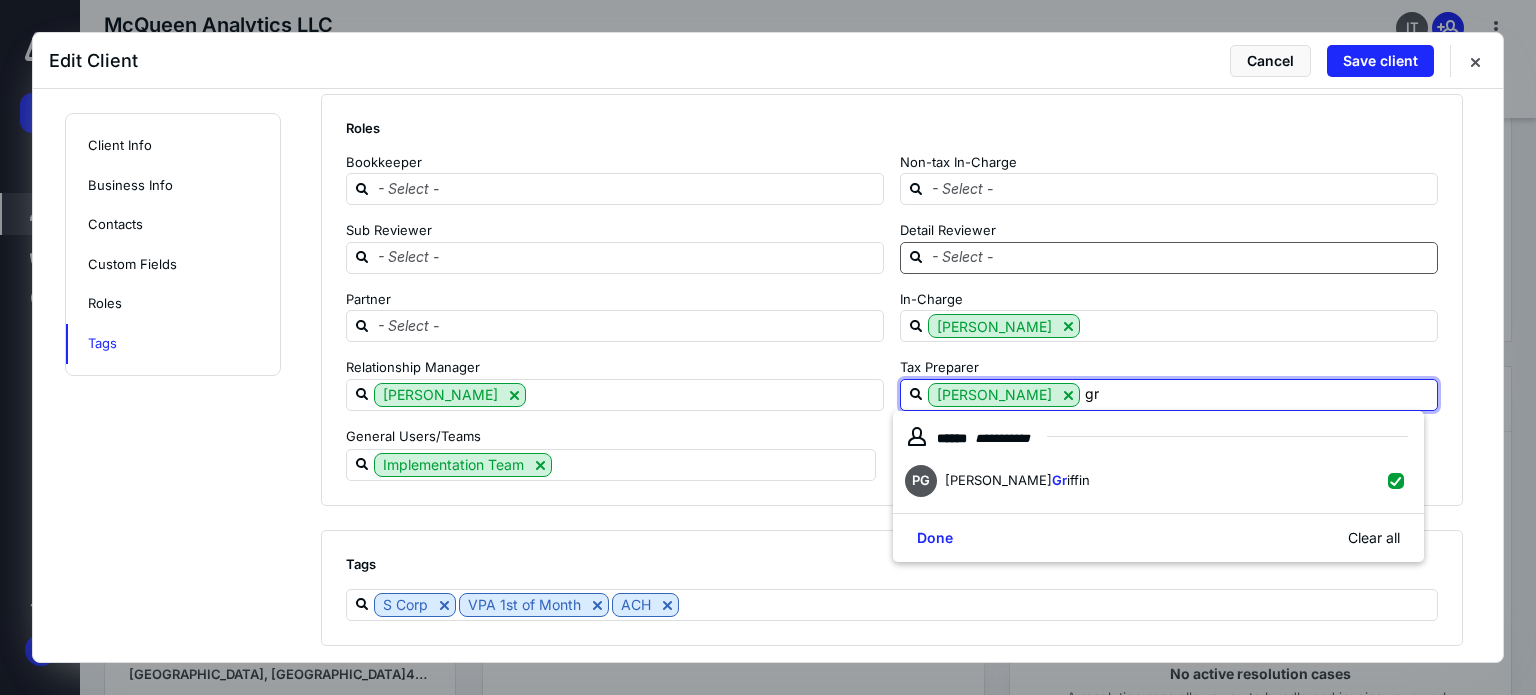type on "gr" 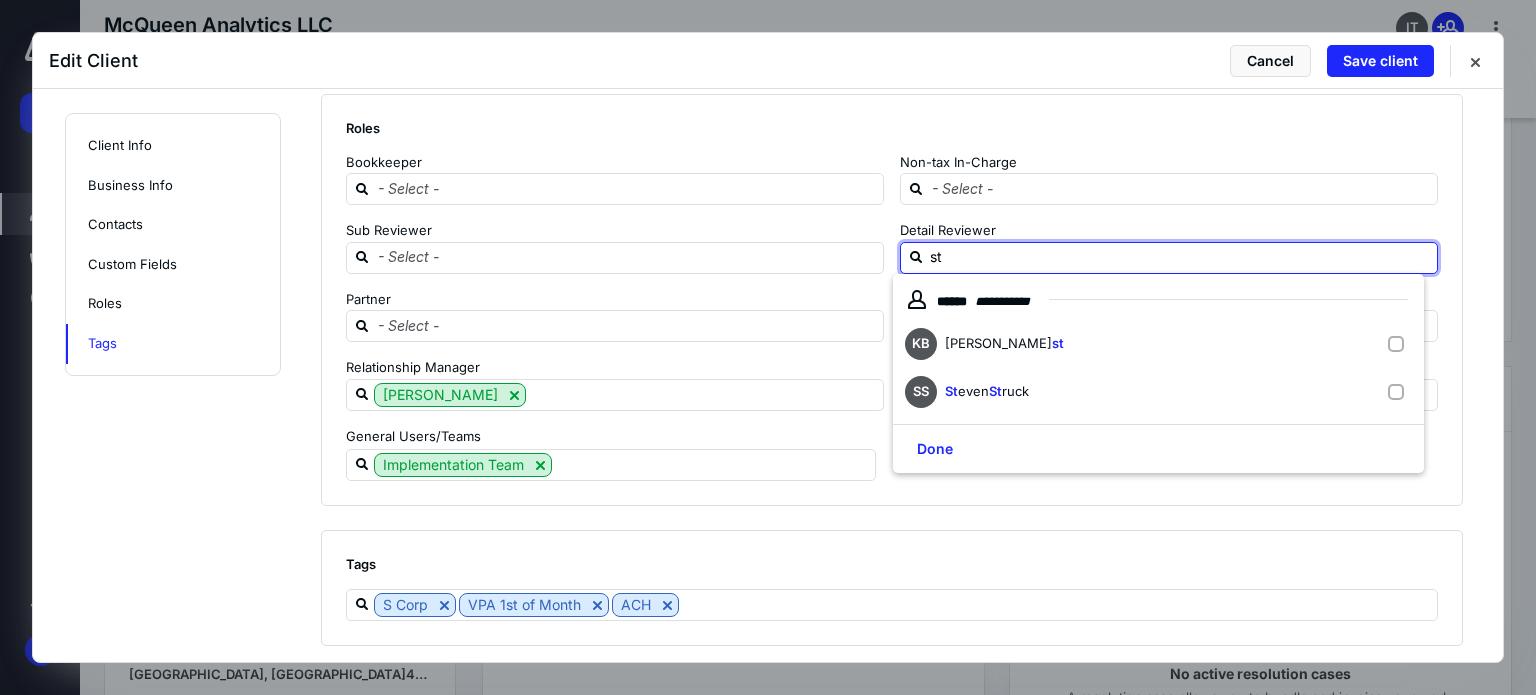 type on "str" 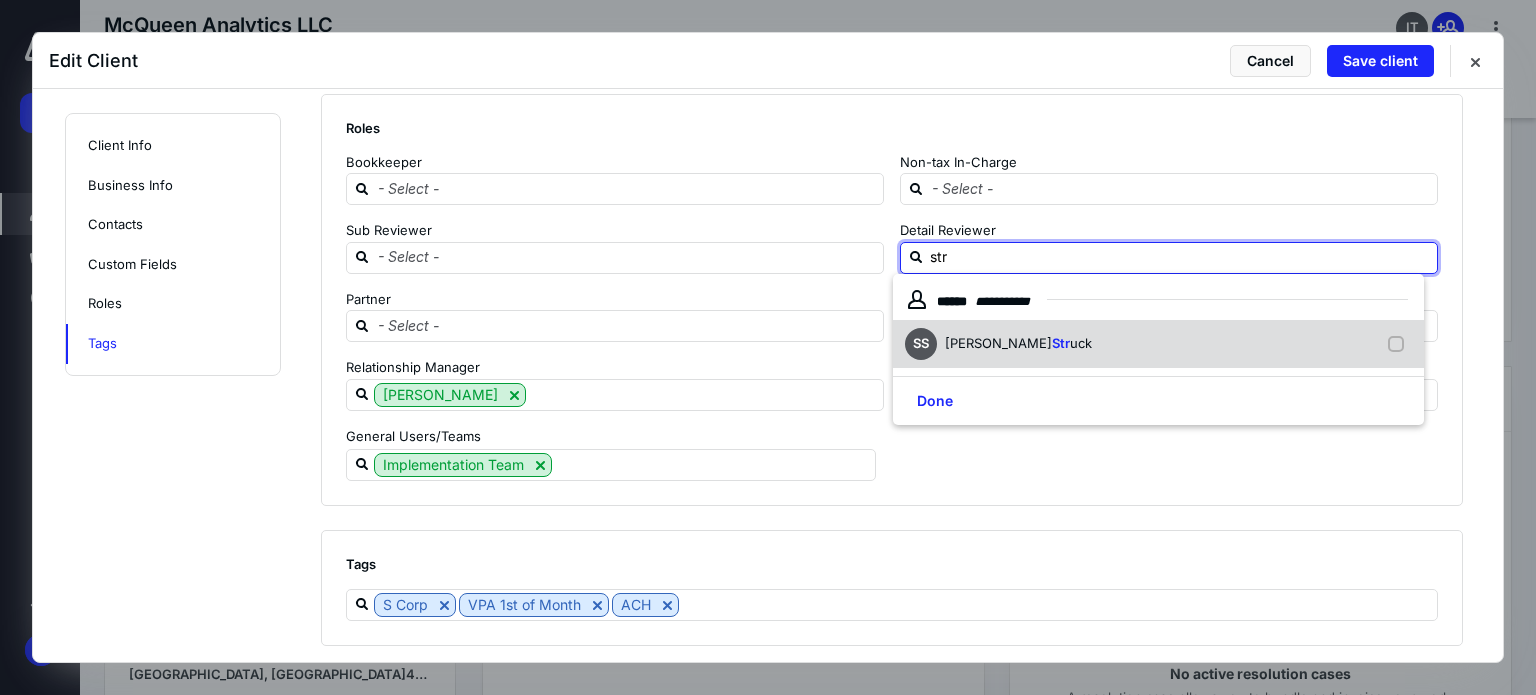 click on "uck" at bounding box center (1081, 343) 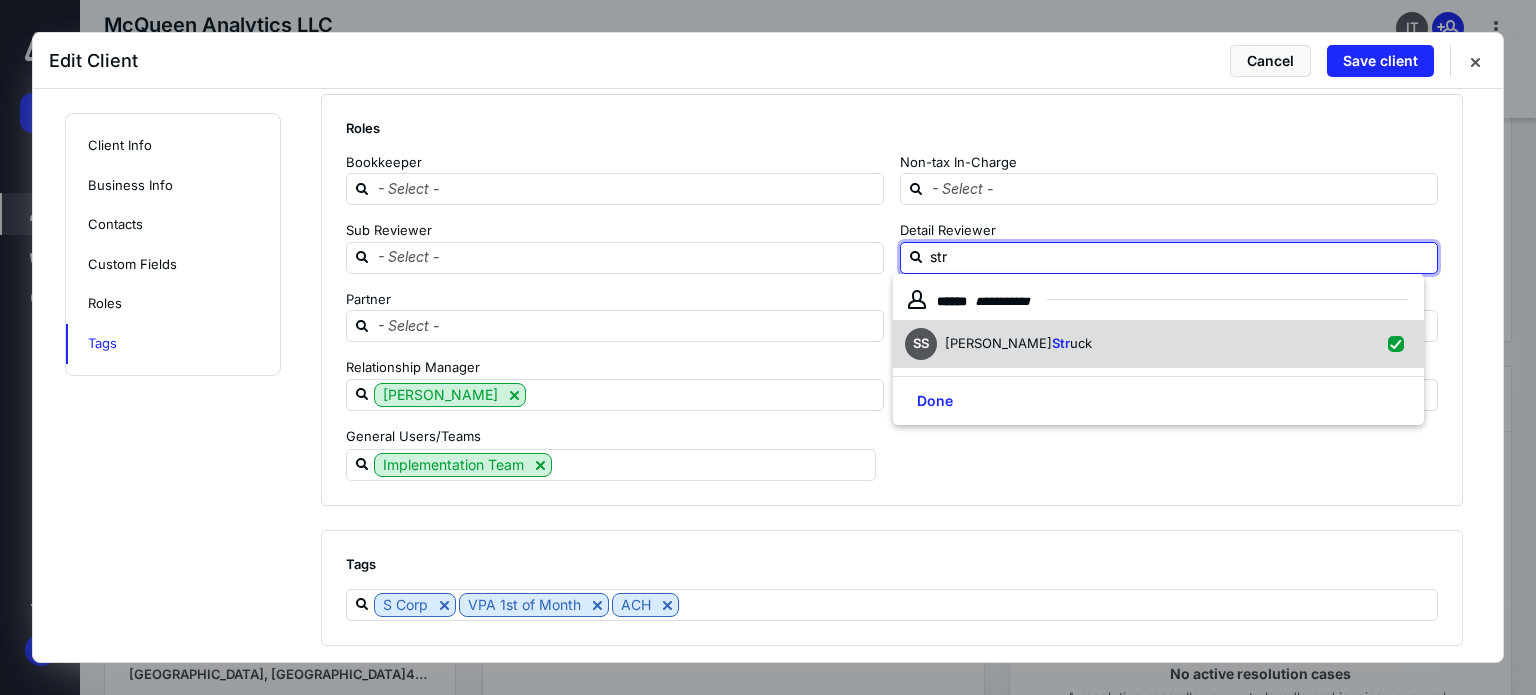 checkbox on "true" 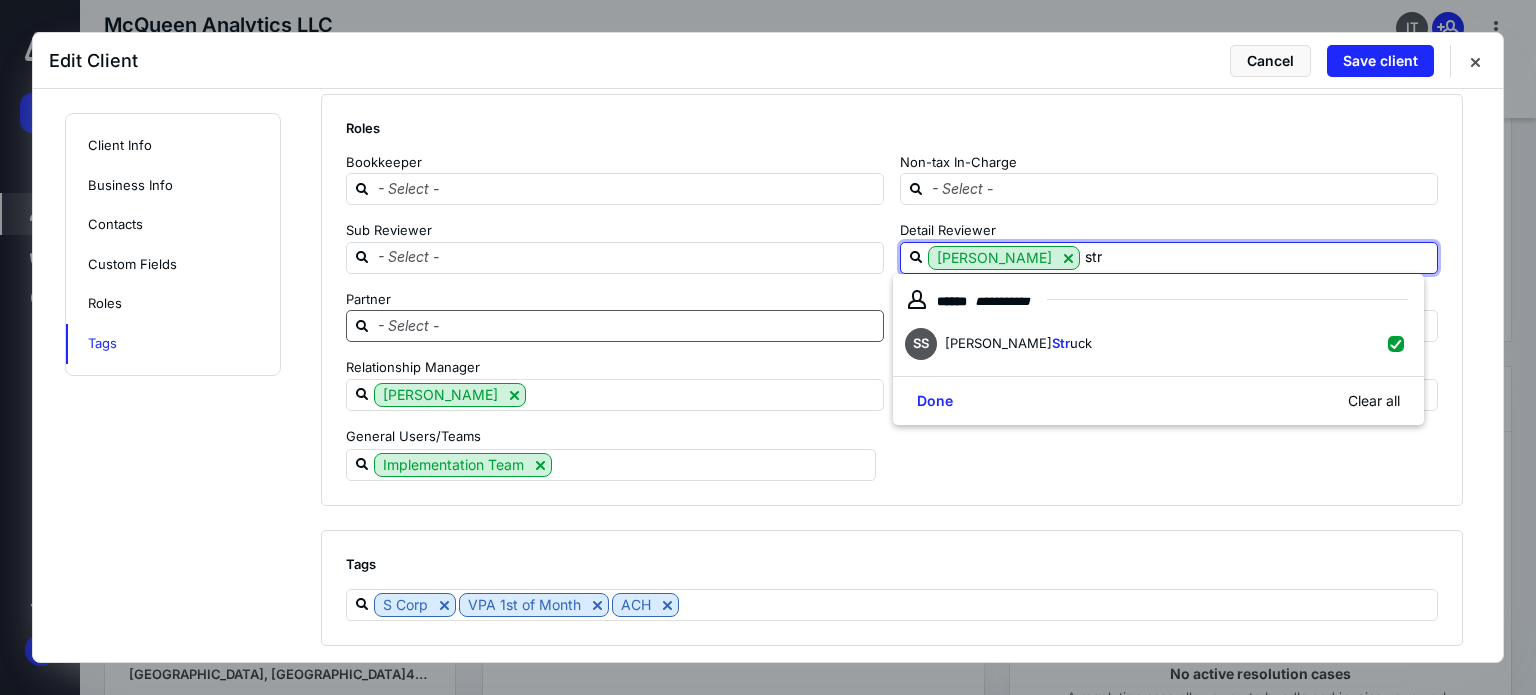 type on "str" 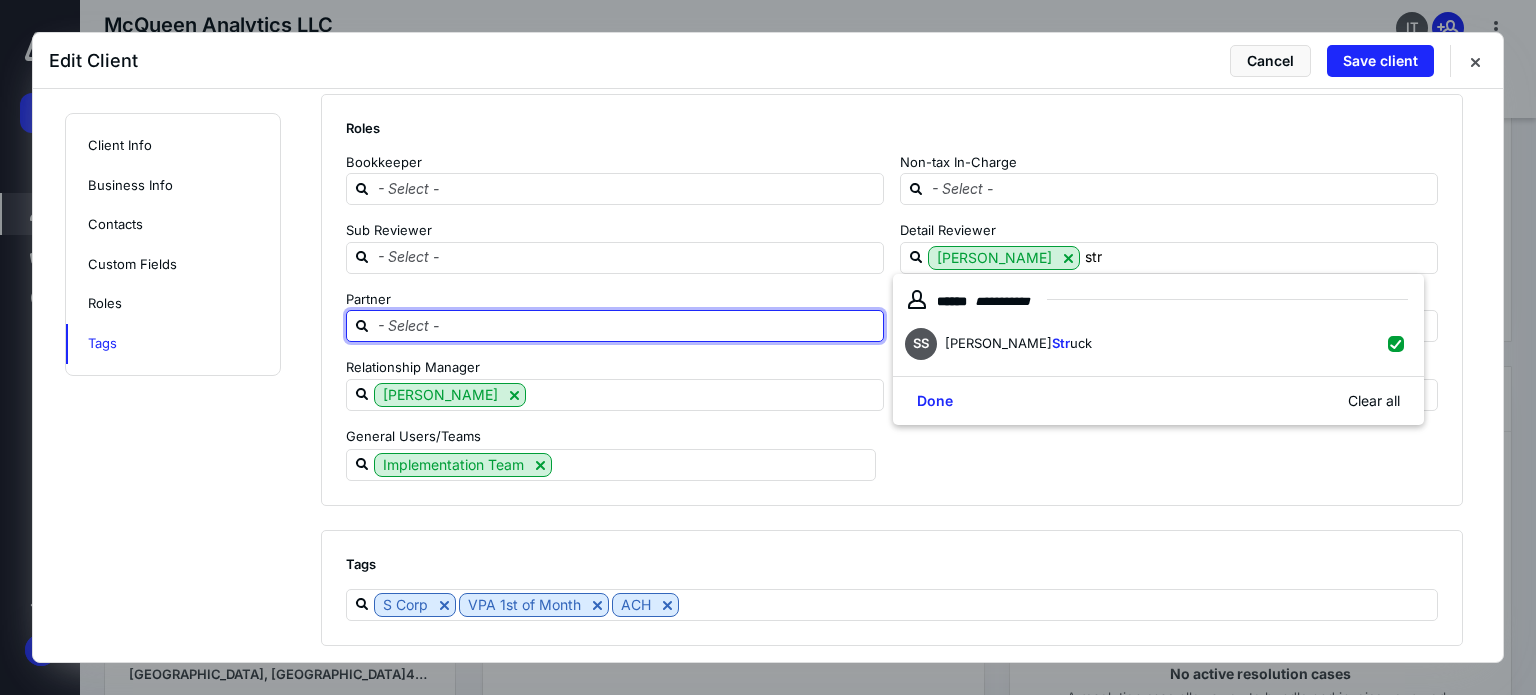 click at bounding box center [627, 325] 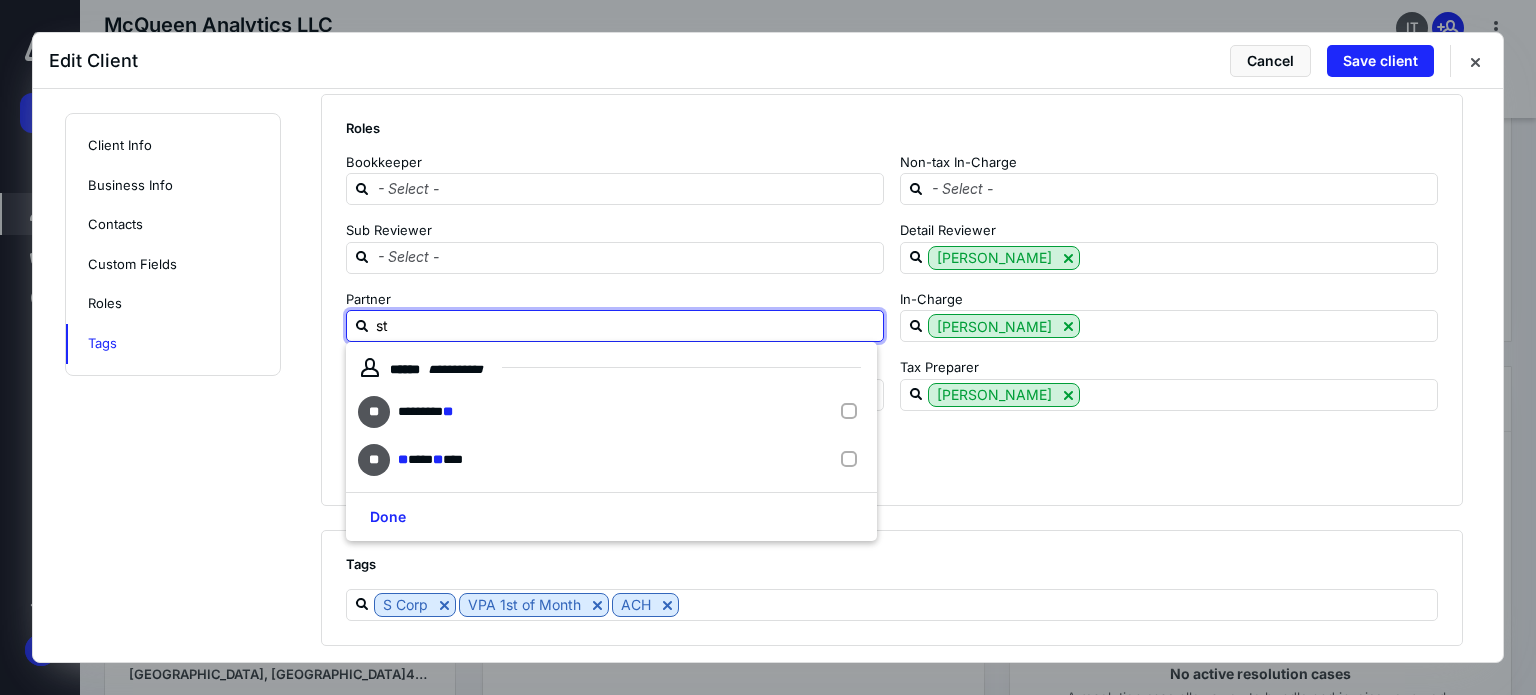 type on "str" 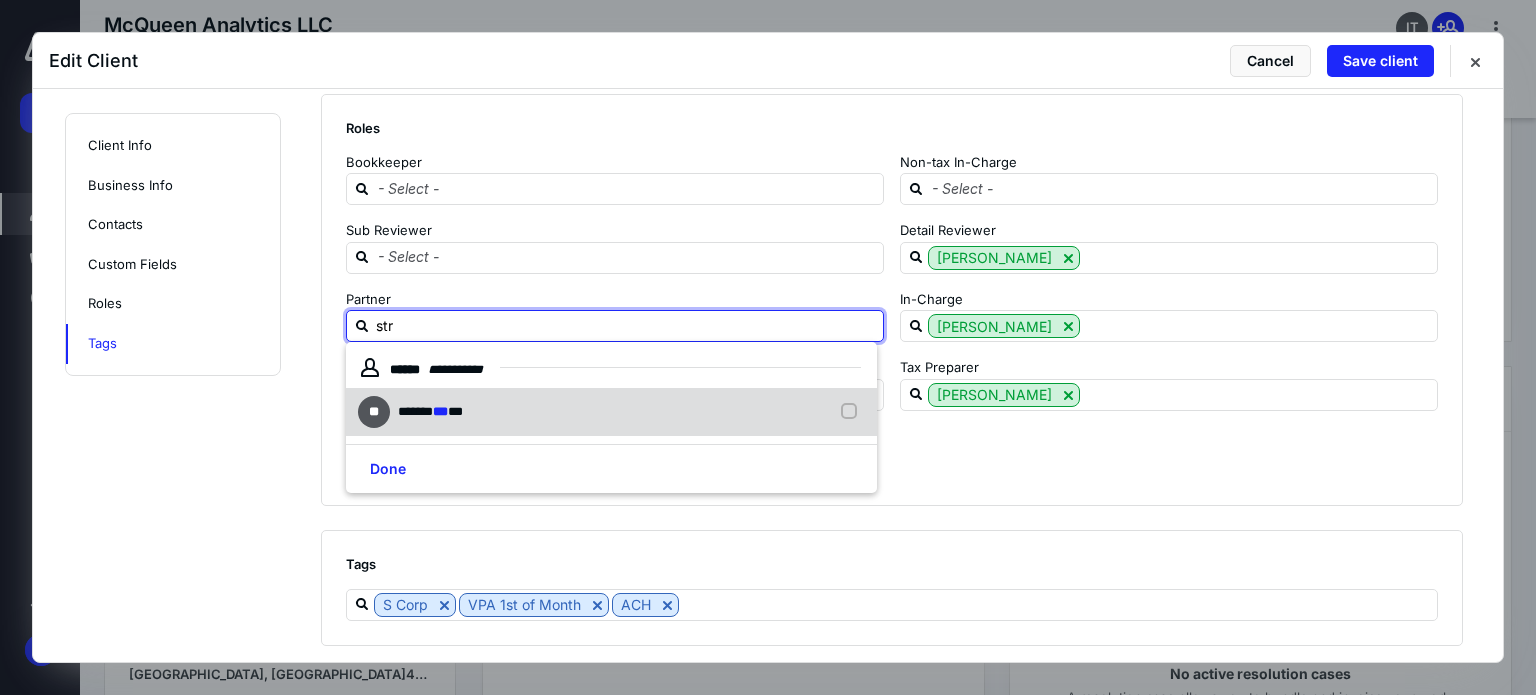 click on "** ****** *** ***" at bounding box center [611, 412] 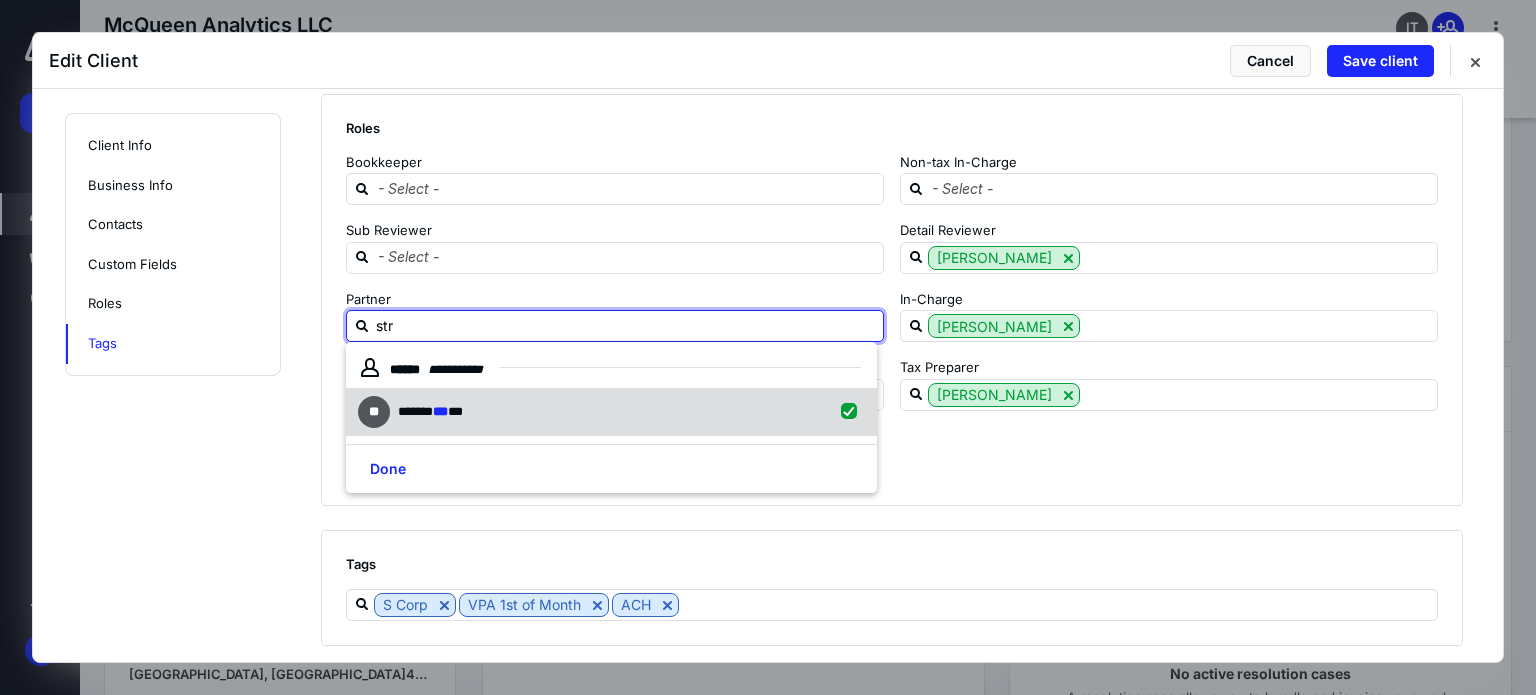 checkbox on "true" 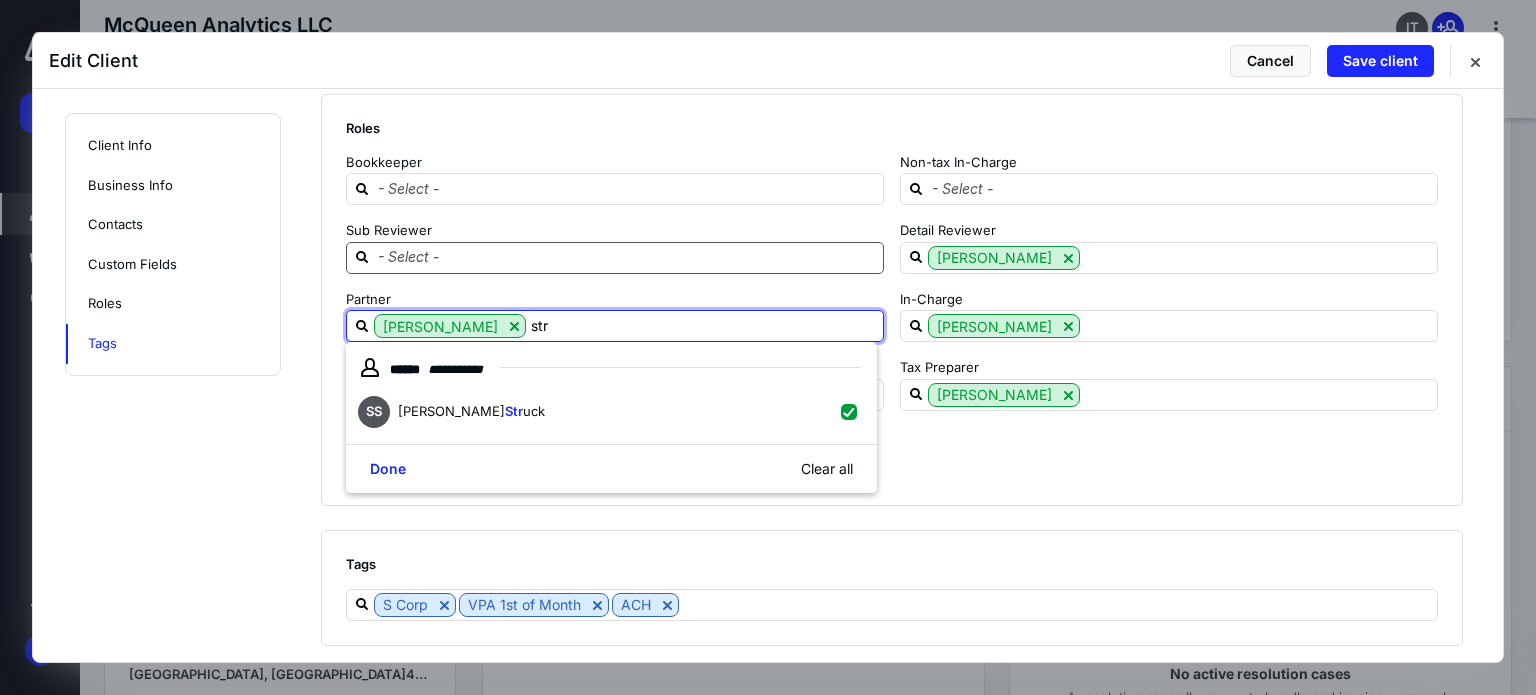 type on "str" 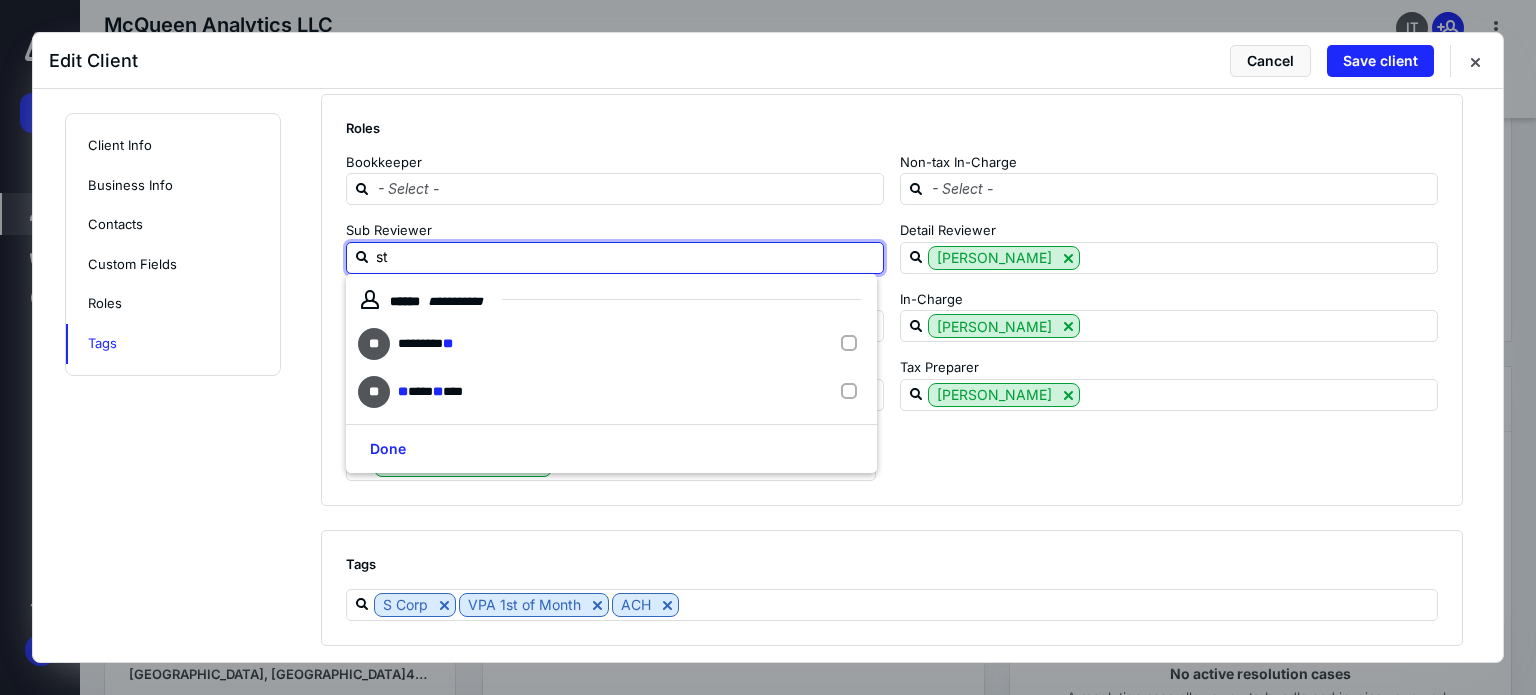 type on "str" 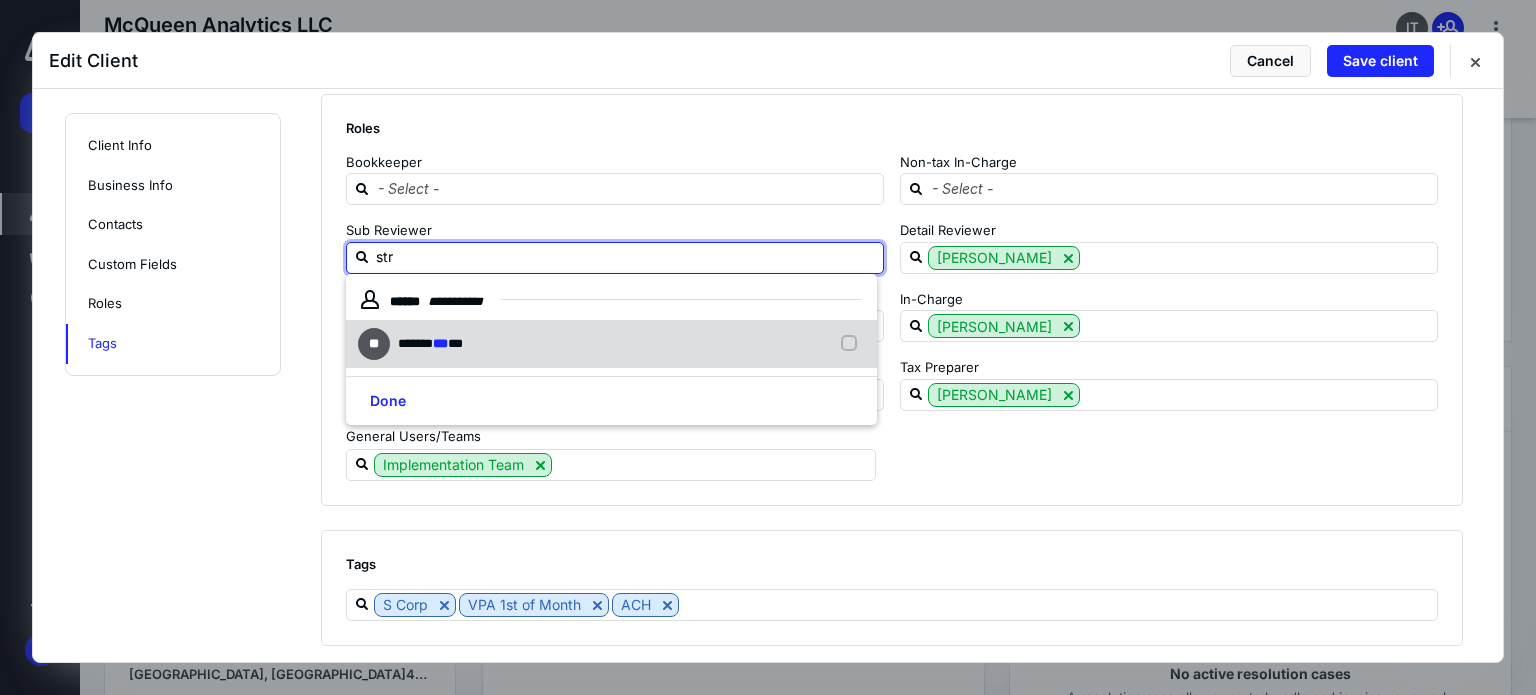 click on "** ****** *** ***" at bounding box center (611, 344) 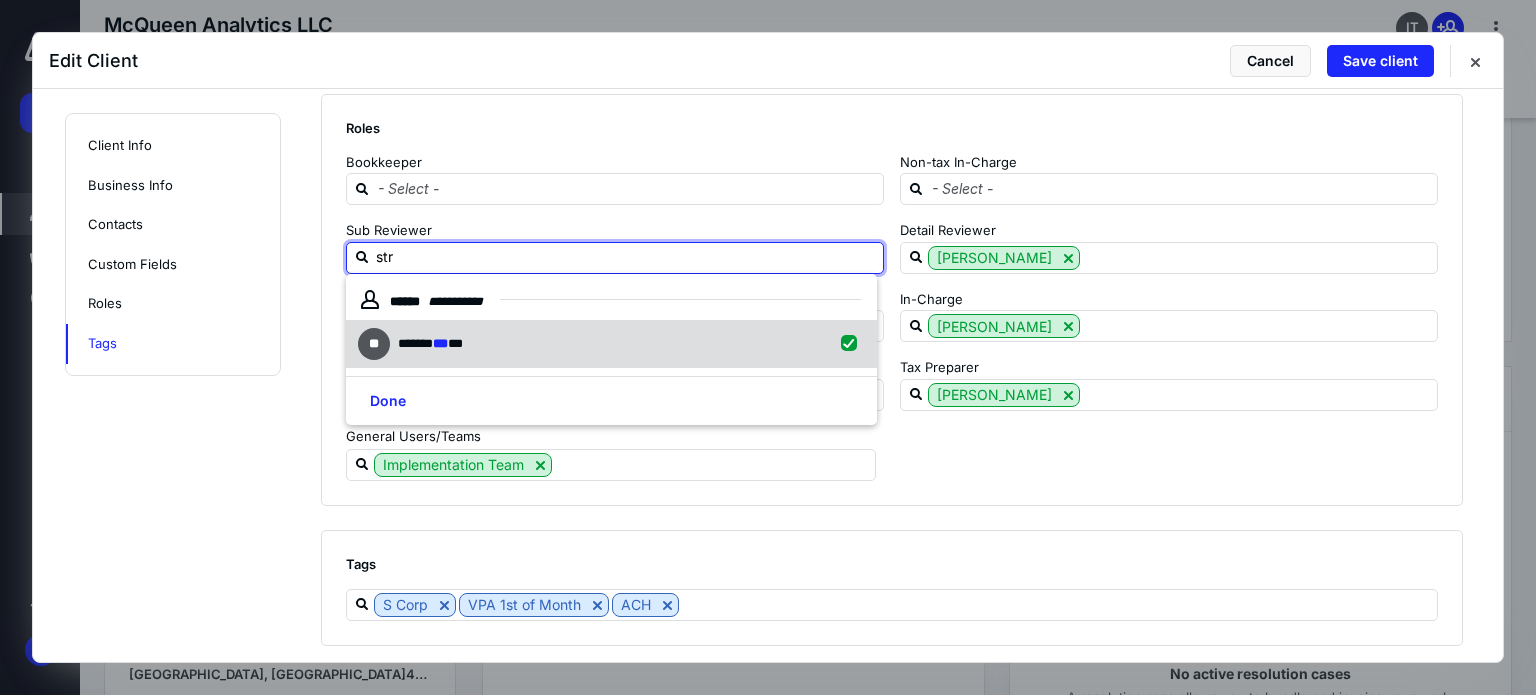 checkbox on "true" 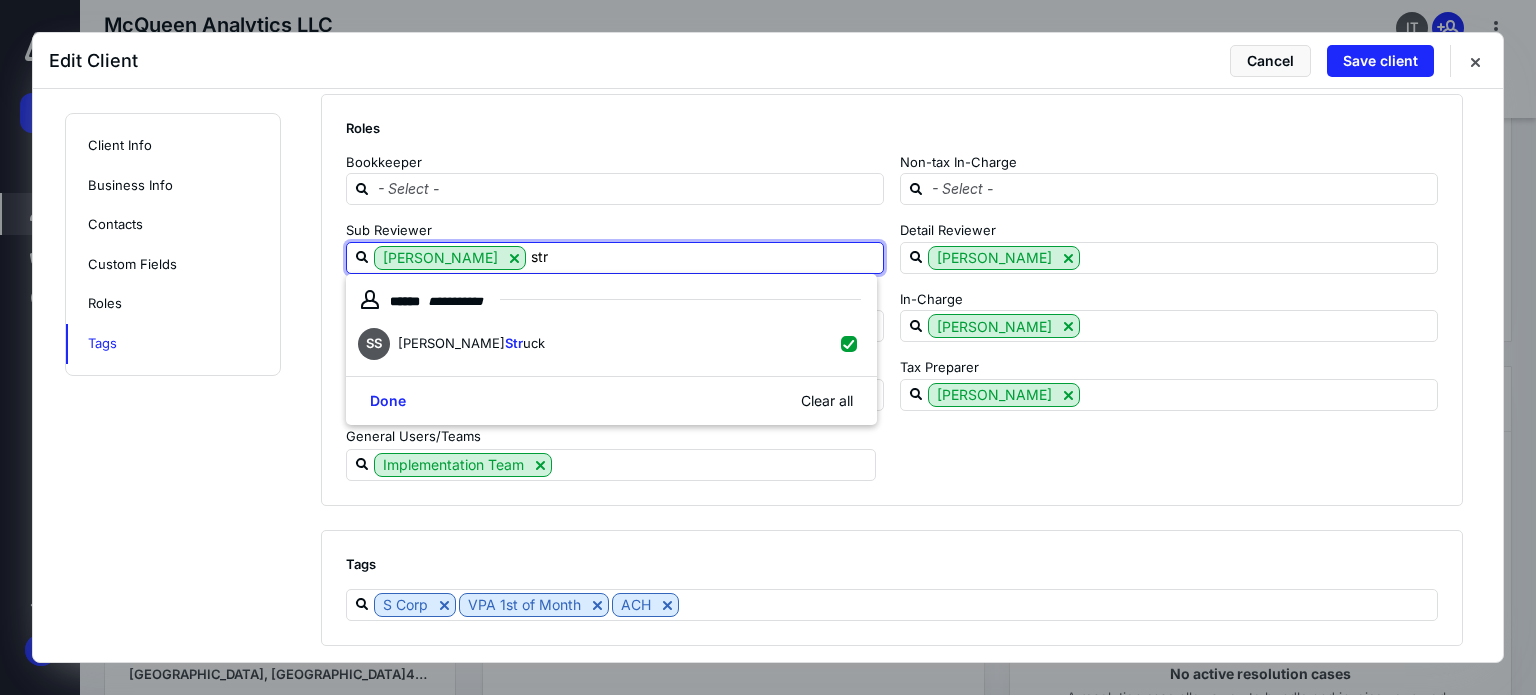 type on "str" 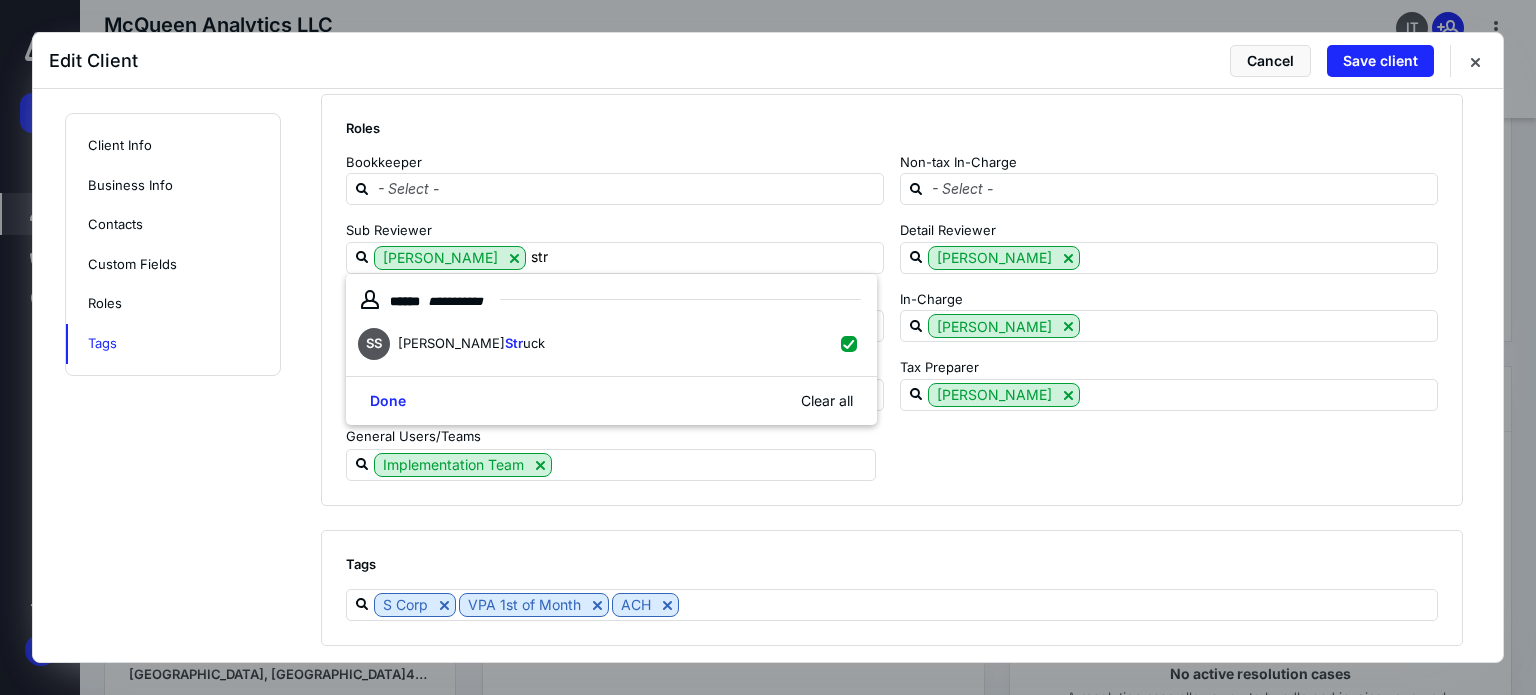 click on "Implementation Team" at bounding box center (884, 465) 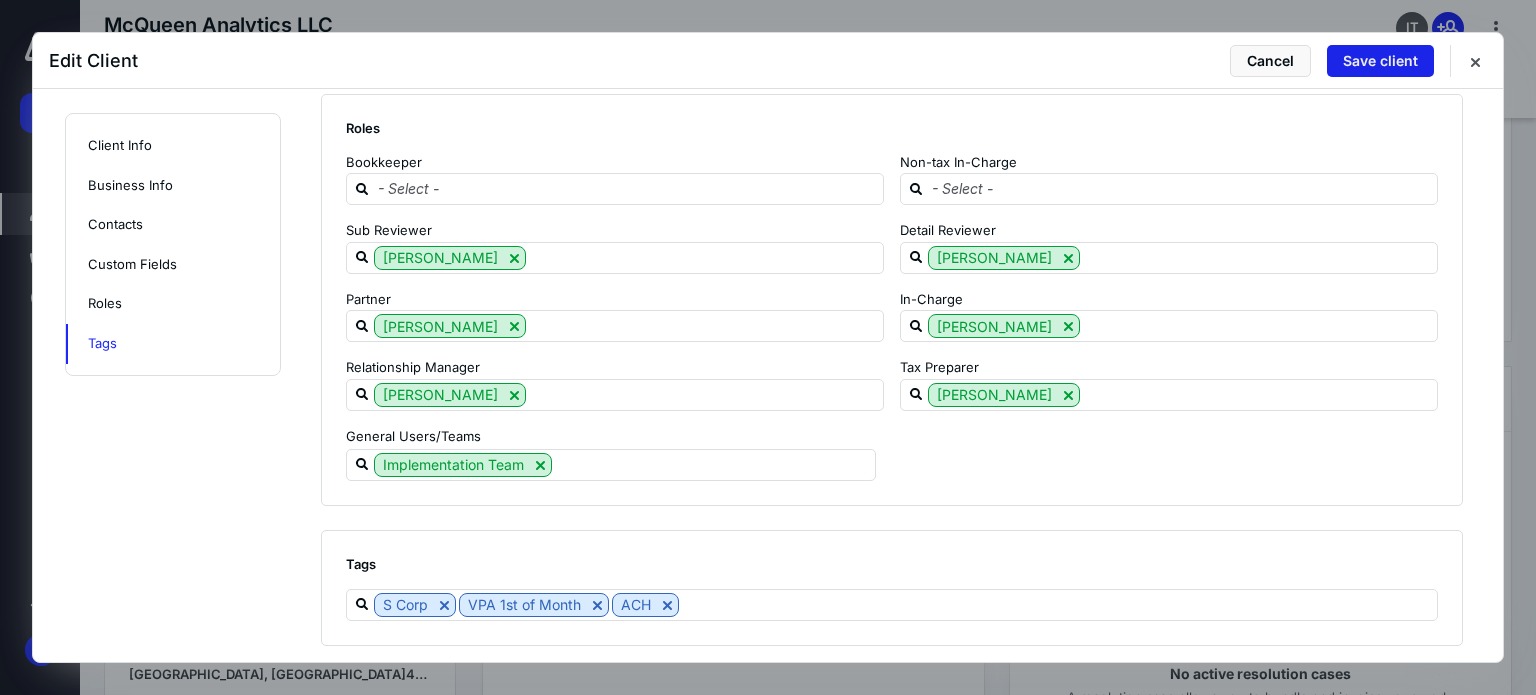 click on "Save client" at bounding box center (1380, 61) 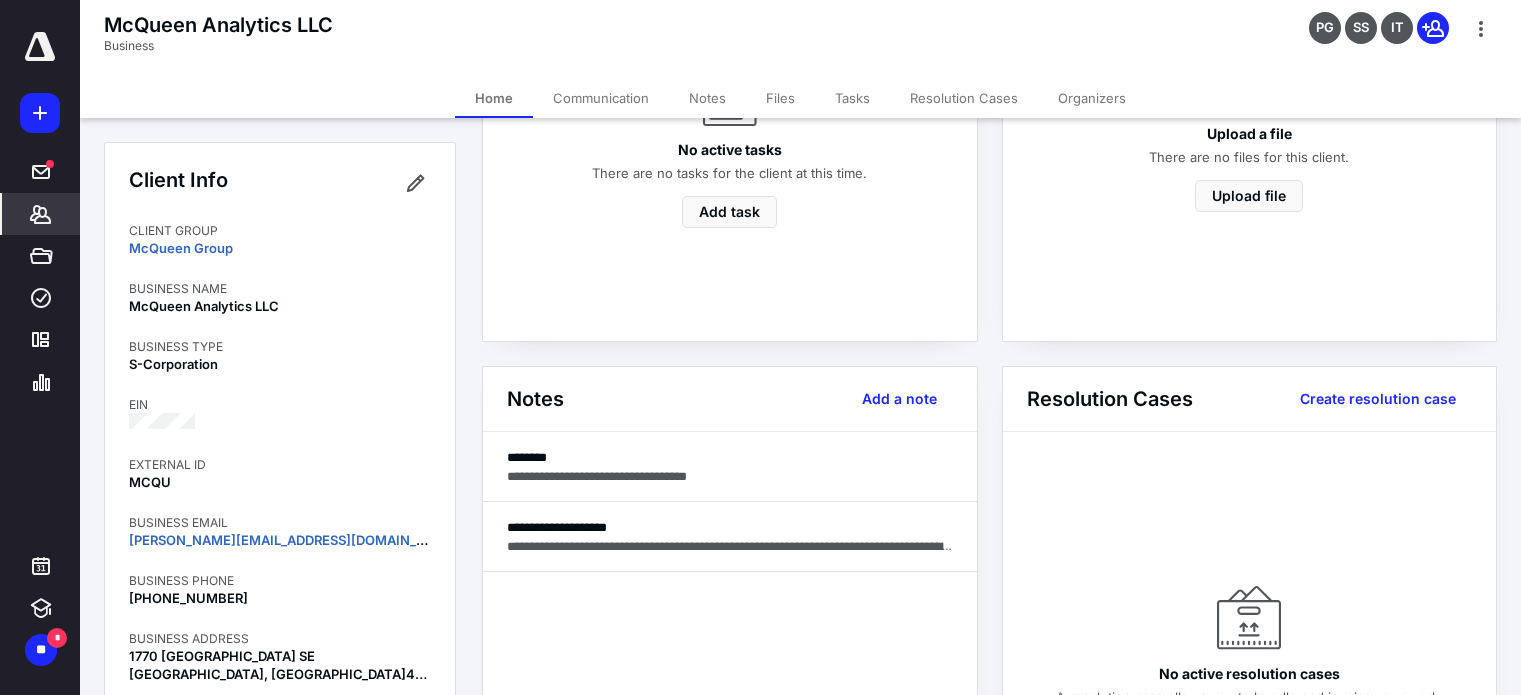click on "*******" at bounding box center [41, 214] 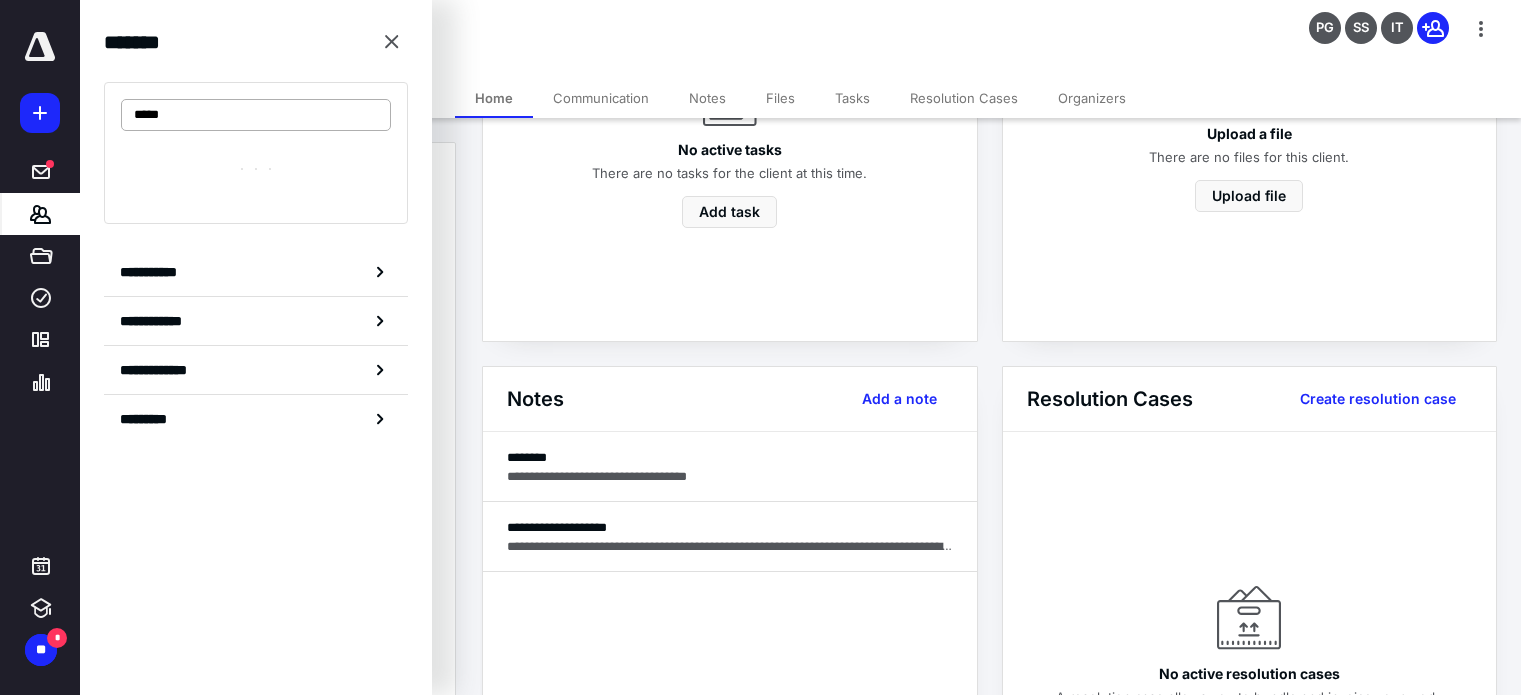 type on "*****" 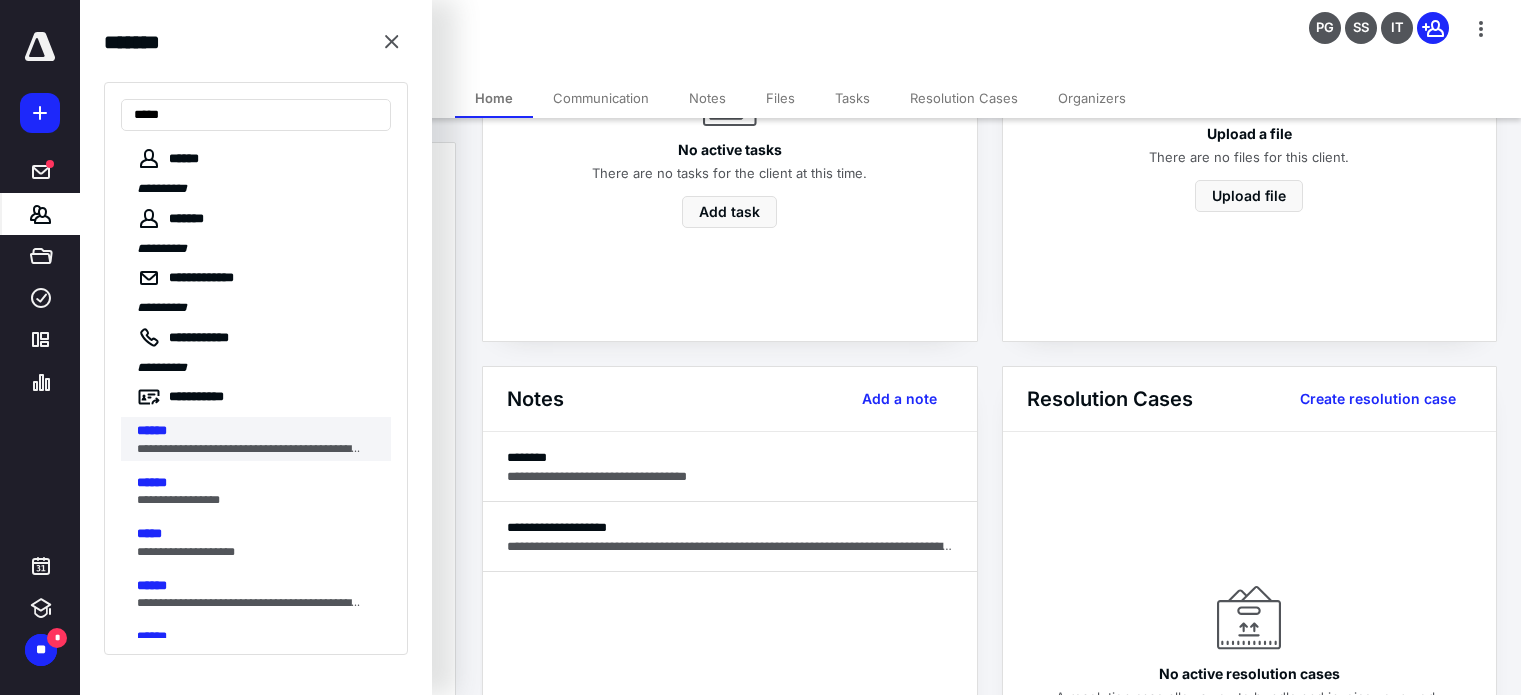 scroll, scrollTop: 37, scrollLeft: 0, axis: vertical 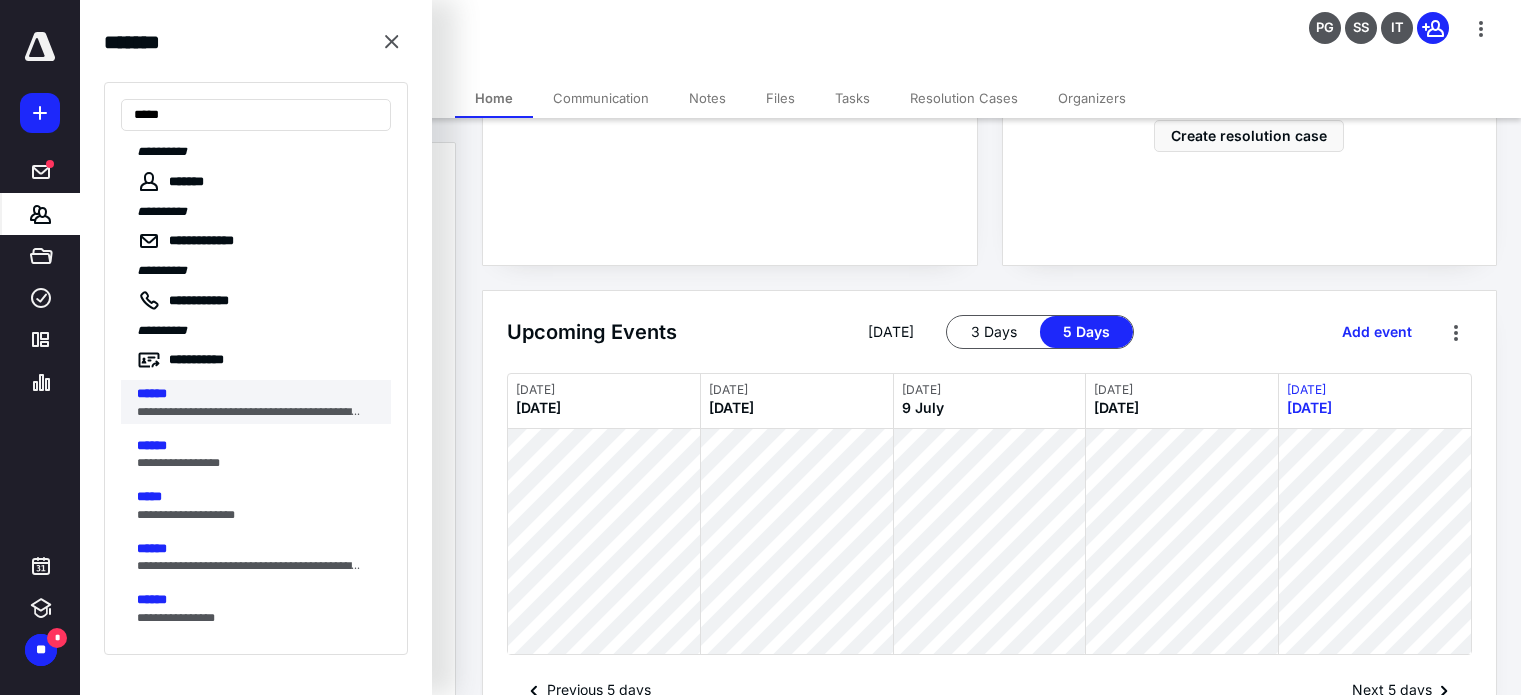 click on "***** *" at bounding box center [258, 394] 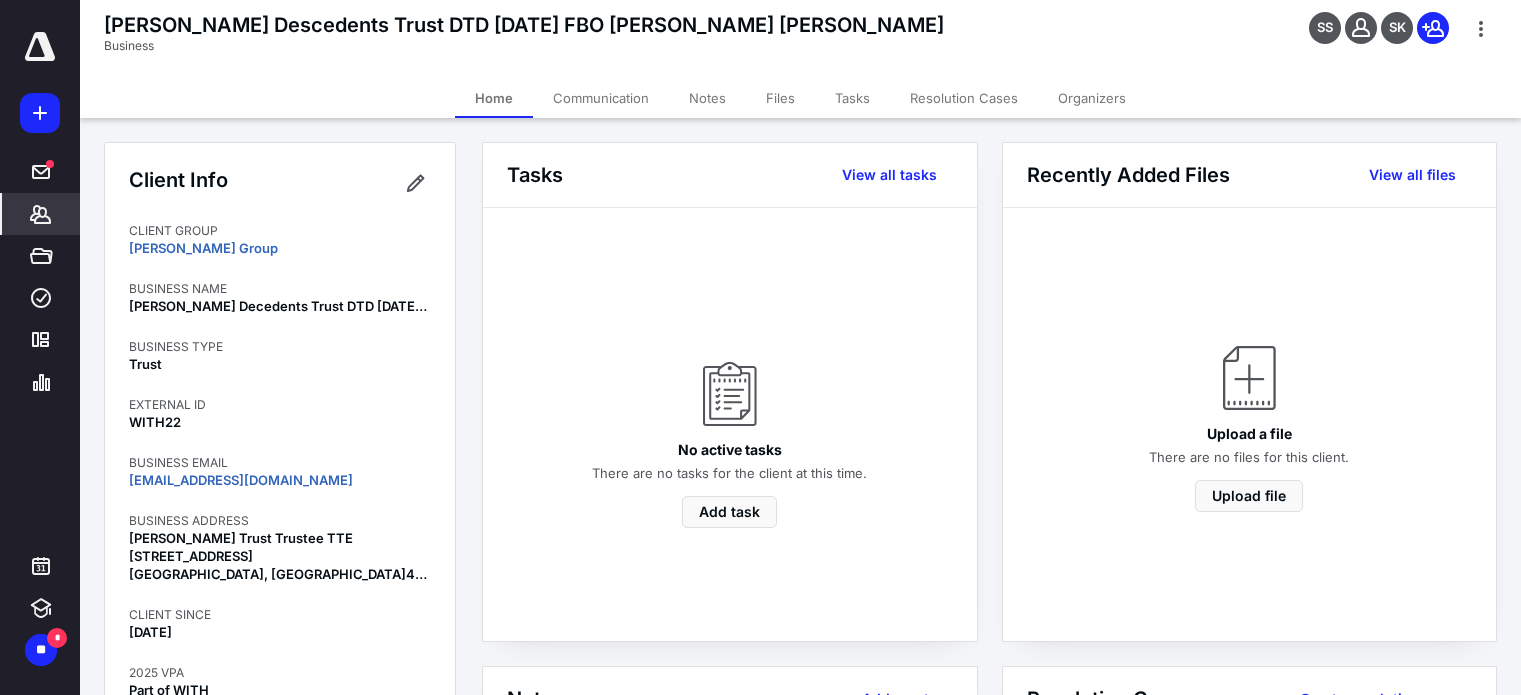 click 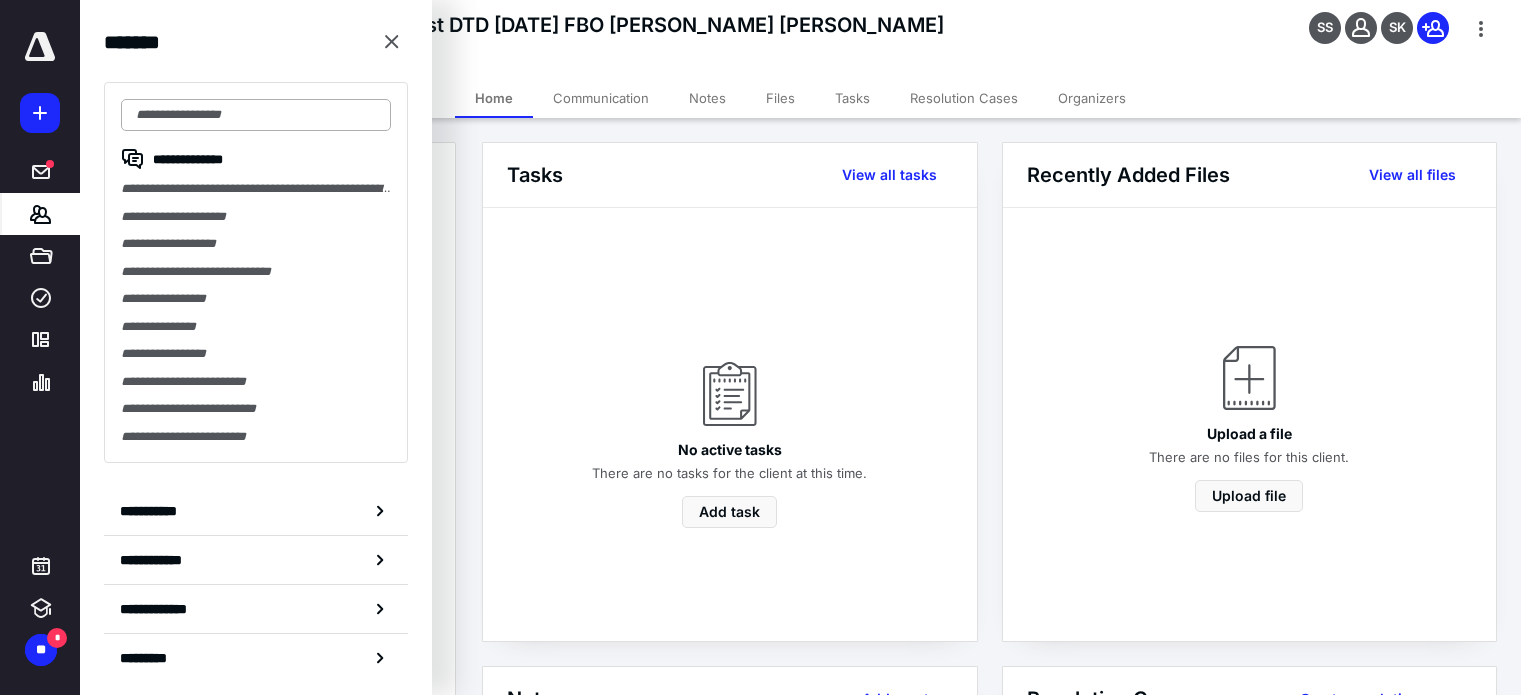 click at bounding box center [256, 115] 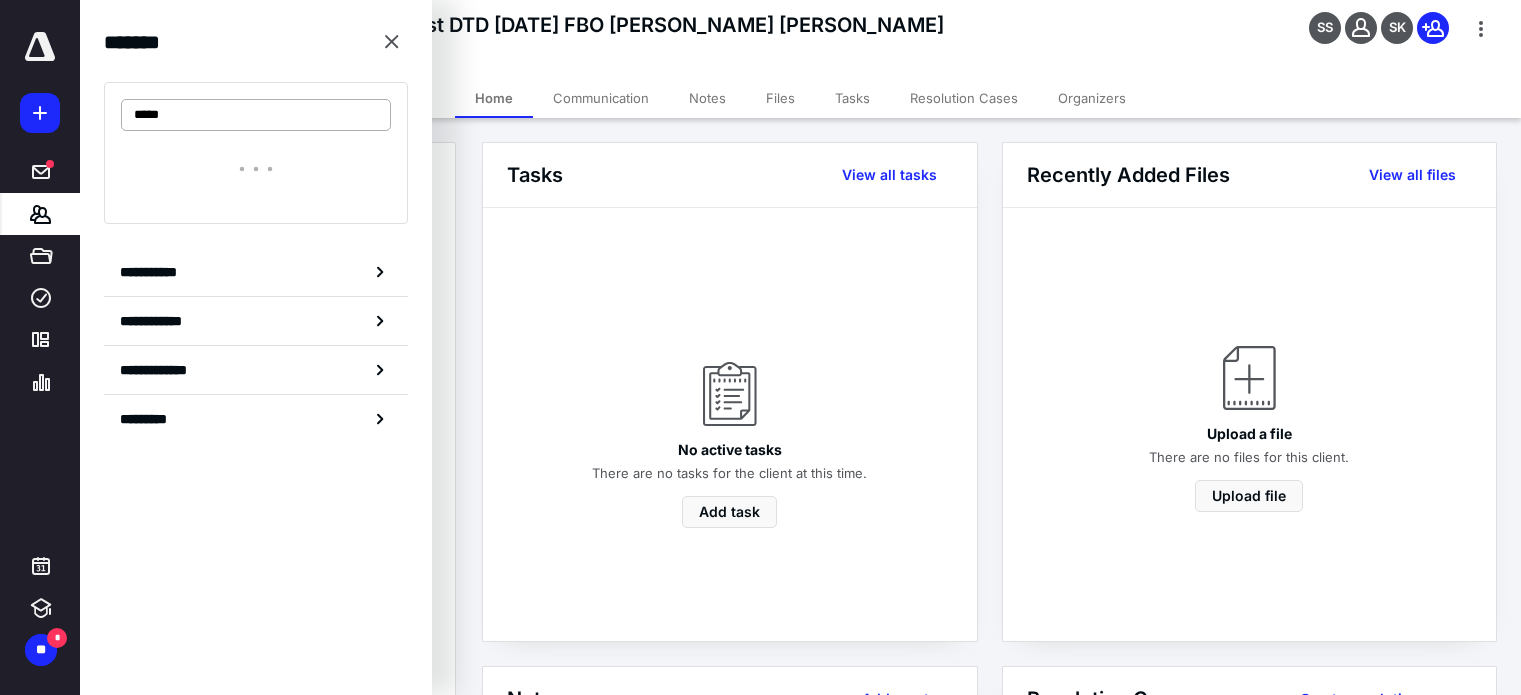 type on "*****" 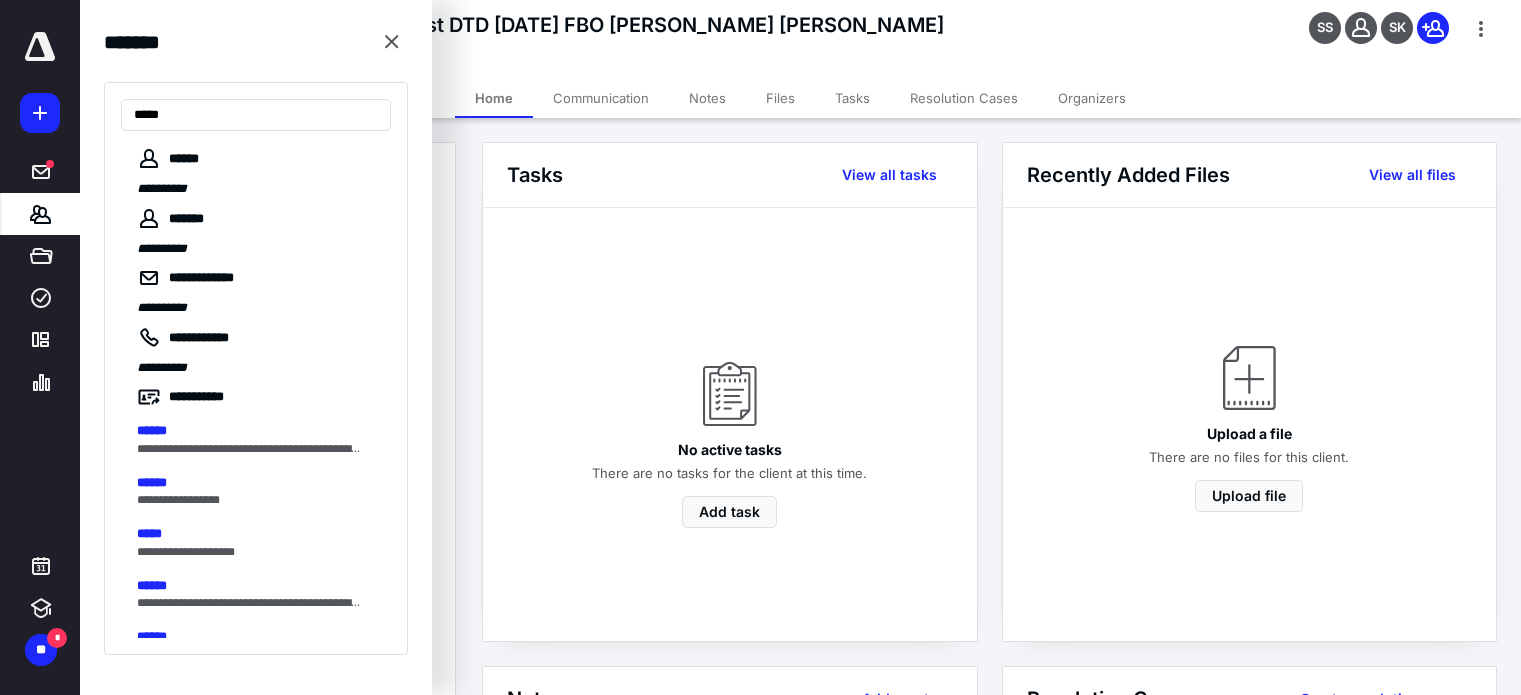 scroll, scrollTop: 37, scrollLeft: 0, axis: vertical 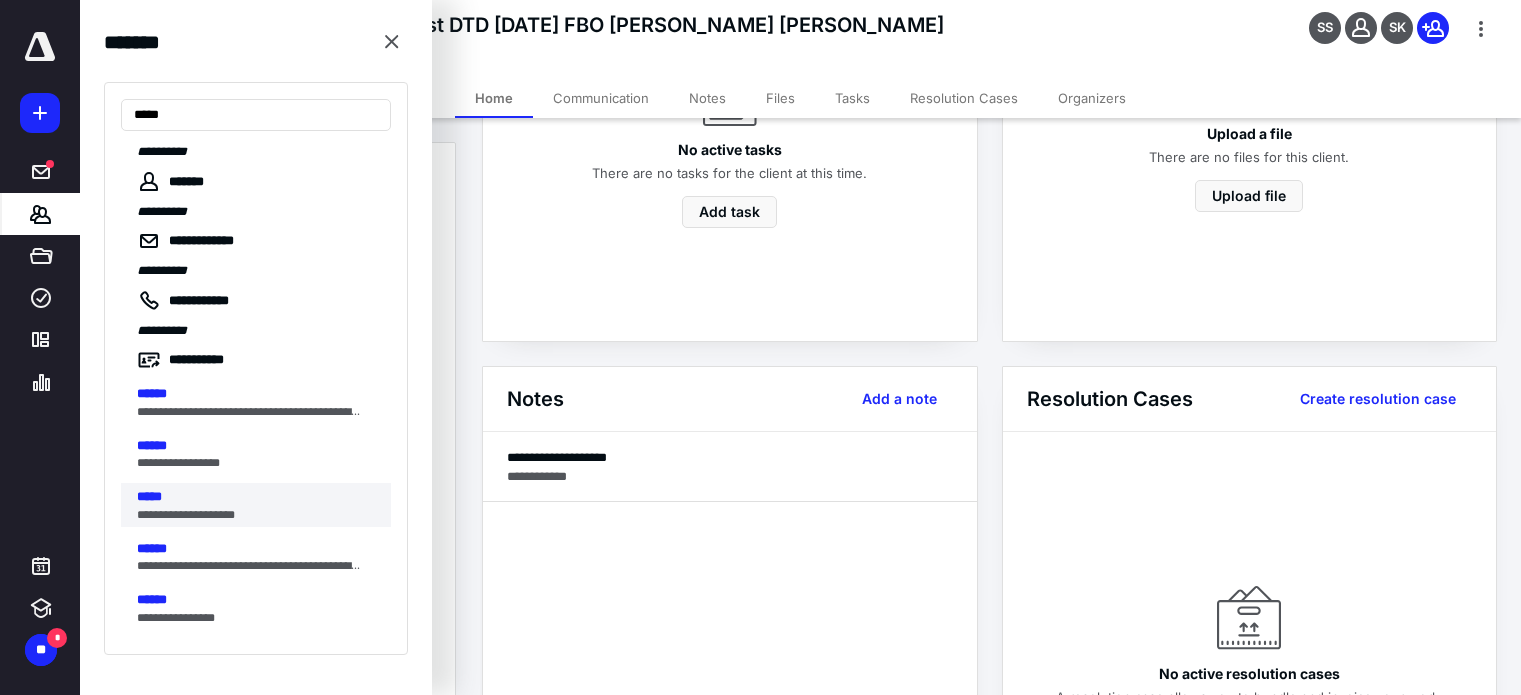click on "**********" at bounding box center [250, 515] 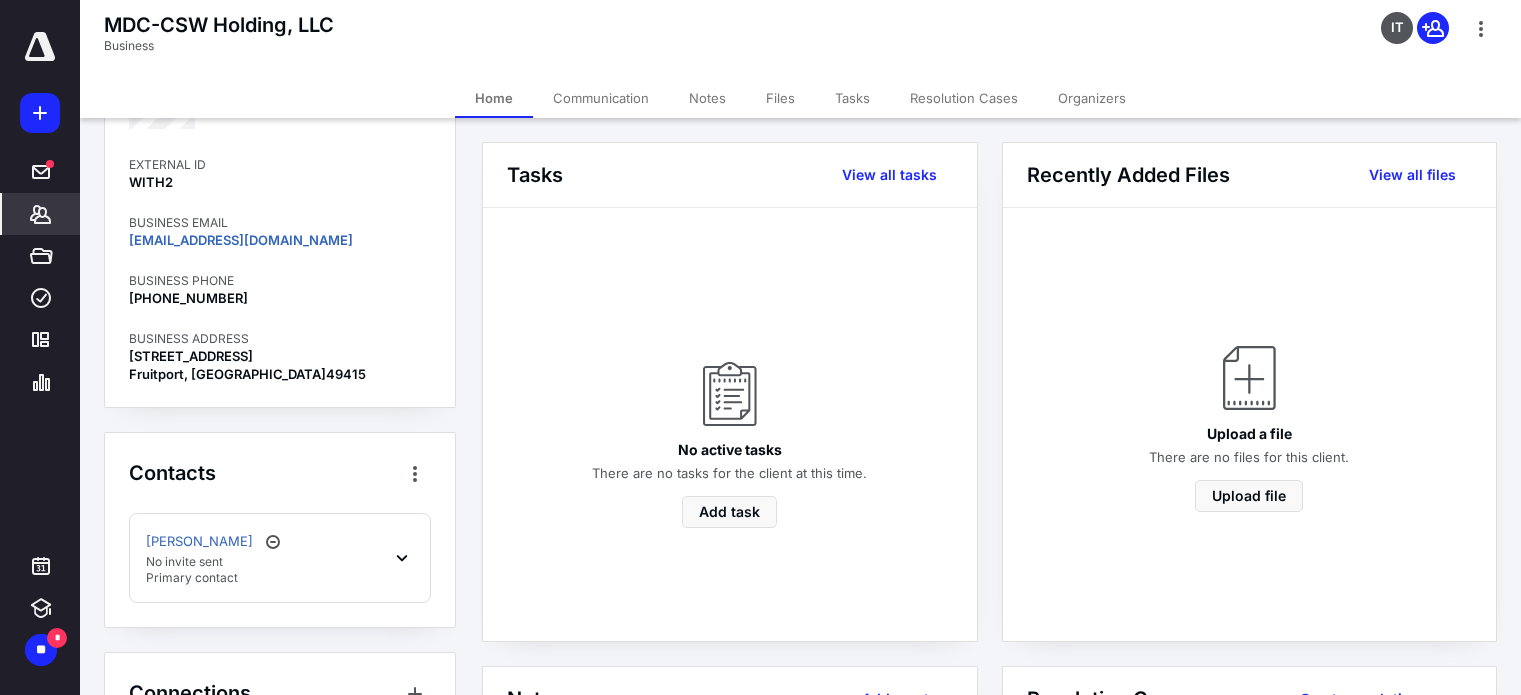 scroll, scrollTop: 0, scrollLeft: 0, axis: both 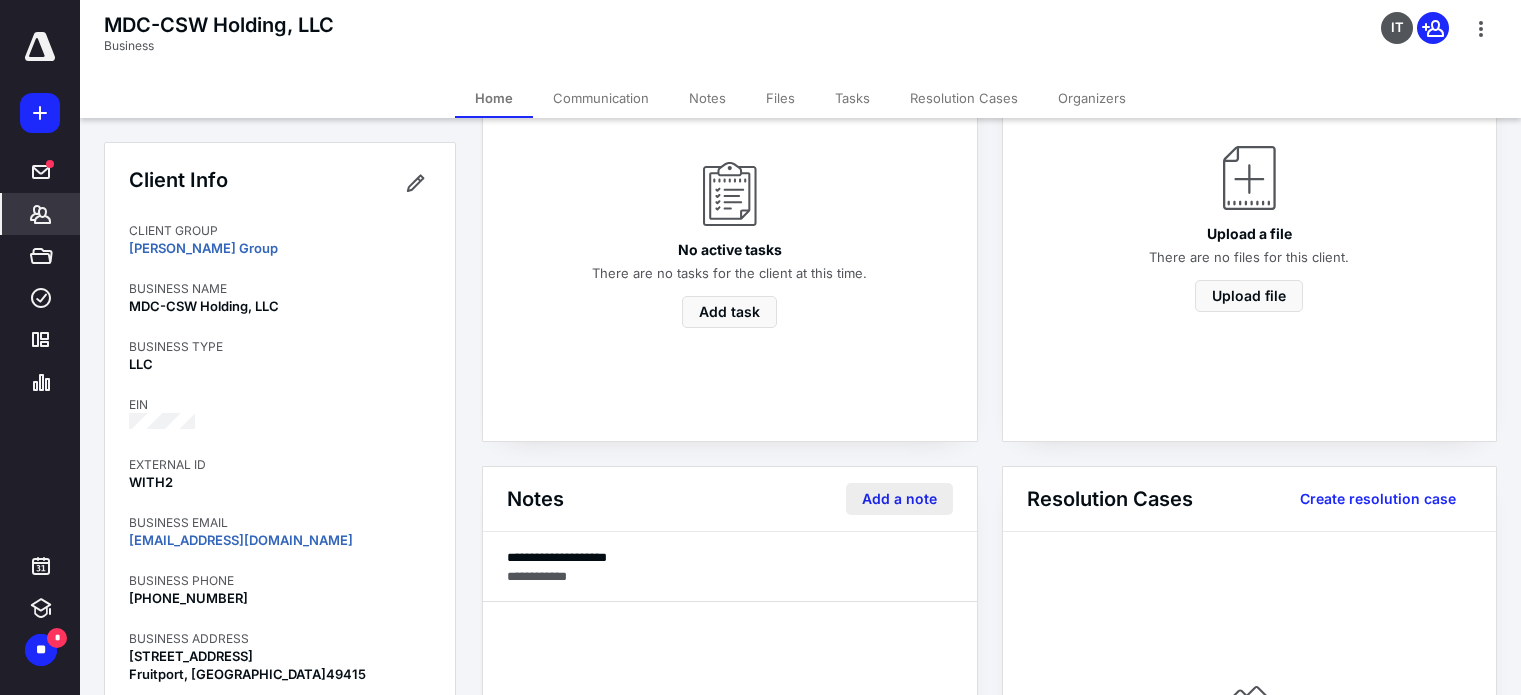 click on "Add a note" at bounding box center [899, 499] 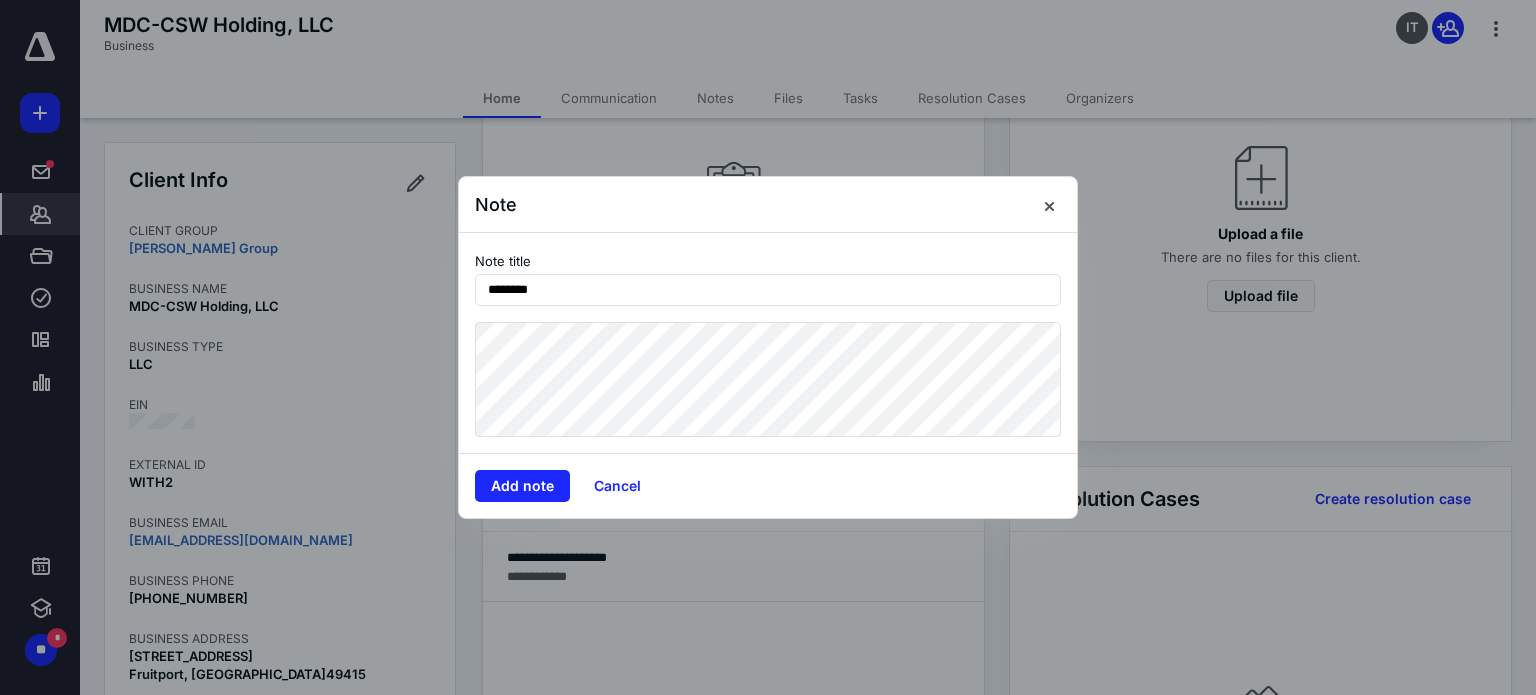 type on "********" 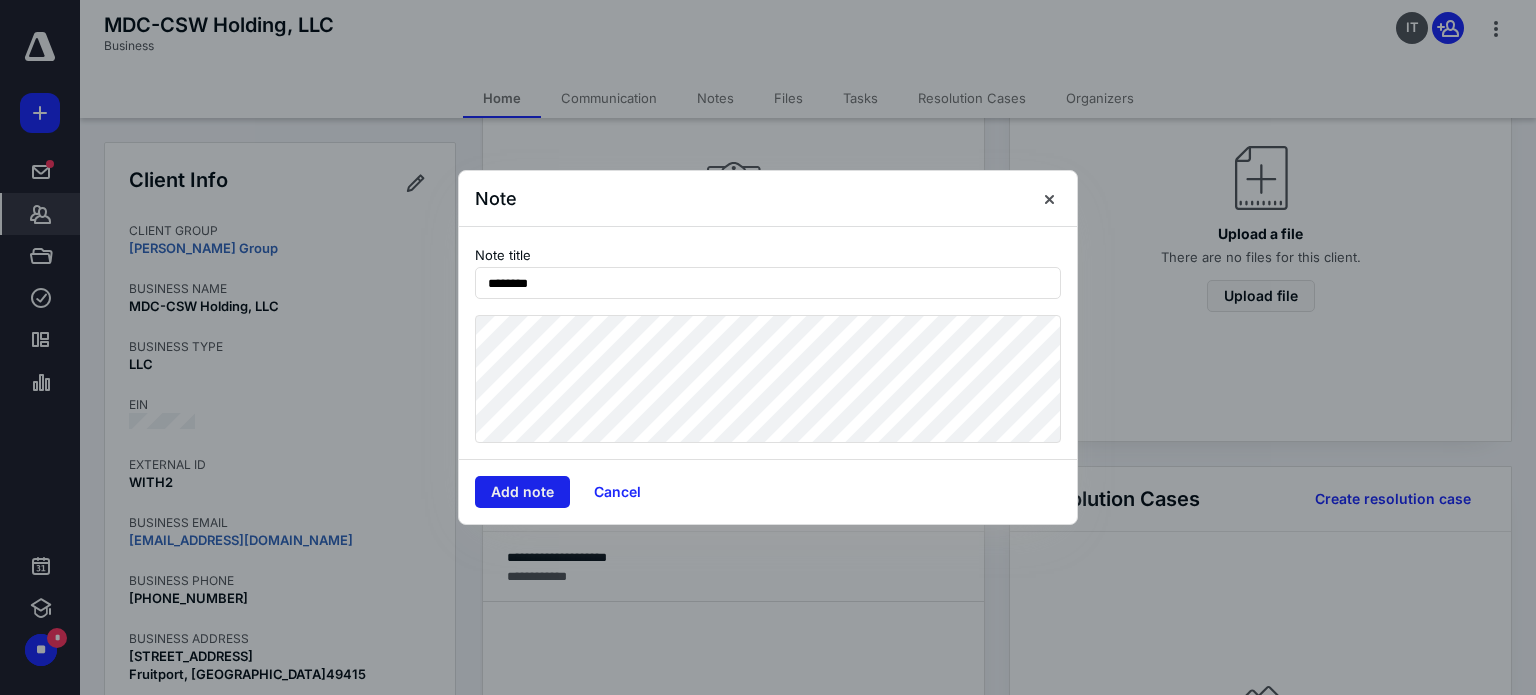 click on "Add note" at bounding box center [522, 492] 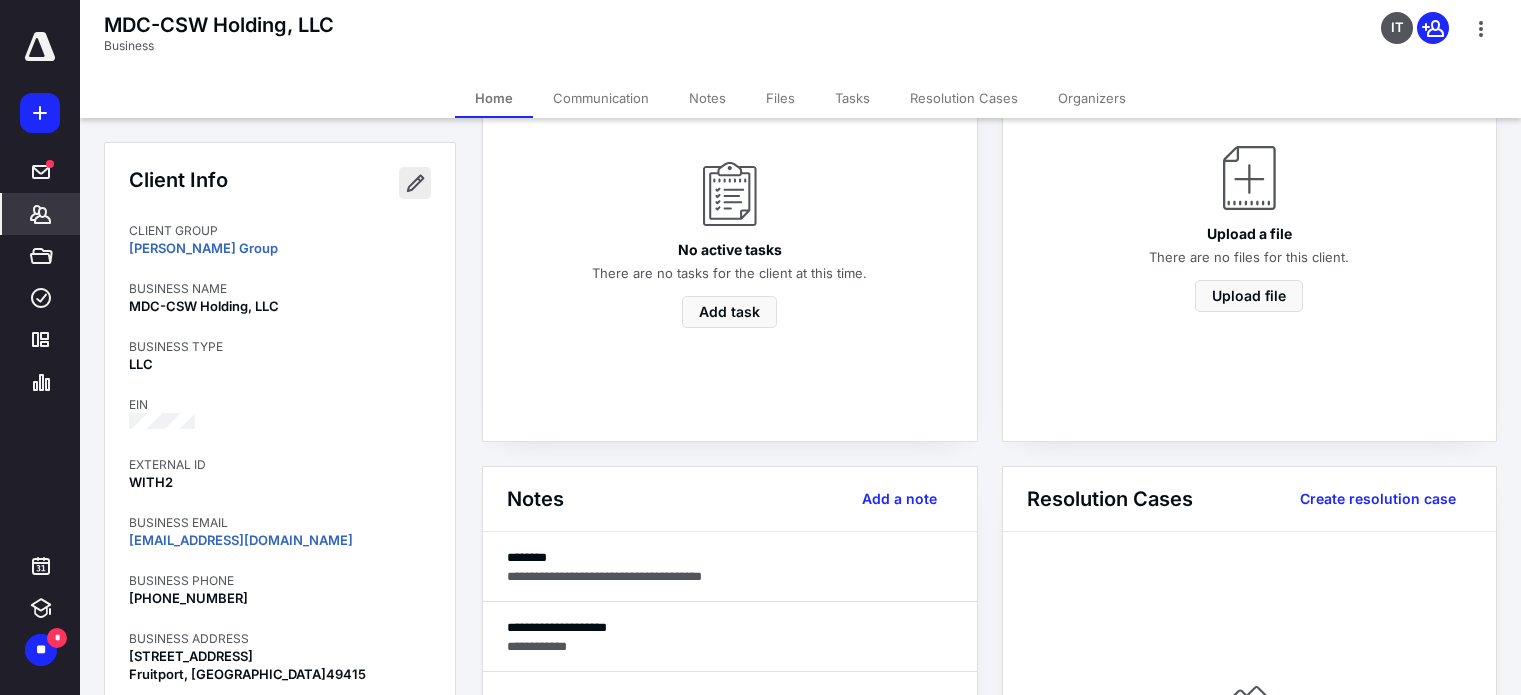 click at bounding box center (415, 183) 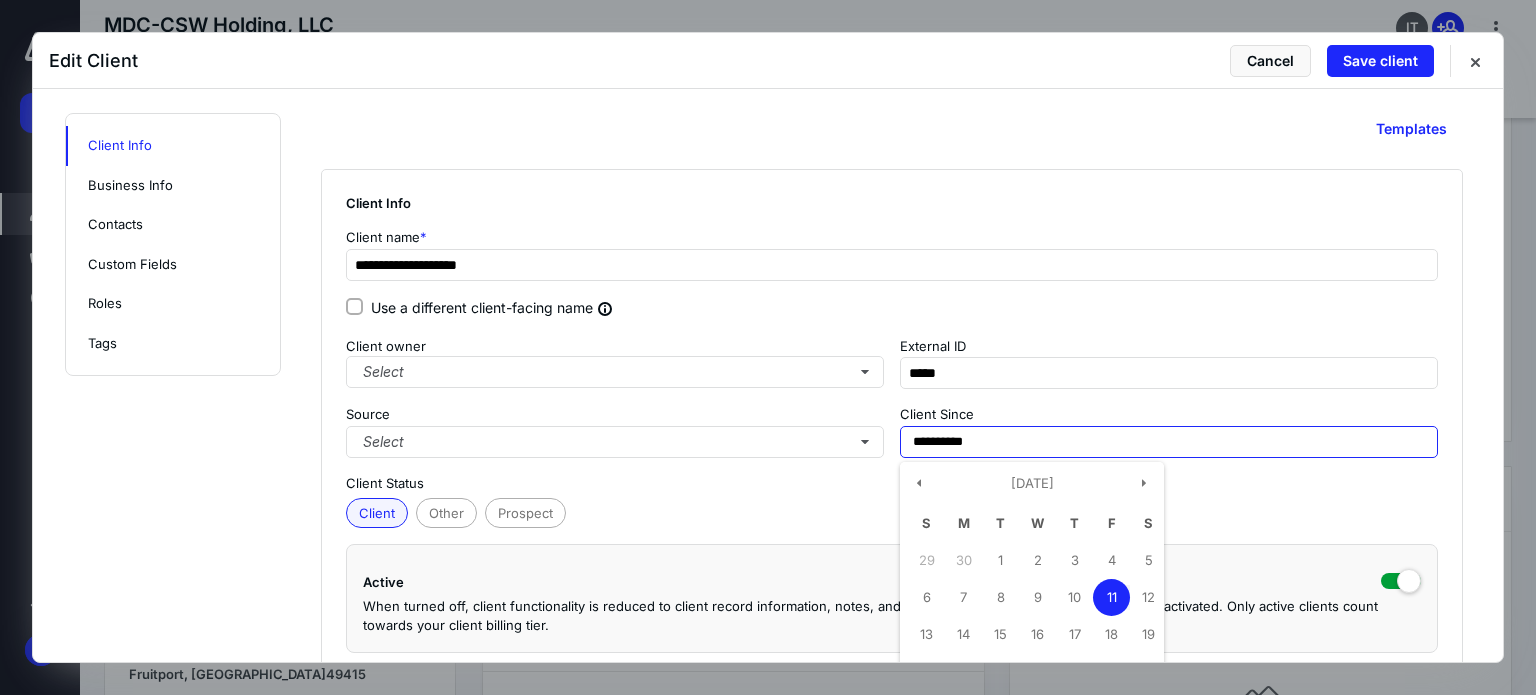 drag, startPoint x: 1078, startPoint y: 445, endPoint x: 656, endPoint y: 419, distance: 422.8002 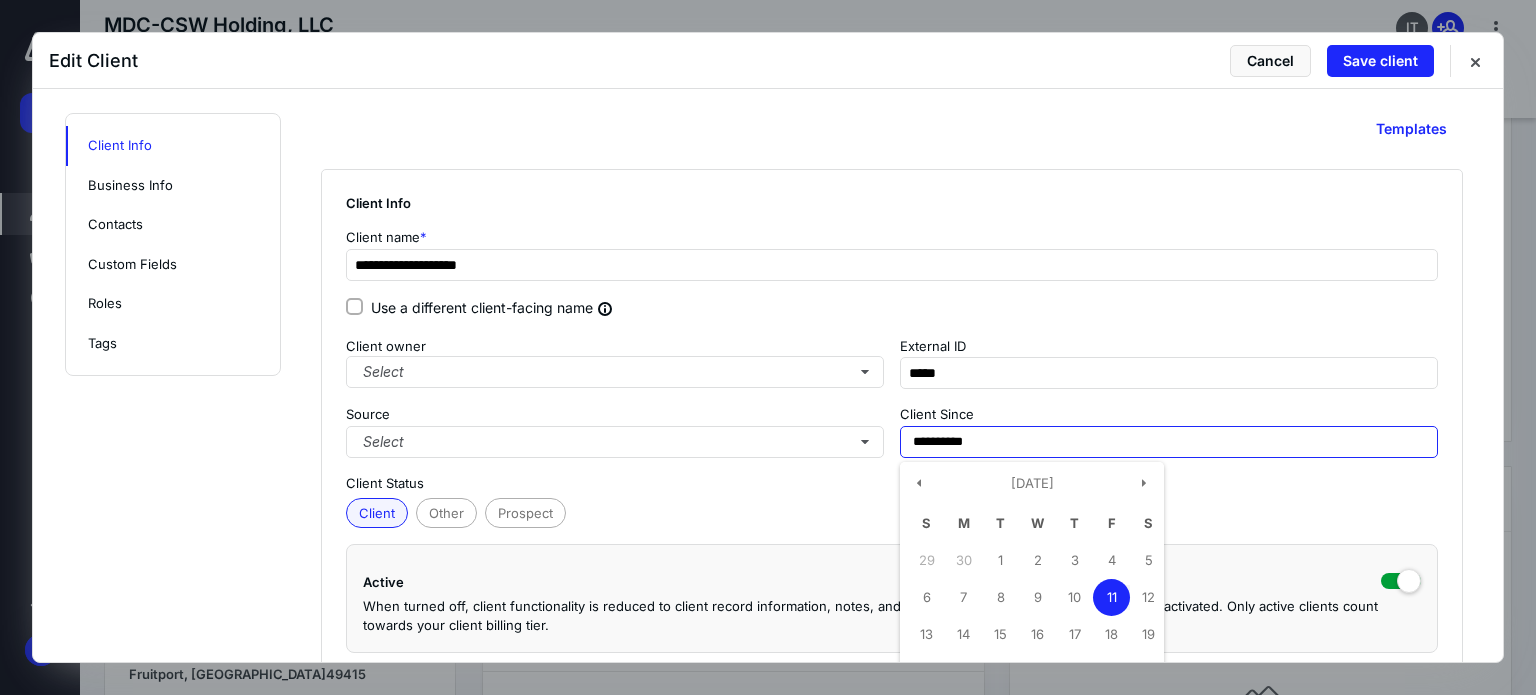 type on "**********" 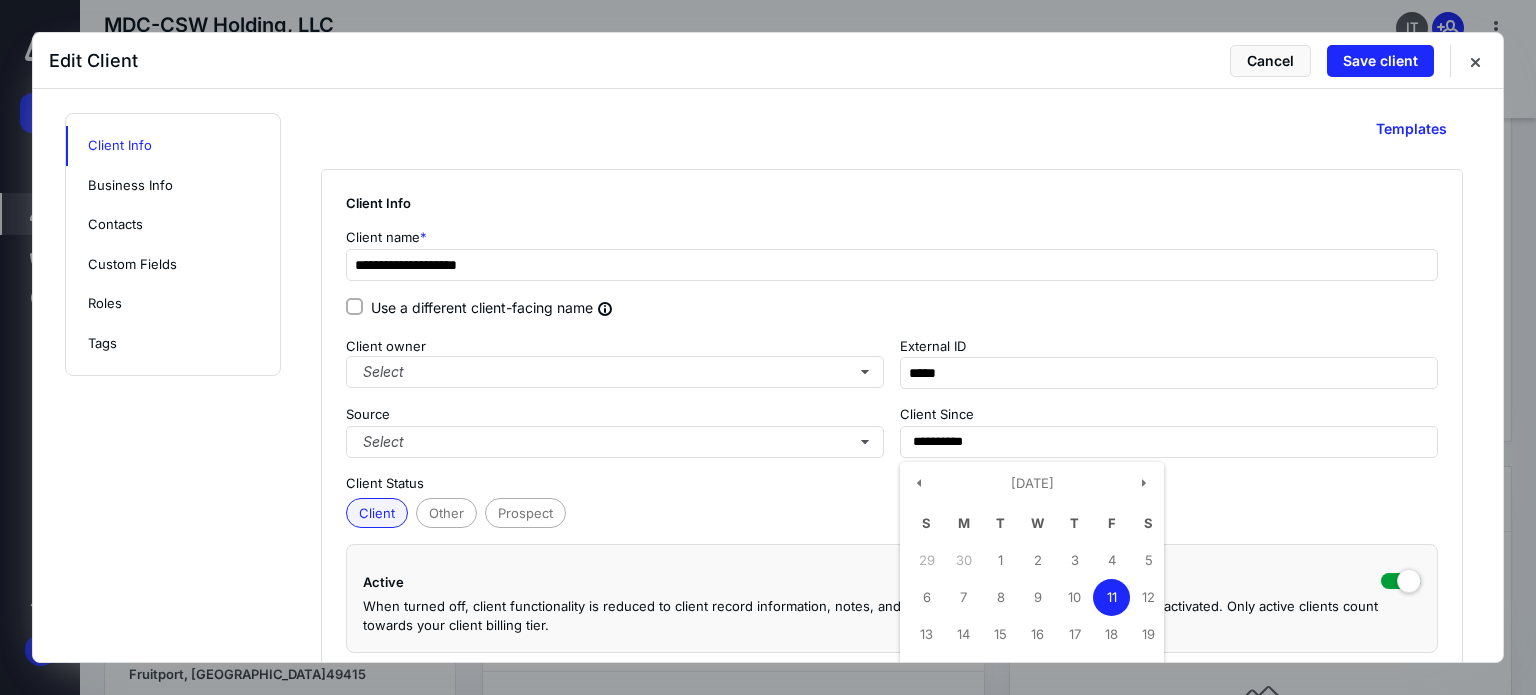 click on "**********" at bounding box center (768, 1752) 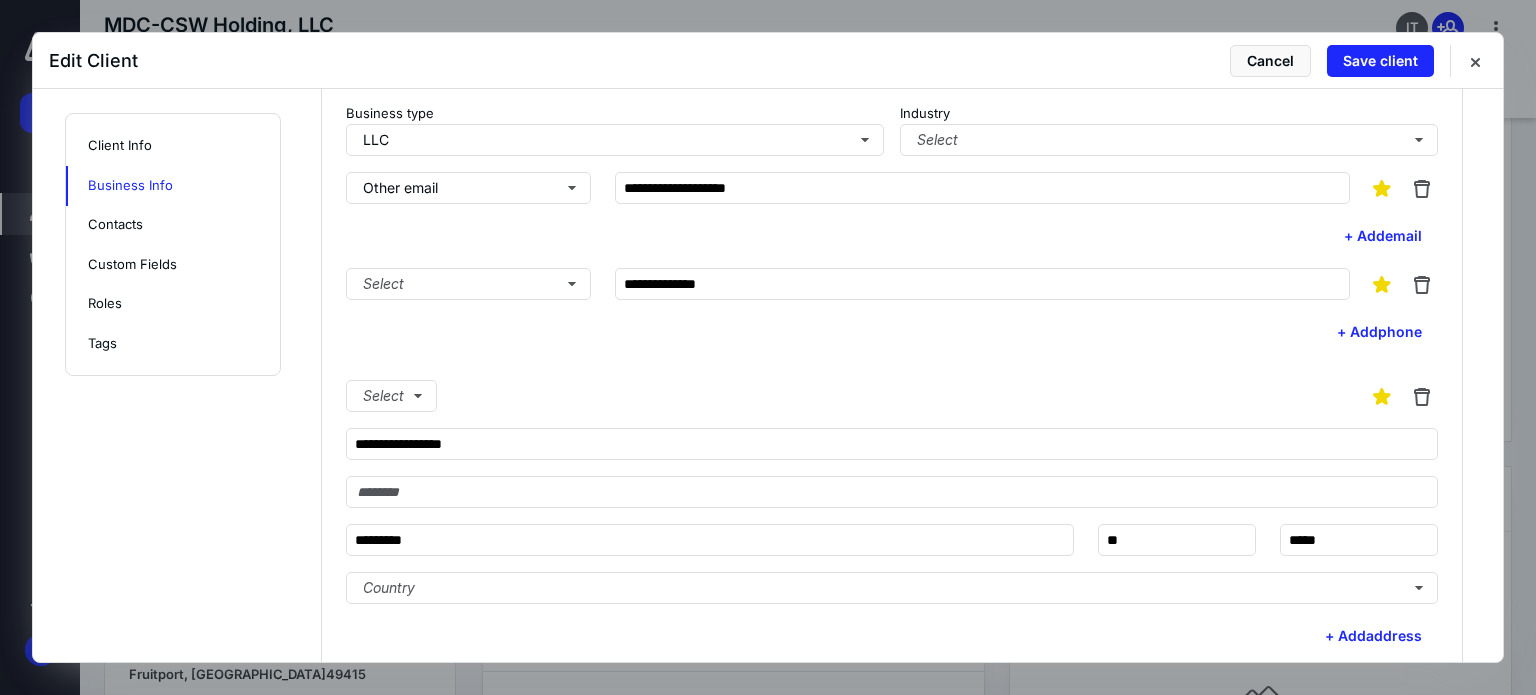 scroll, scrollTop: 900, scrollLeft: 0, axis: vertical 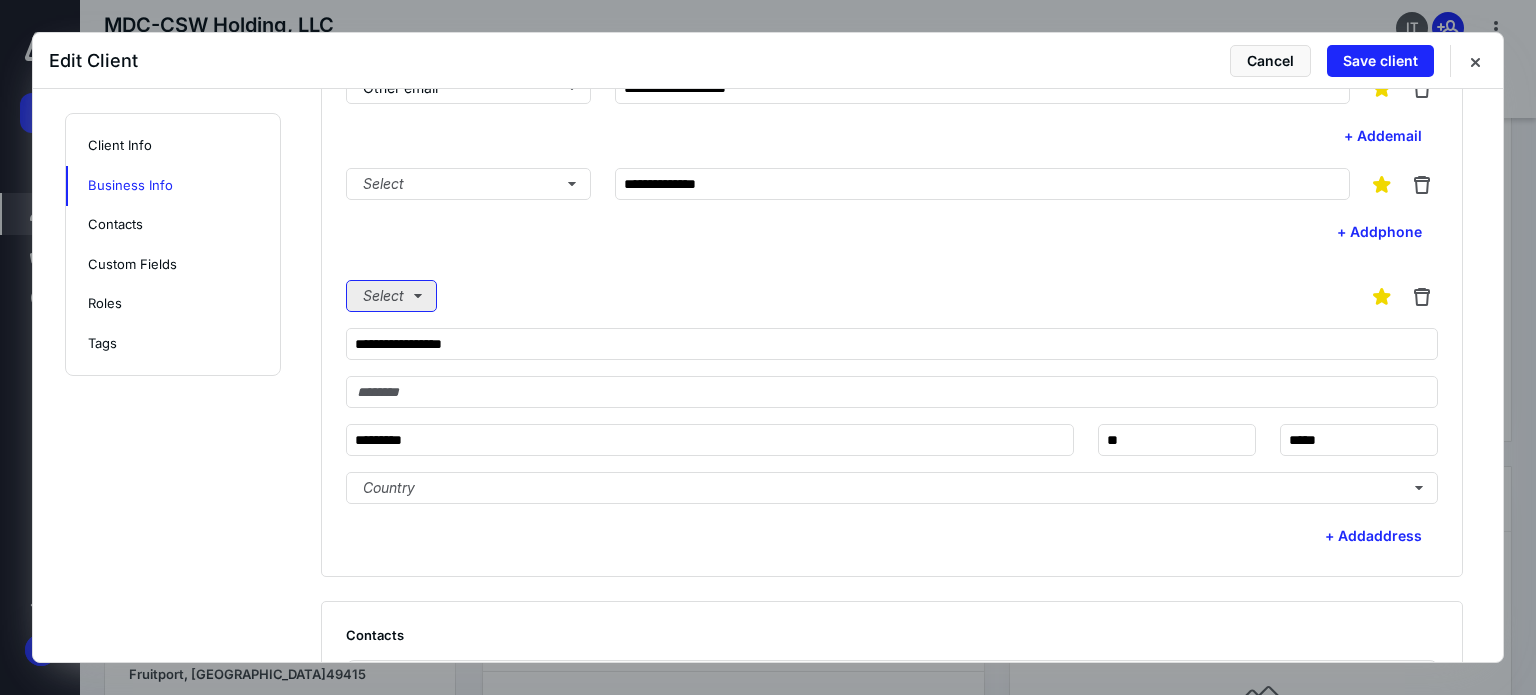 click on "Select" at bounding box center [391, 296] 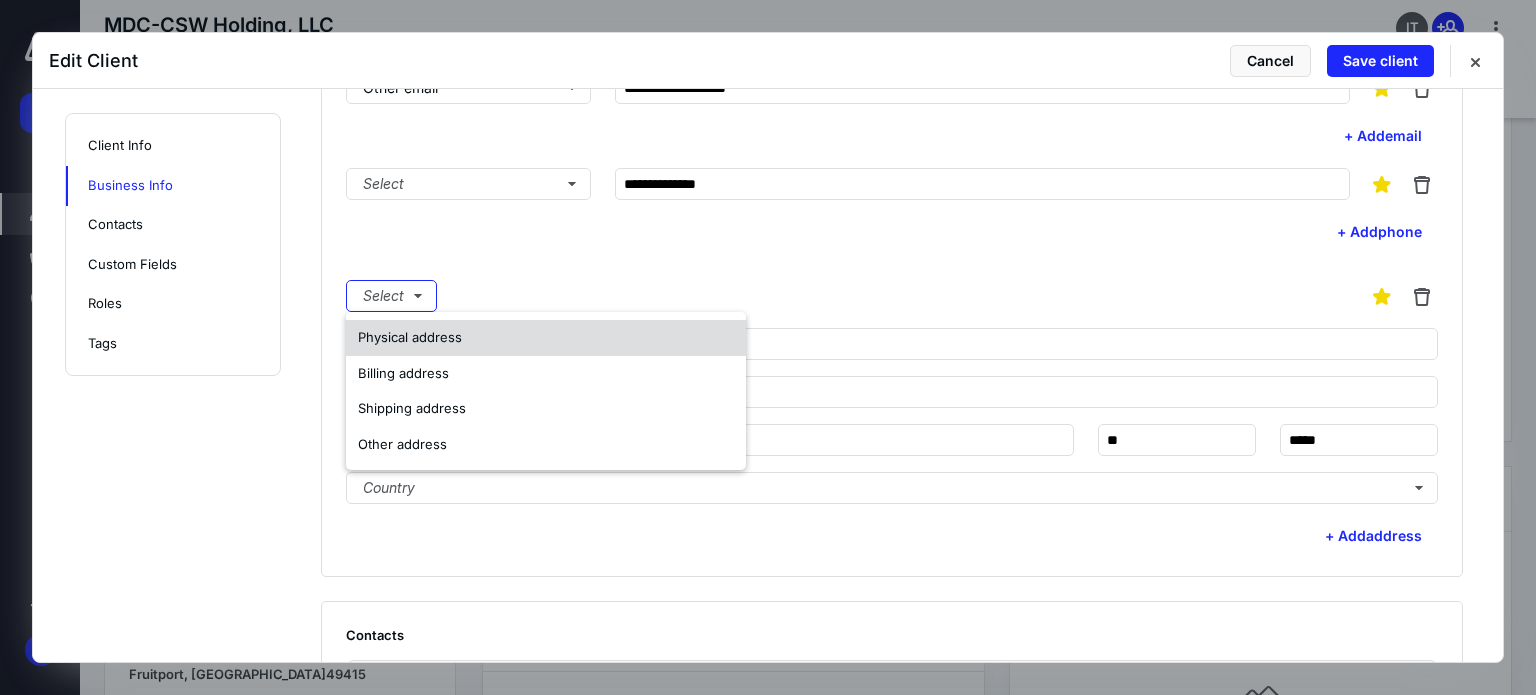 click on "Physical address" at bounding box center (410, 338) 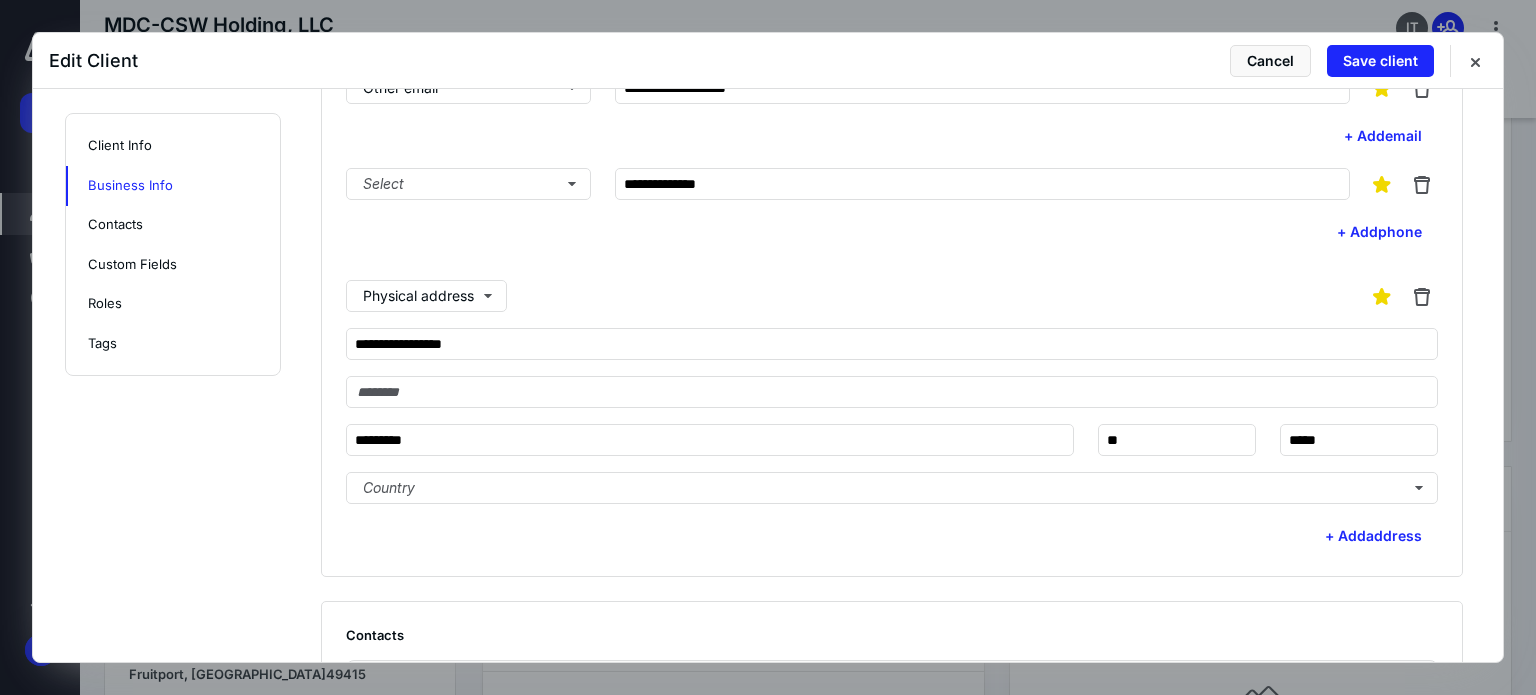 click on "**********" at bounding box center (768, 852) 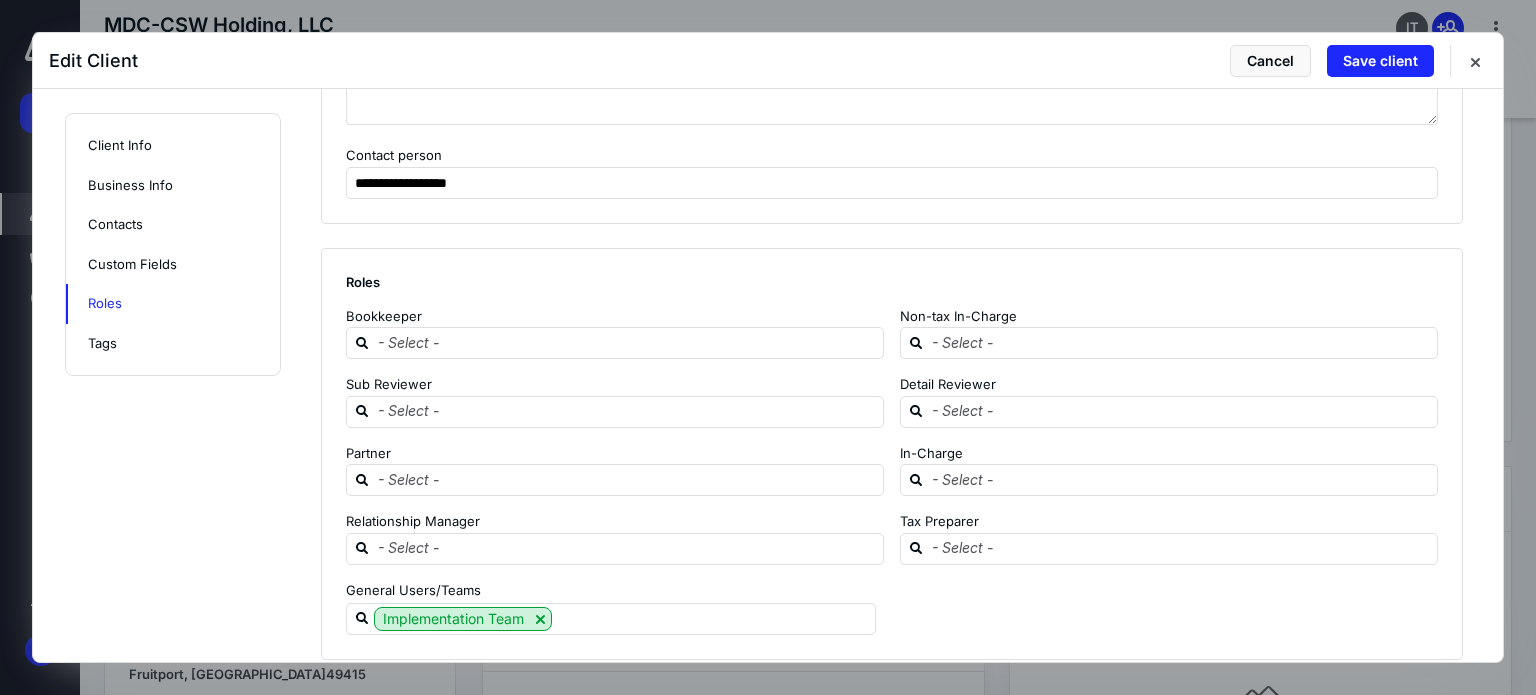 scroll, scrollTop: 2754, scrollLeft: 0, axis: vertical 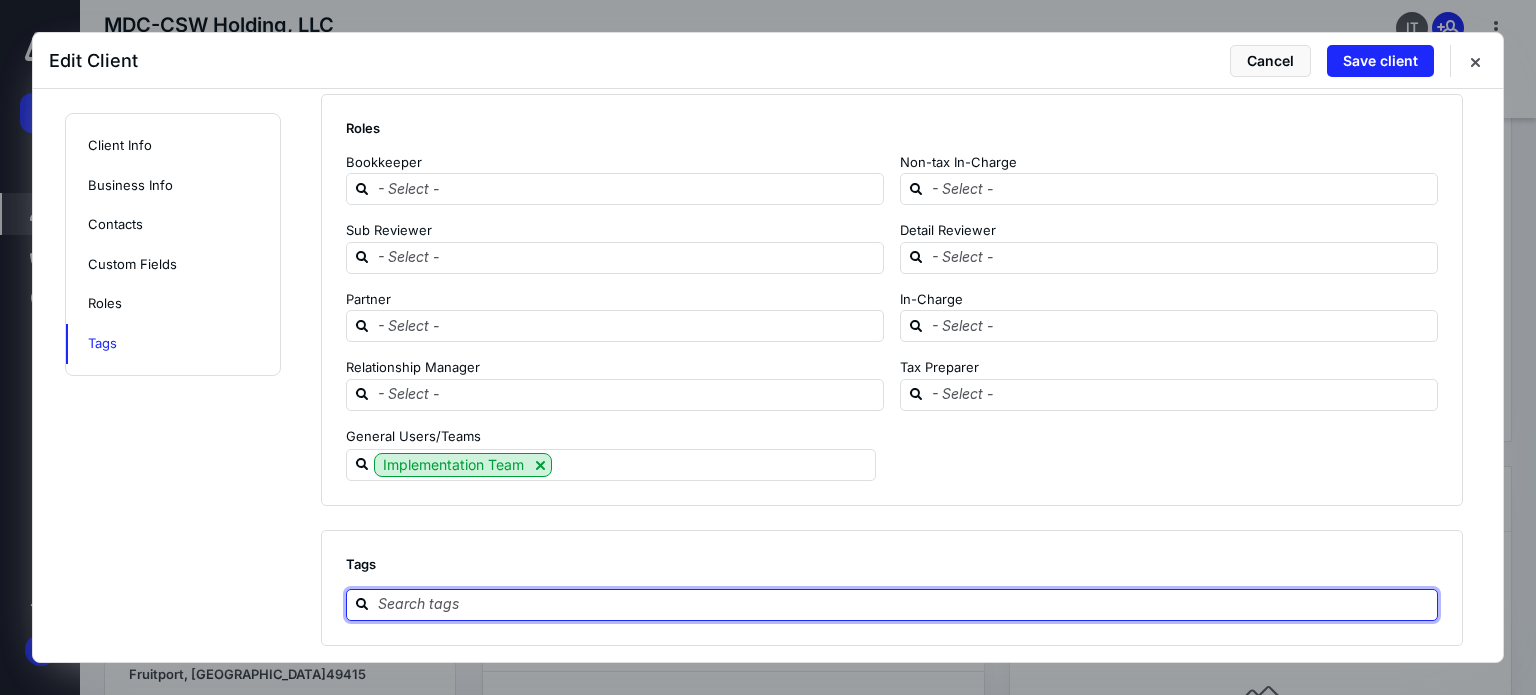 click at bounding box center [904, 604] 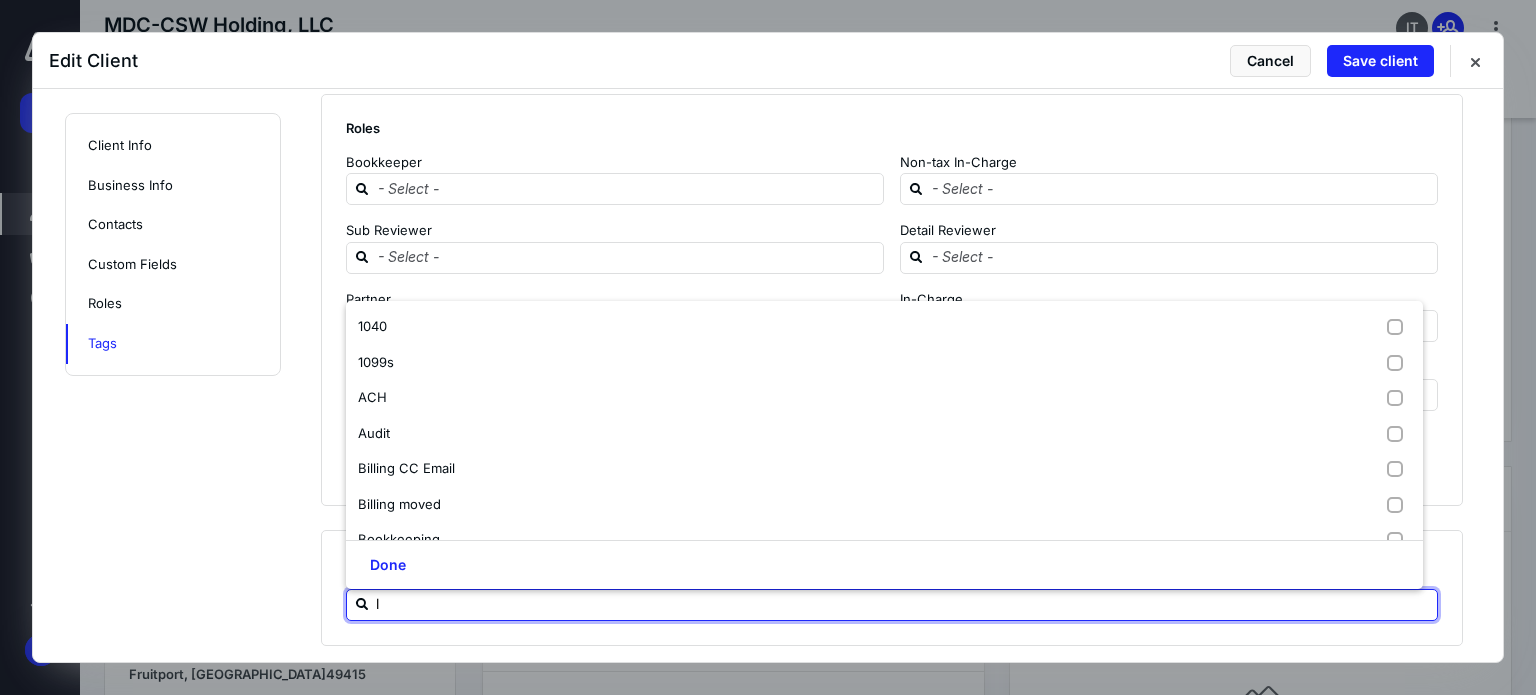 type on "ll" 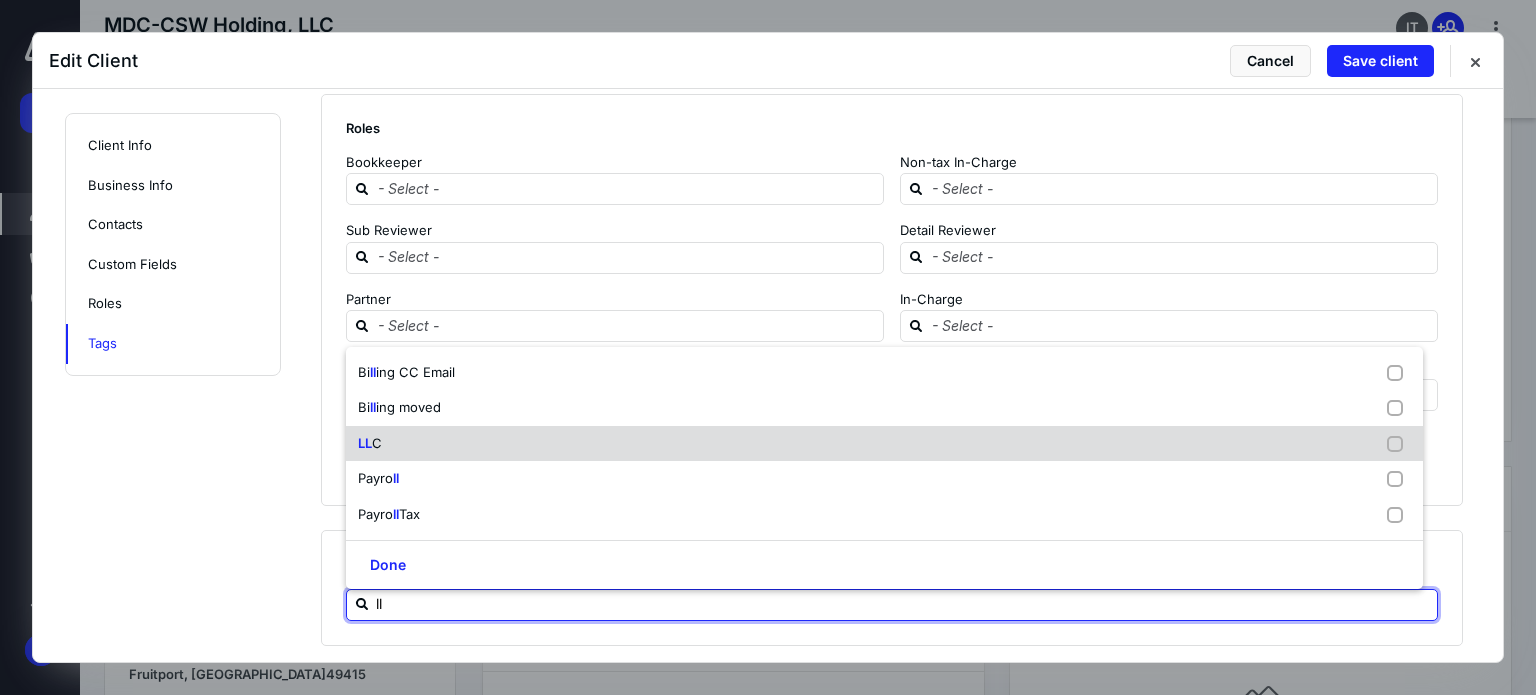 drag, startPoint x: 363, startPoint y: 442, endPoint x: 351, endPoint y: 445, distance: 12.369317 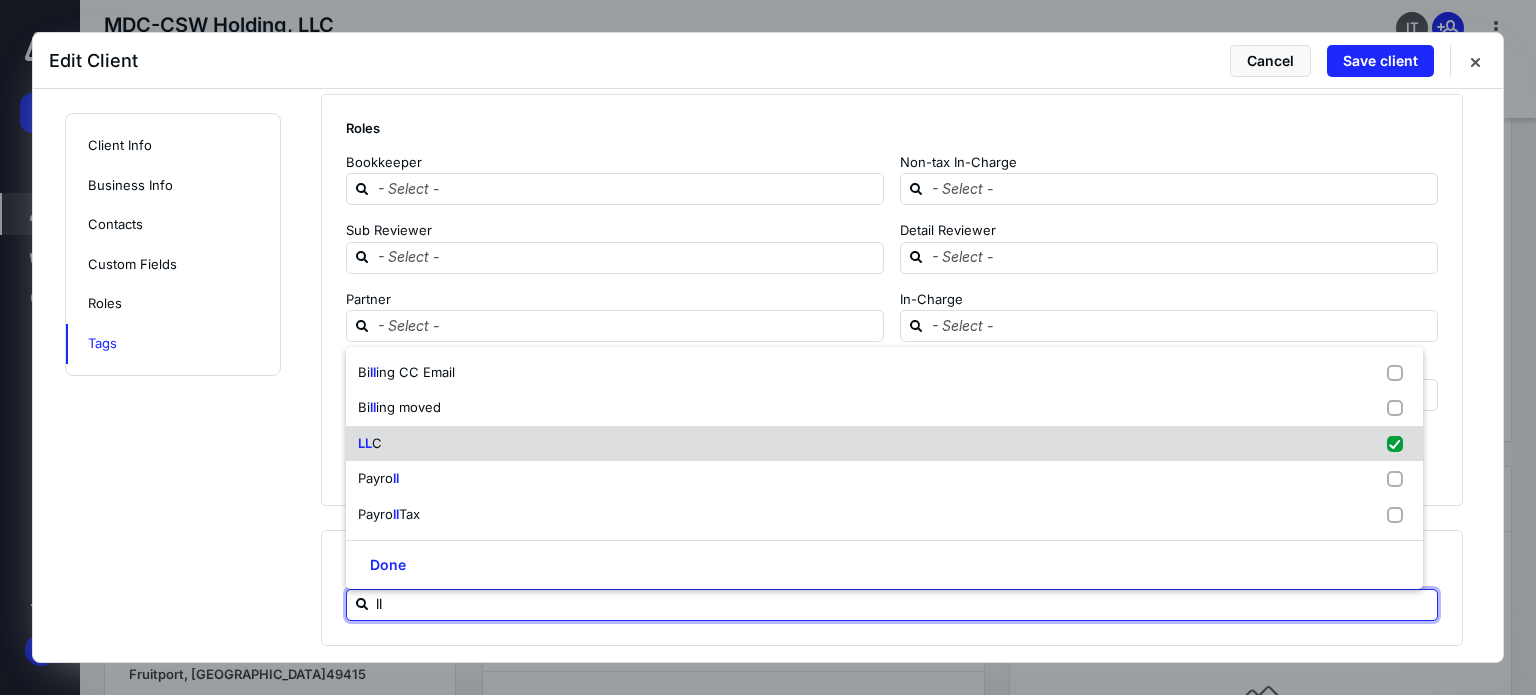checkbox on "true" 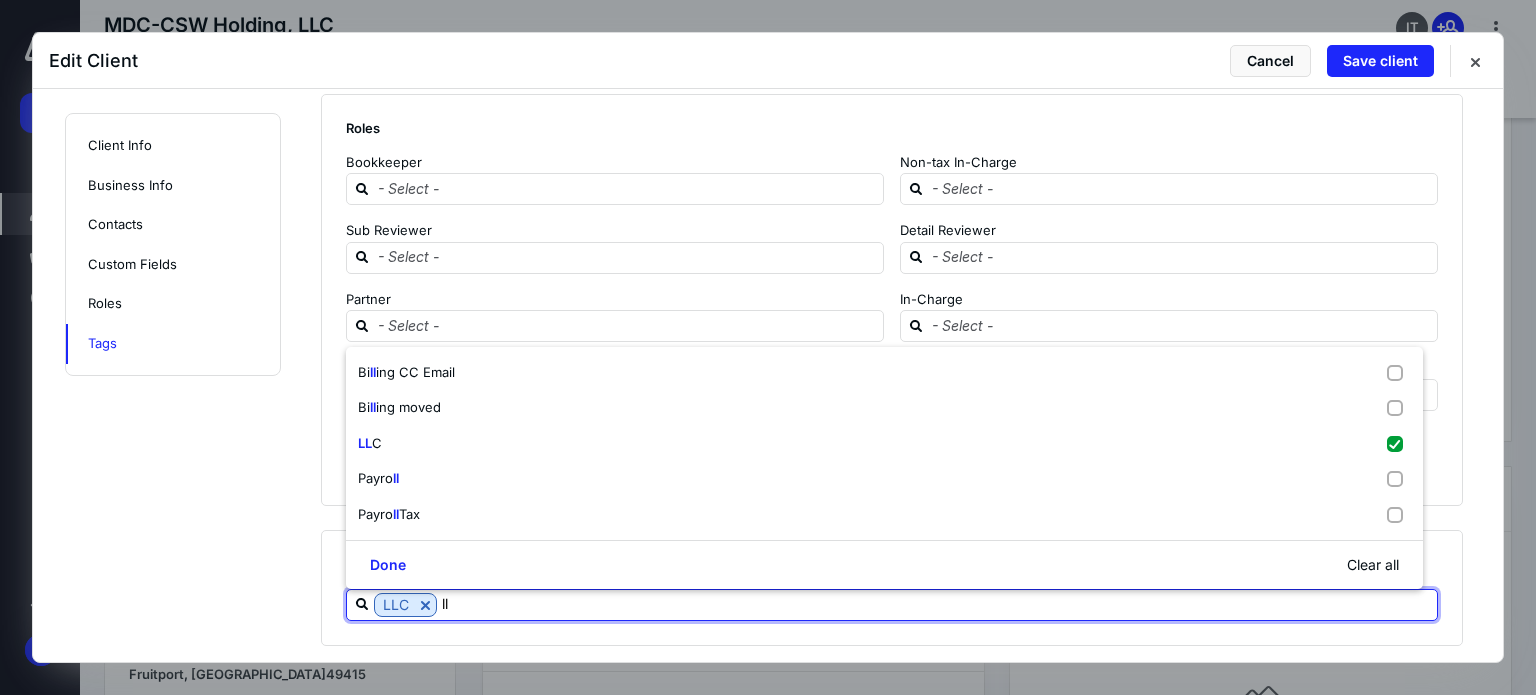type on "ll" 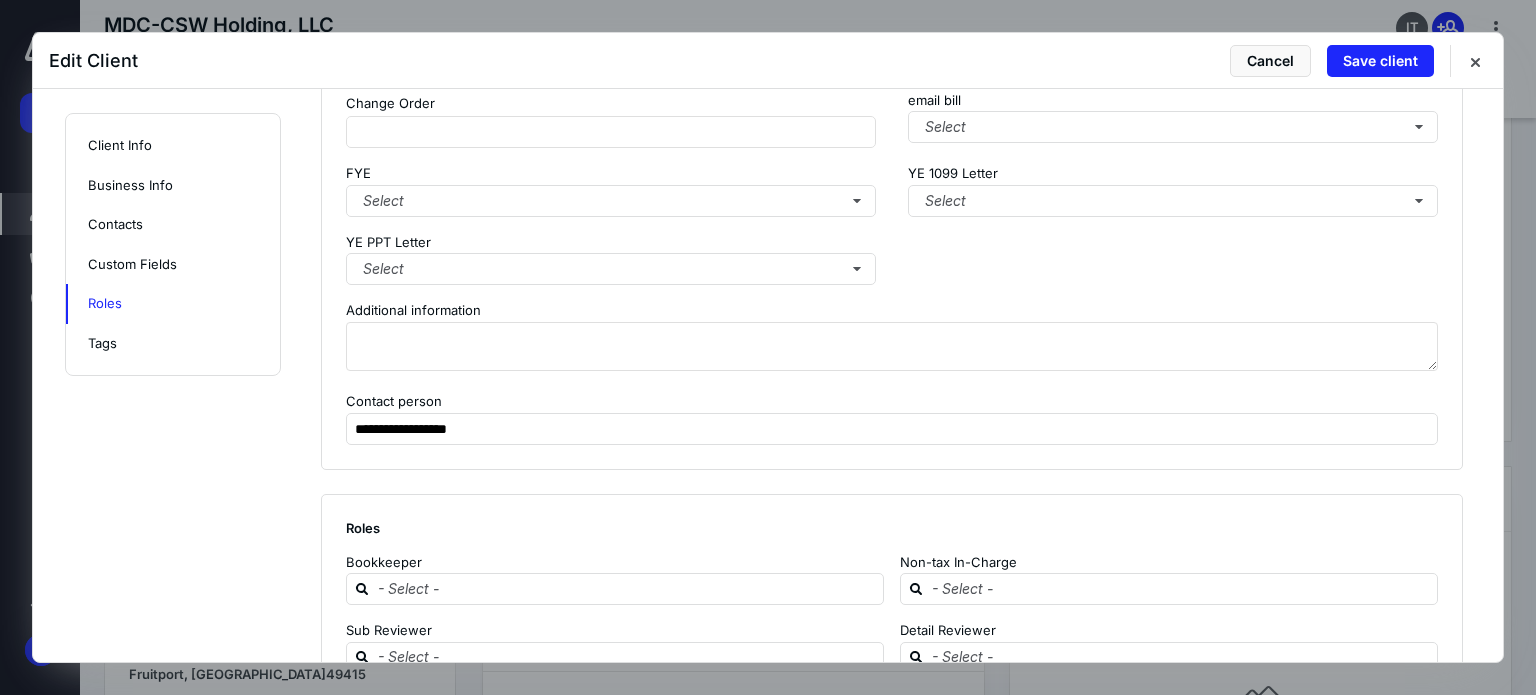 scroll, scrollTop: 2154, scrollLeft: 0, axis: vertical 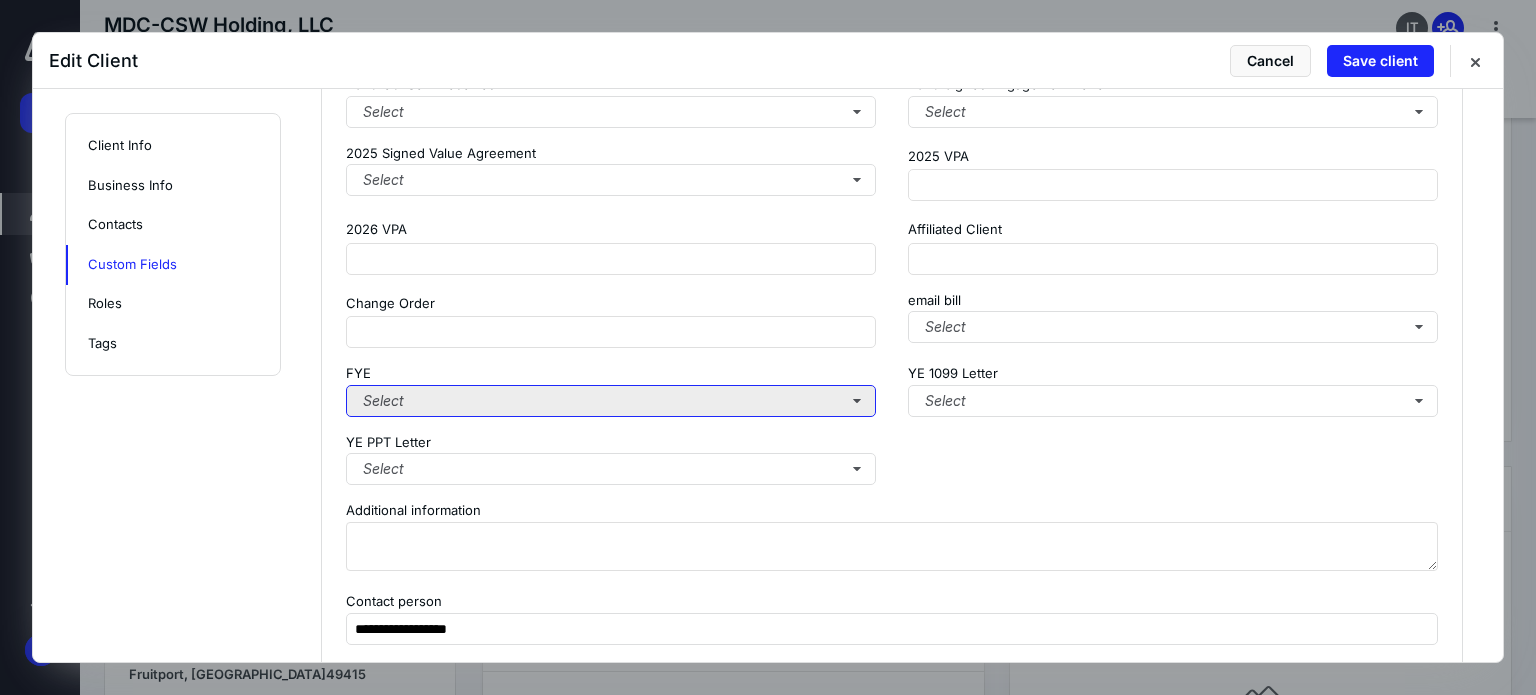 click on "Select" at bounding box center (611, 401) 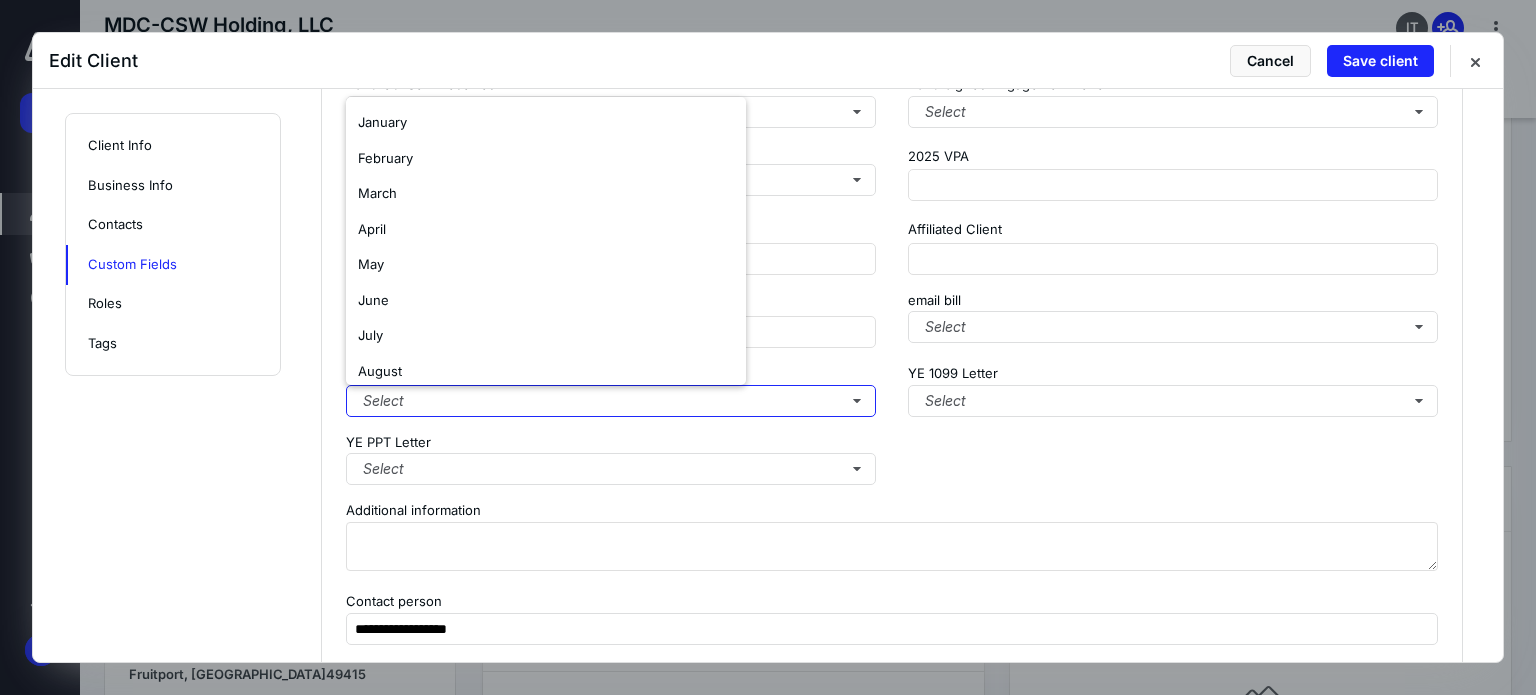 scroll, scrollTop: 154, scrollLeft: 0, axis: vertical 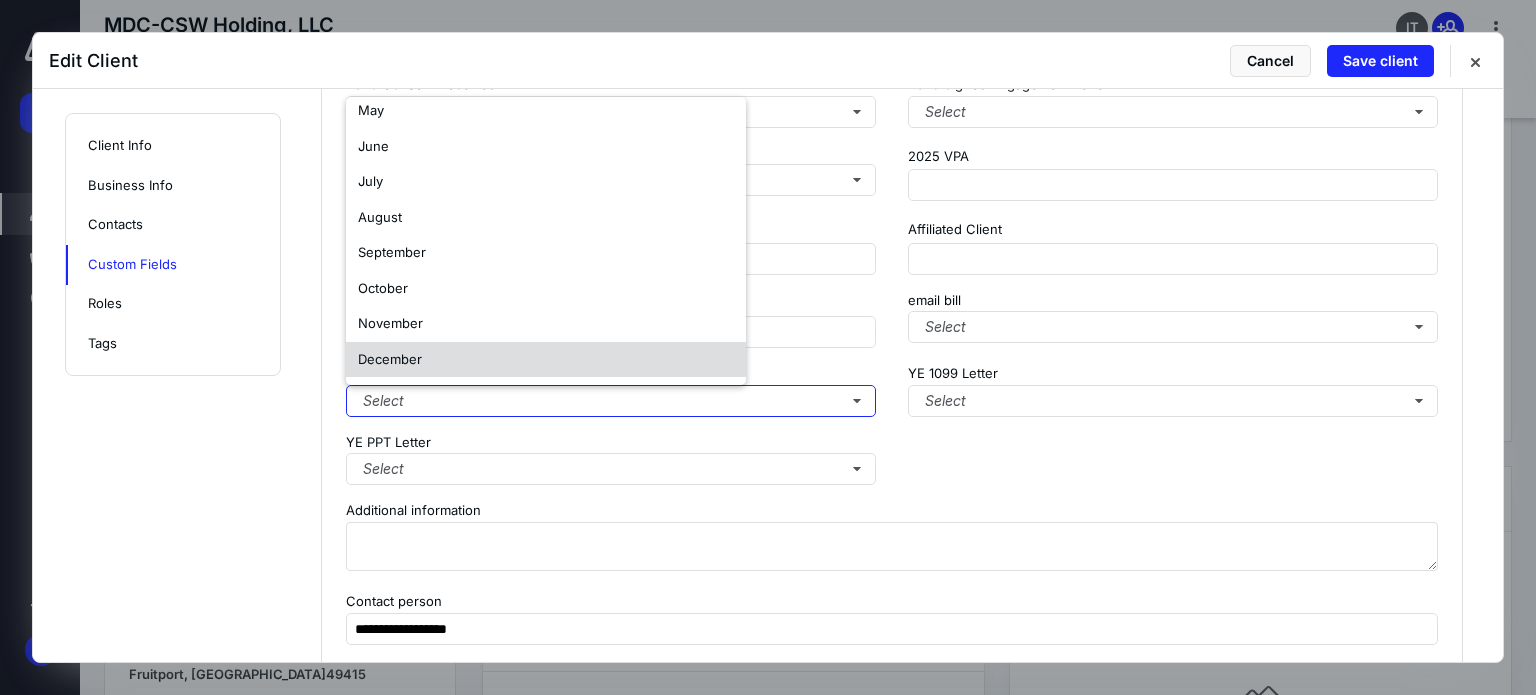 click on "December" at bounding box center (390, 359) 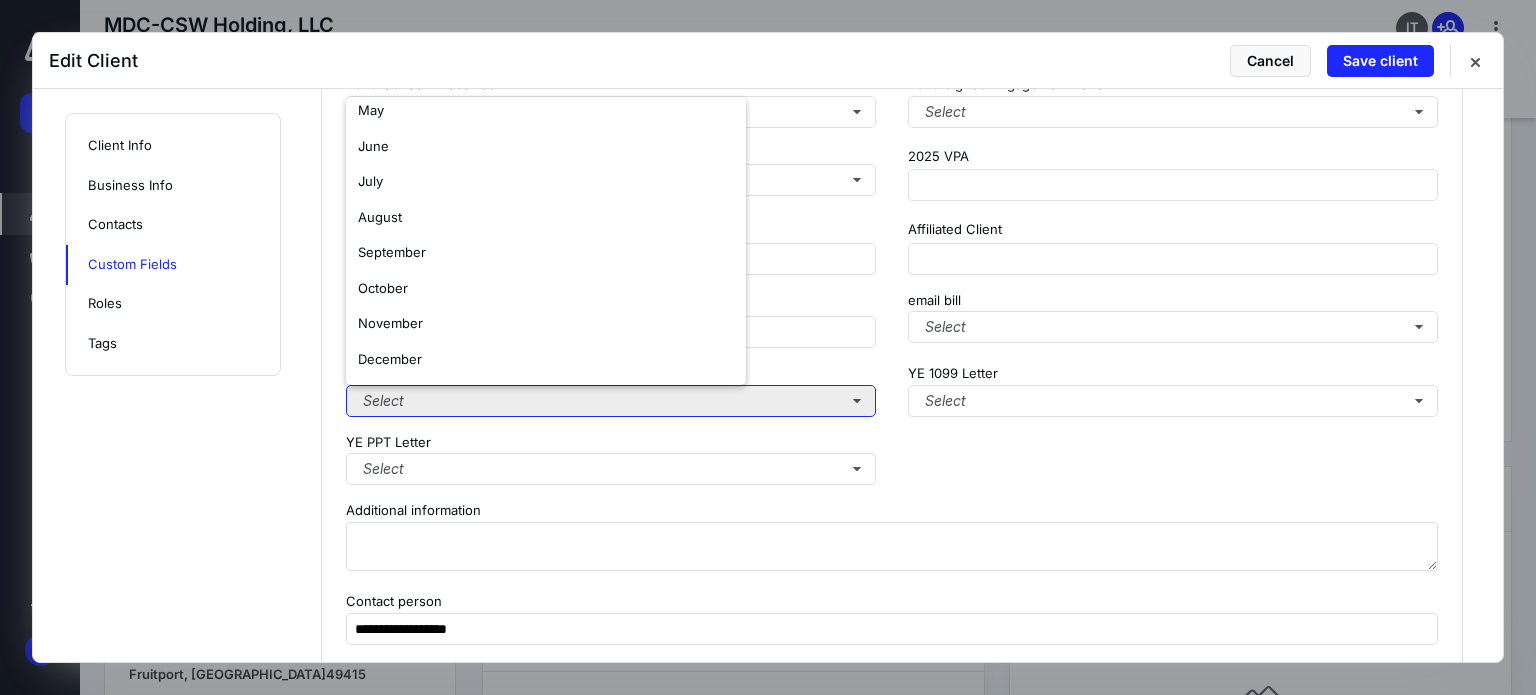 scroll, scrollTop: 0, scrollLeft: 0, axis: both 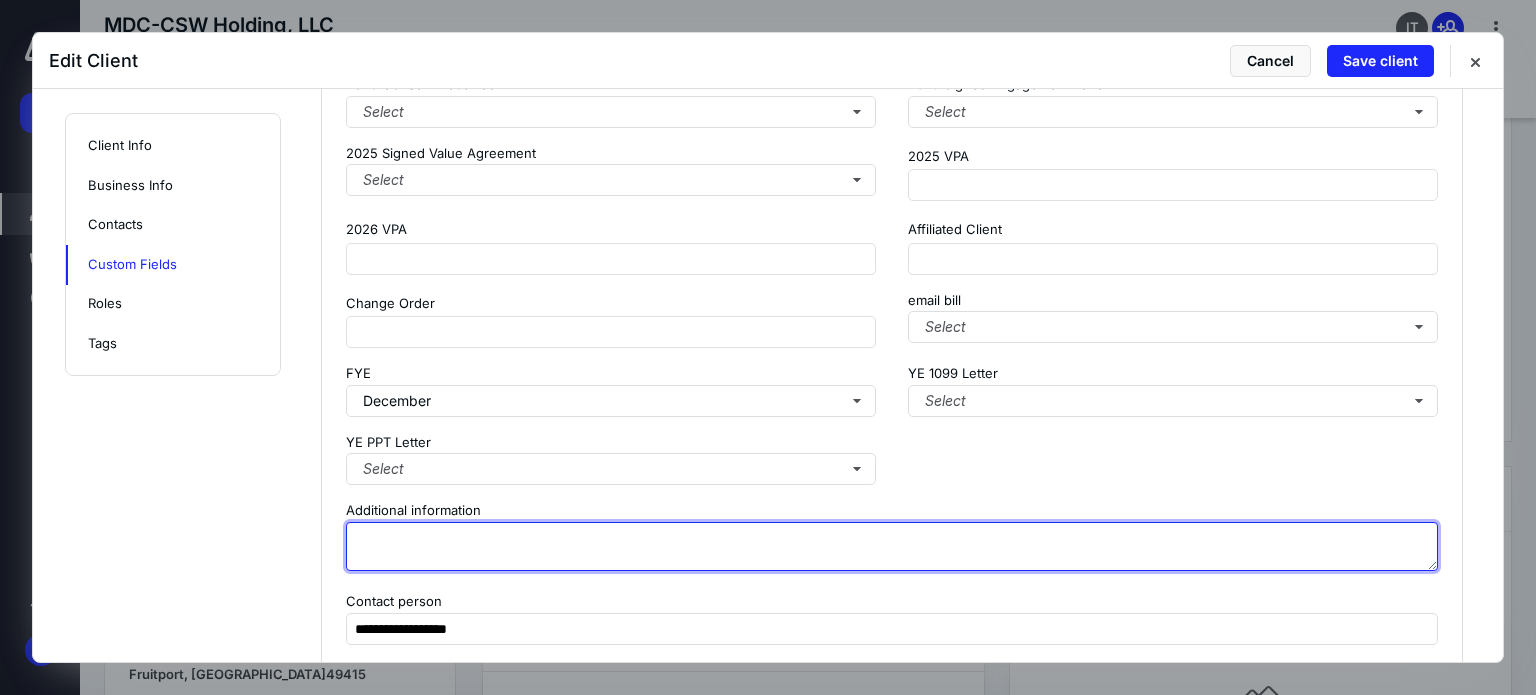 click at bounding box center (892, 546) 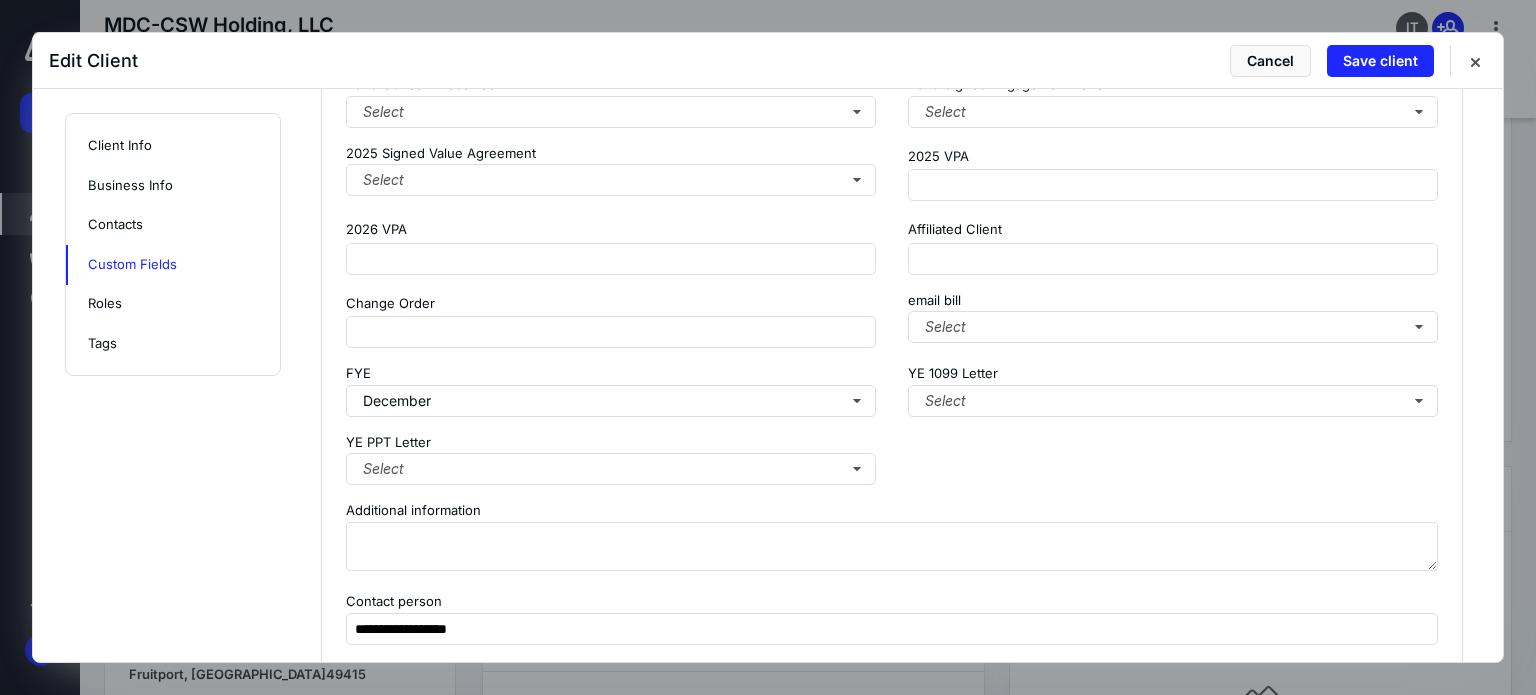scroll, scrollTop: 1954, scrollLeft: 0, axis: vertical 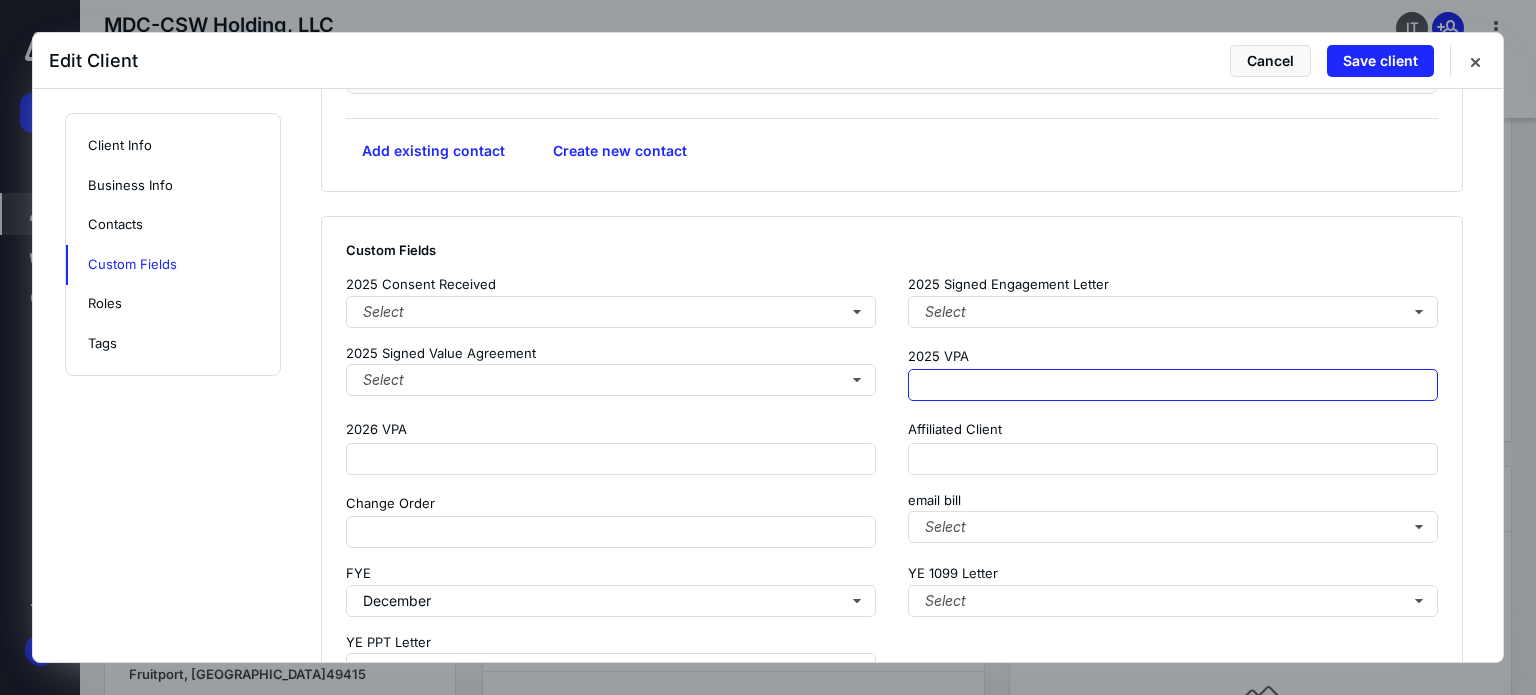 click at bounding box center [1173, 385] 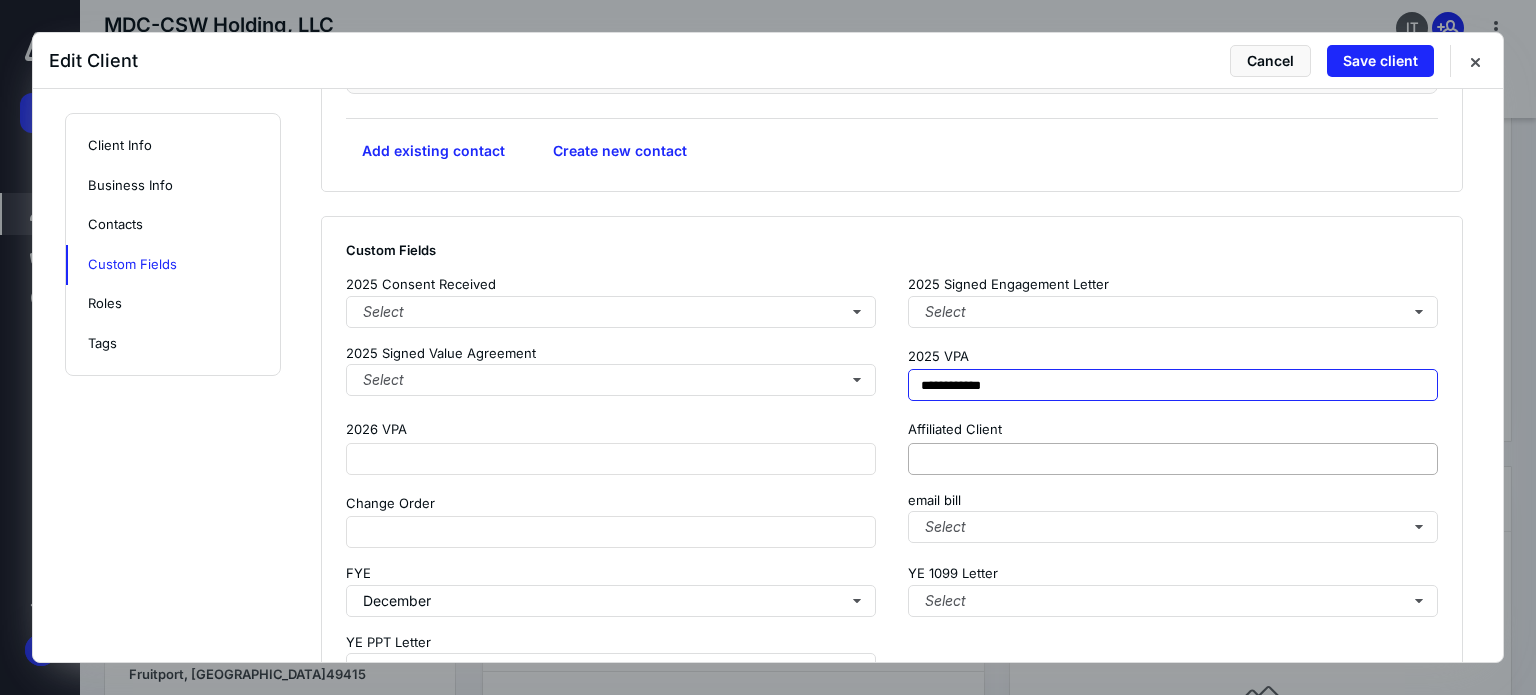 type on "**********" 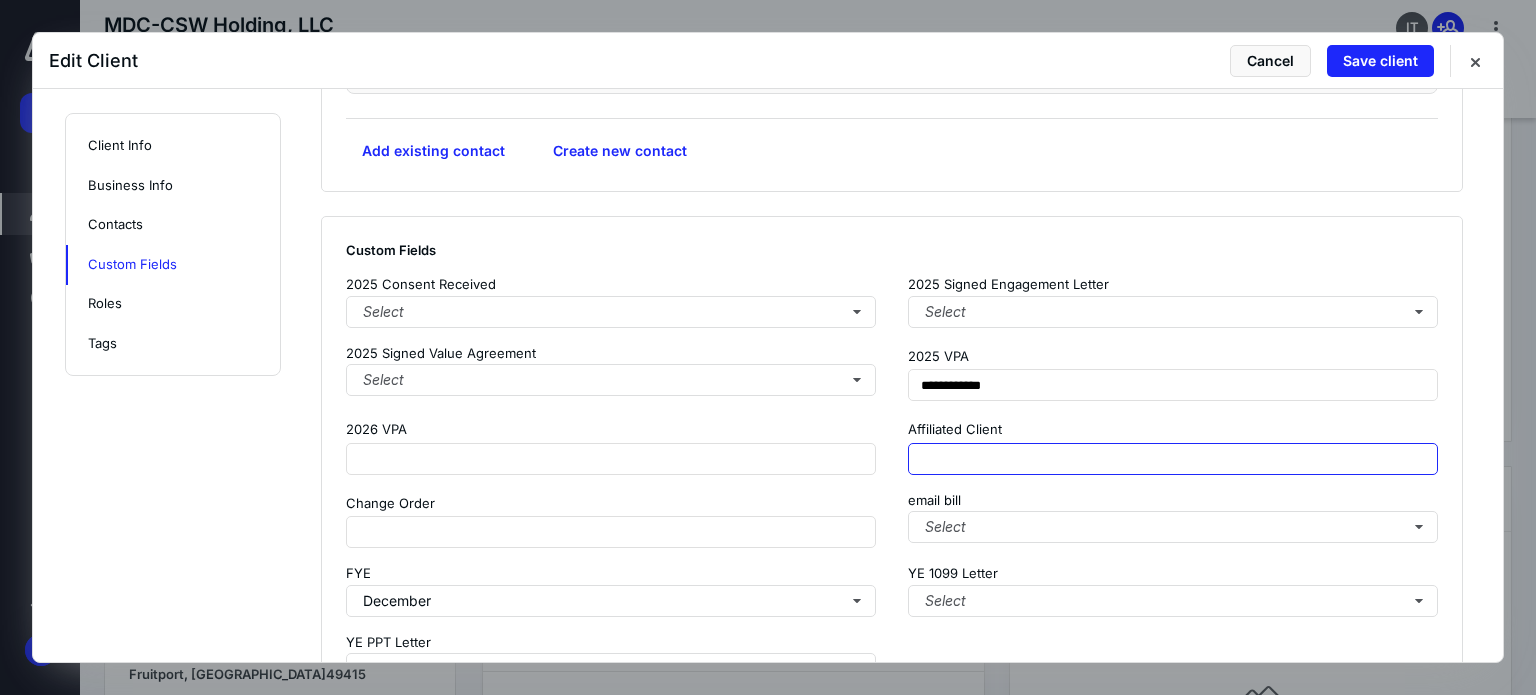 click at bounding box center (1173, 459) 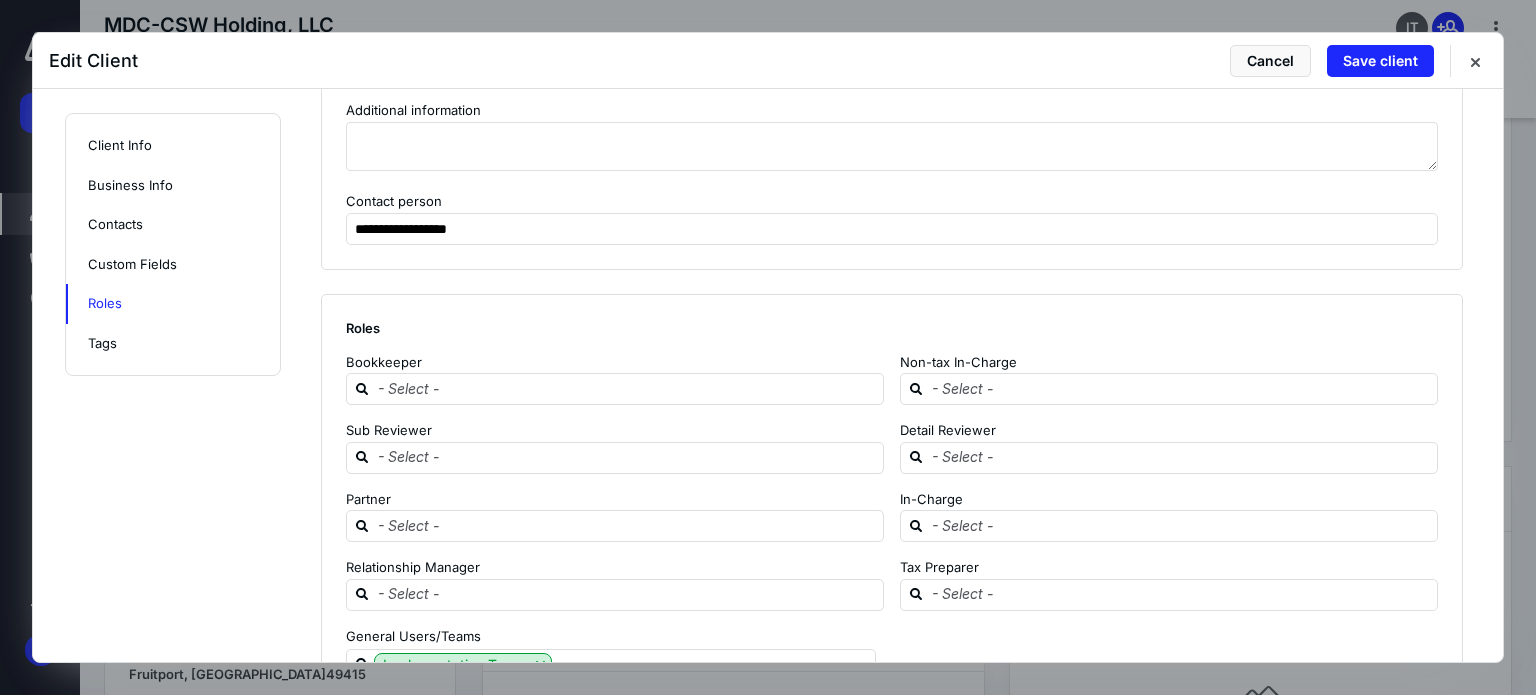 scroll, scrollTop: 2254, scrollLeft: 0, axis: vertical 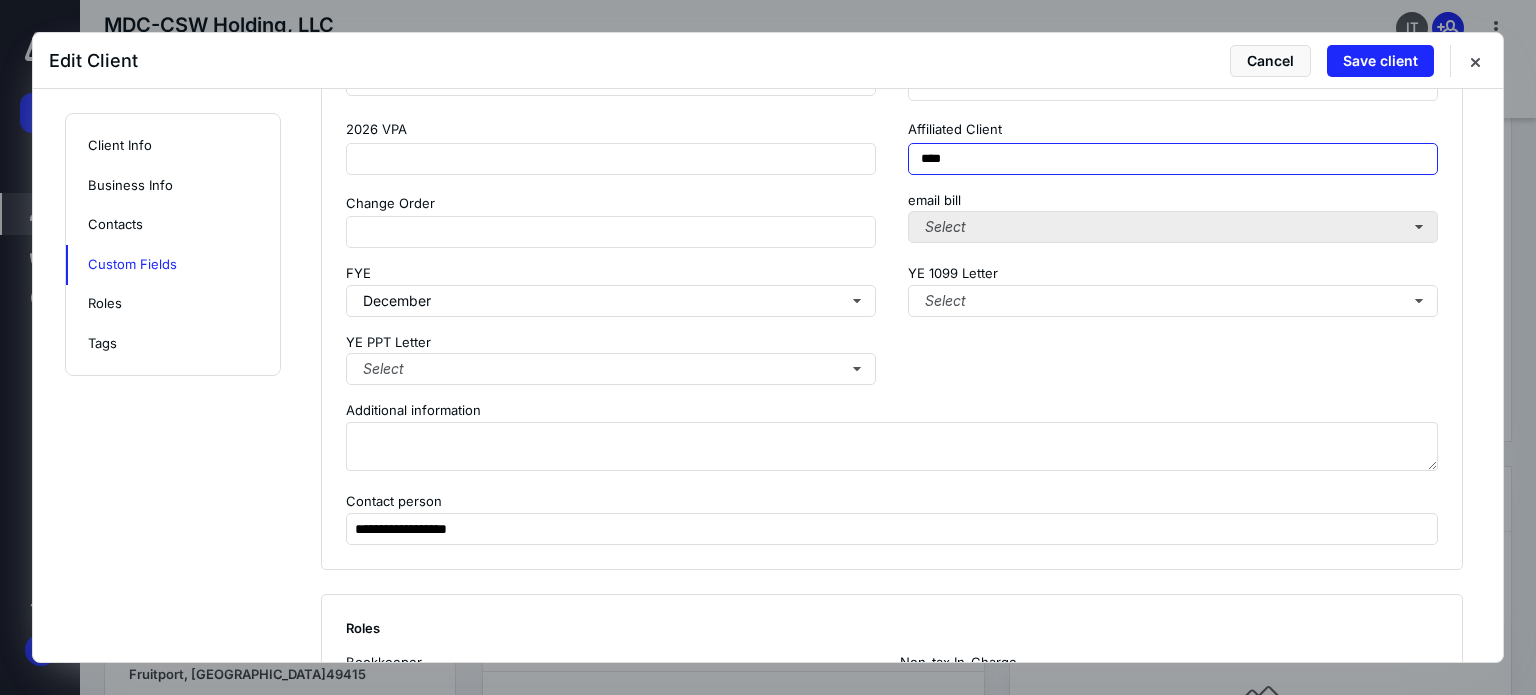 type on "****" 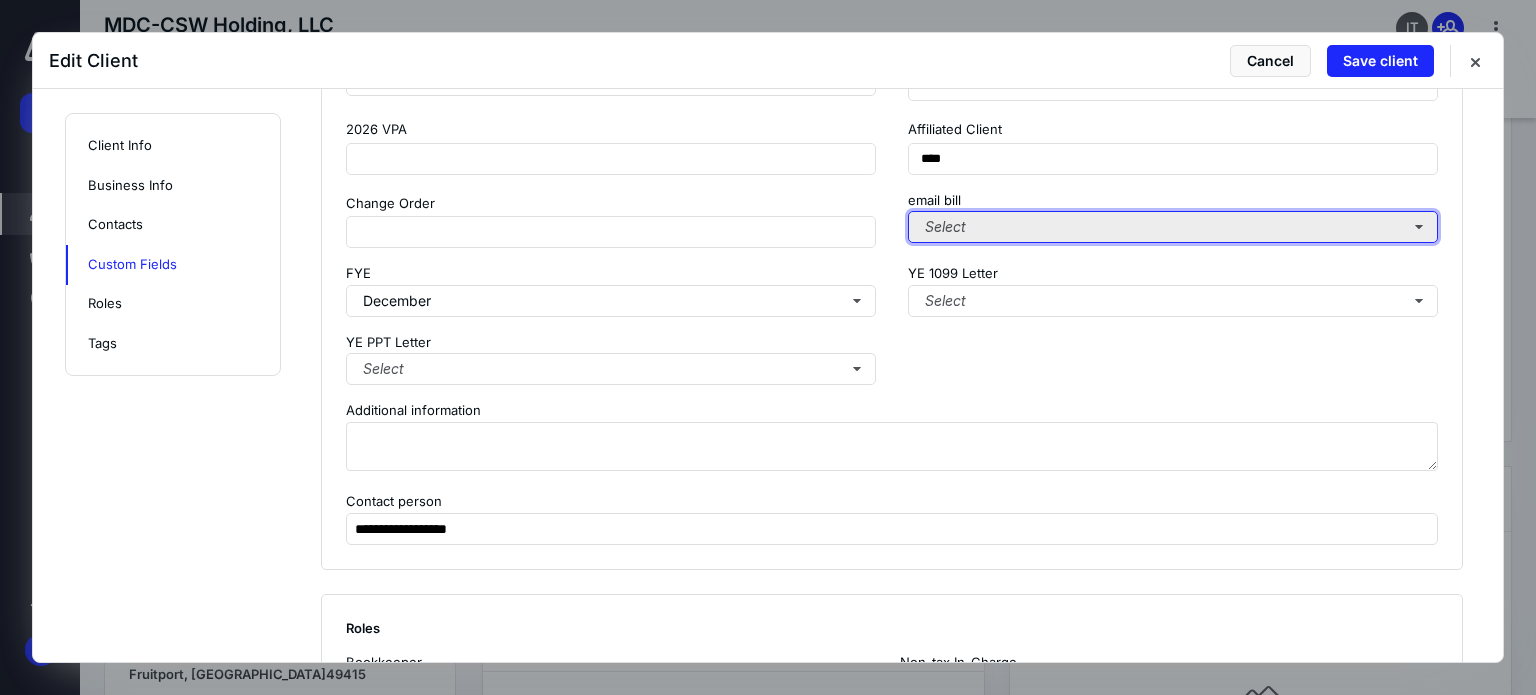click on "Select" at bounding box center [1173, 227] 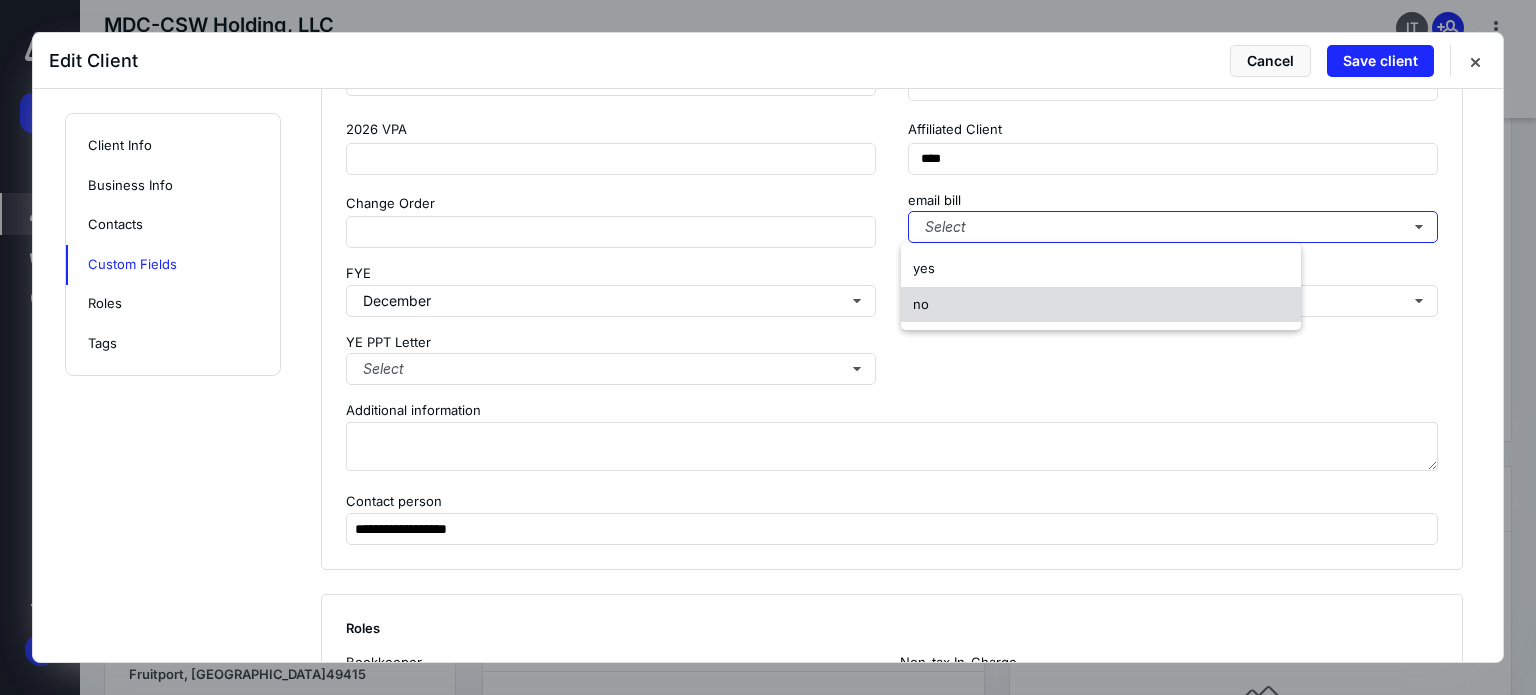click on "no" at bounding box center [1101, 305] 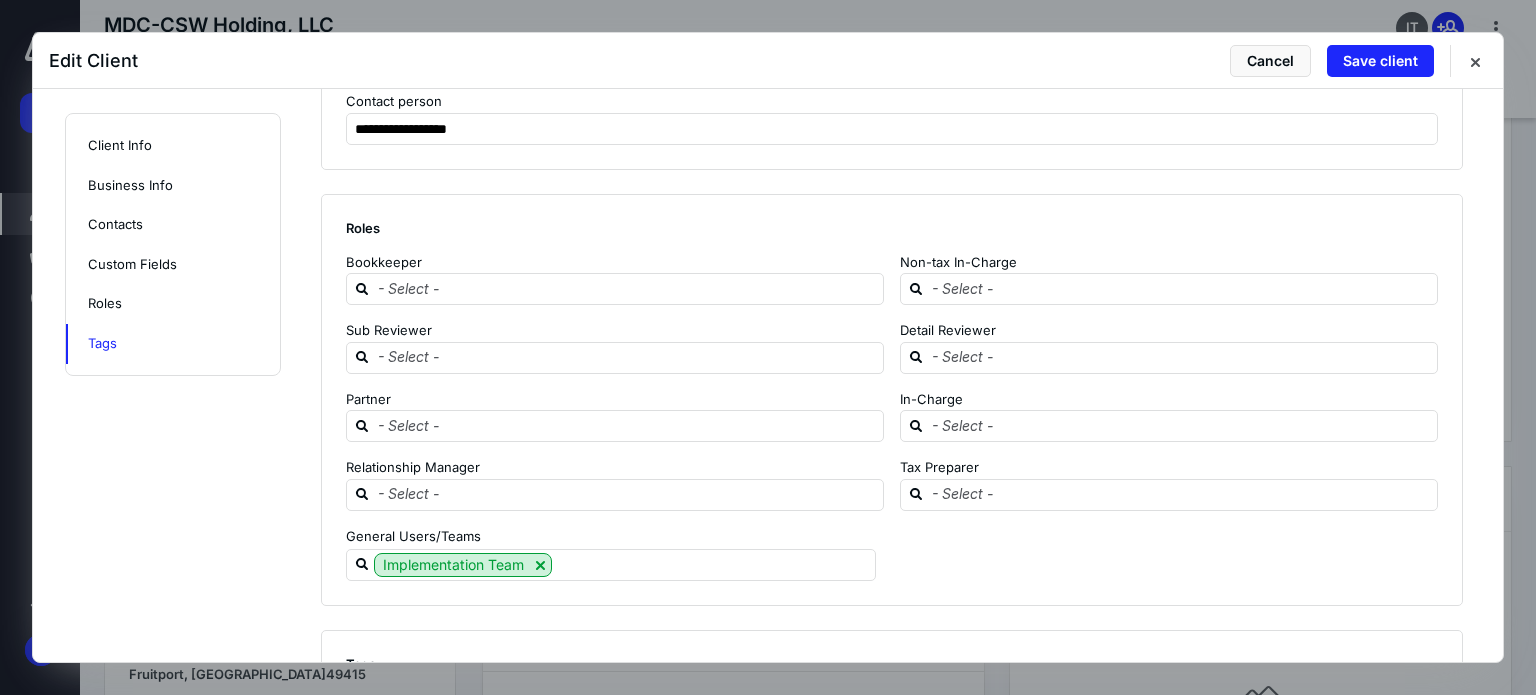 scroll, scrollTop: 2754, scrollLeft: 0, axis: vertical 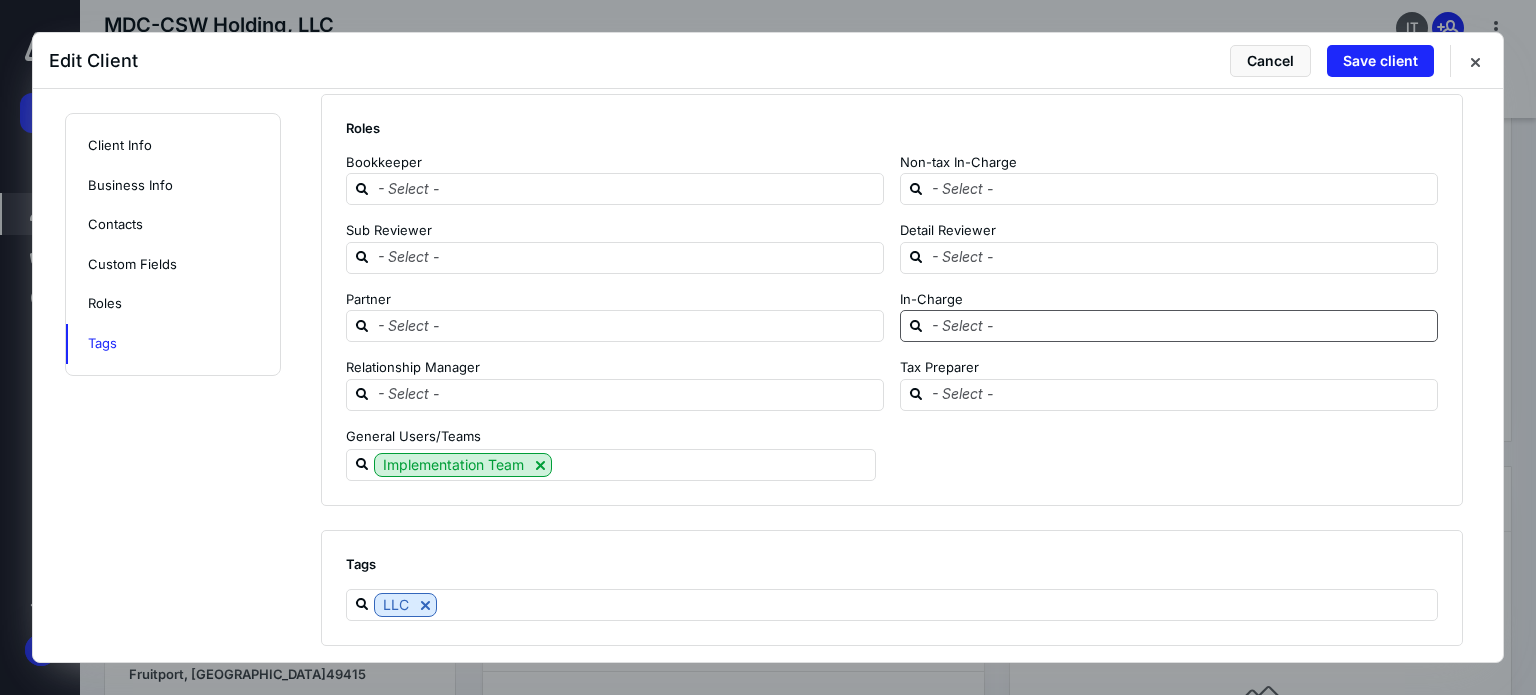 click at bounding box center [1181, 325] 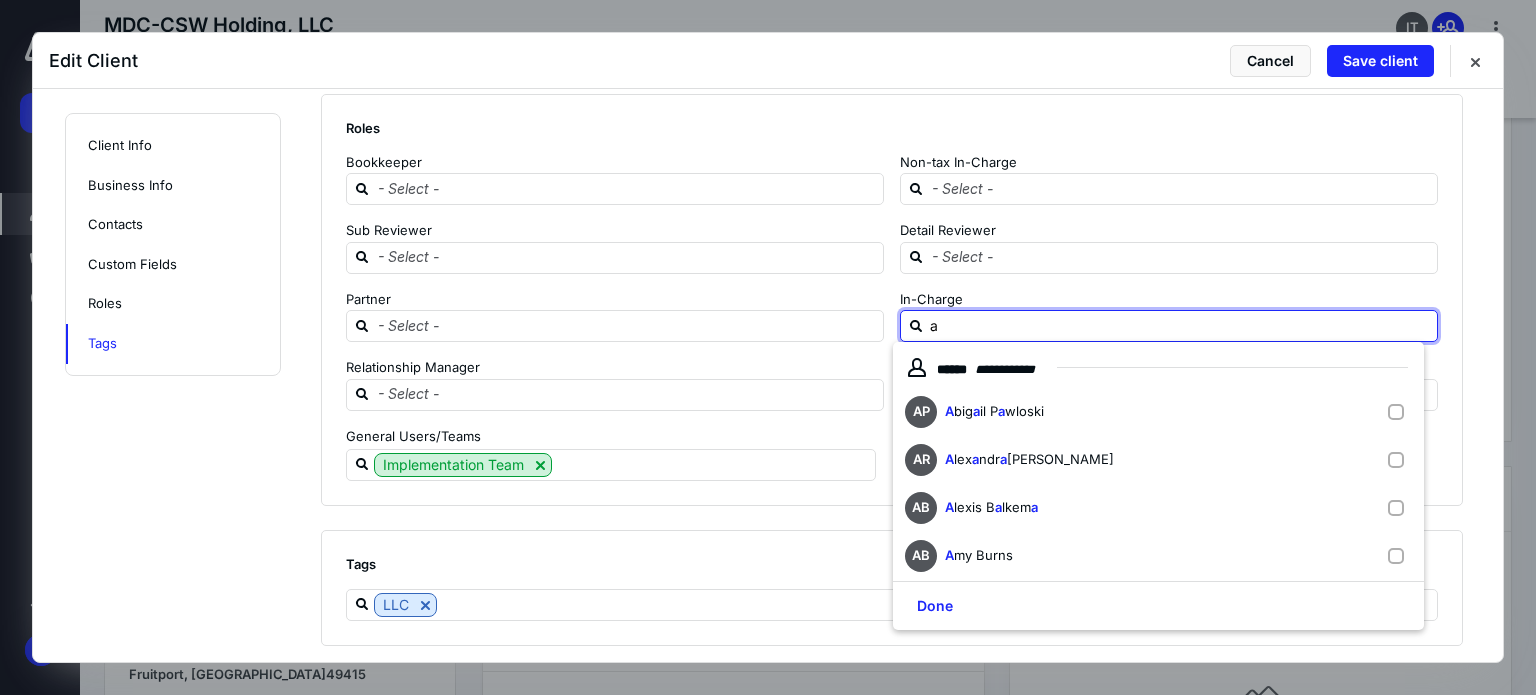 type on "al" 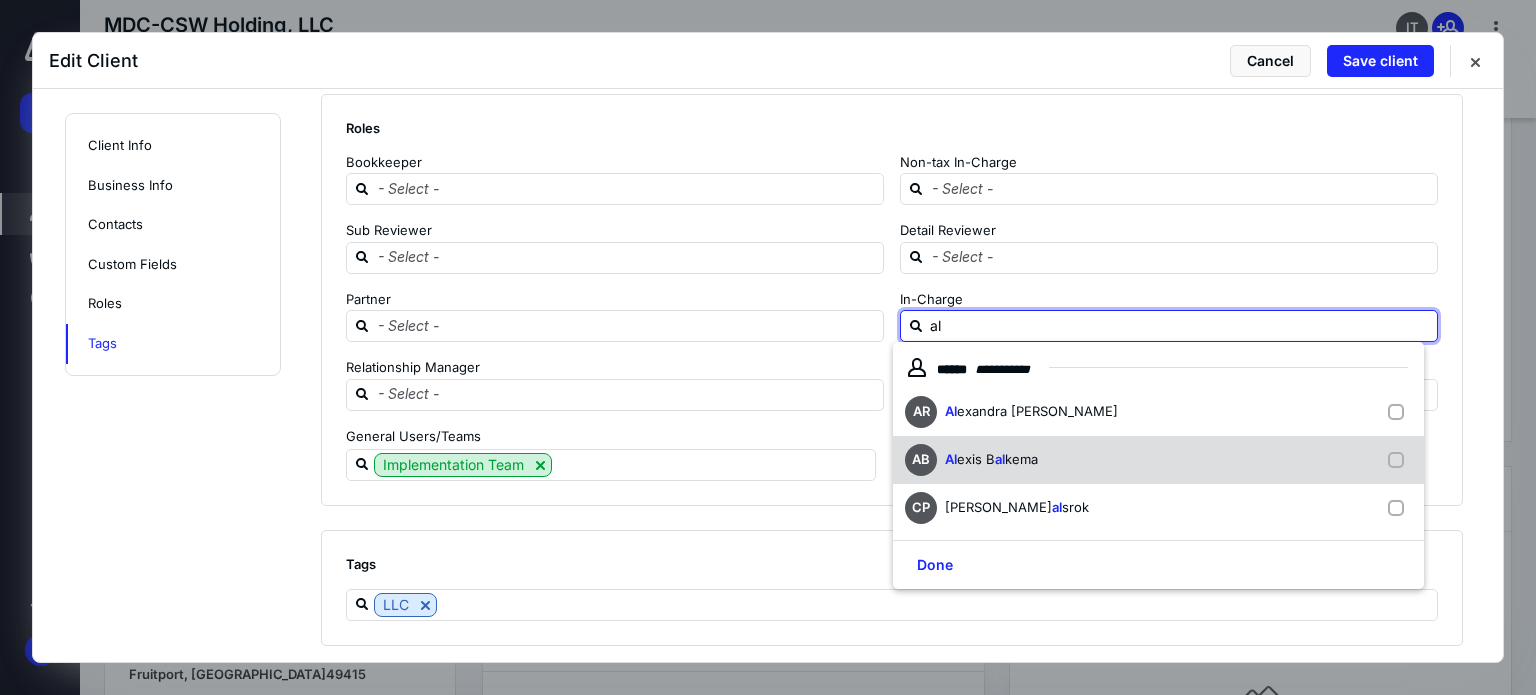 click on "AB Al exis B al kema" at bounding box center [1158, 460] 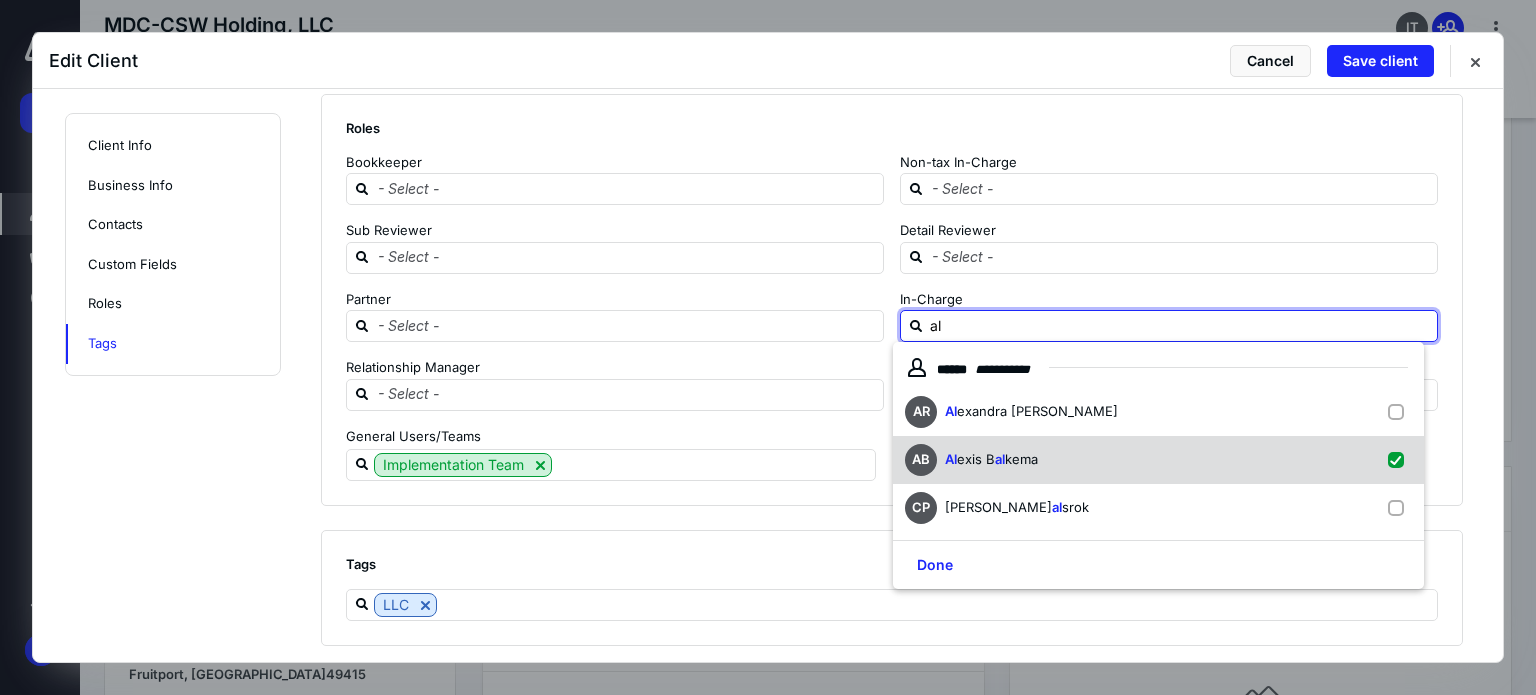 checkbox on "true" 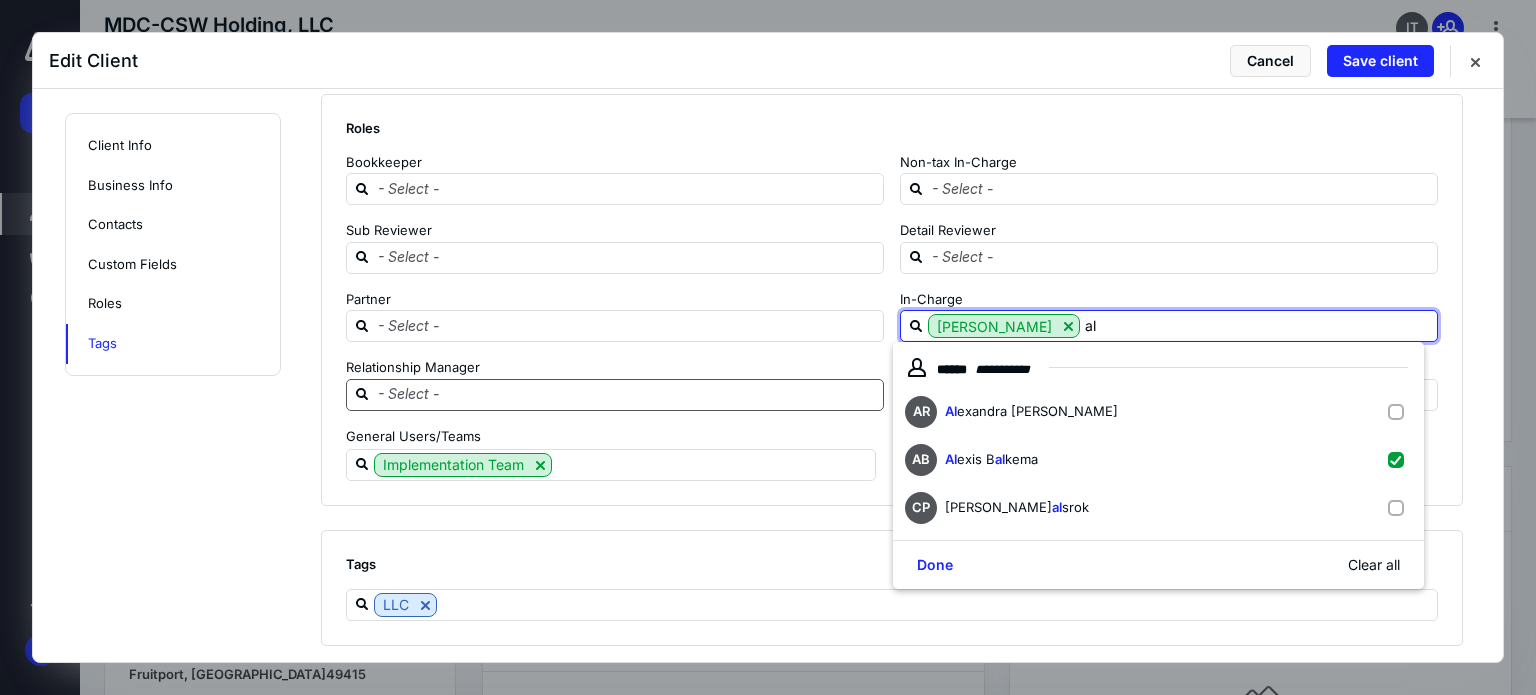 type on "al" 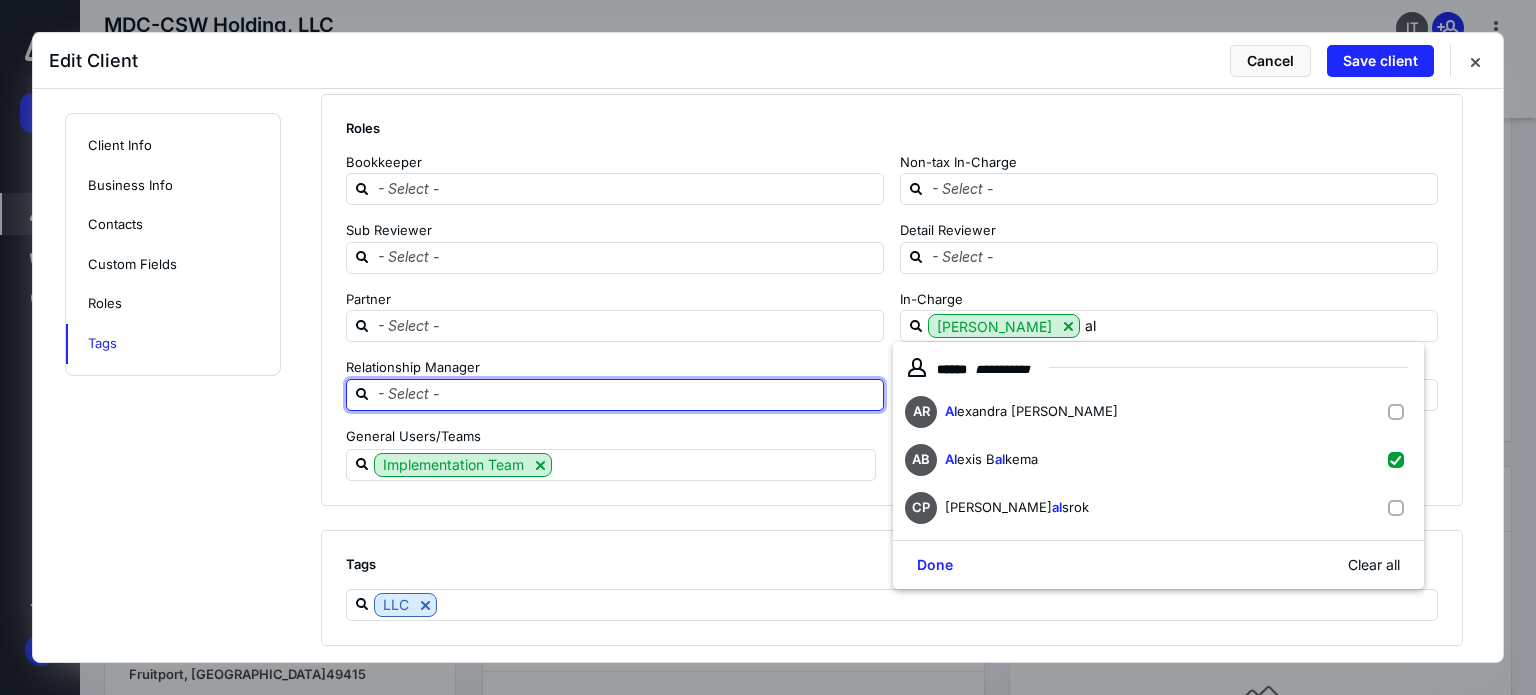 click at bounding box center (627, 394) 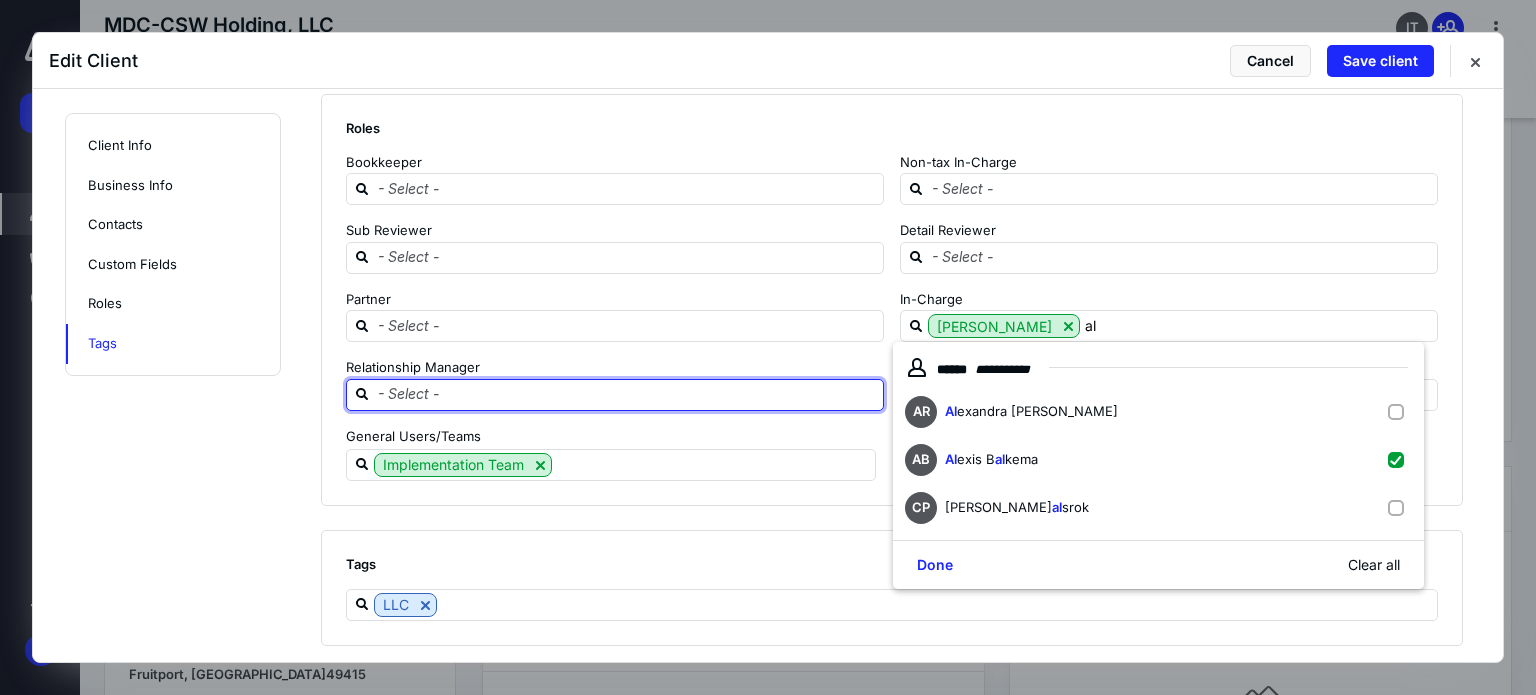 type 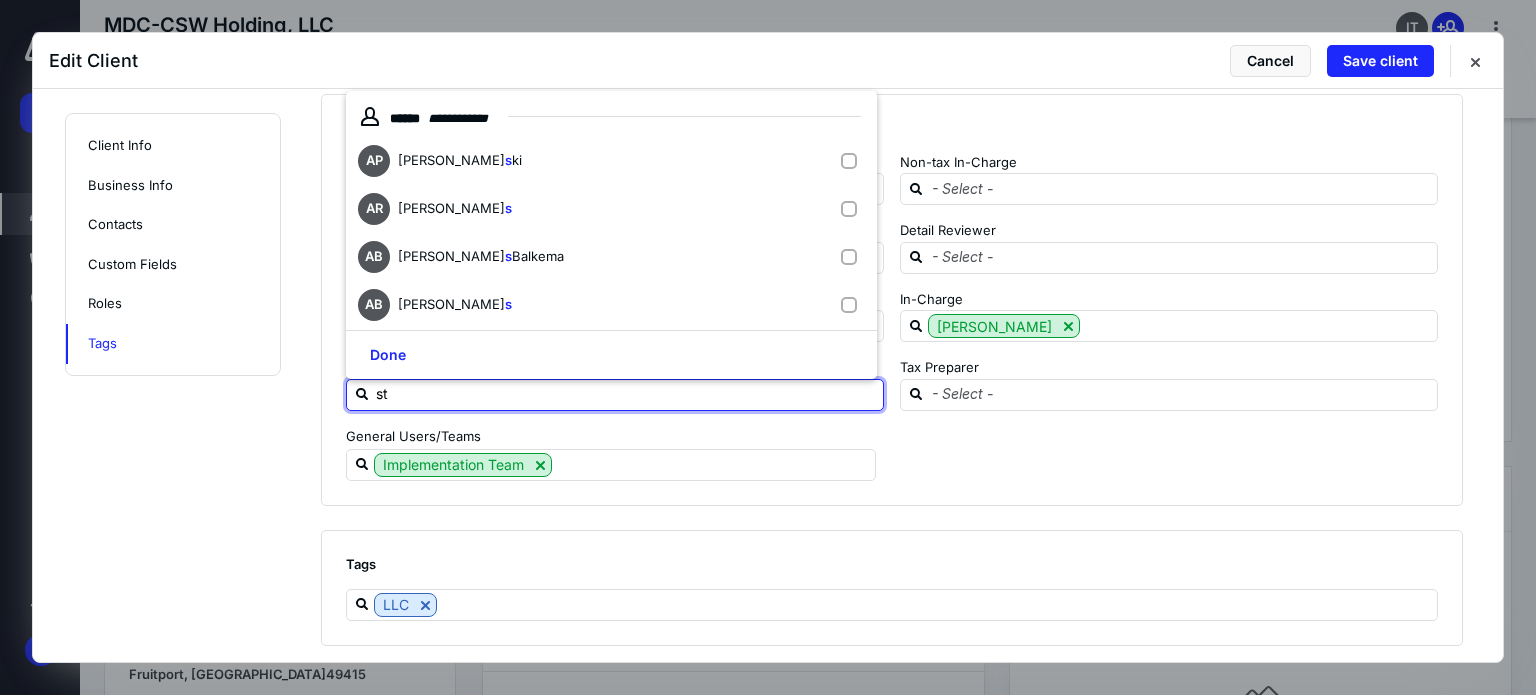 type on "ste" 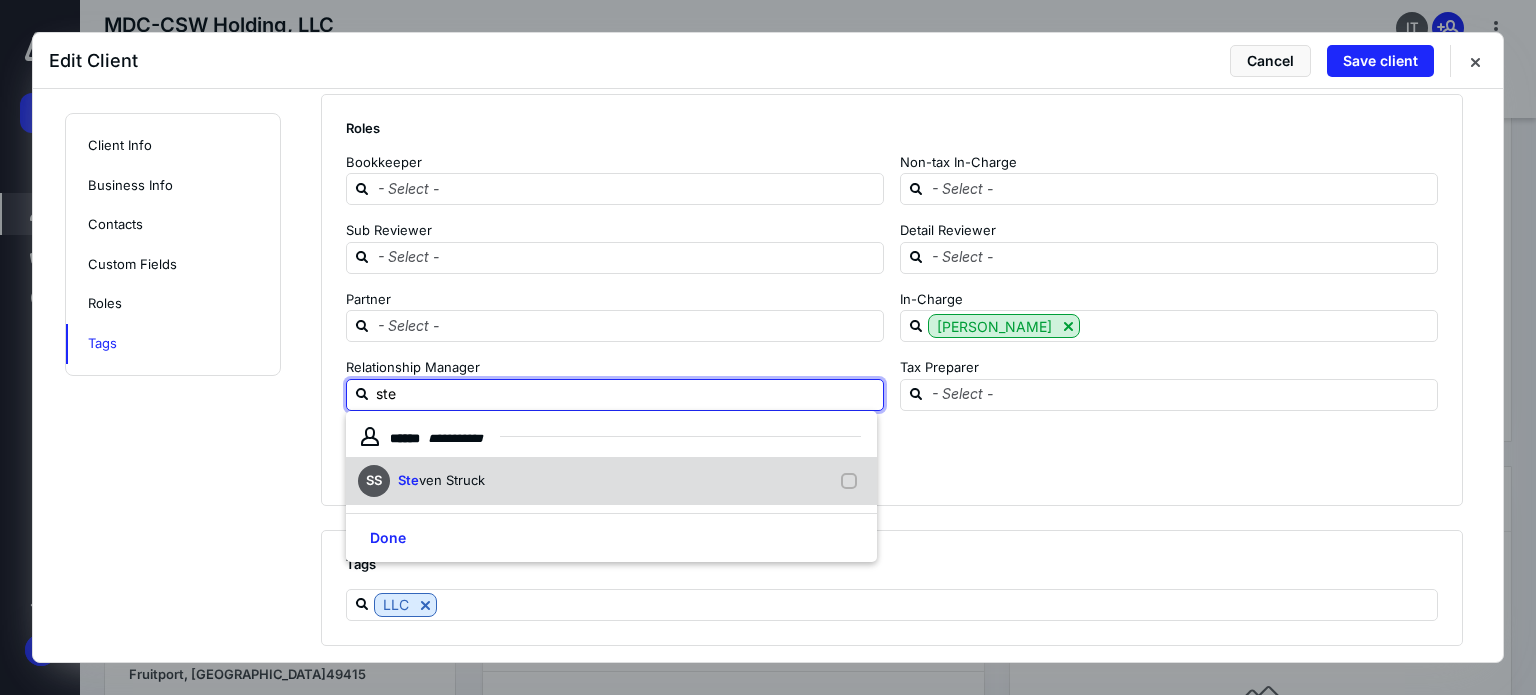 click on "SS Ste ven Struck" at bounding box center (611, 481) 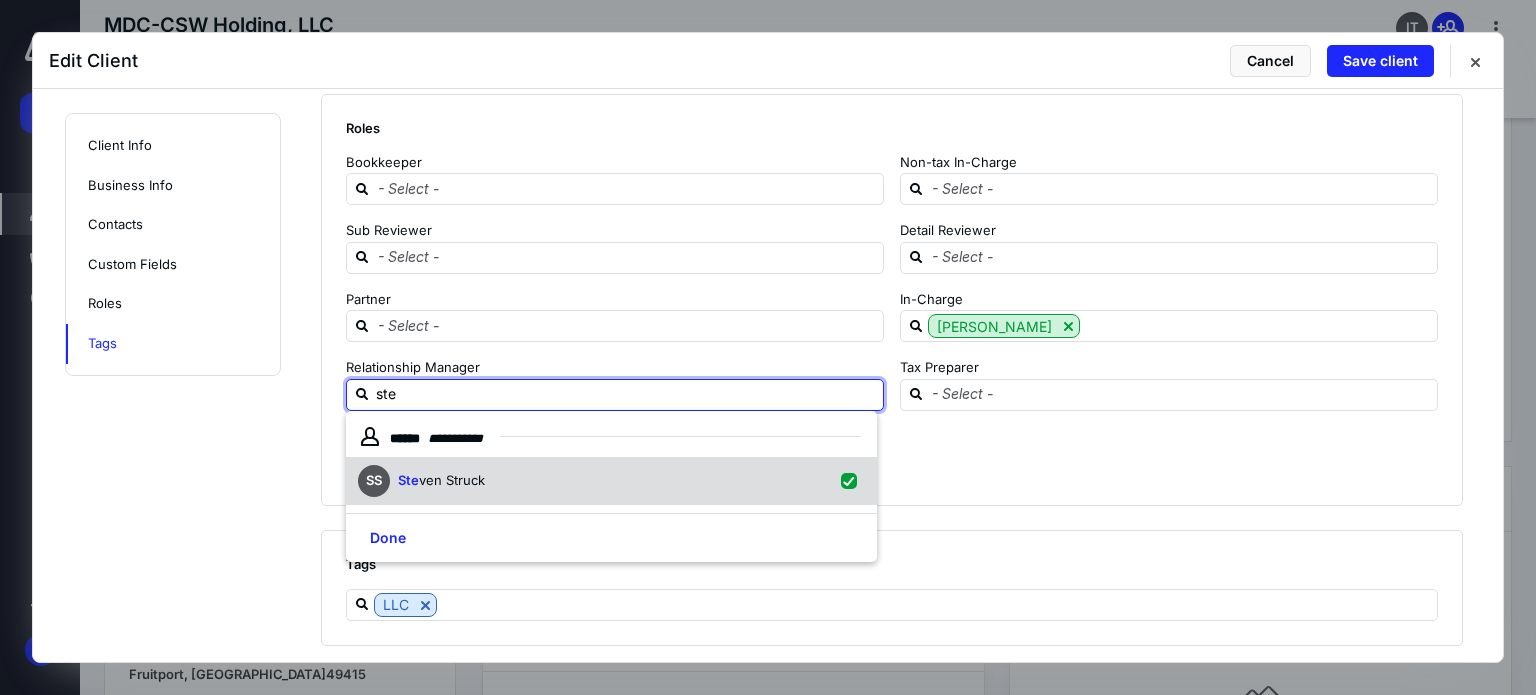 checkbox on "true" 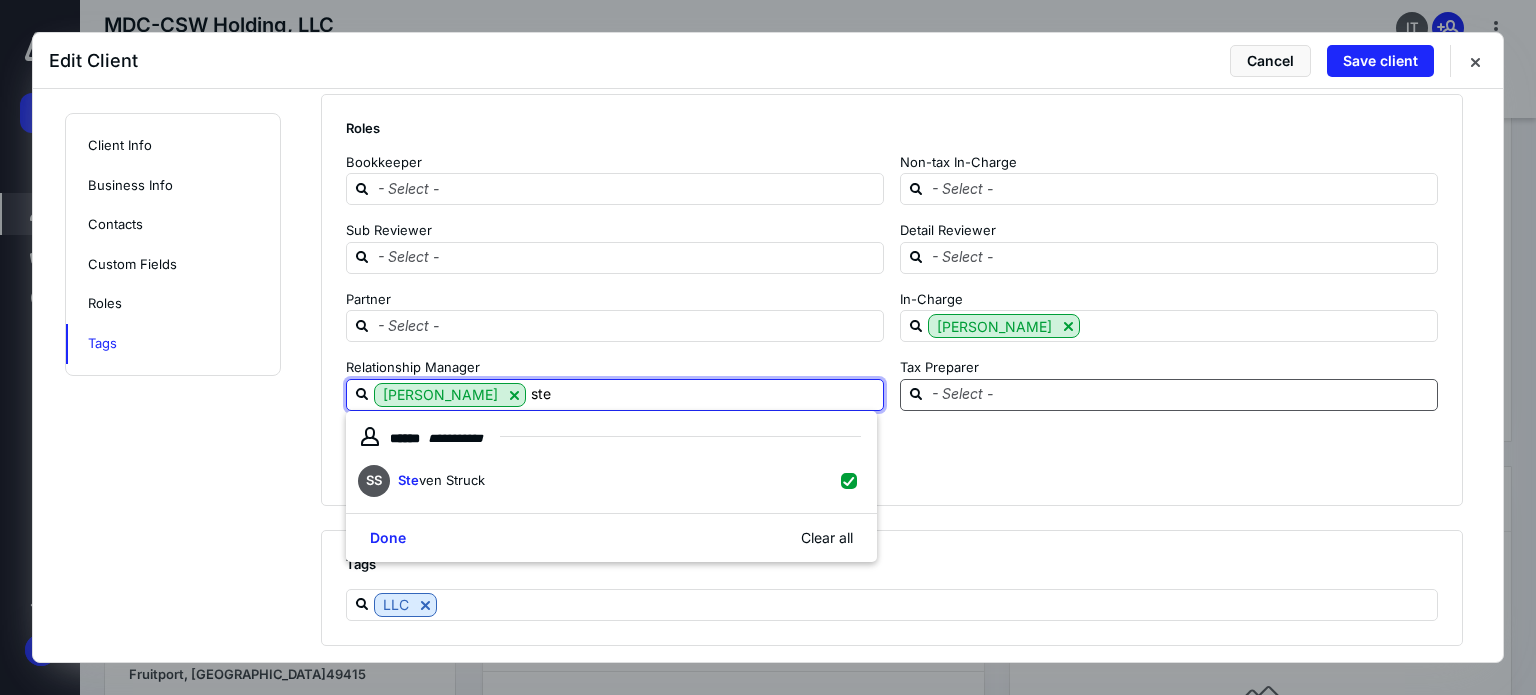 type on "ste" 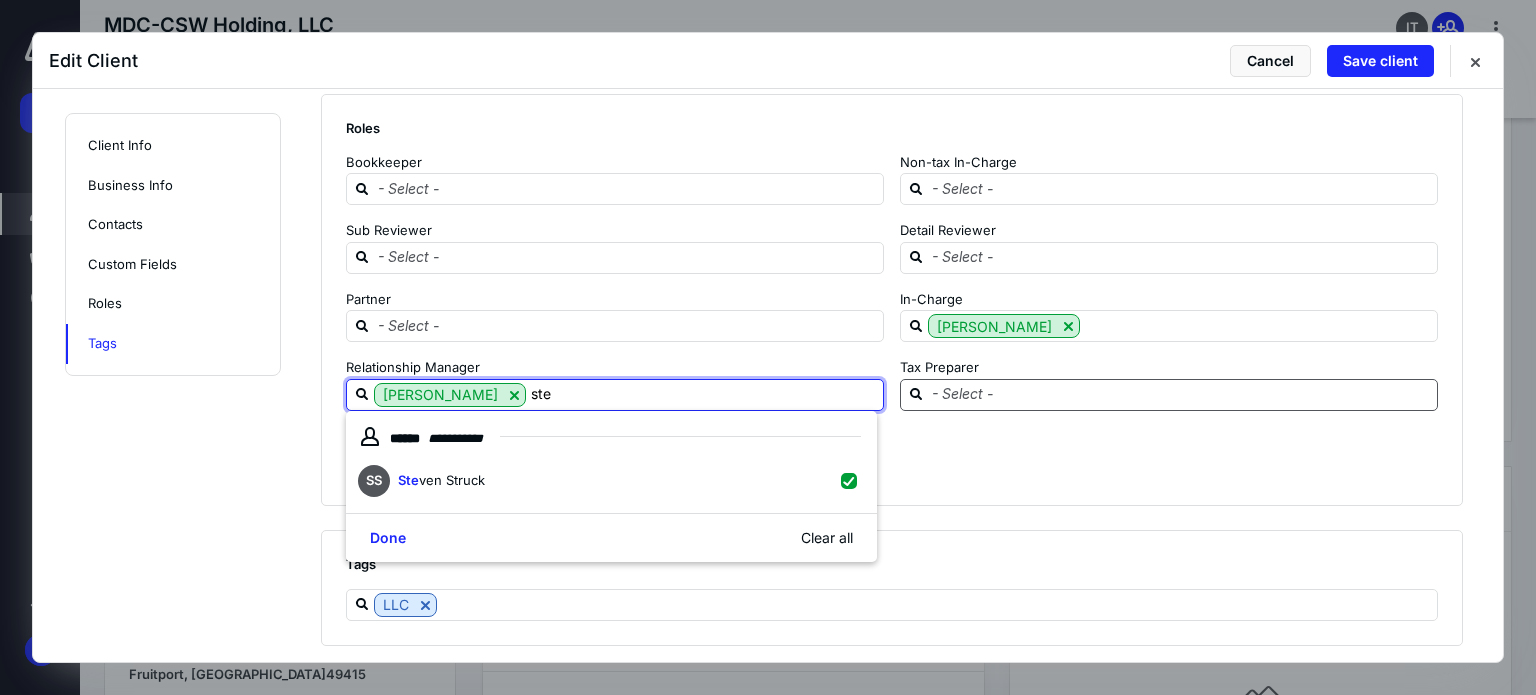 click at bounding box center (1181, 394) 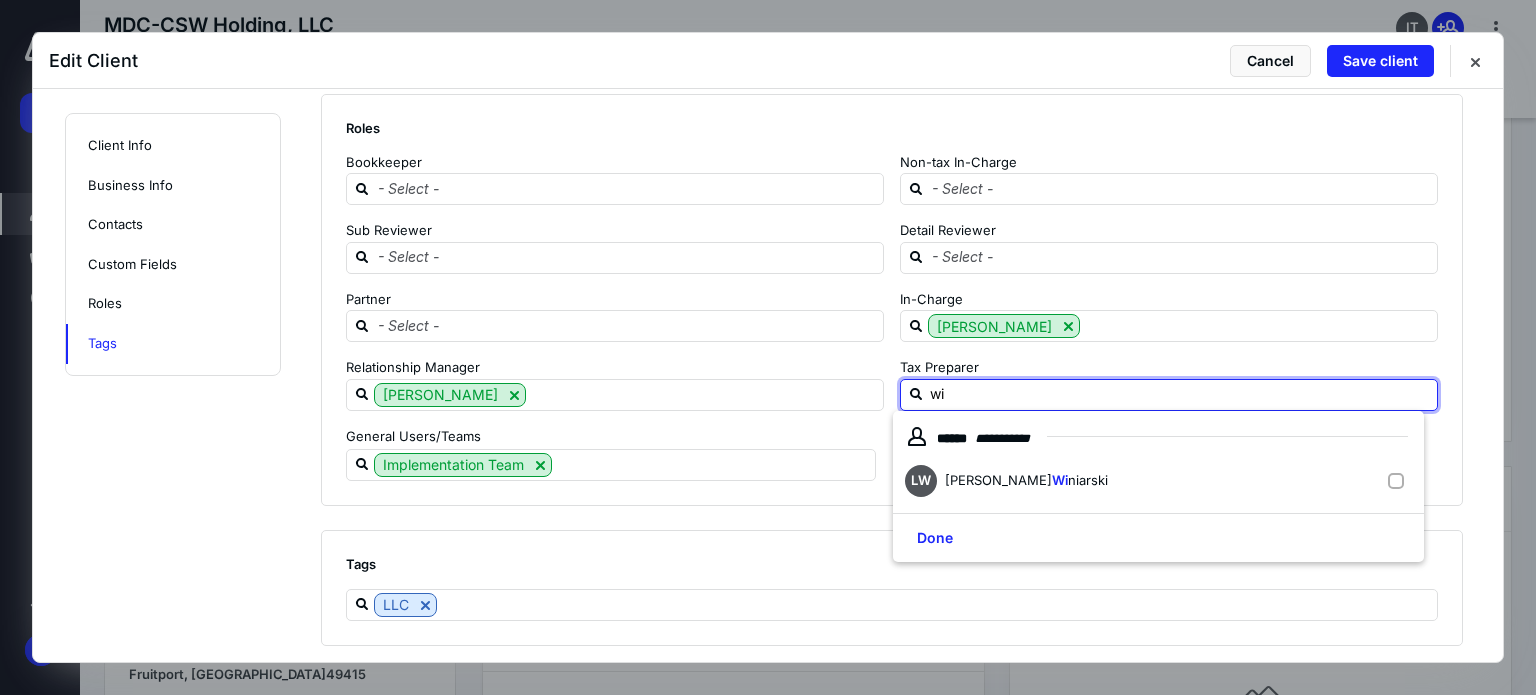 type on "win" 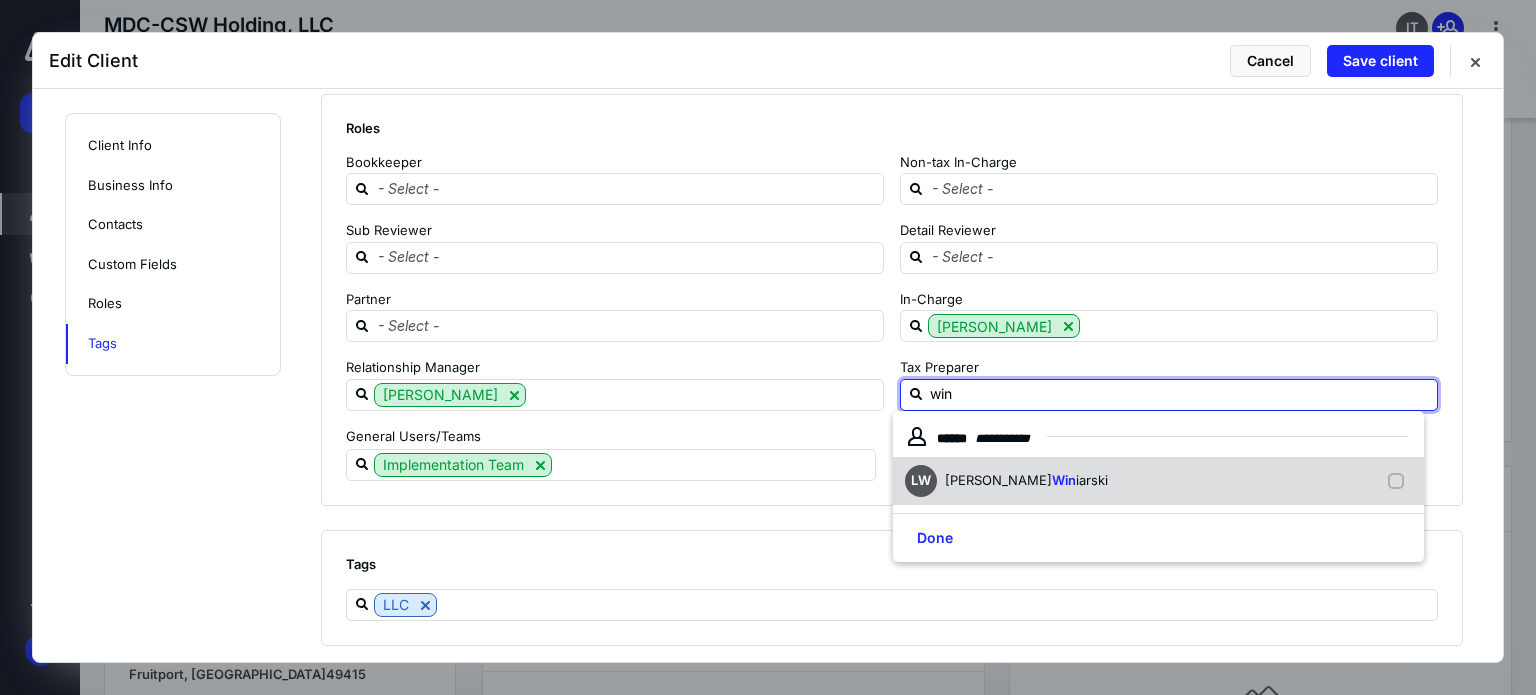 click on "[PERSON_NAME]" at bounding box center [1158, 481] 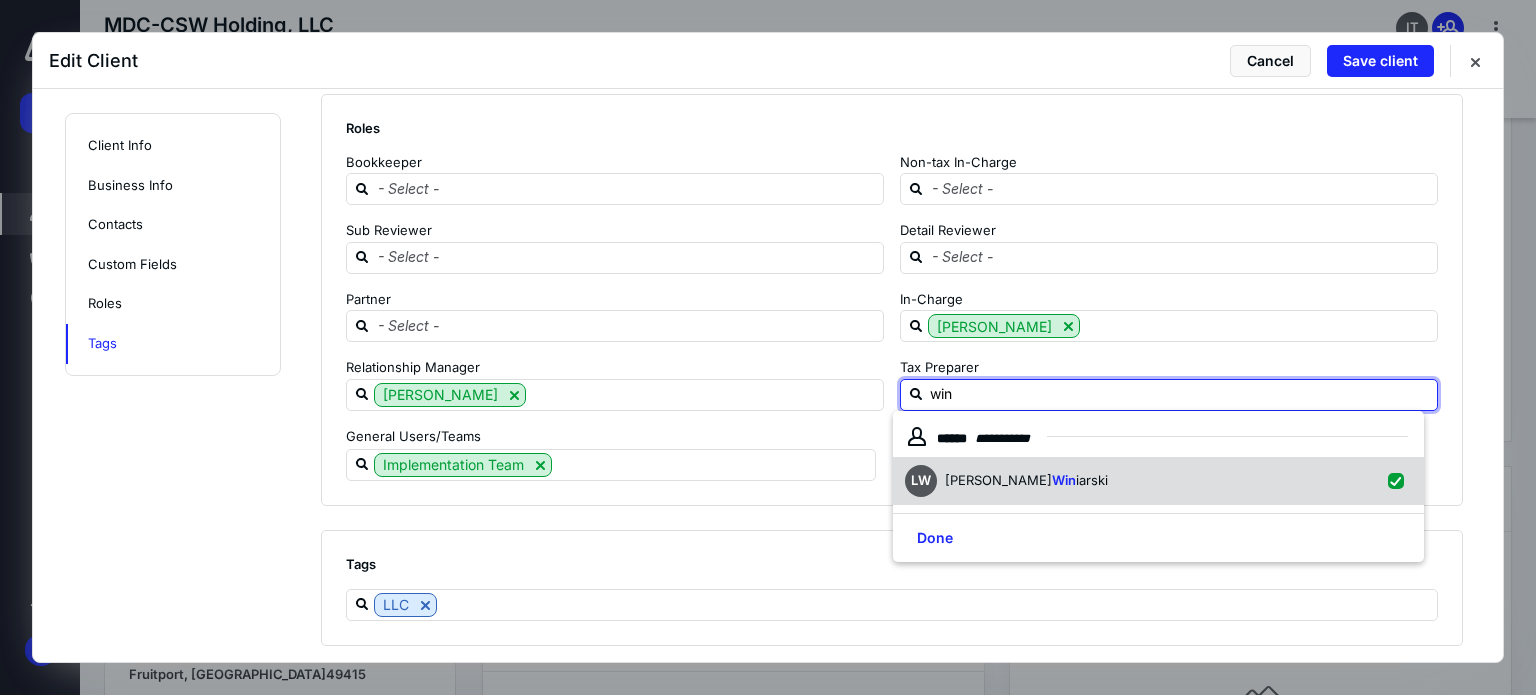 checkbox on "true" 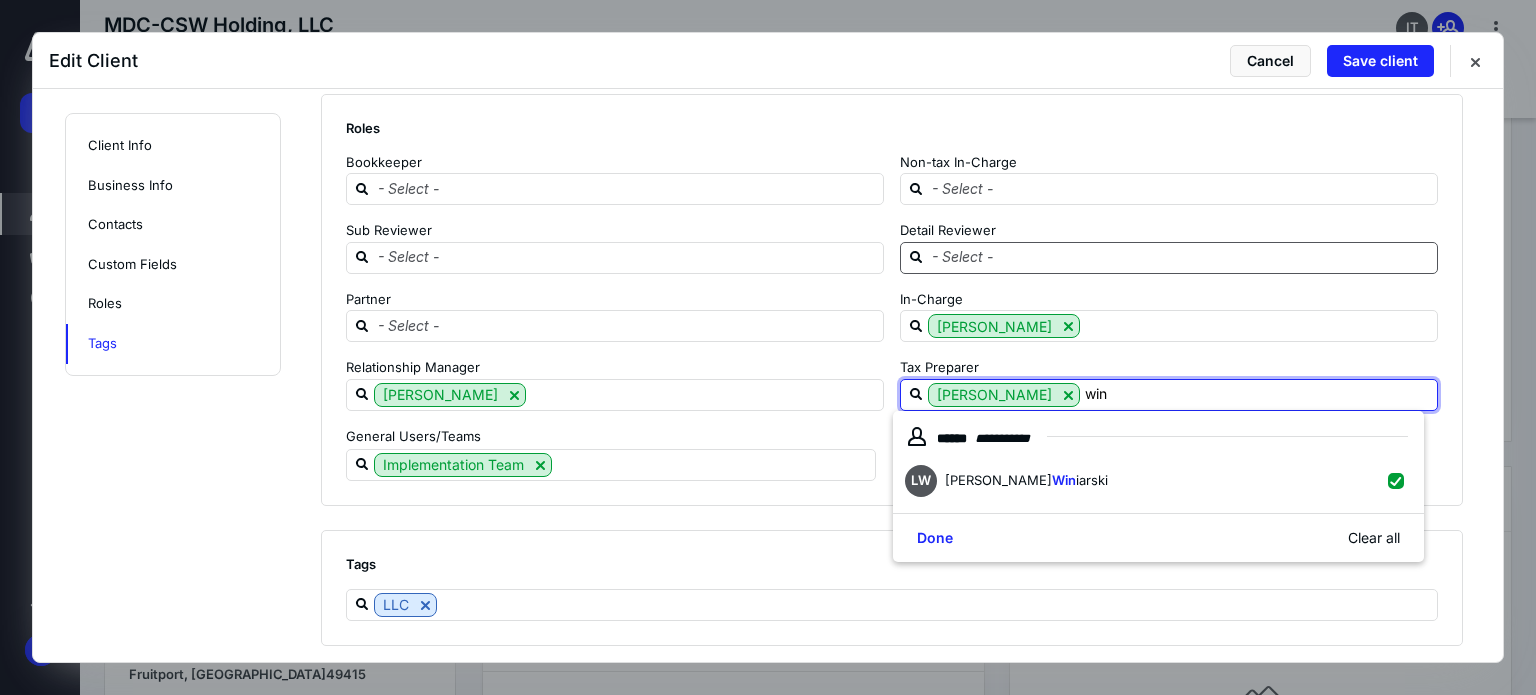type on "win" 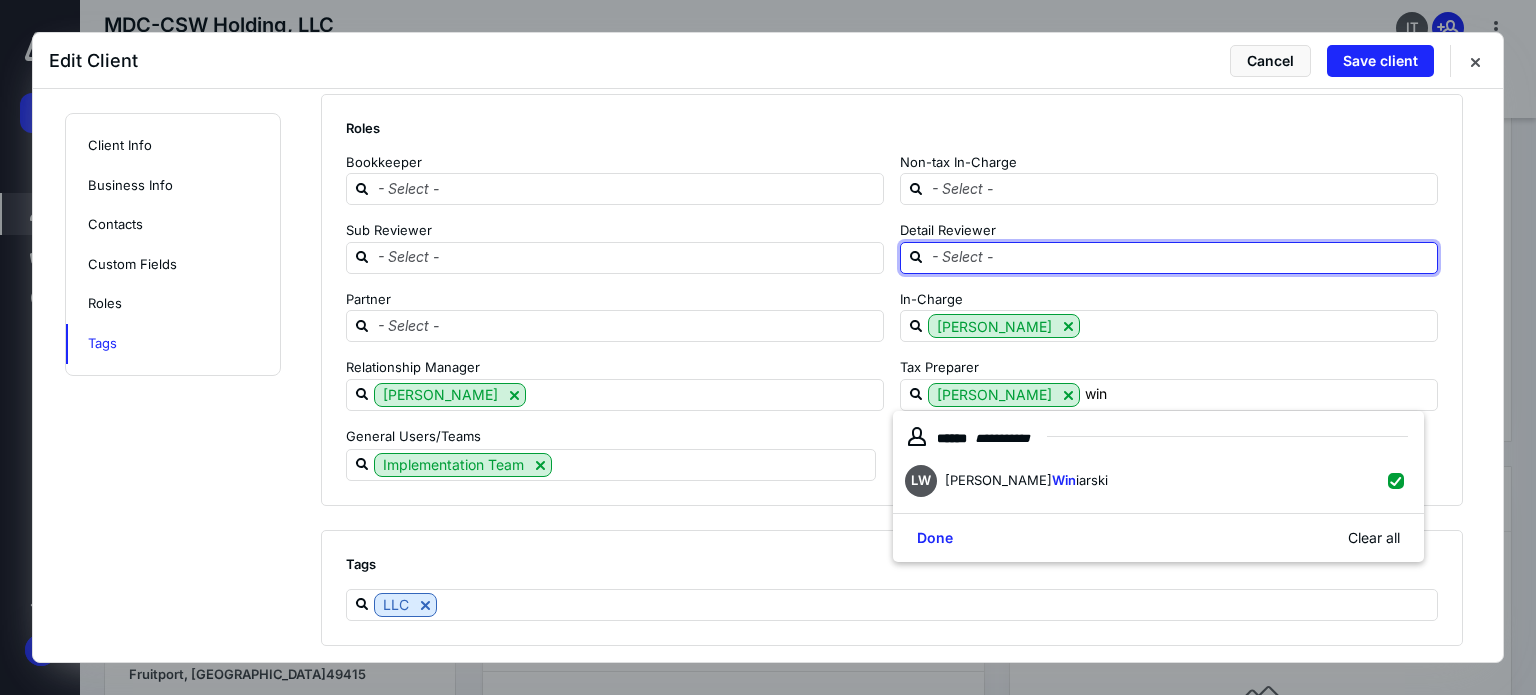click at bounding box center (1181, 257) 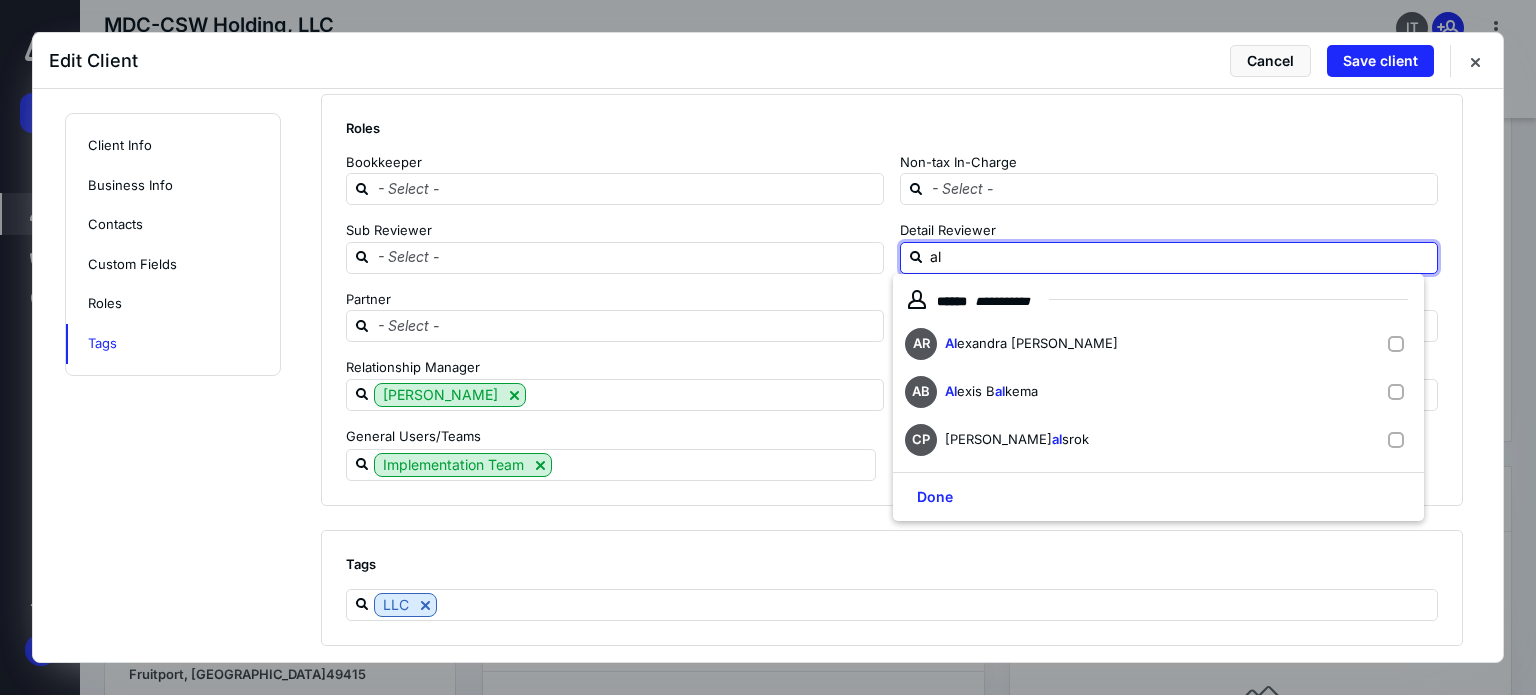 type on "ale" 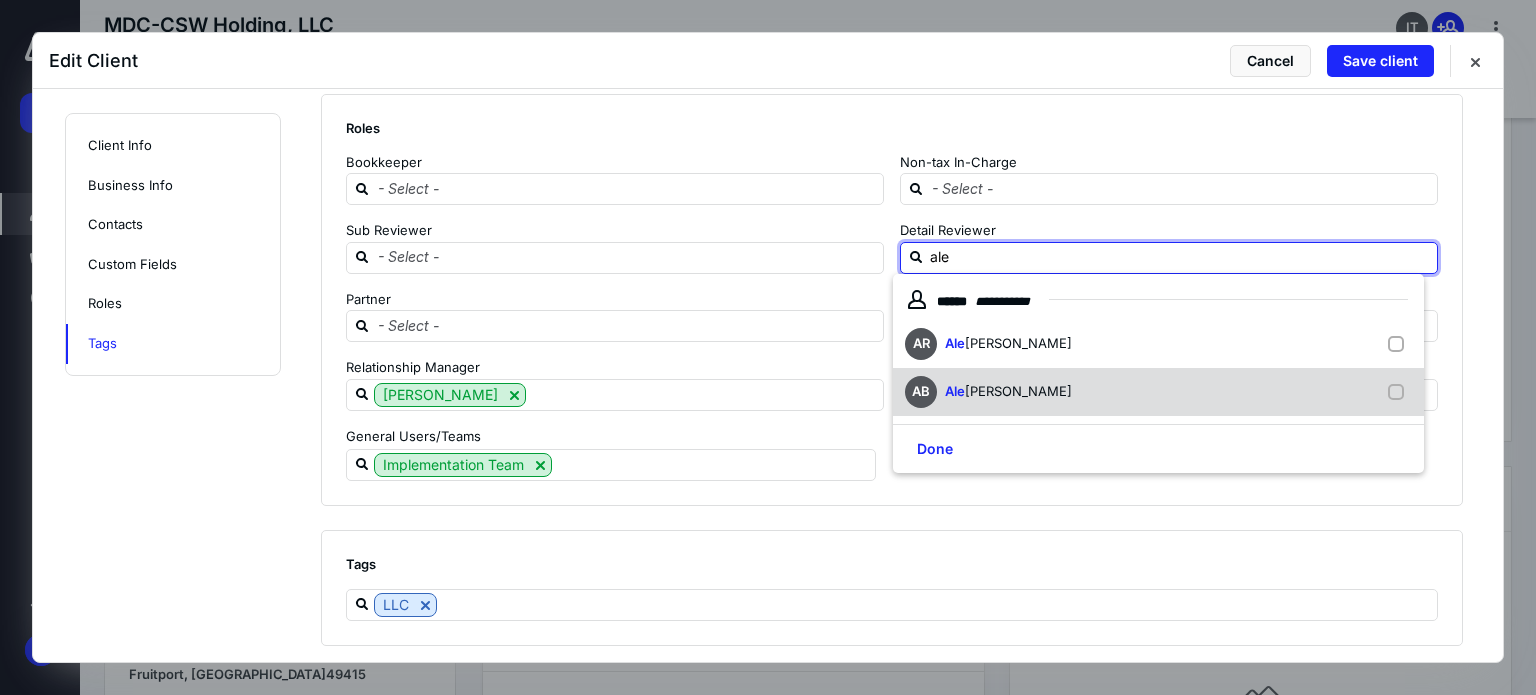 click on "[PERSON_NAME]" at bounding box center [1018, 391] 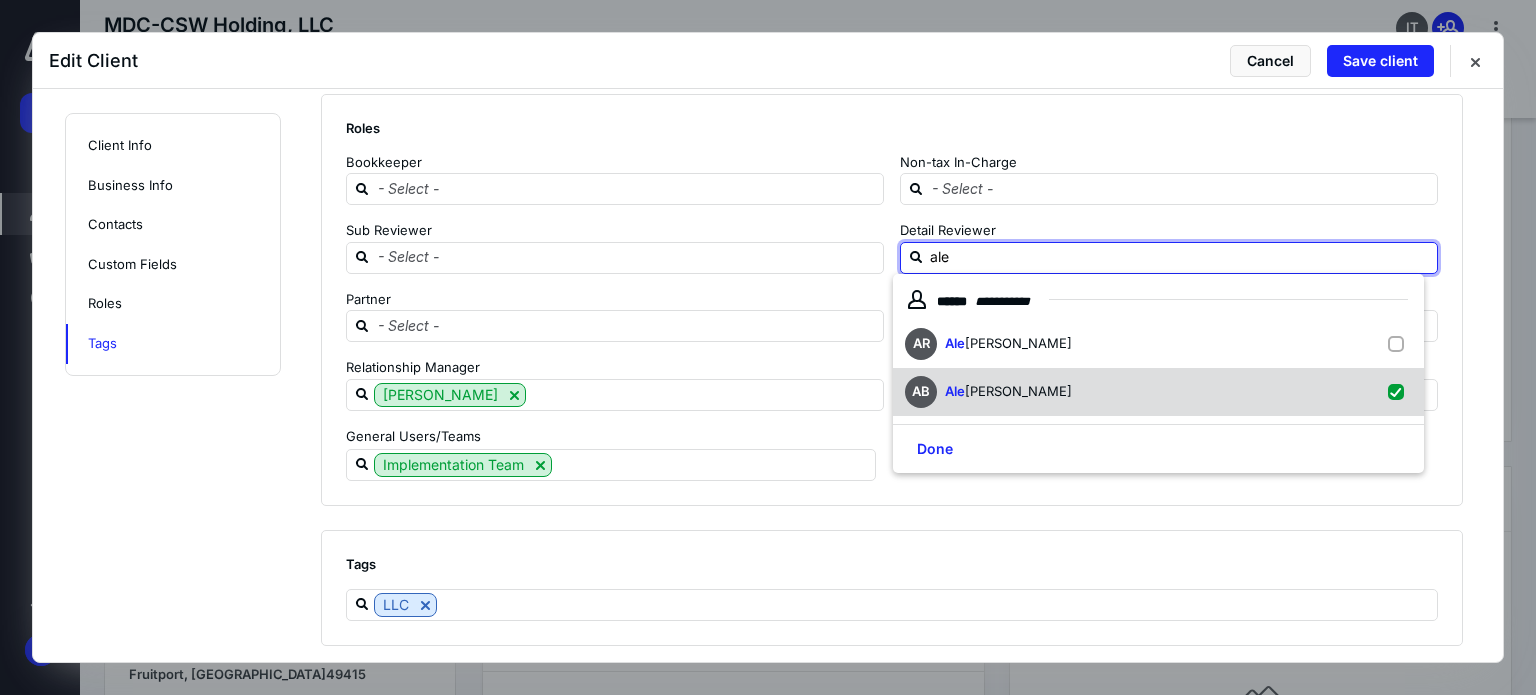 checkbox on "true" 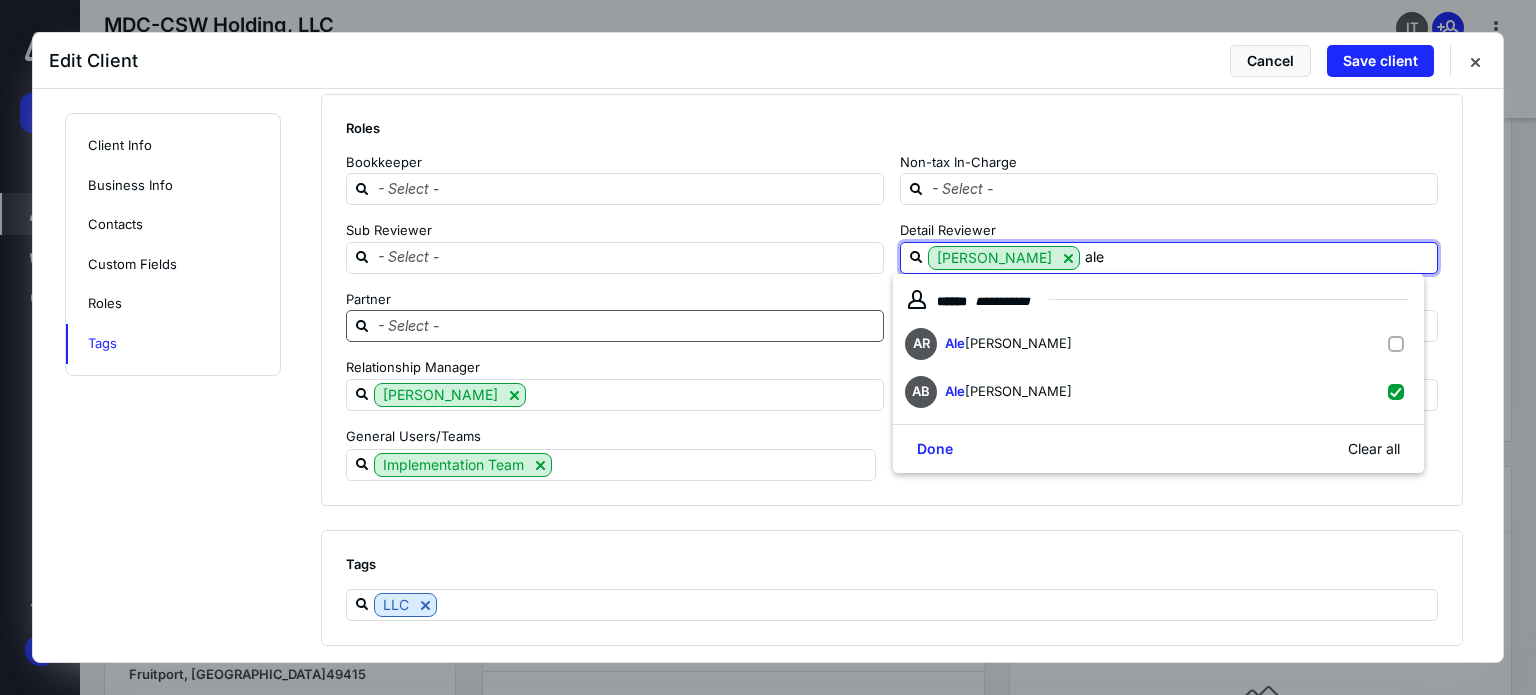 type on "ale" 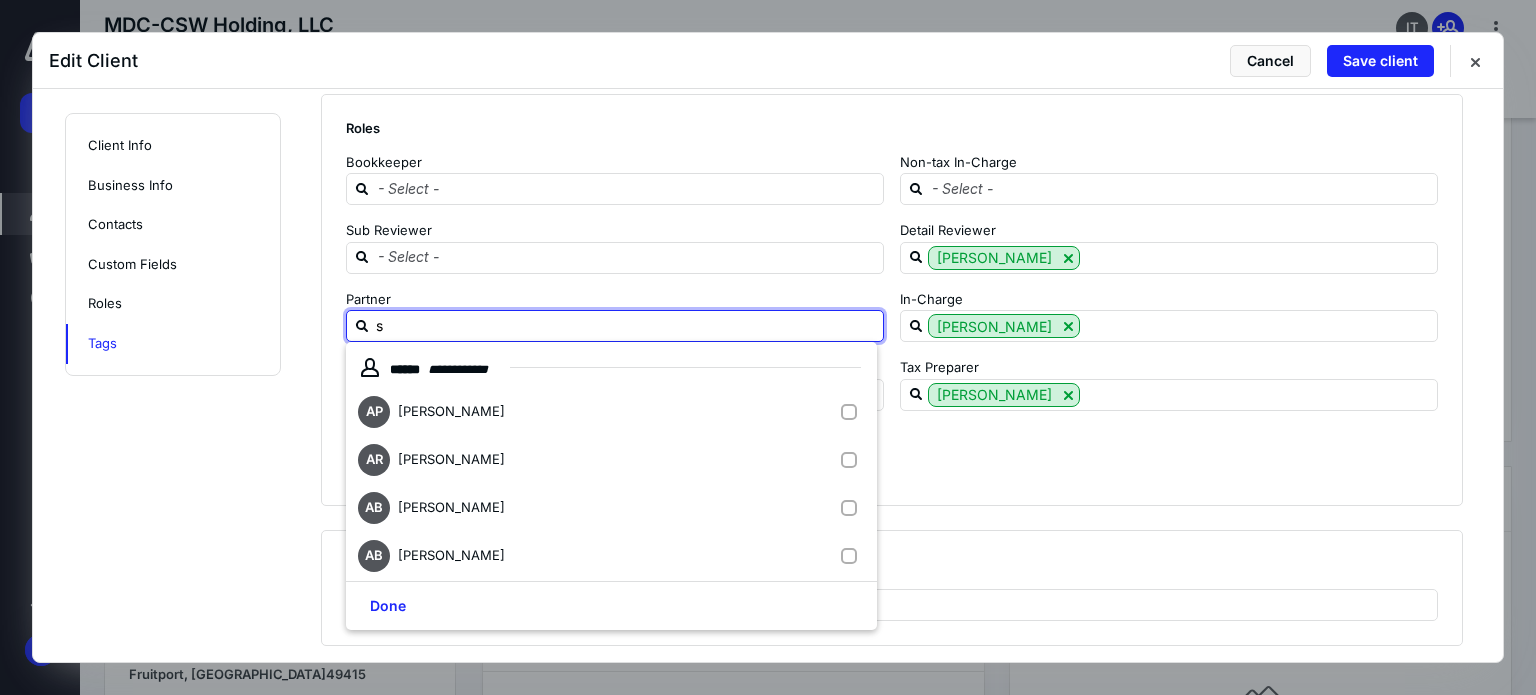type on "st" 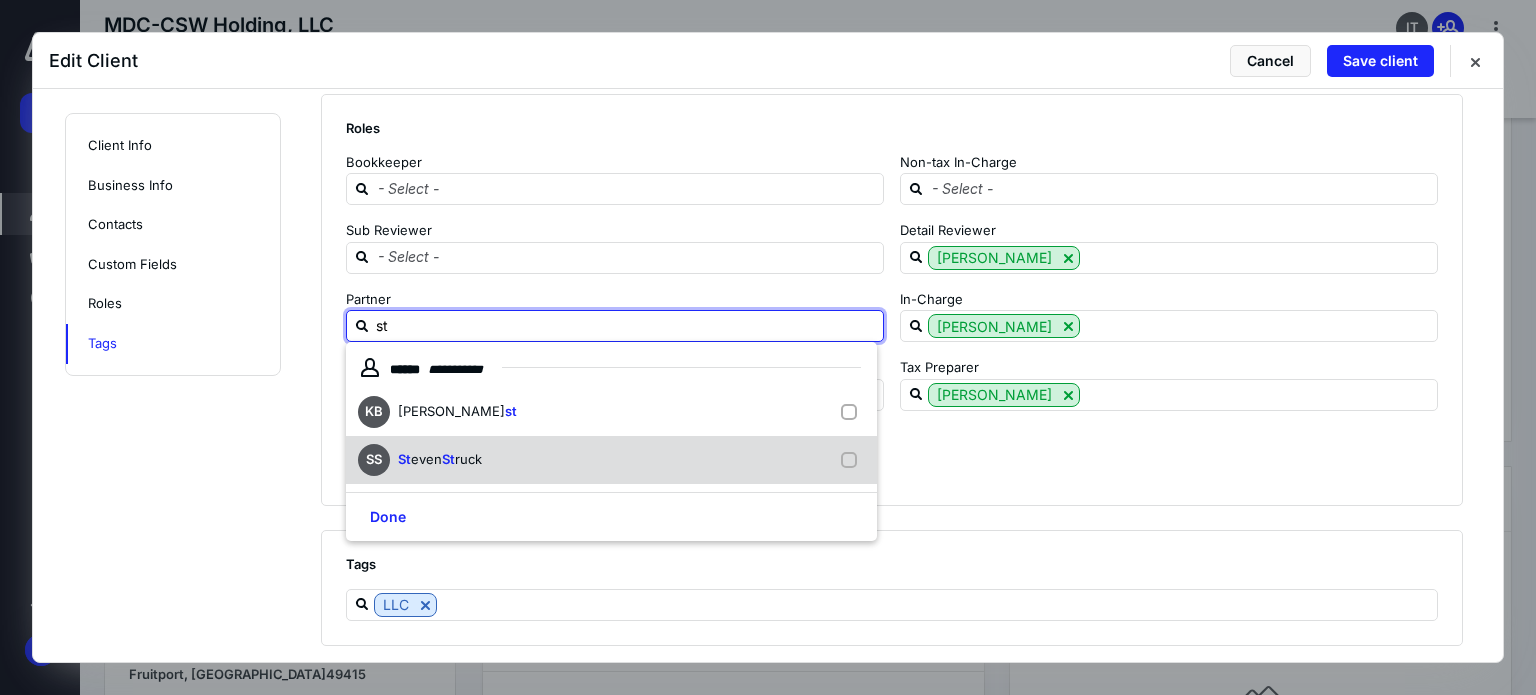 click on "ruck" at bounding box center (468, 459) 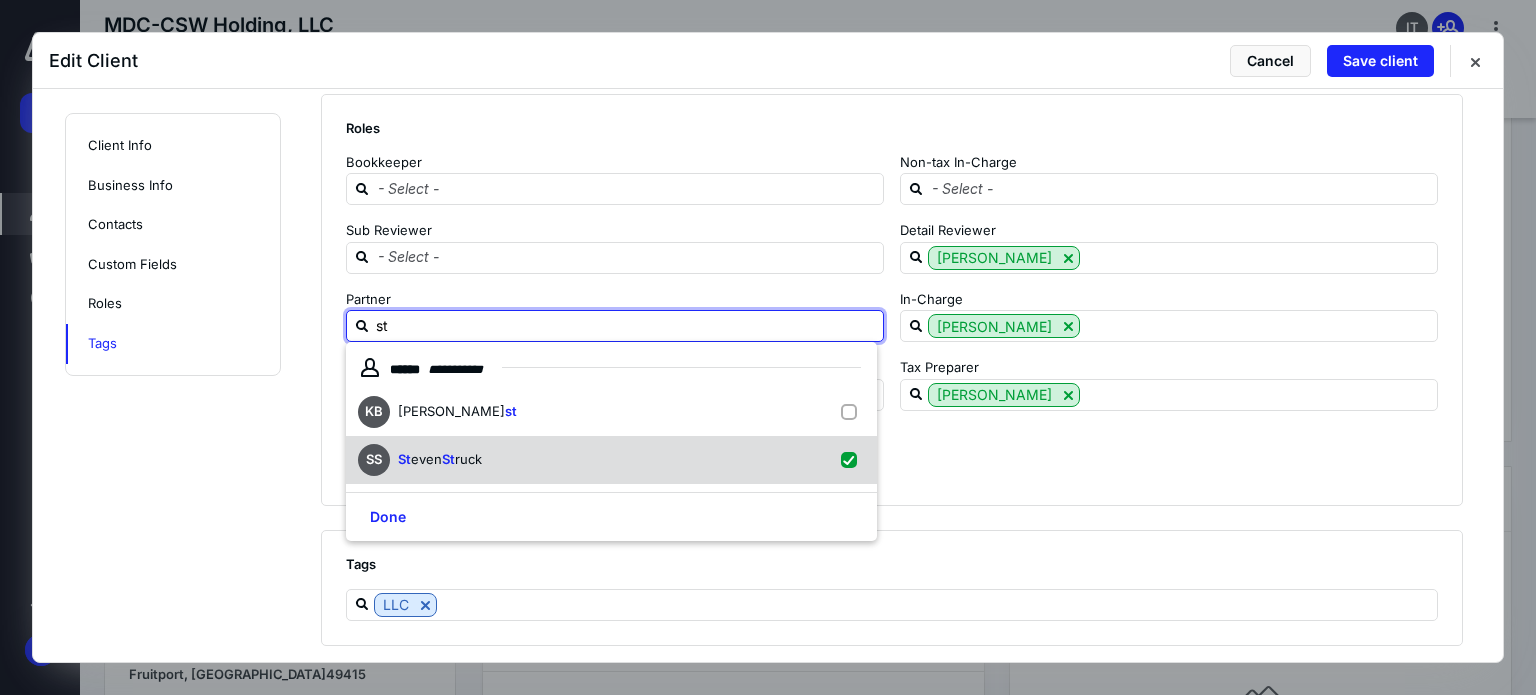 checkbox on "true" 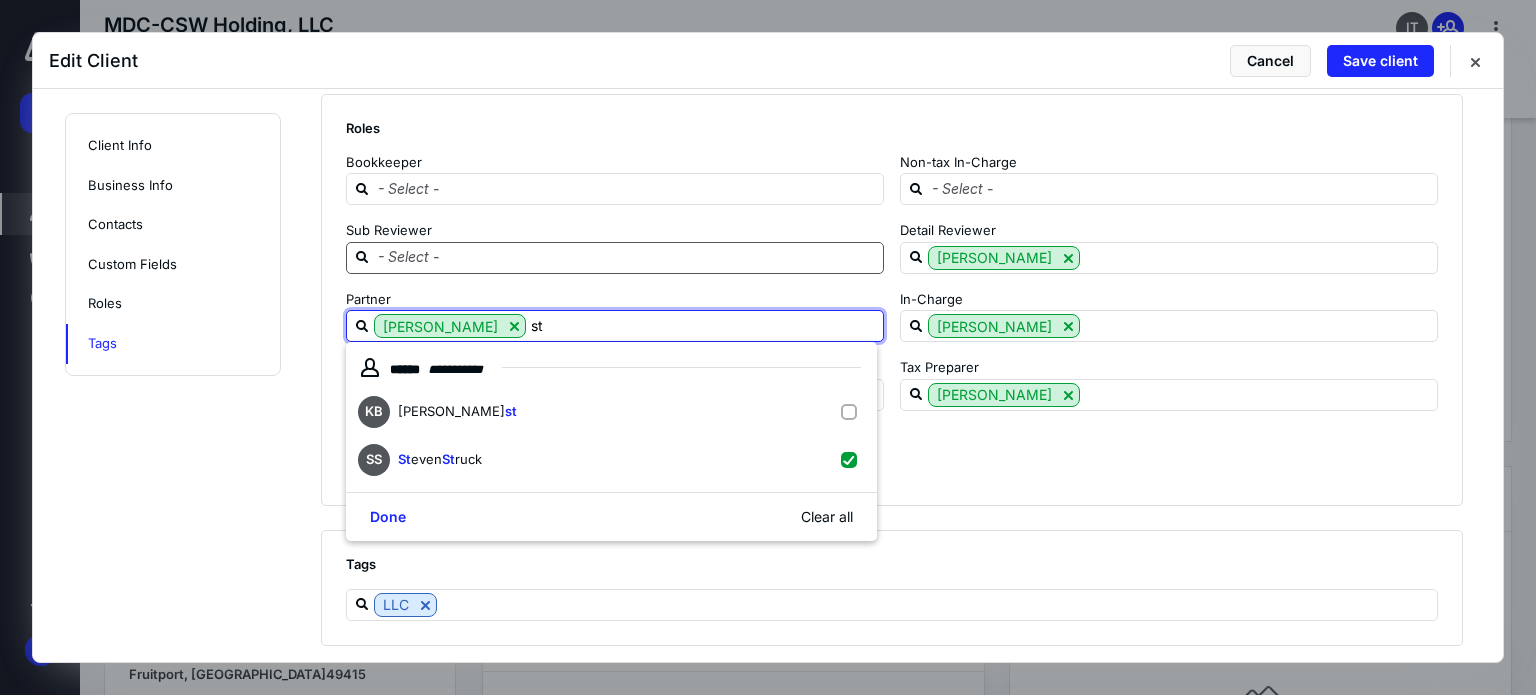type on "st" 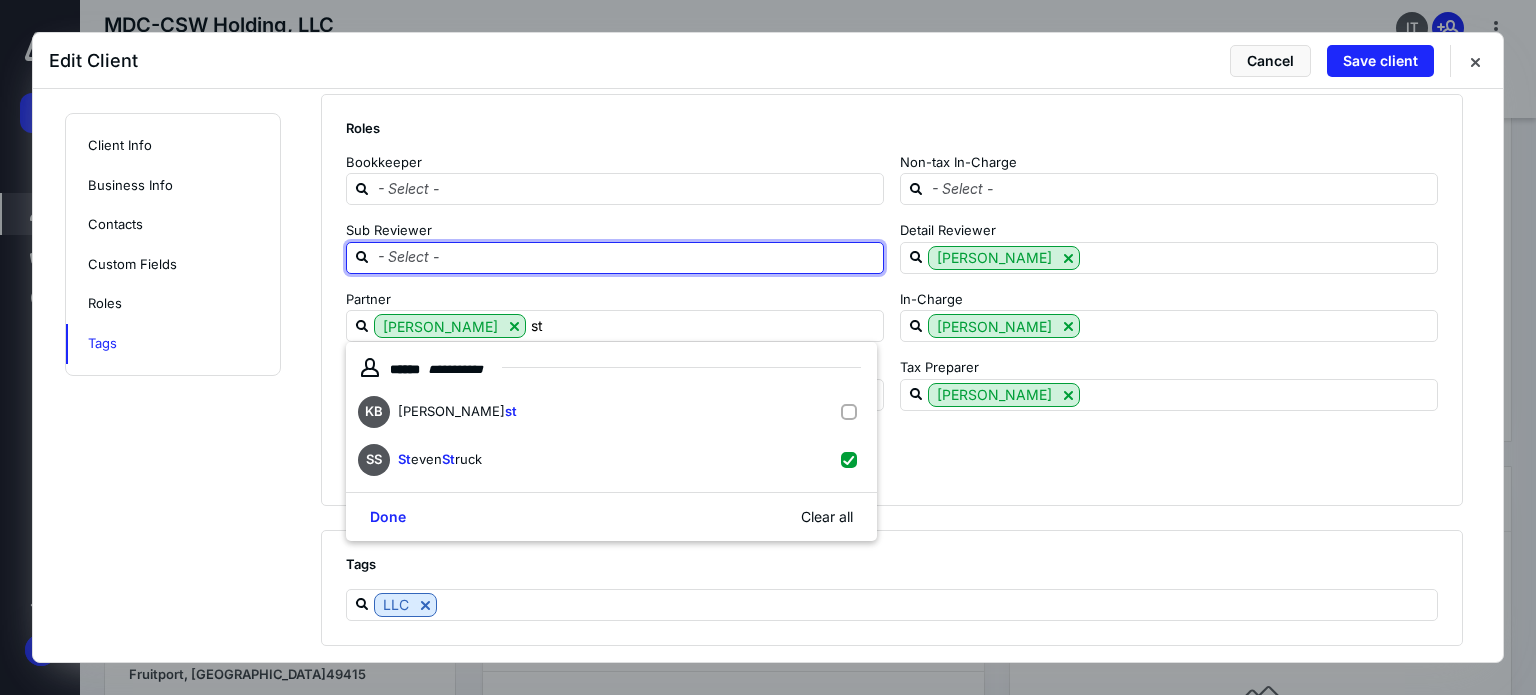 click at bounding box center [627, 257] 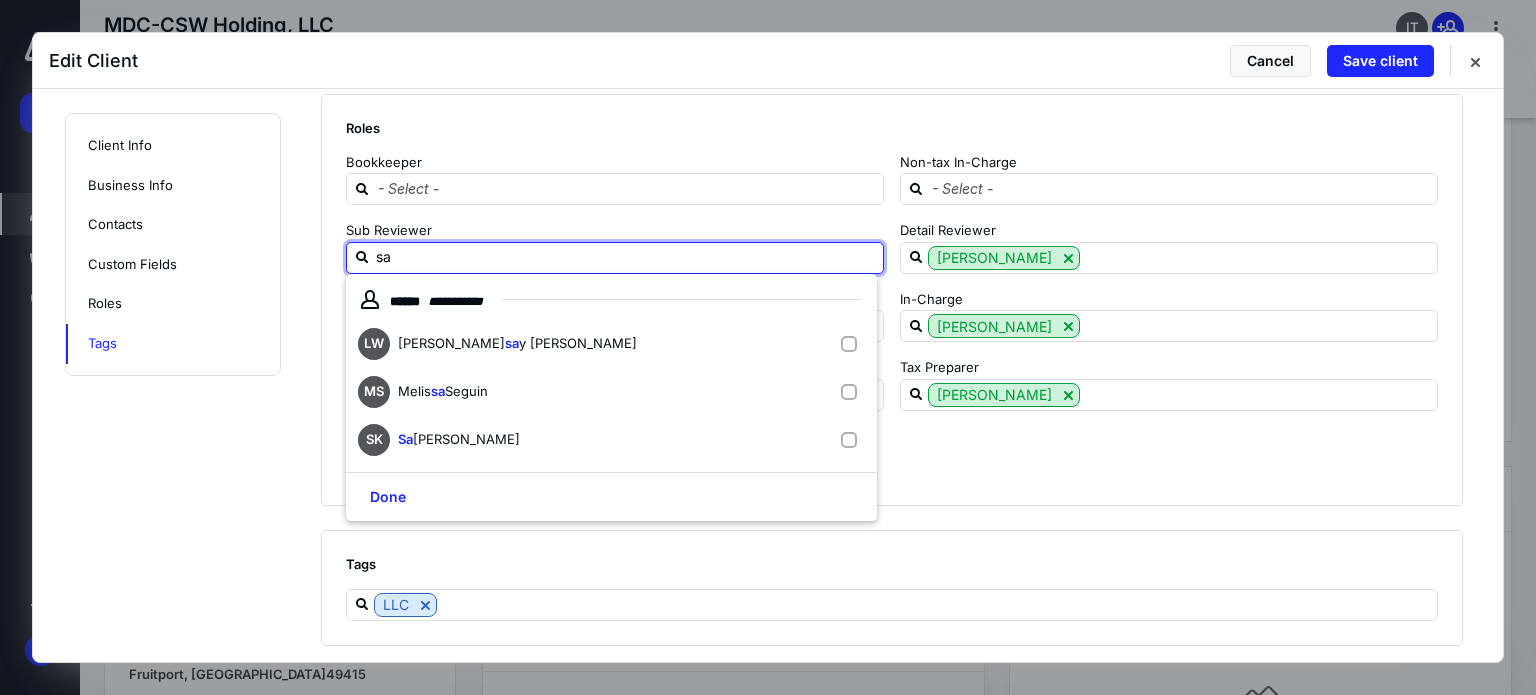 type on "sar" 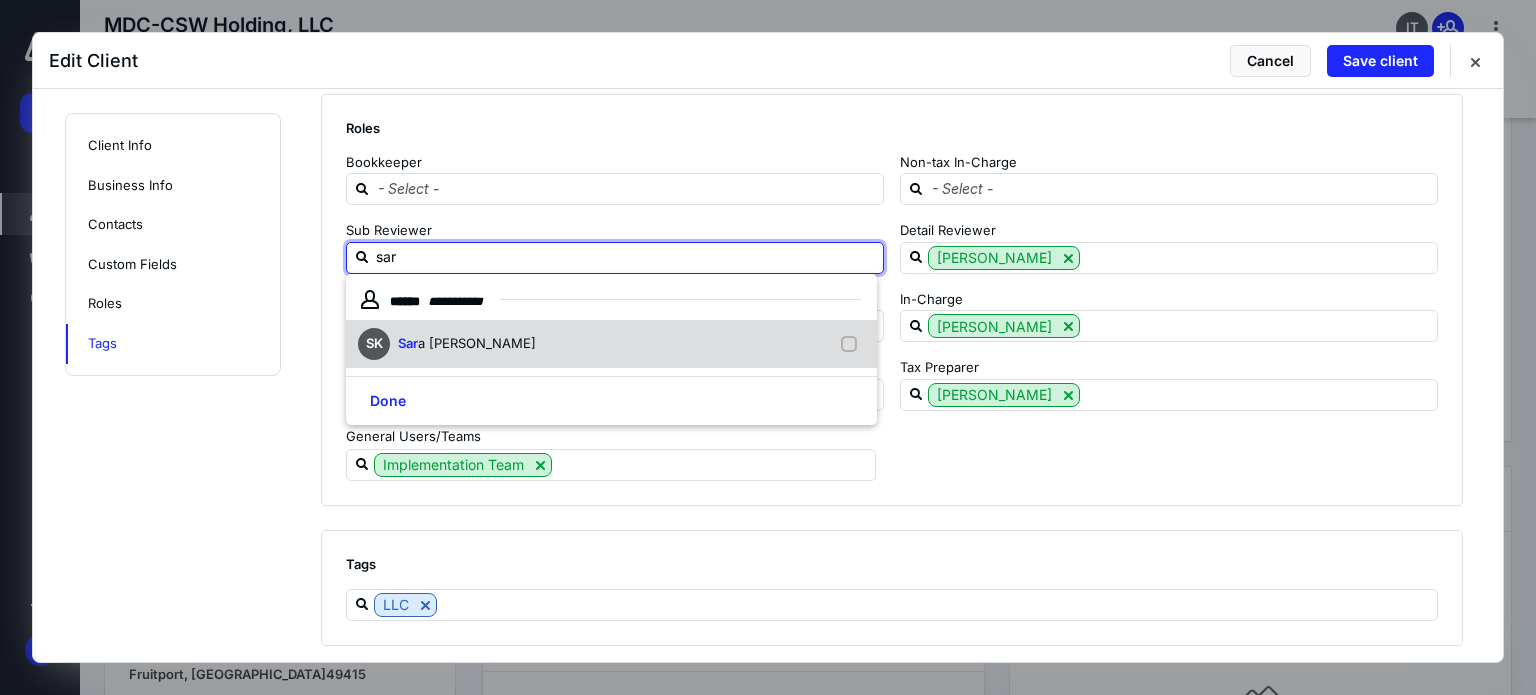 click on "SK Sar a [PERSON_NAME]" at bounding box center [451, 344] 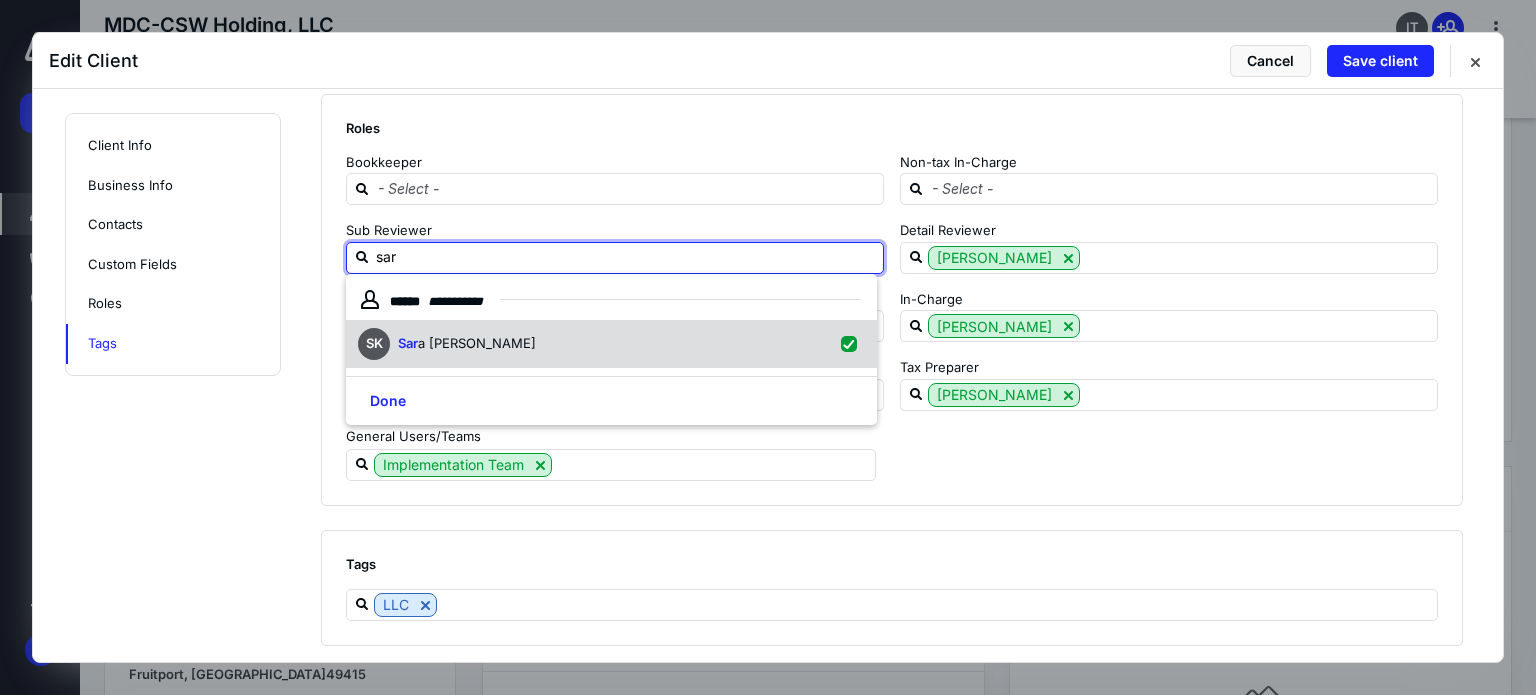 checkbox on "true" 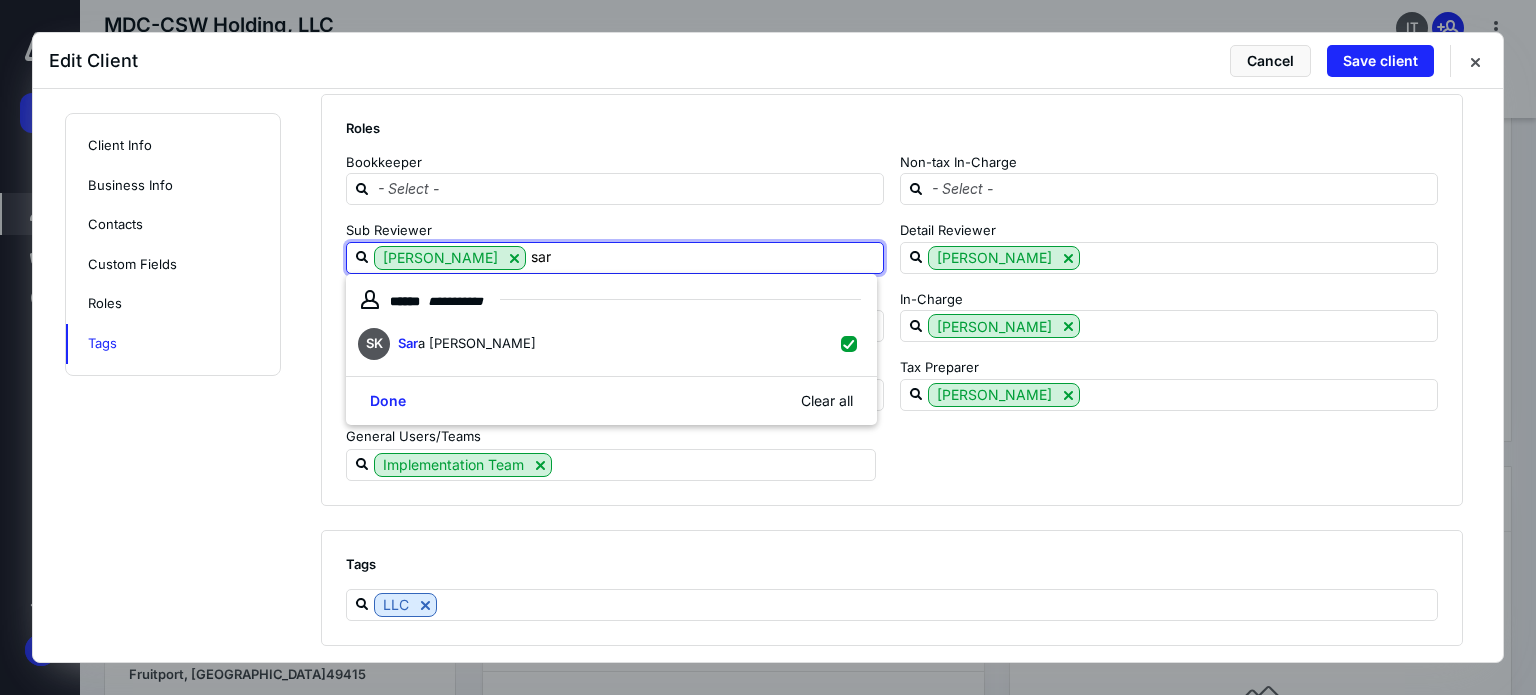 type on "sar" 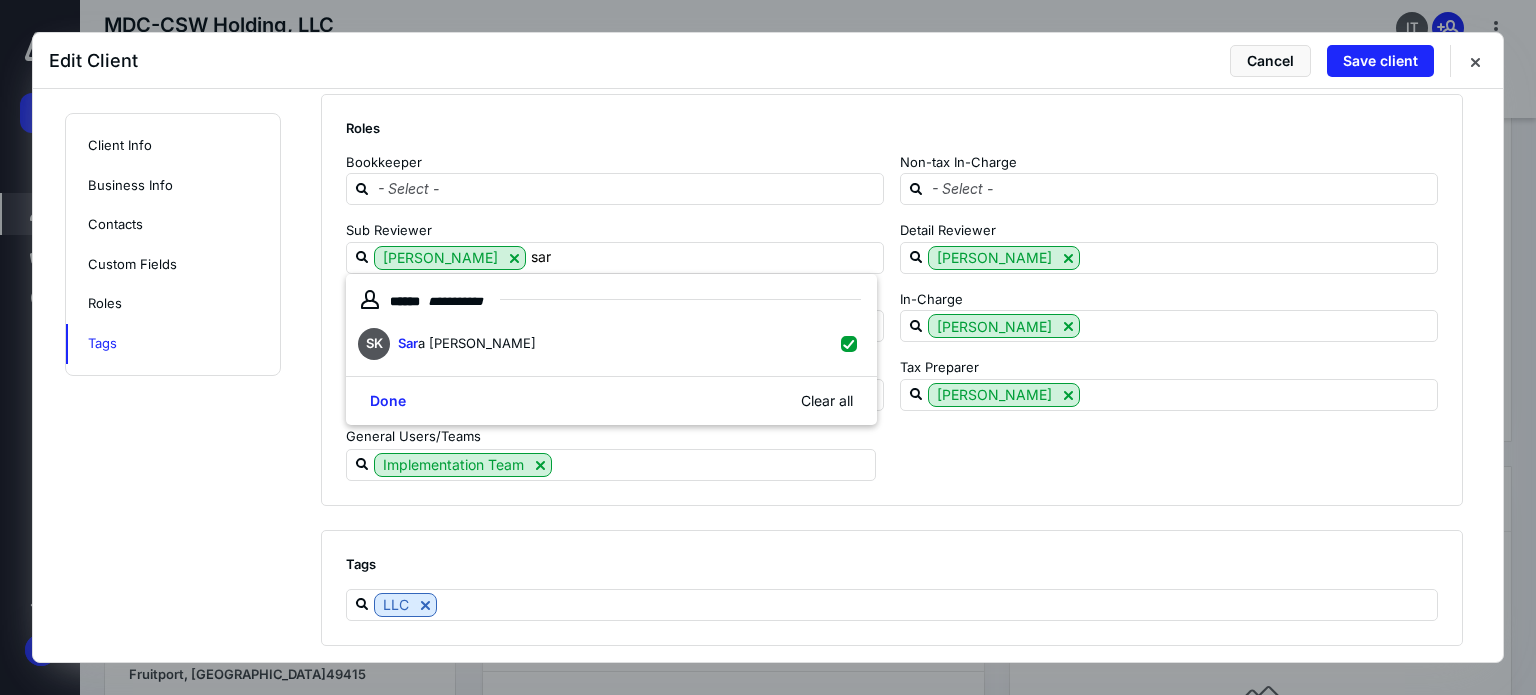 click on "Implementation Team" at bounding box center [884, 465] 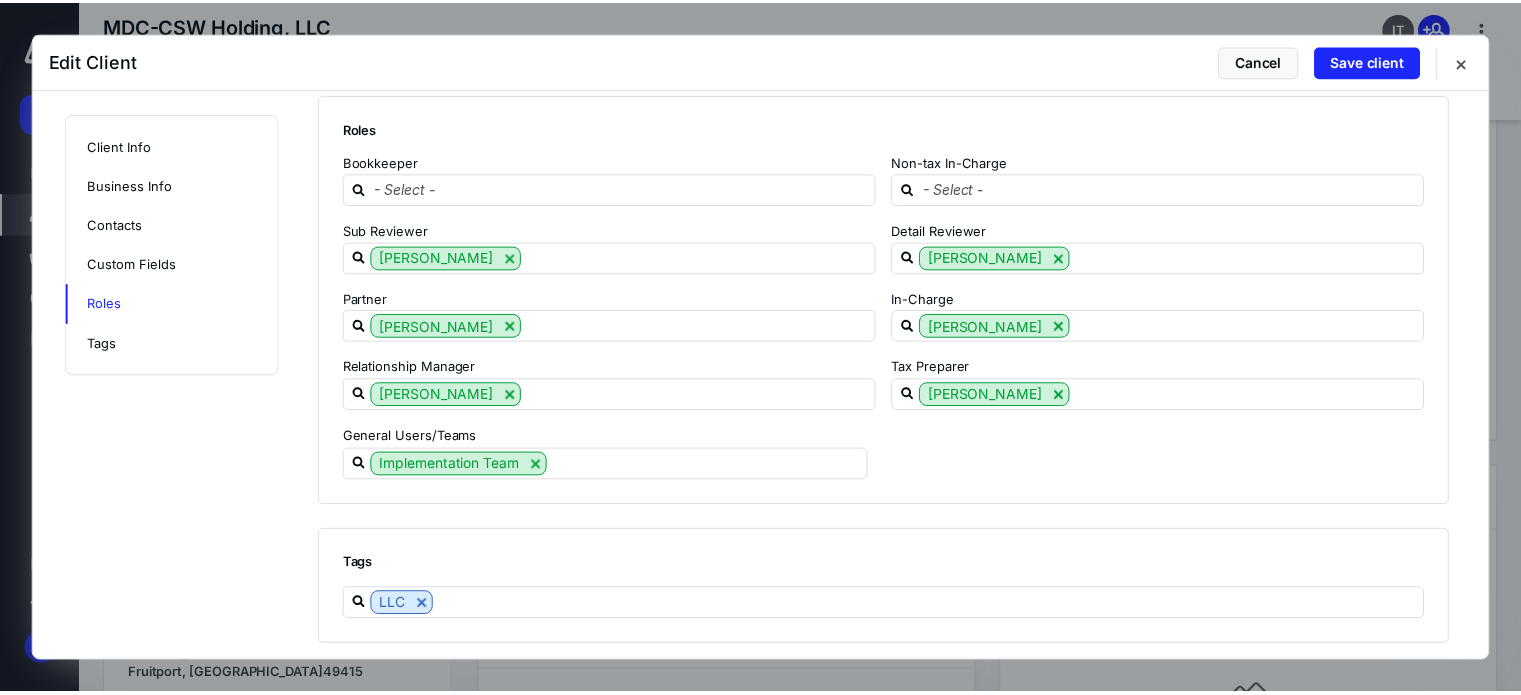 scroll, scrollTop: 2554, scrollLeft: 0, axis: vertical 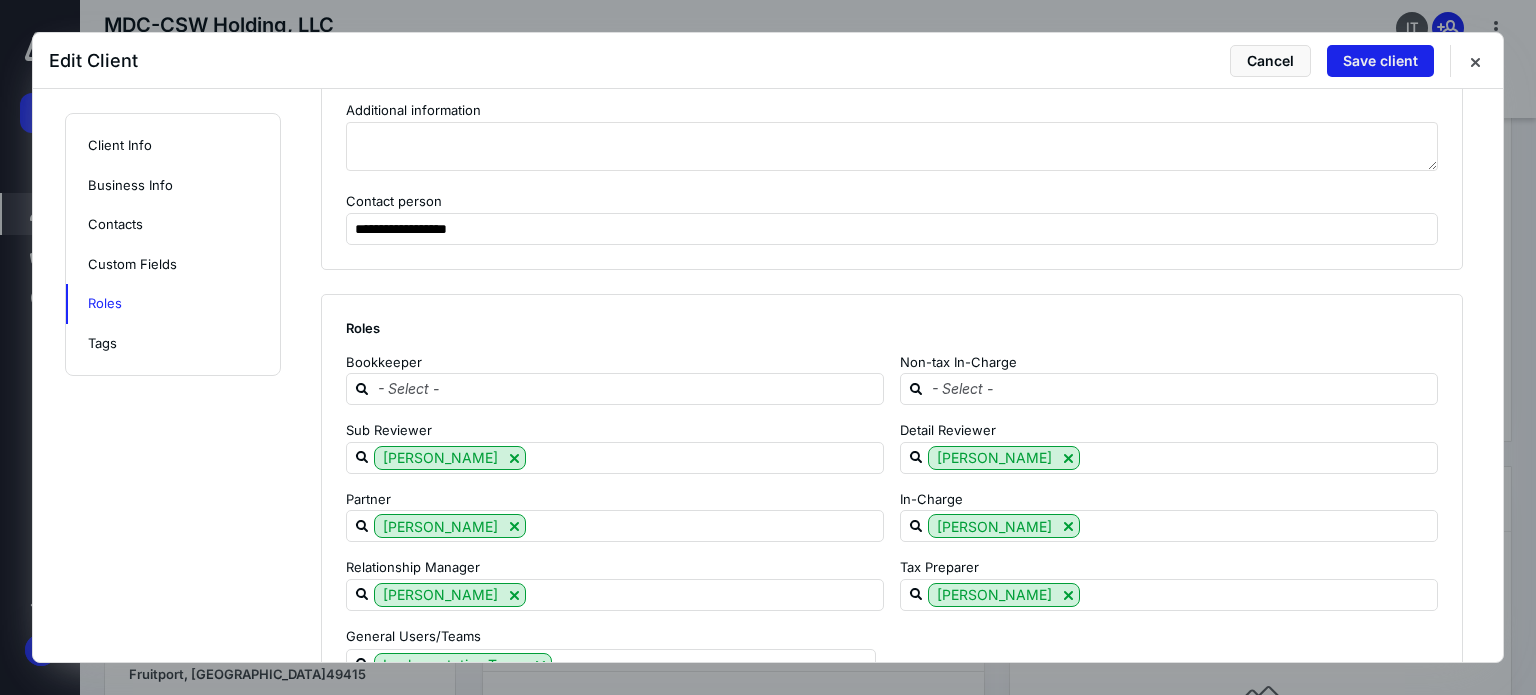 click on "Save client" at bounding box center (1380, 61) 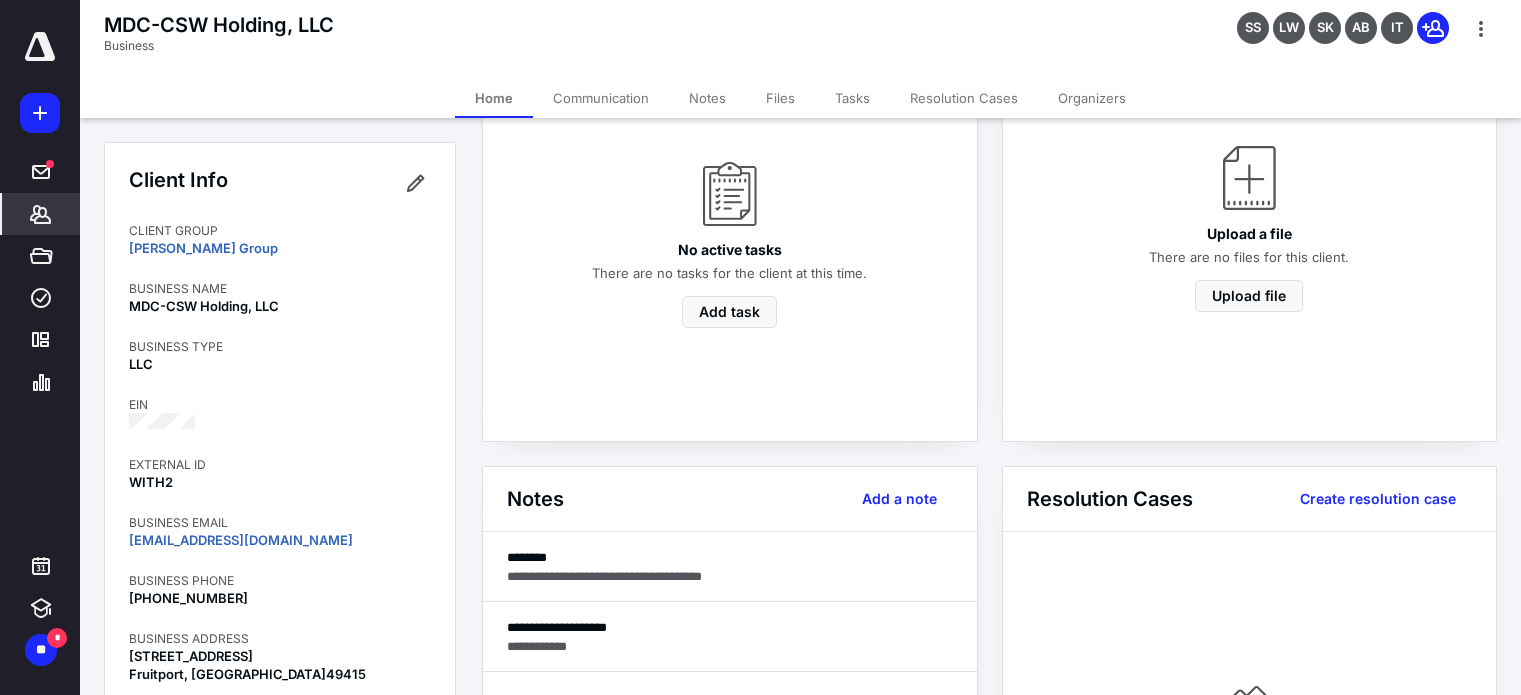 click on "No active tasks There are no tasks for the client at this time. Add task" at bounding box center [730, 224] 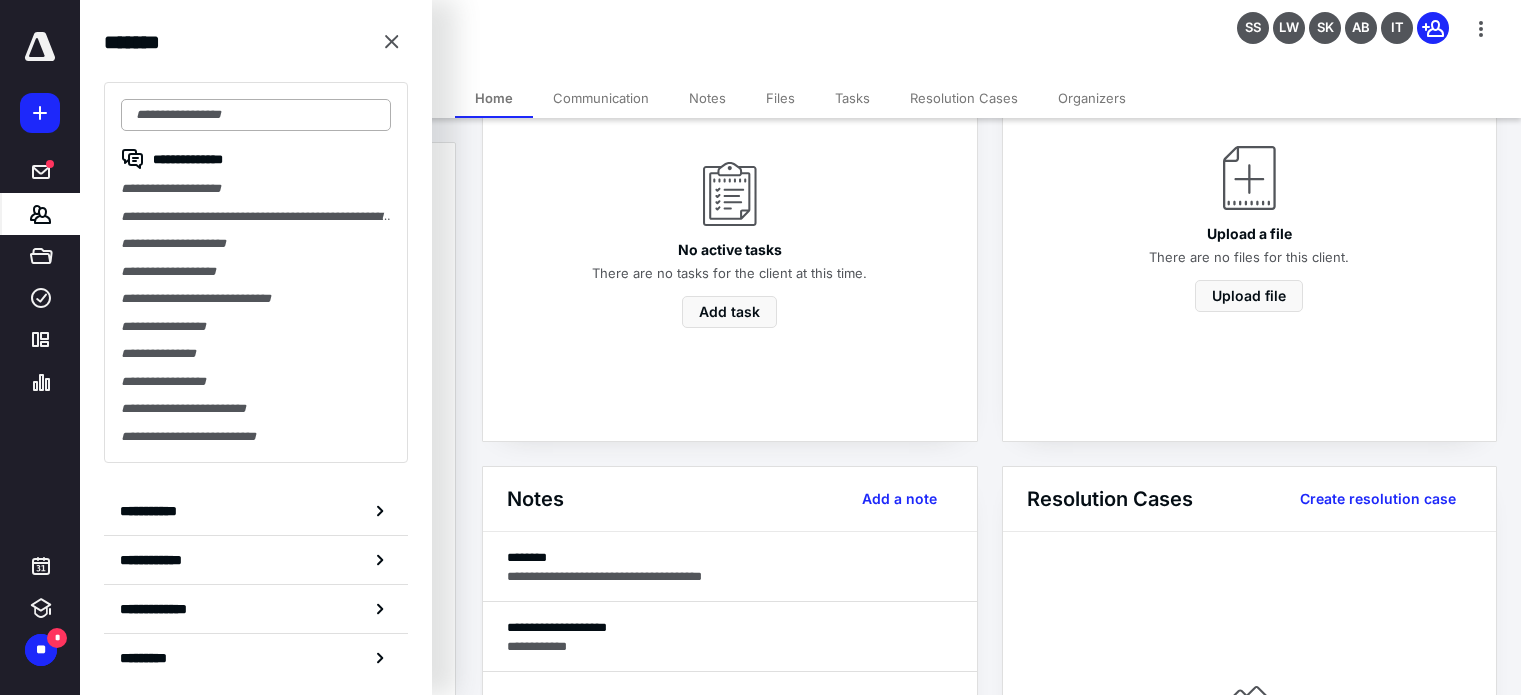click at bounding box center (256, 115) 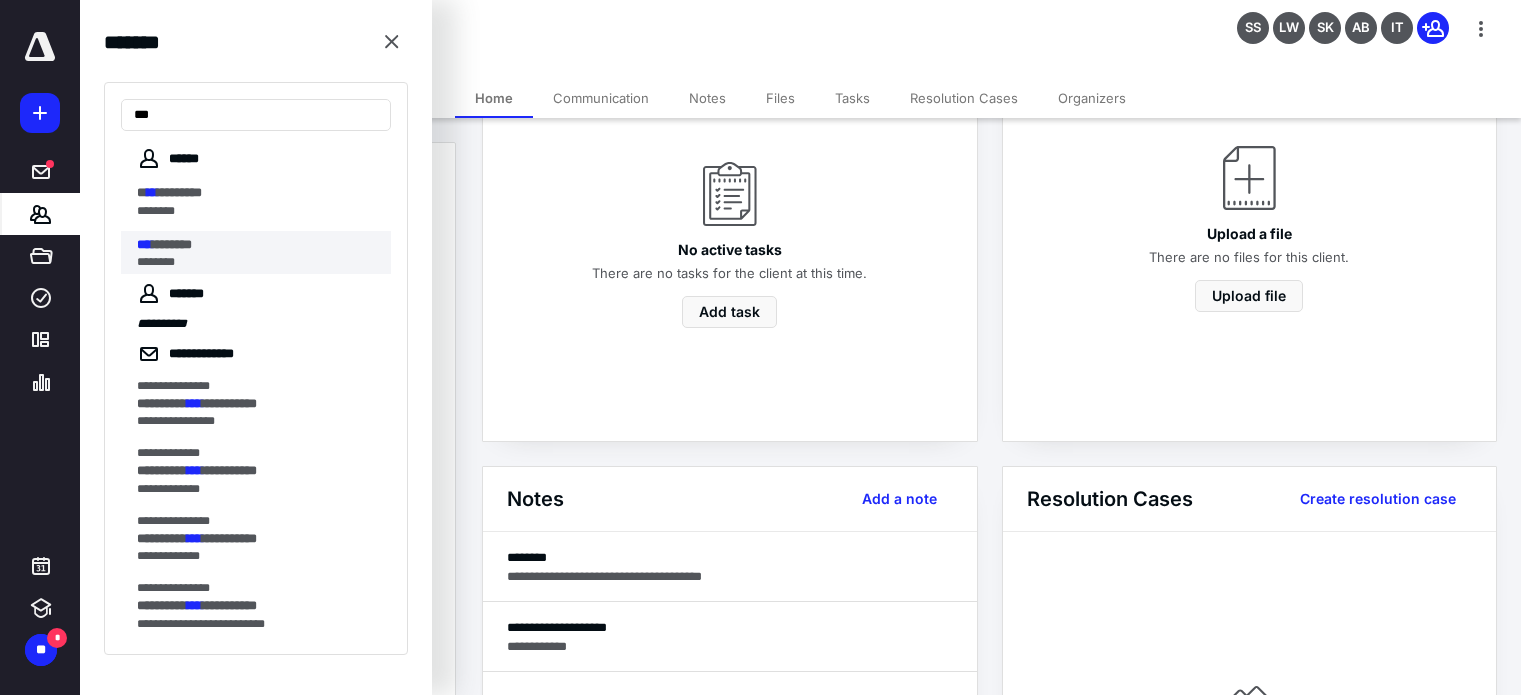 type on "***" 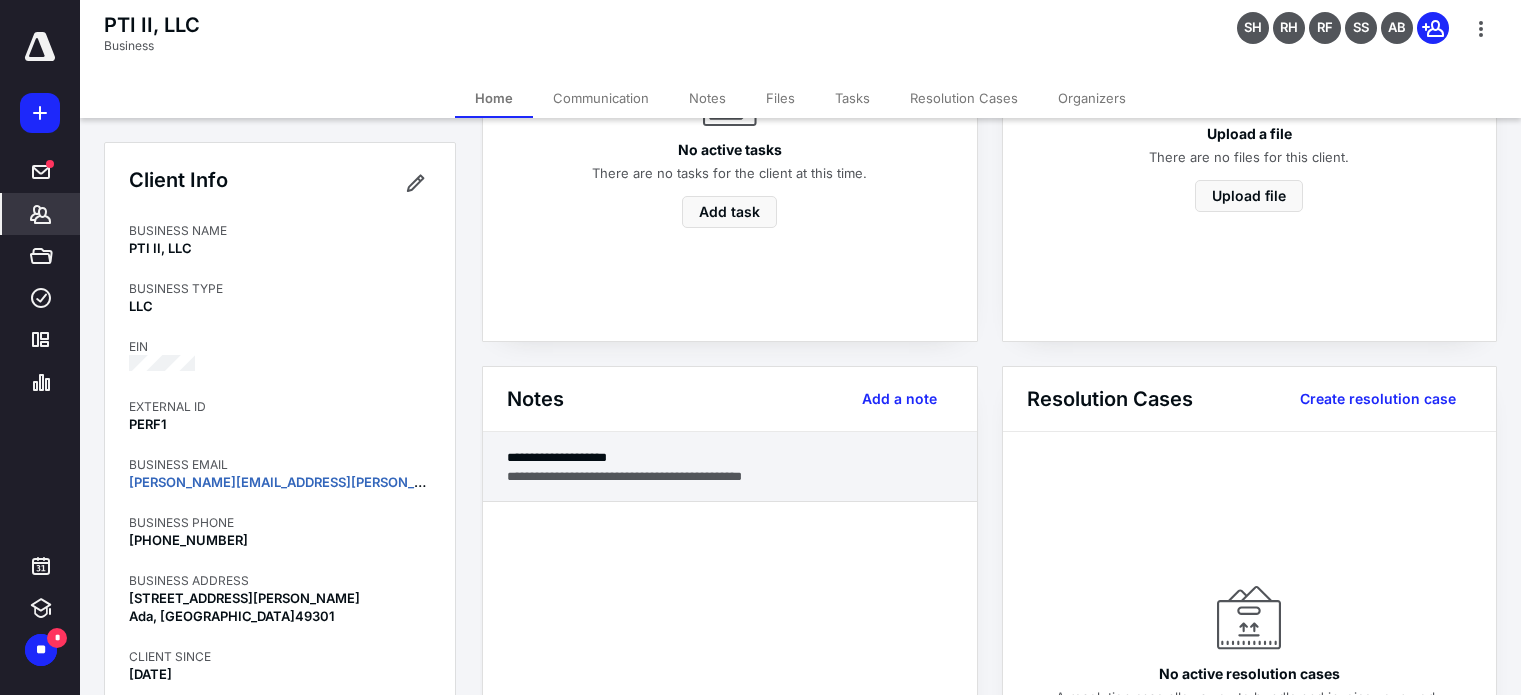 scroll, scrollTop: 400, scrollLeft: 0, axis: vertical 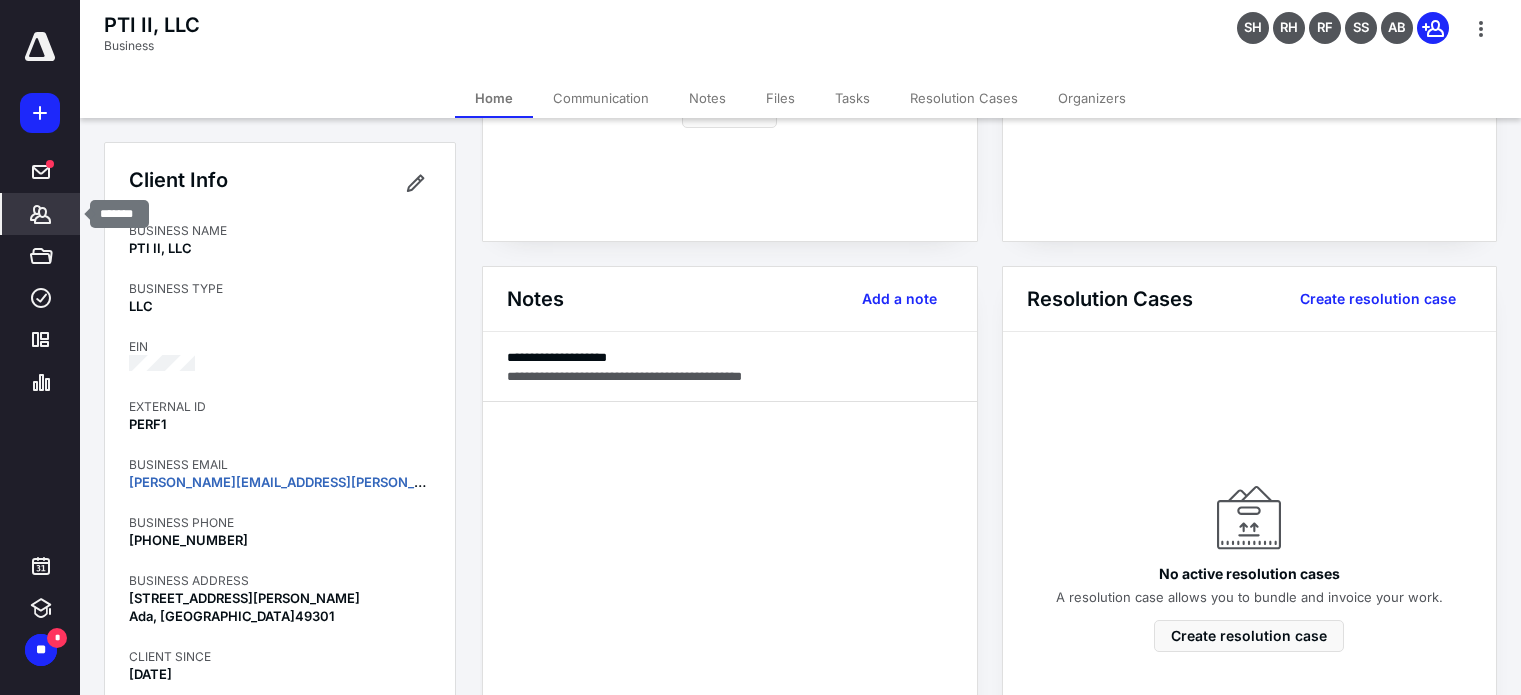 click on "*******" at bounding box center (41, 214) 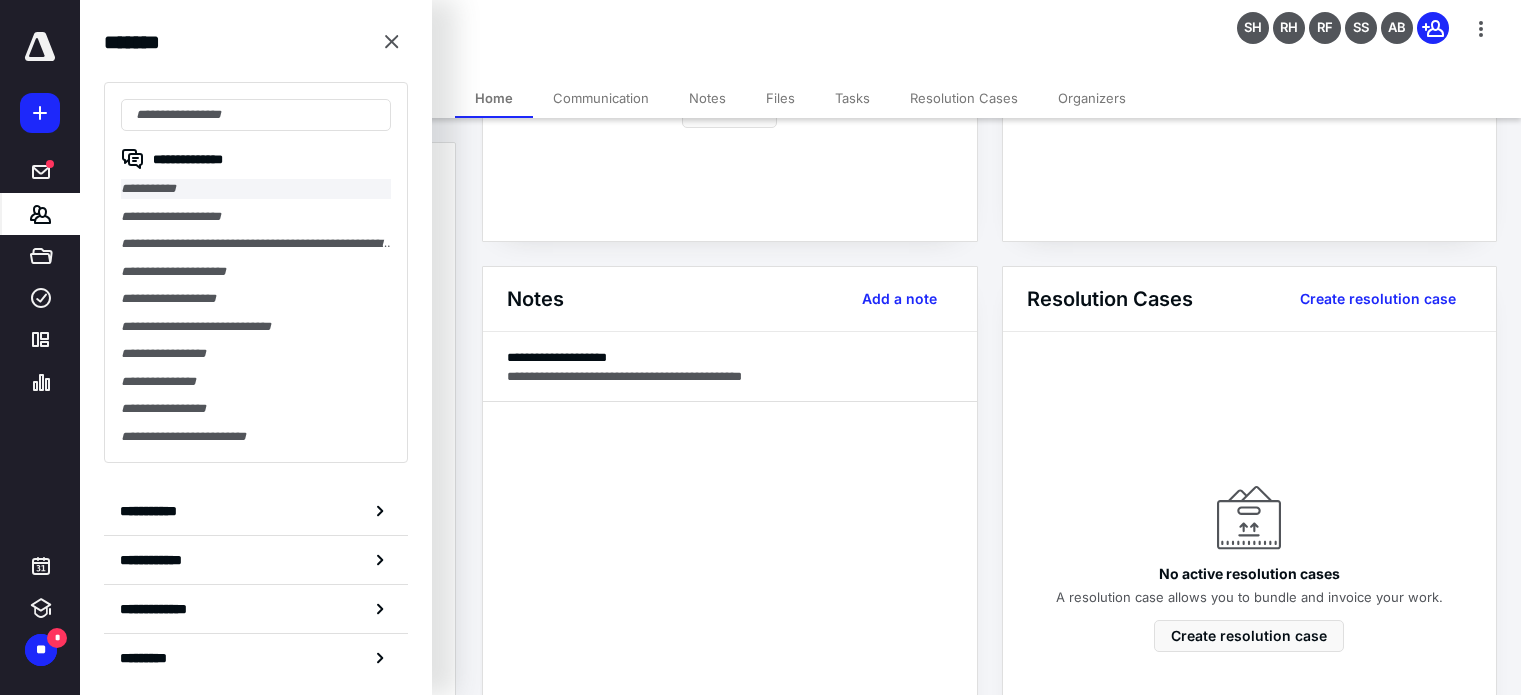 click on "**********" at bounding box center [256, 189] 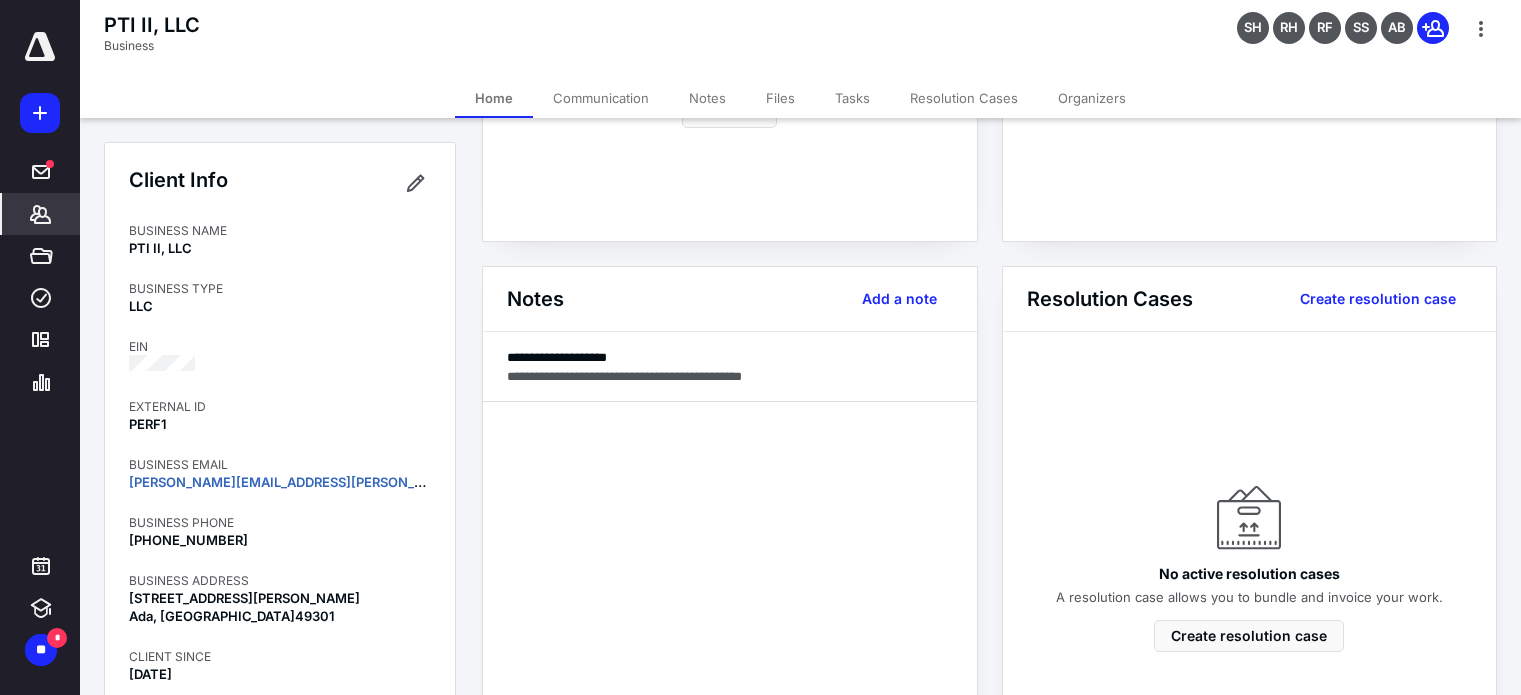 click 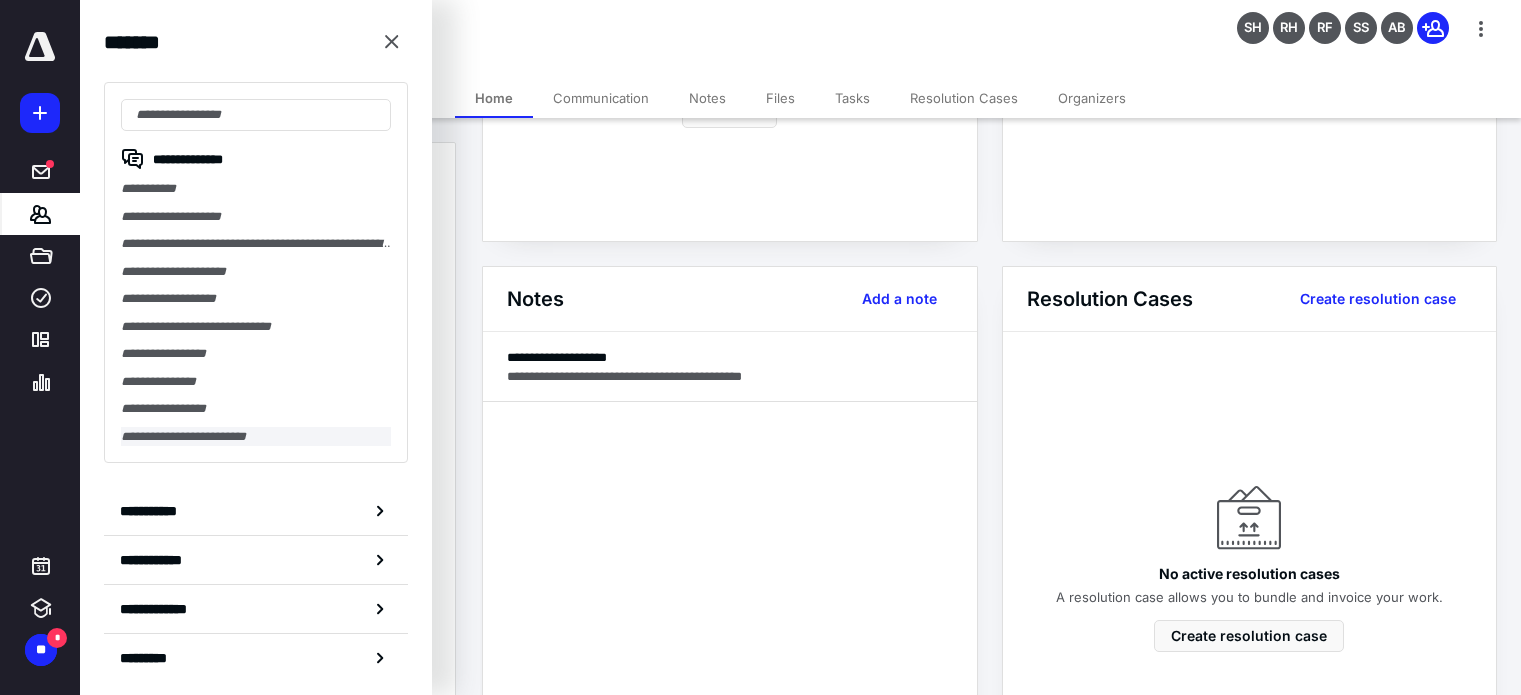 click on "**********" at bounding box center [256, 437] 